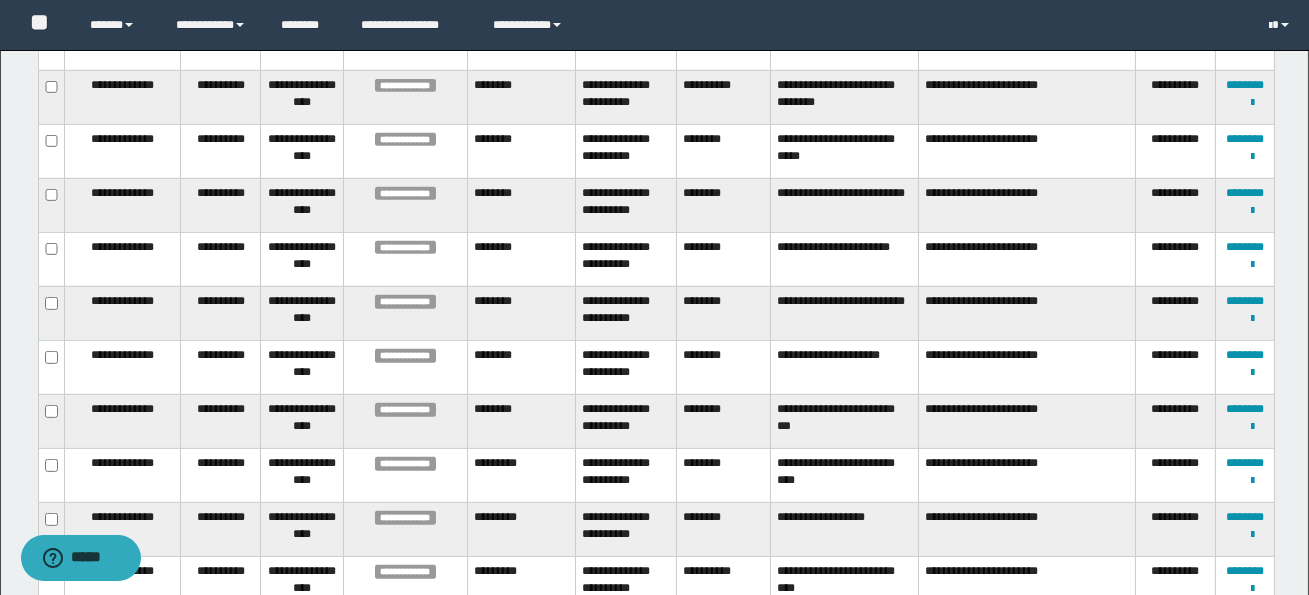 scroll, scrollTop: 0, scrollLeft: 0, axis: both 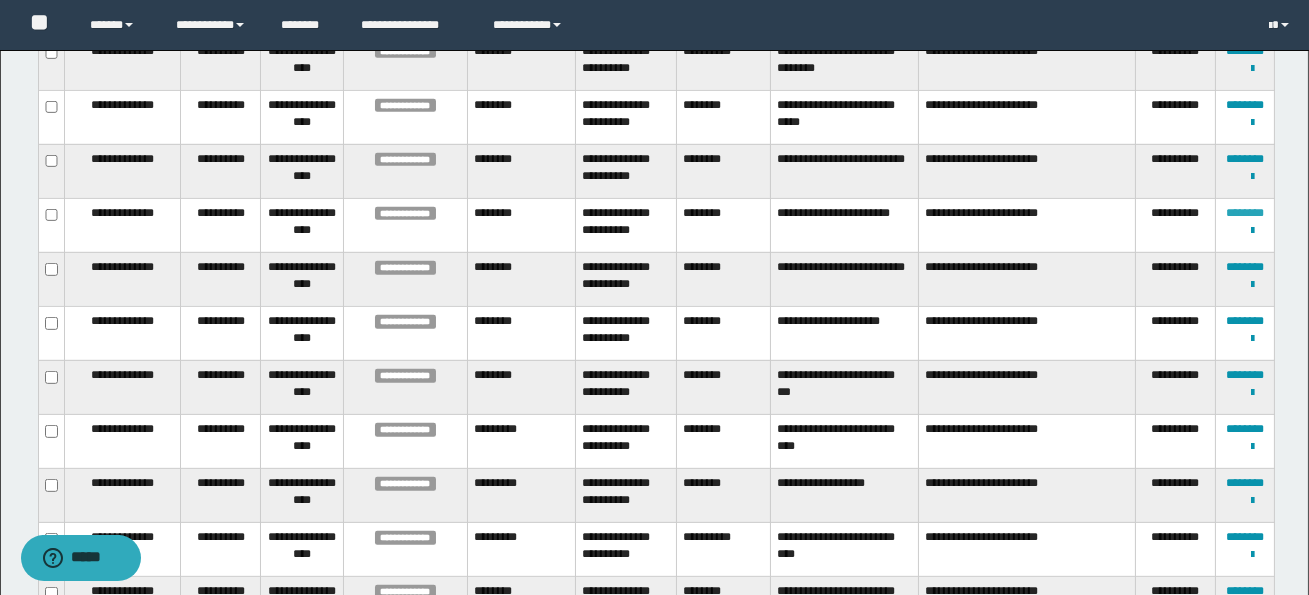 click on "********" at bounding box center [1245, 213] 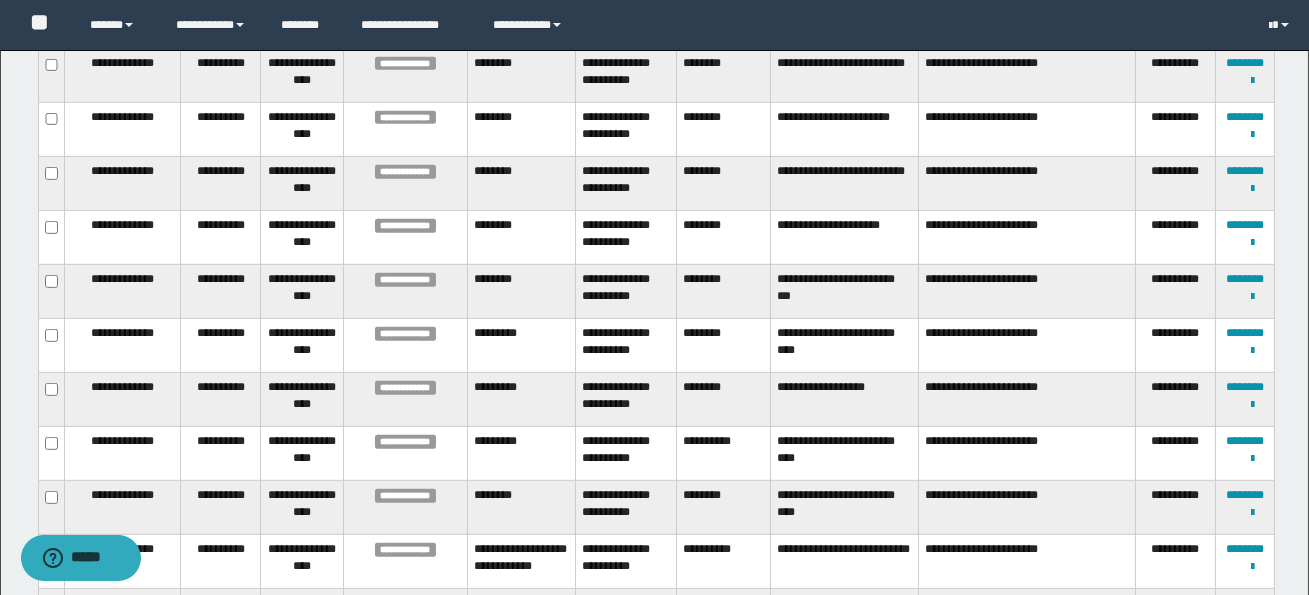 scroll, scrollTop: 1860, scrollLeft: 0, axis: vertical 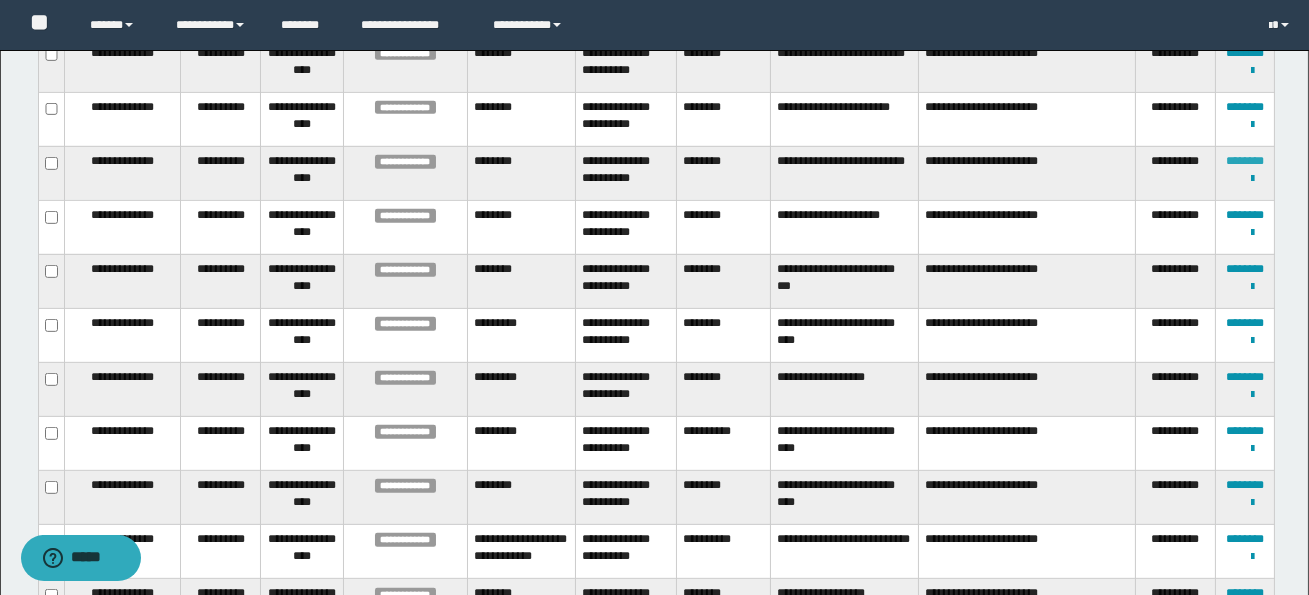 click on "********" at bounding box center [1245, 161] 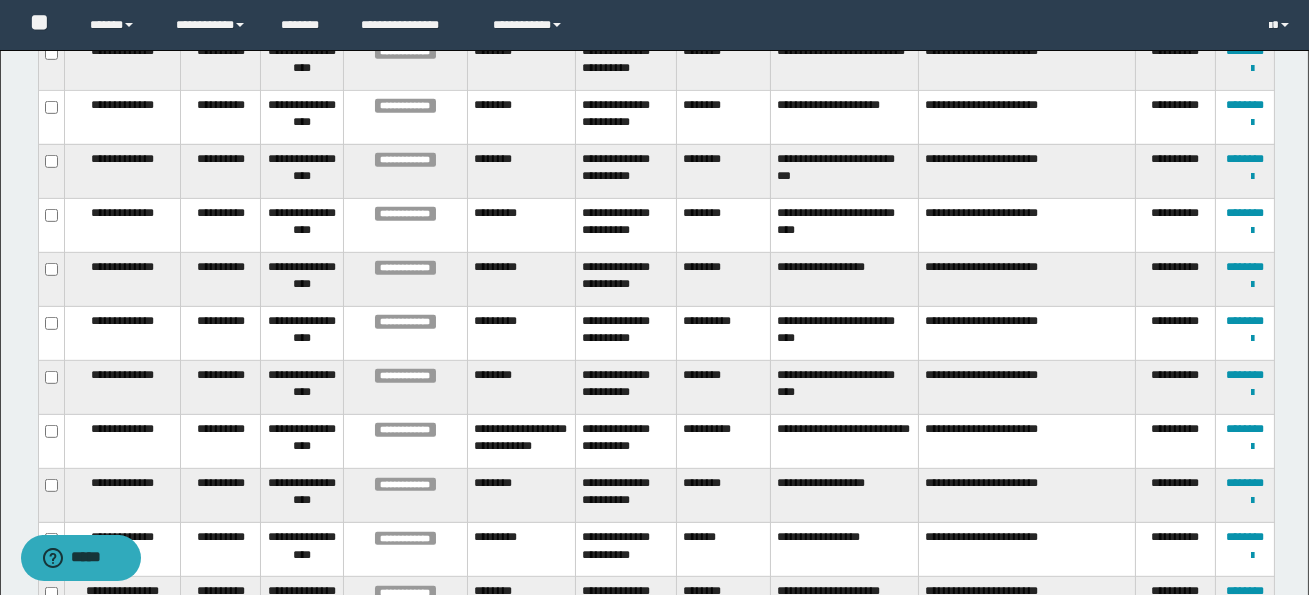 scroll, scrollTop: 1975, scrollLeft: 0, axis: vertical 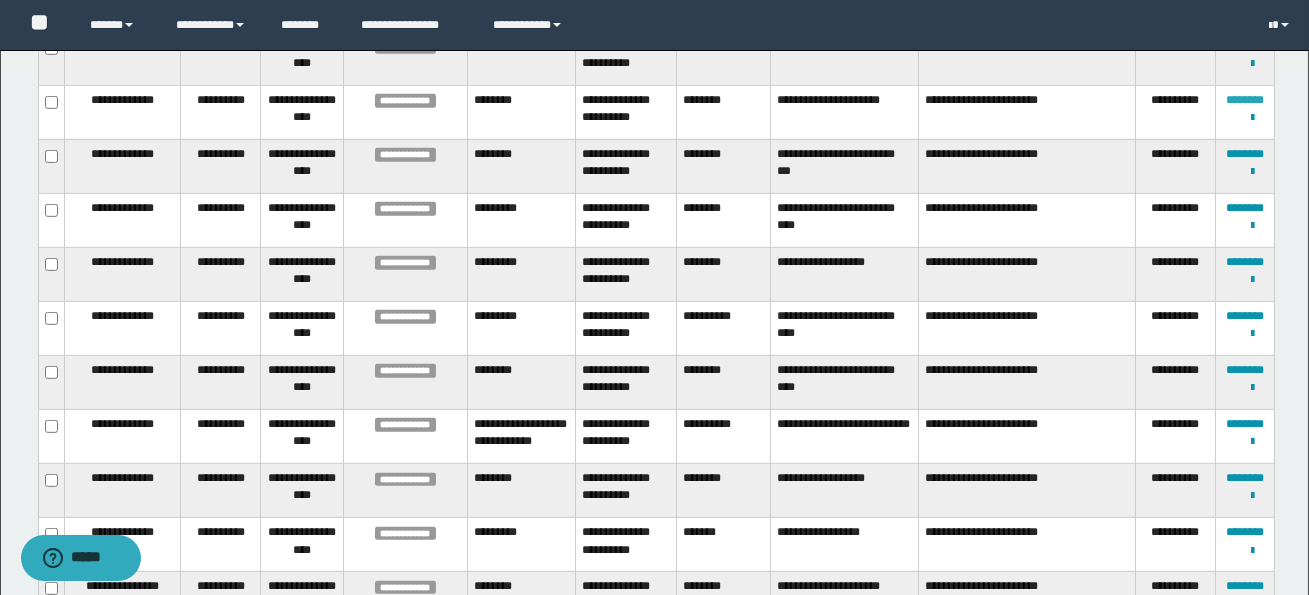 click on "********" at bounding box center [1245, 100] 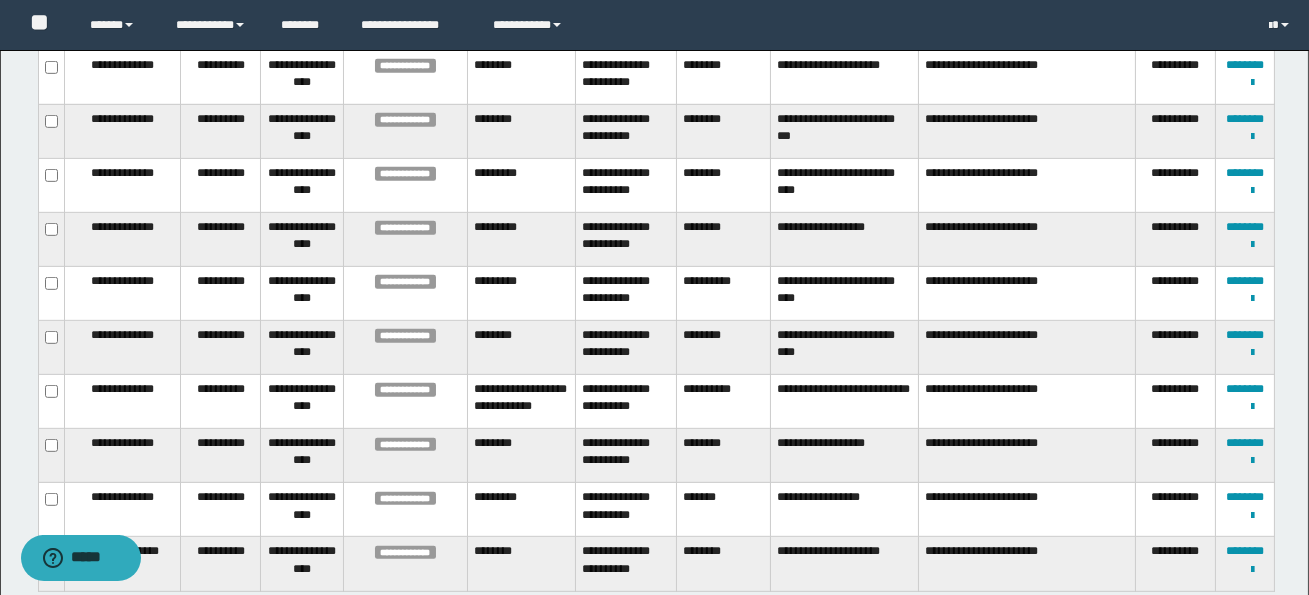 scroll, scrollTop: 2011, scrollLeft: 0, axis: vertical 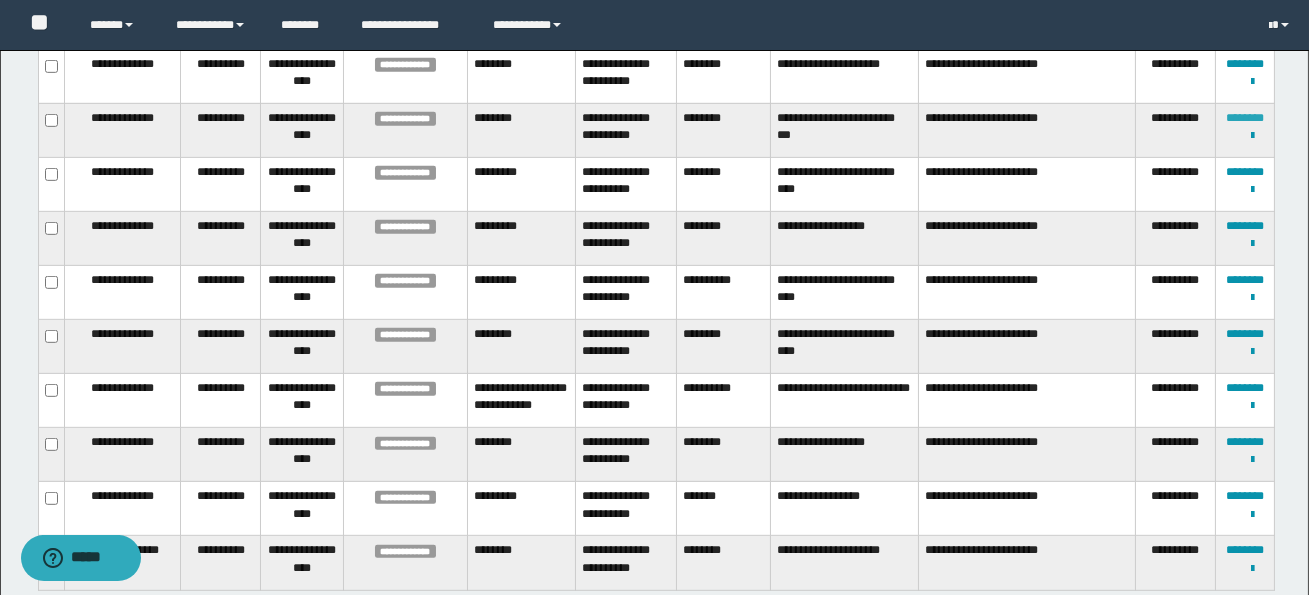 click on "********" at bounding box center (1245, 118) 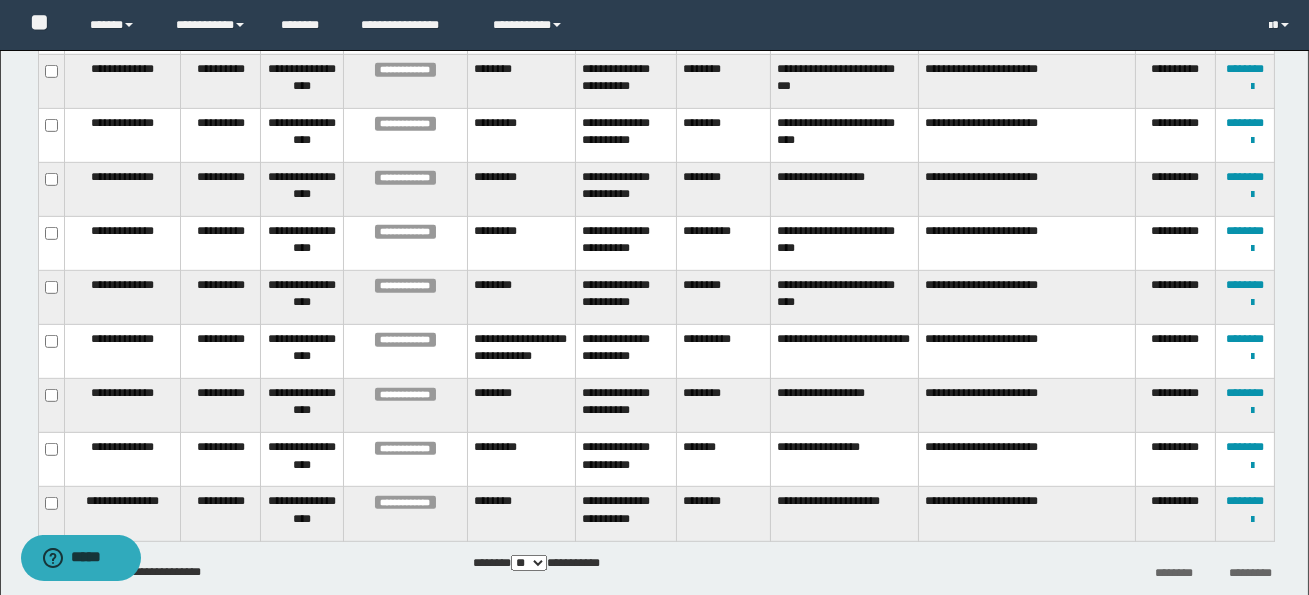 scroll, scrollTop: 2062, scrollLeft: 0, axis: vertical 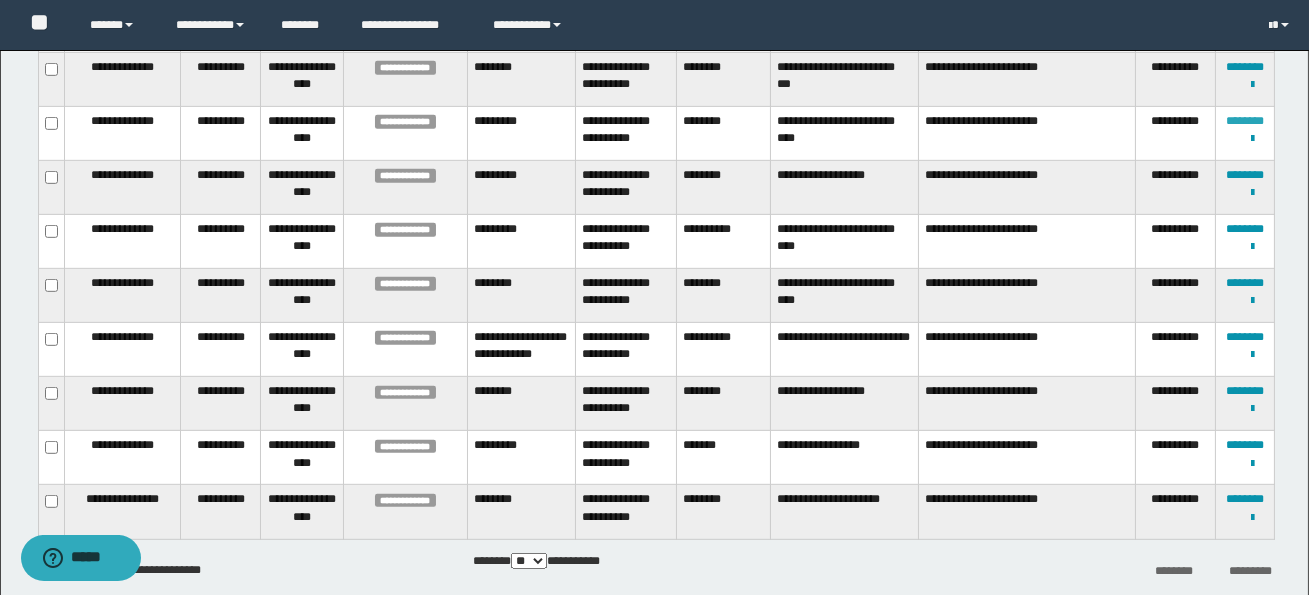 click on "********" at bounding box center (1245, 121) 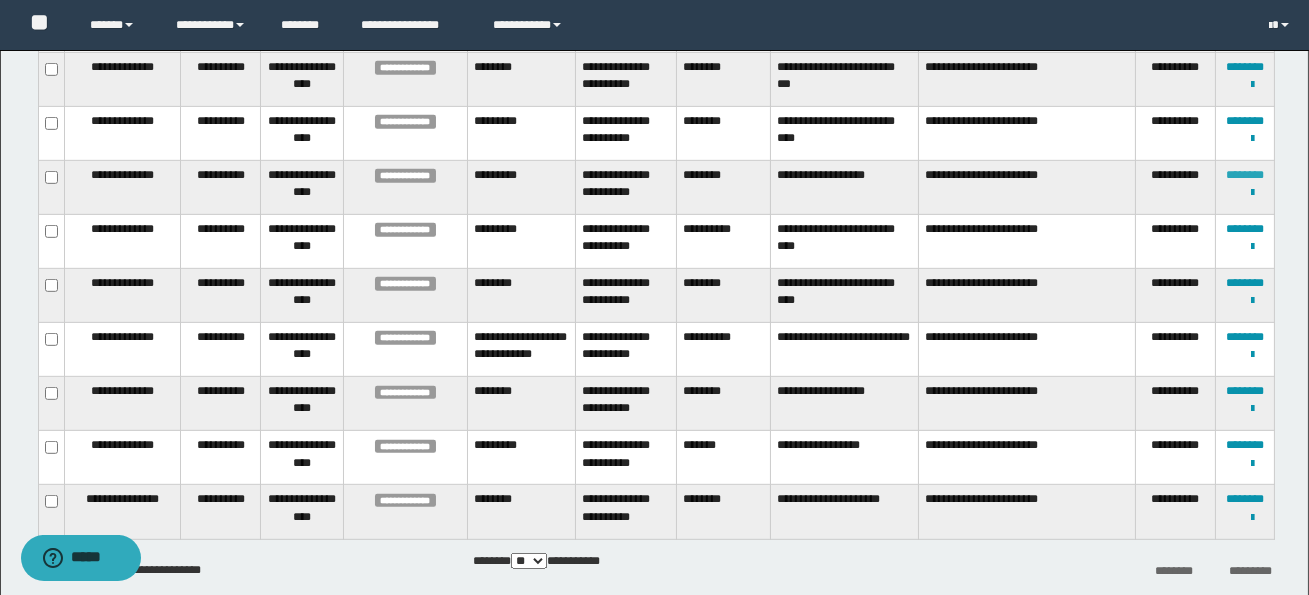 click on "********" at bounding box center [1245, 175] 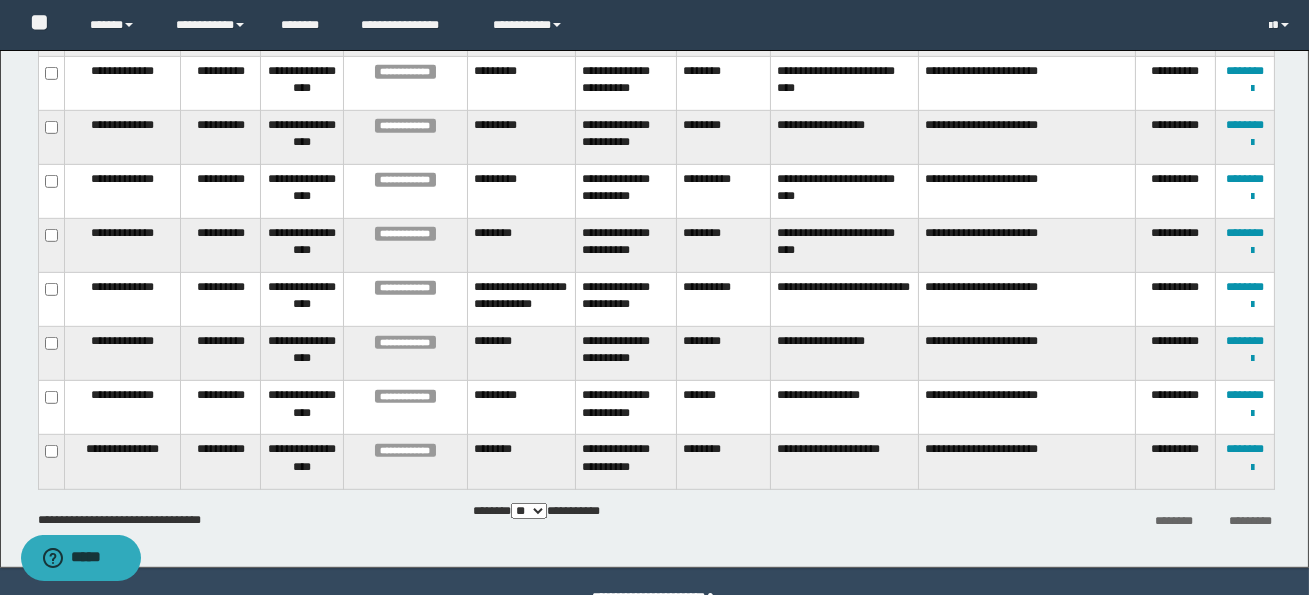 scroll, scrollTop: 2121, scrollLeft: 0, axis: vertical 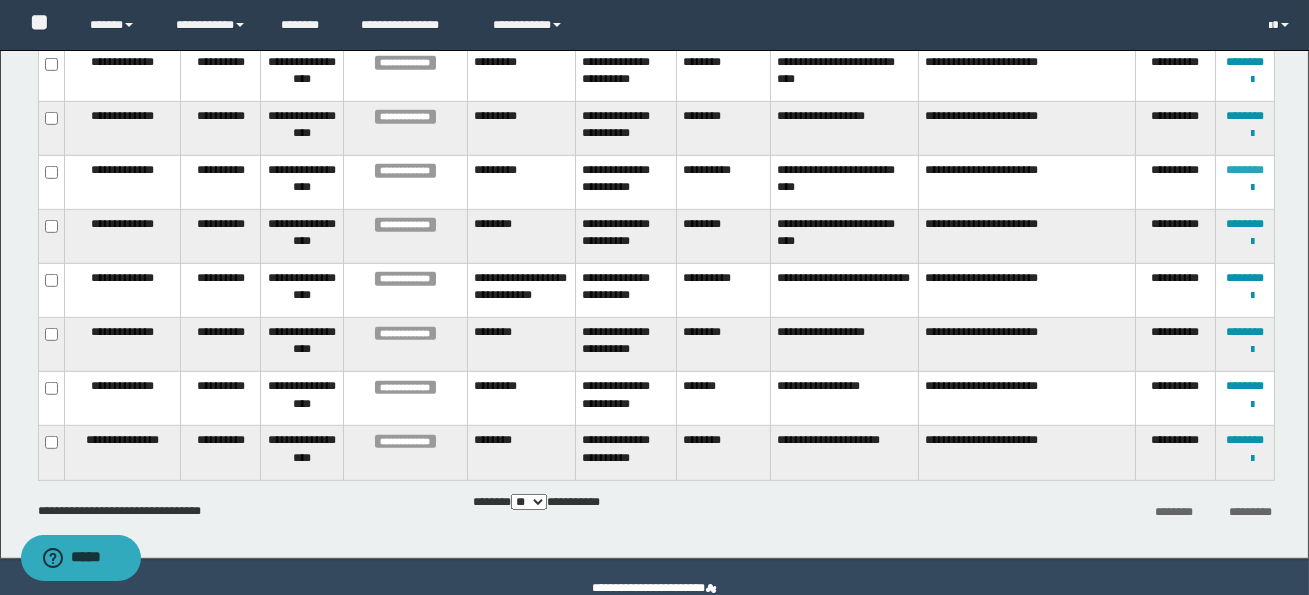 click on "********" at bounding box center (1245, 170) 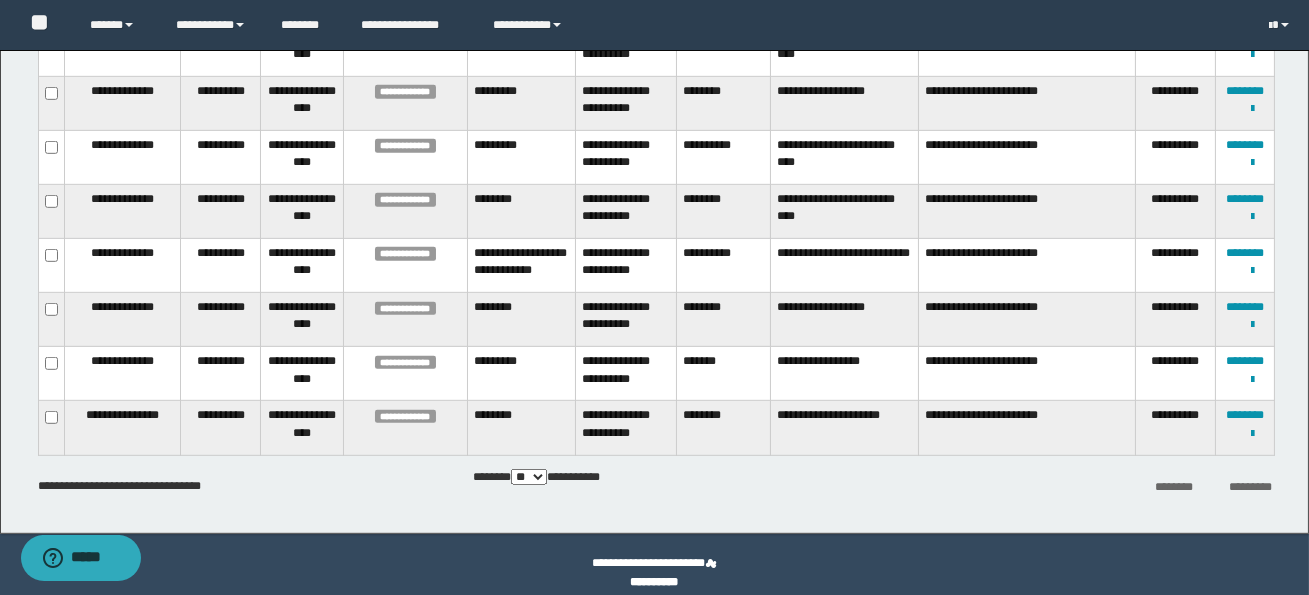 scroll, scrollTop: 2149, scrollLeft: 0, axis: vertical 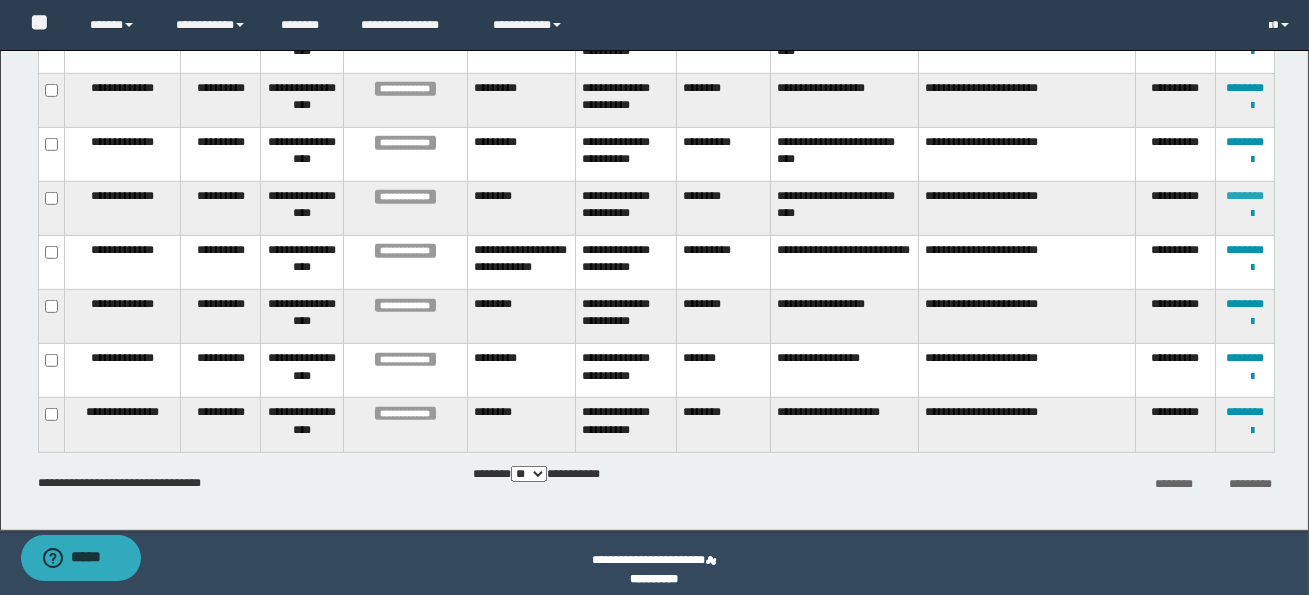click on "********" at bounding box center [1245, 196] 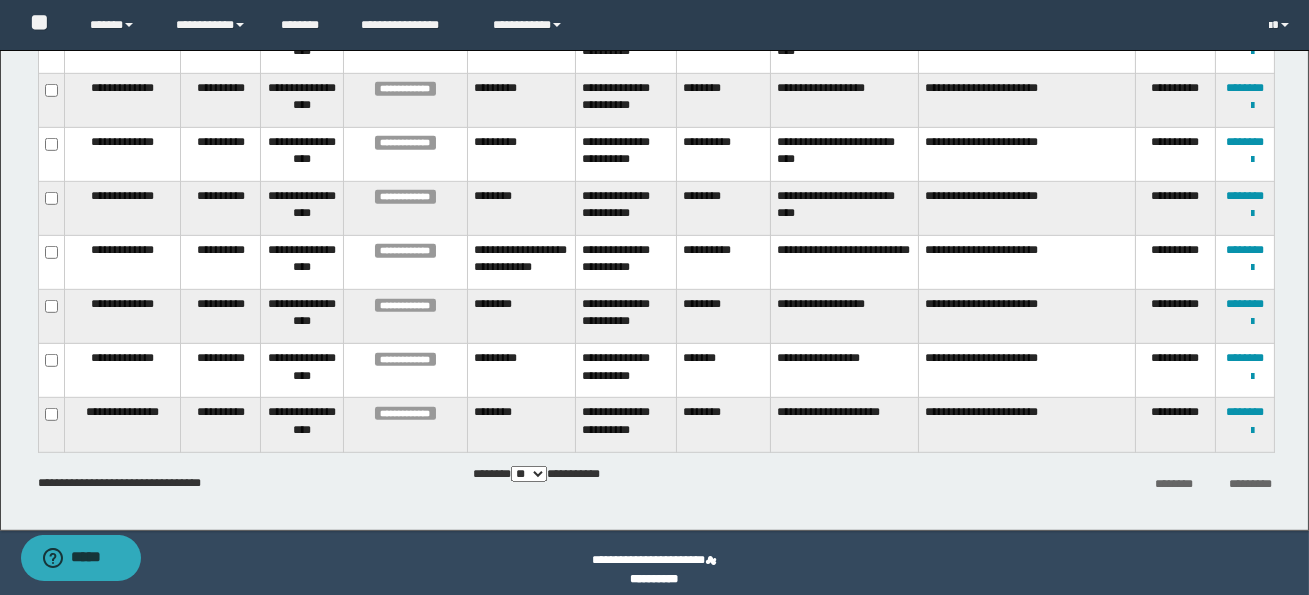 scroll, scrollTop: 2161, scrollLeft: 0, axis: vertical 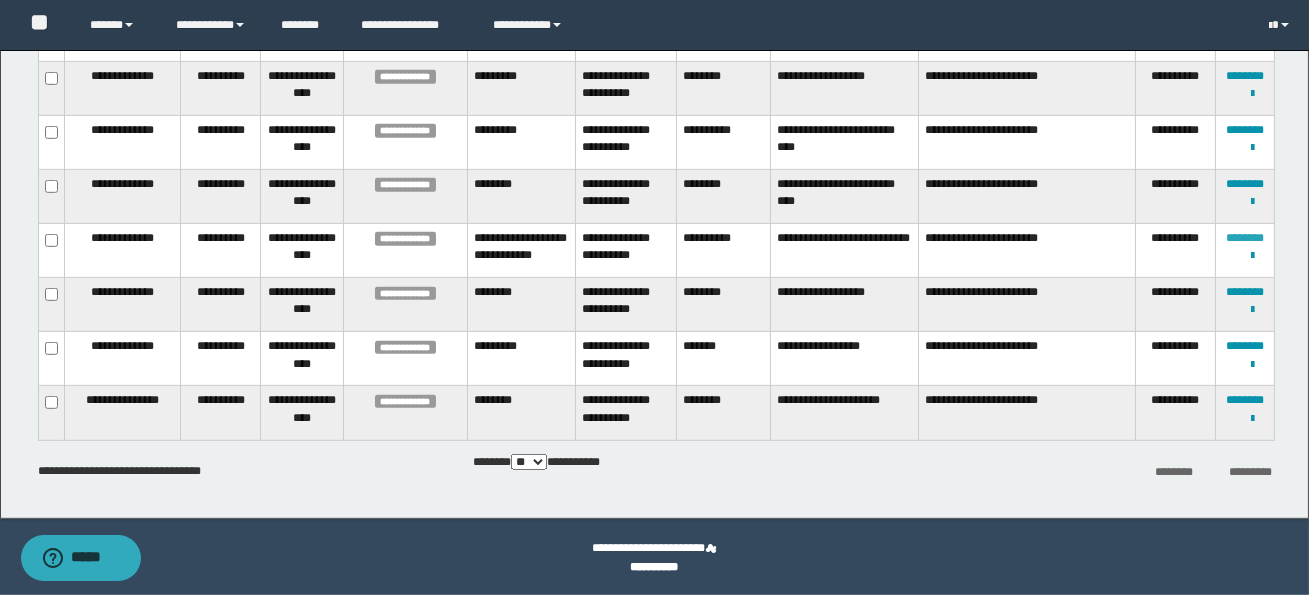 click on "********" at bounding box center [1245, 238] 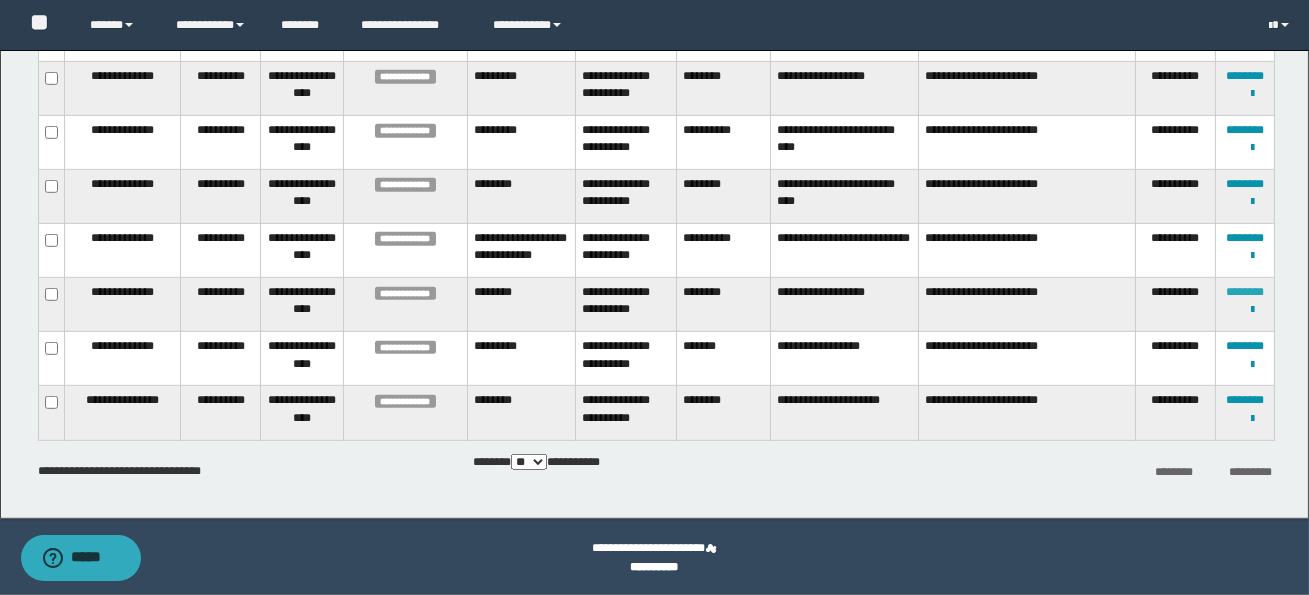 click on "********" at bounding box center [1245, 292] 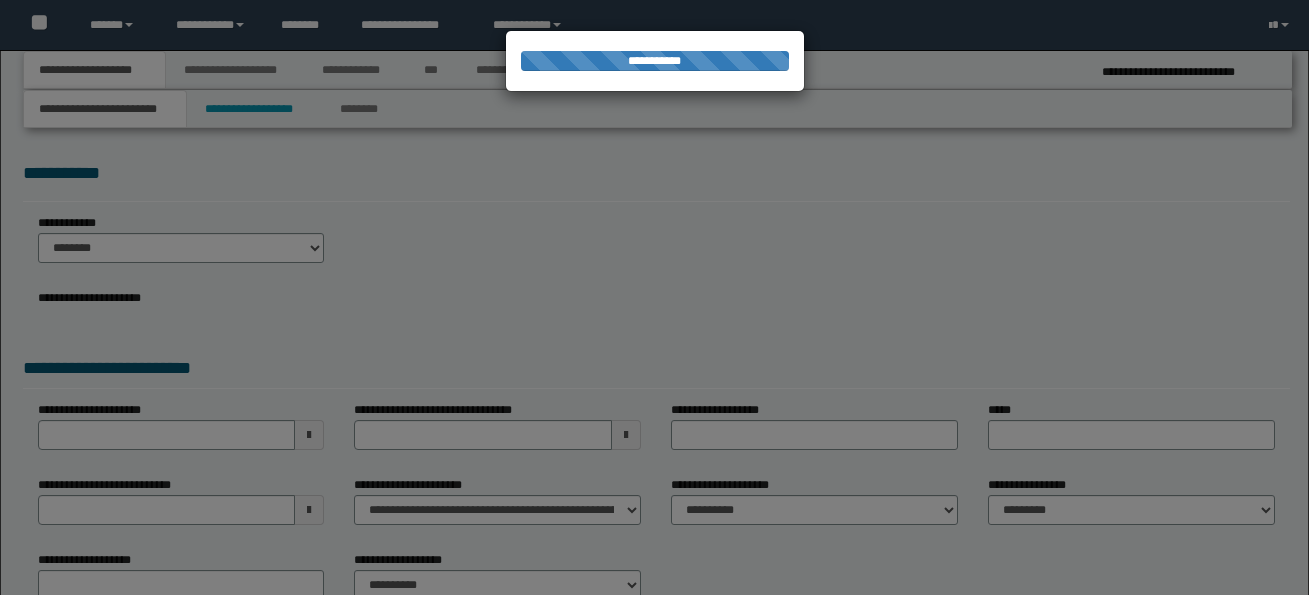 scroll, scrollTop: 0, scrollLeft: 0, axis: both 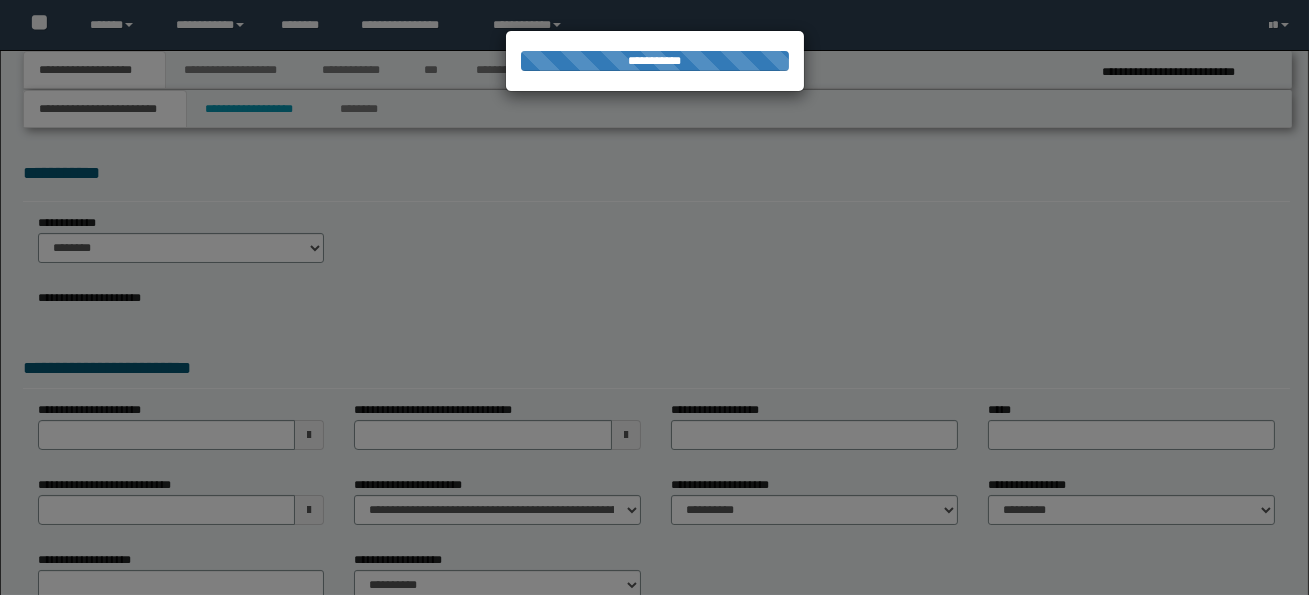 select on "*" 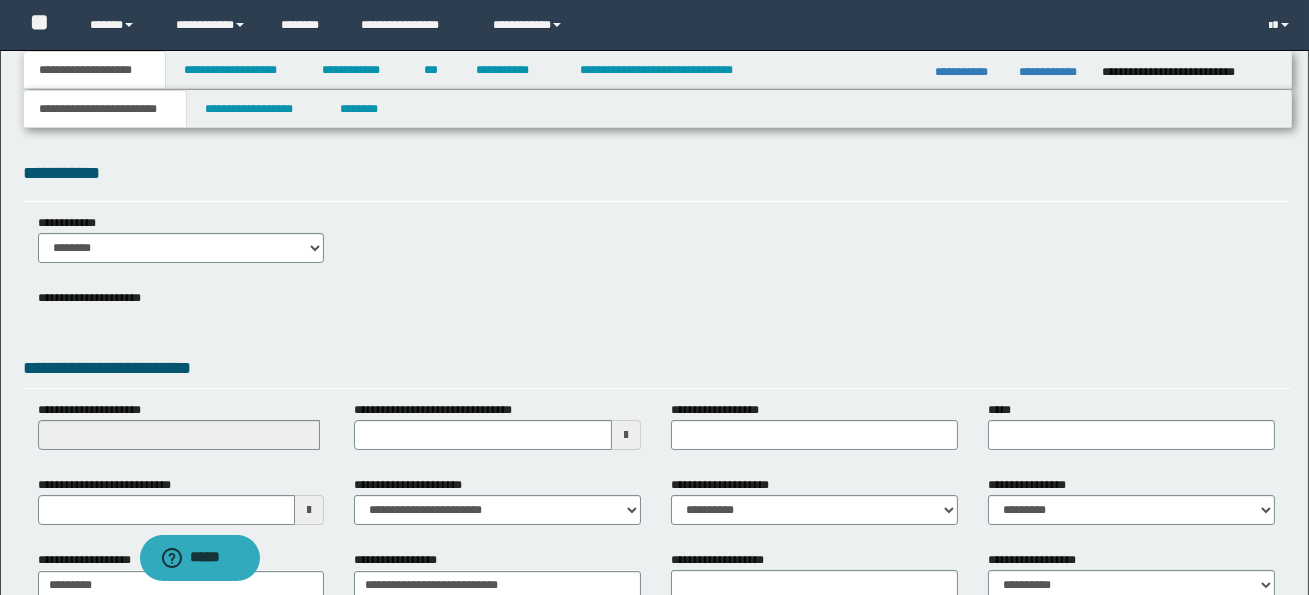 scroll, scrollTop: 0, scrollLeft: 0, axis: both 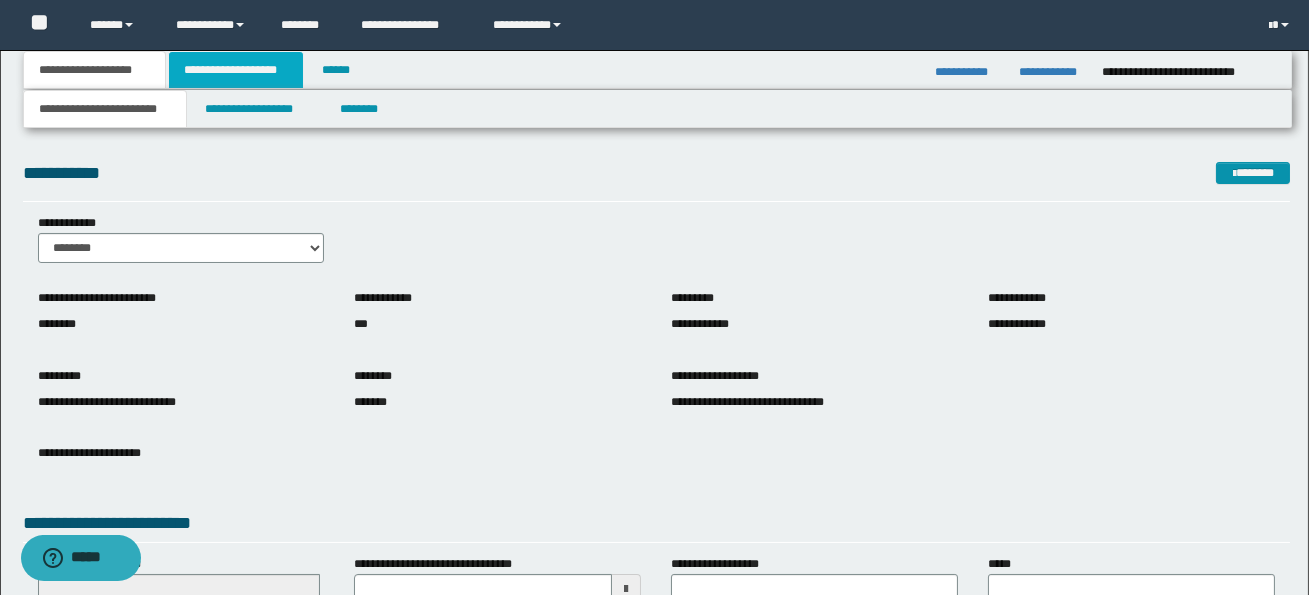 click on "**********" at bounding box center [236, 70] 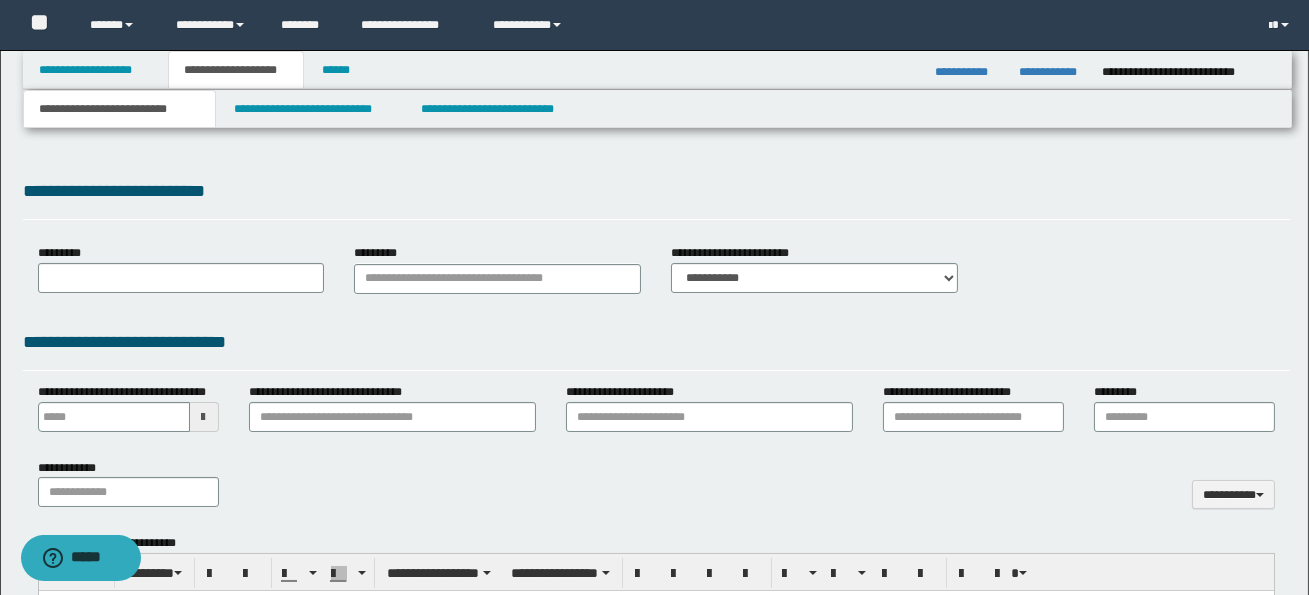 type 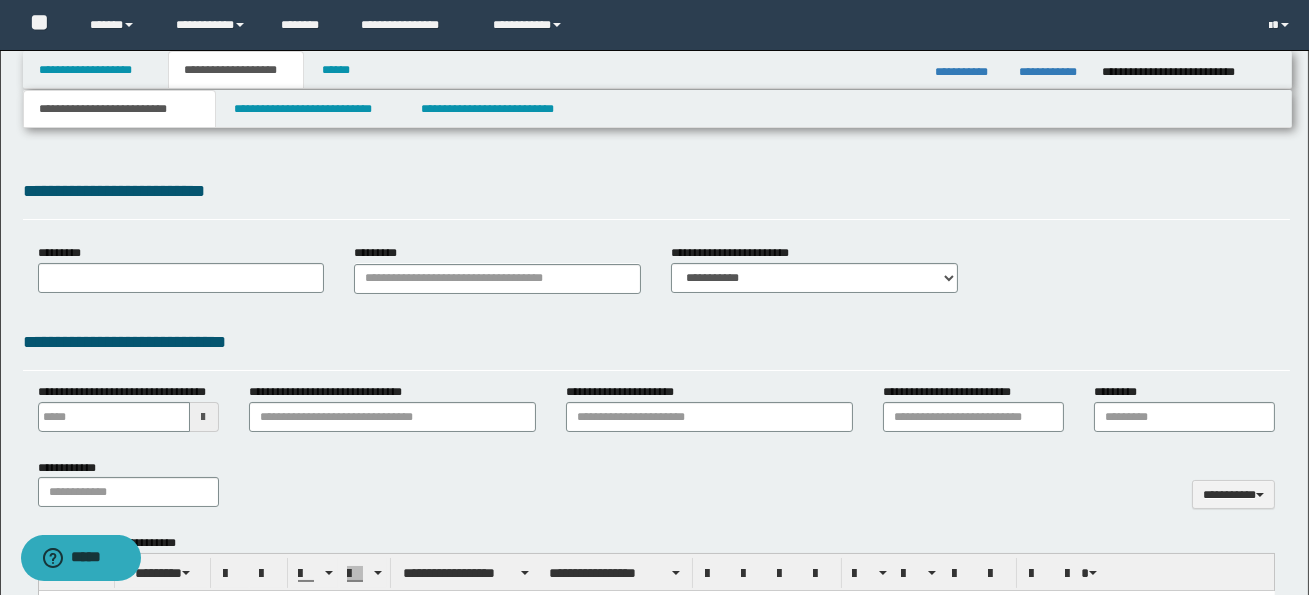 scroll, scrollTop: 0, scrollLeft: 0, axis: both 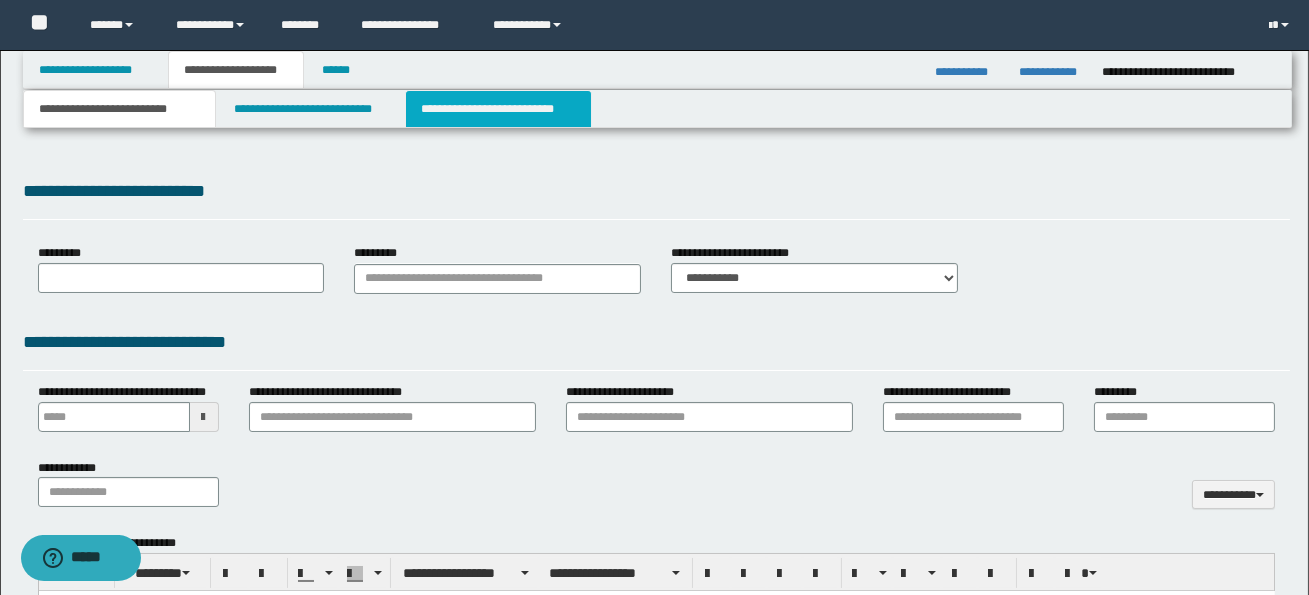 click on "**********" at bounding box center (498, 109) 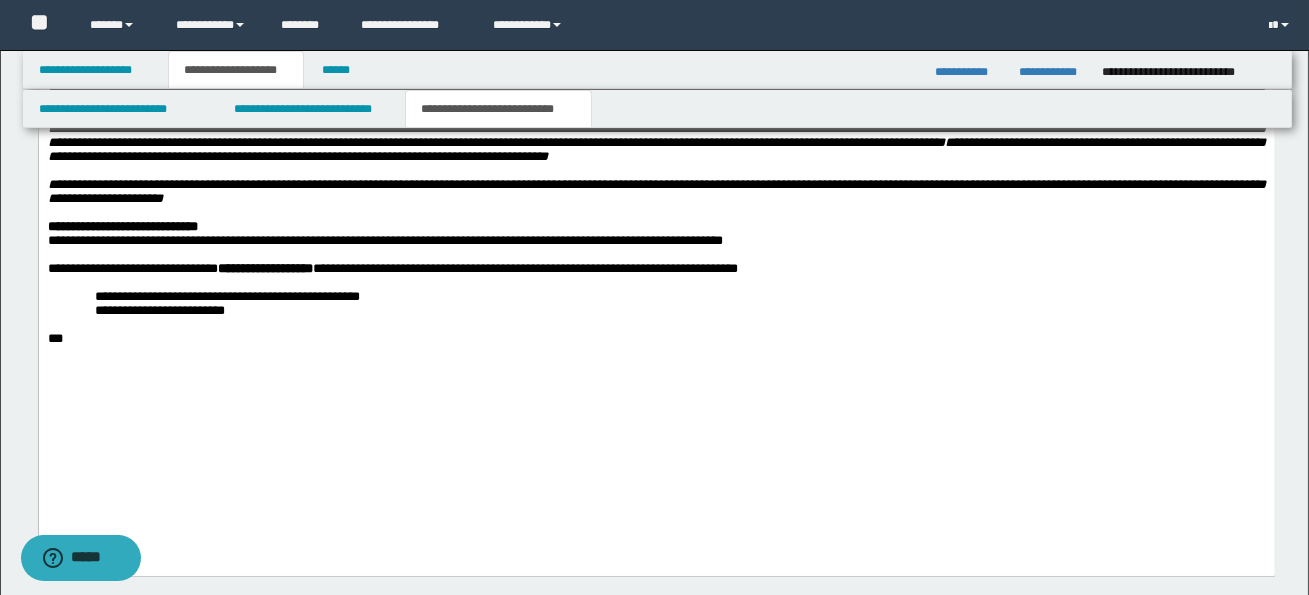 scroll, scrollTop: 2439, scrollLeft: 0, axis: vertical 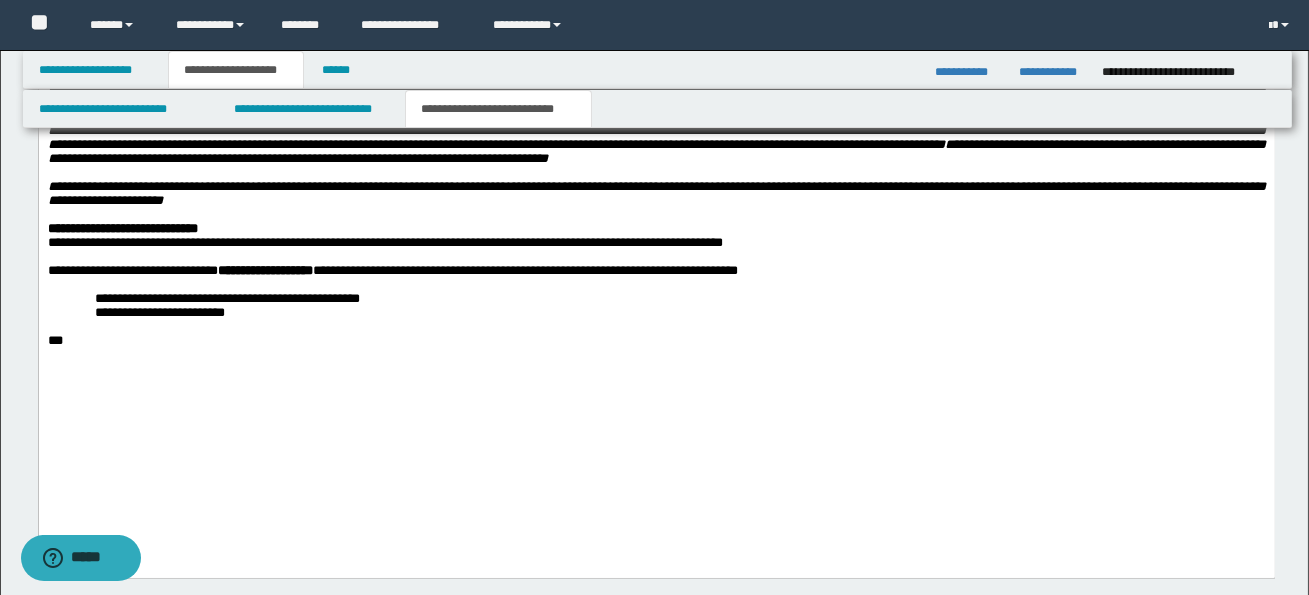 click on "**********" at bounding box center (656, 243) 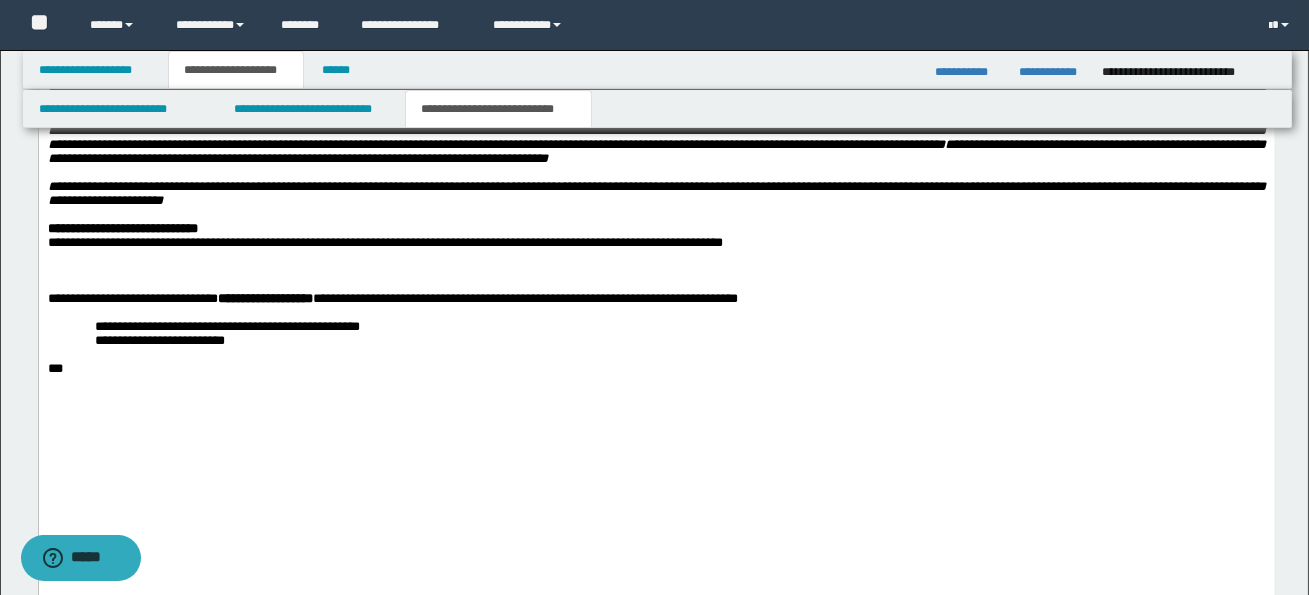 paste 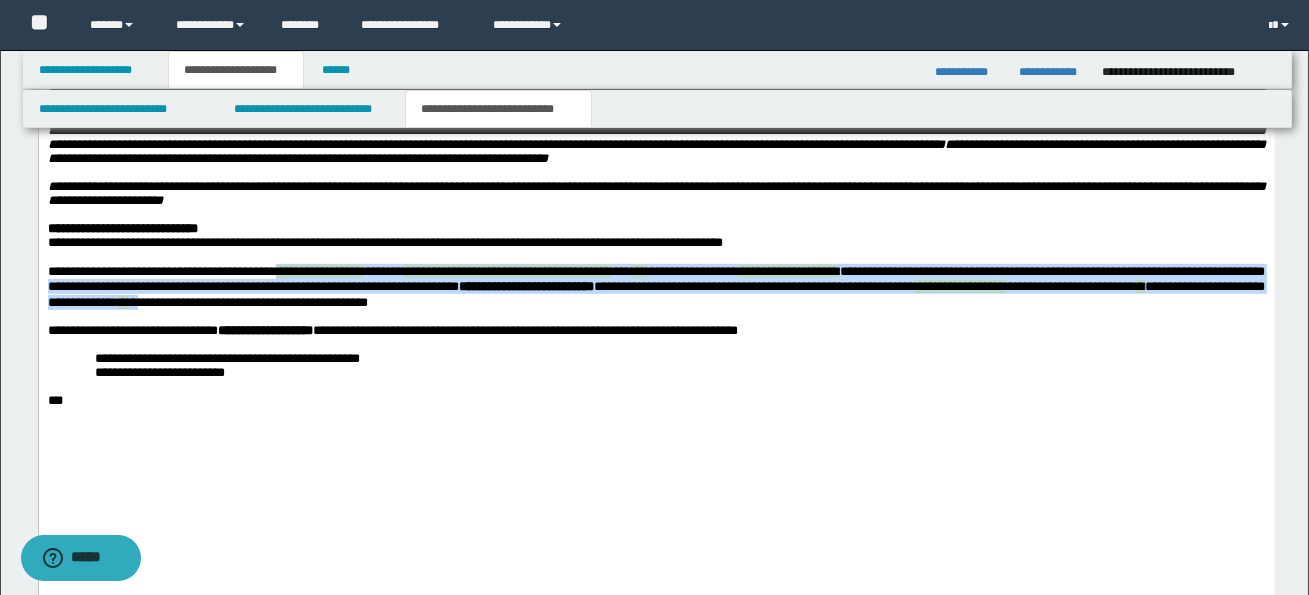 drag, startPoint x: 284, startPoint y: 384, endPoint x: 444, endPoint y: 419, distance: 163.78339 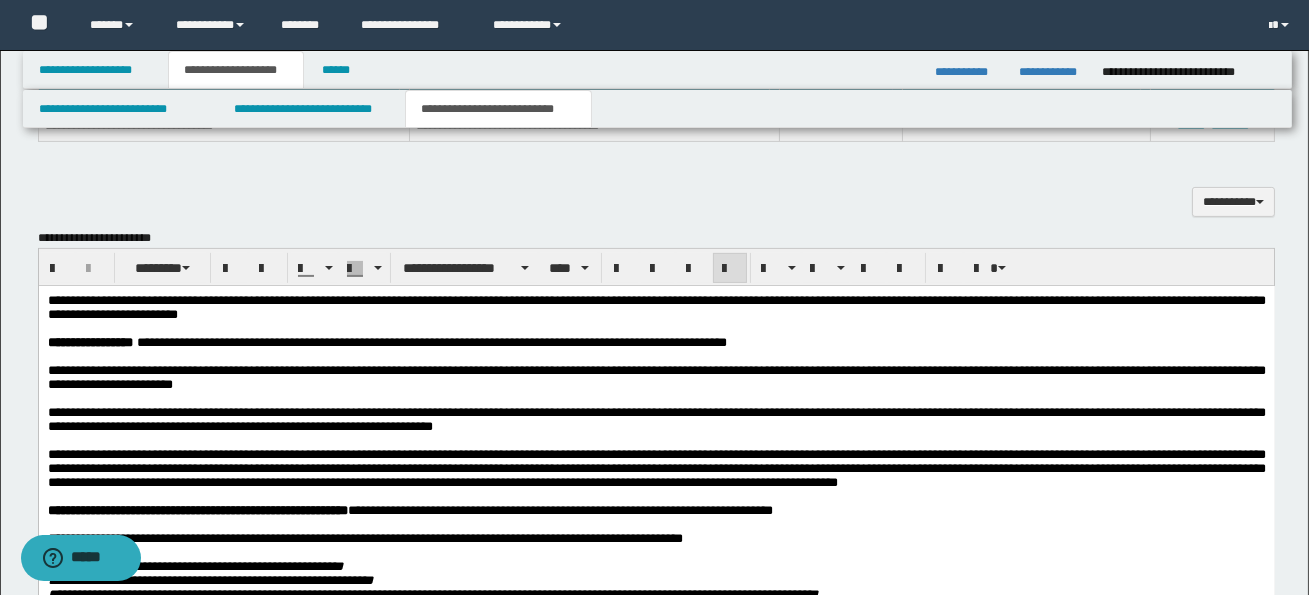 scroll, scrollTop: 1228, scrollLeft: 0, axis: vertical 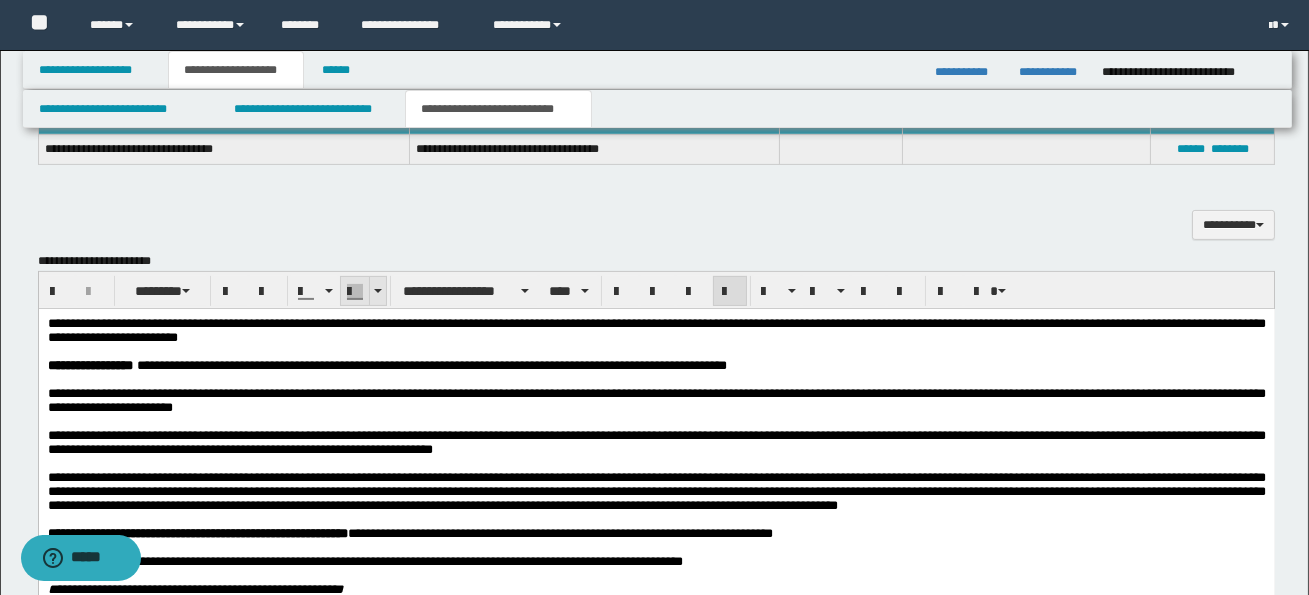 click at bounding box center (378, 291) 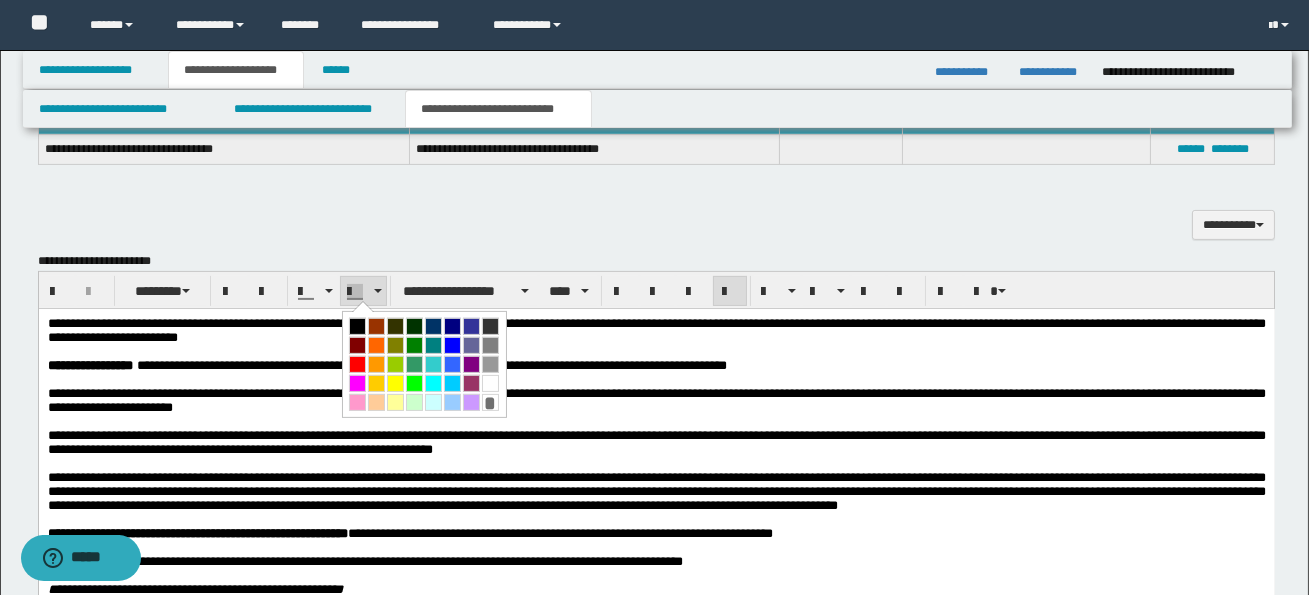 drag, startPoint x: 489, startPoint y: 384, endPoint x: 443, endPoint y: 117, distance: 270.93356 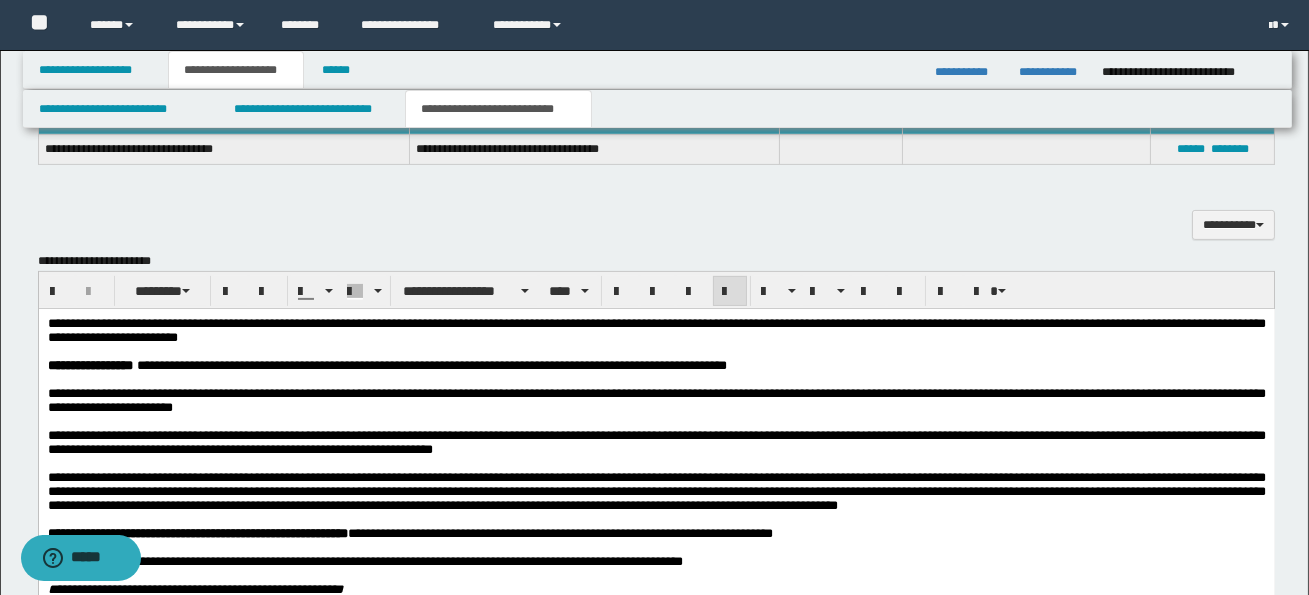 click on "**********" at bounding box center [656, 490] 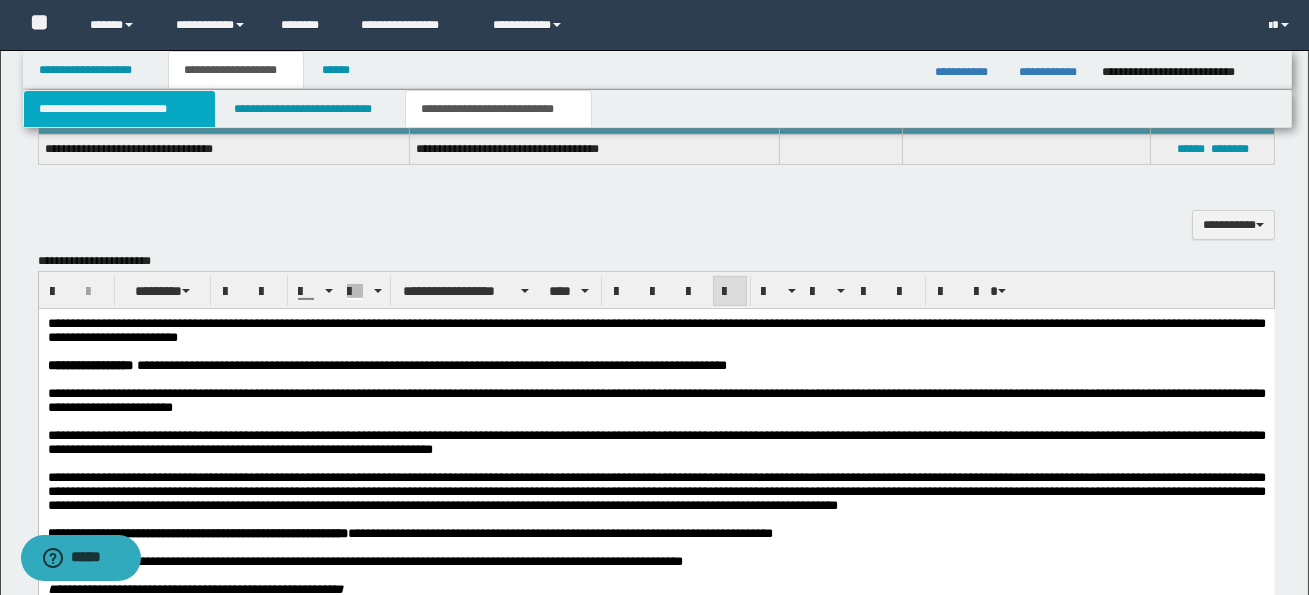 click on "**********" at bounding box center [119, 109] 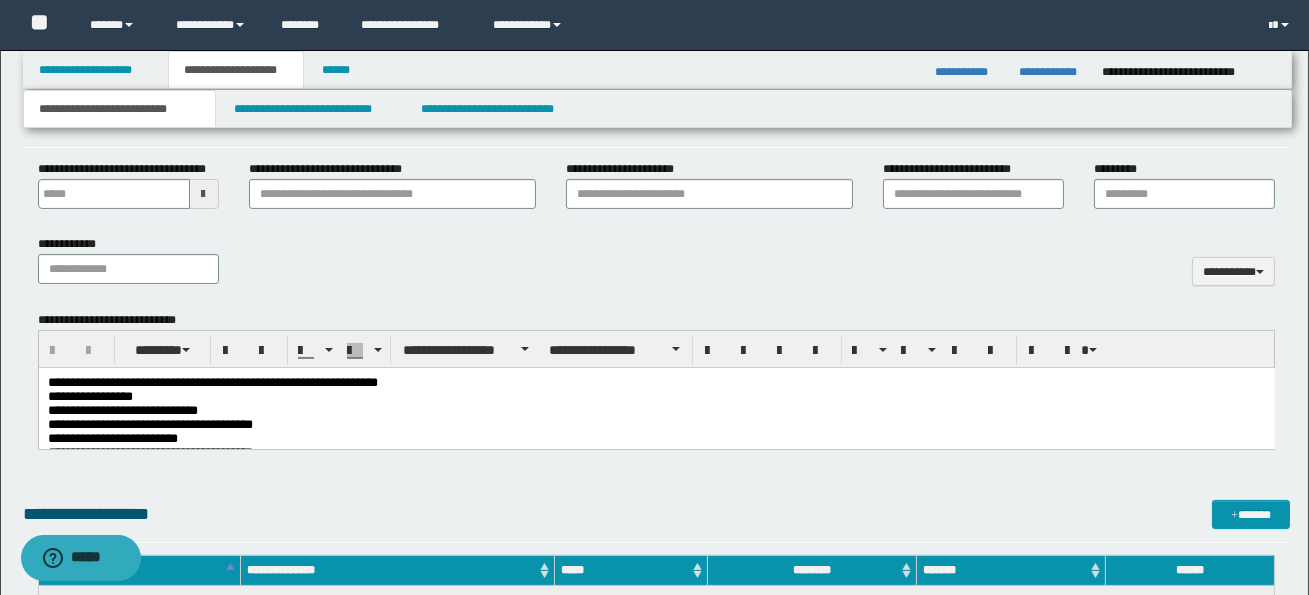 click on "**********" at bounding box center (144, 409) 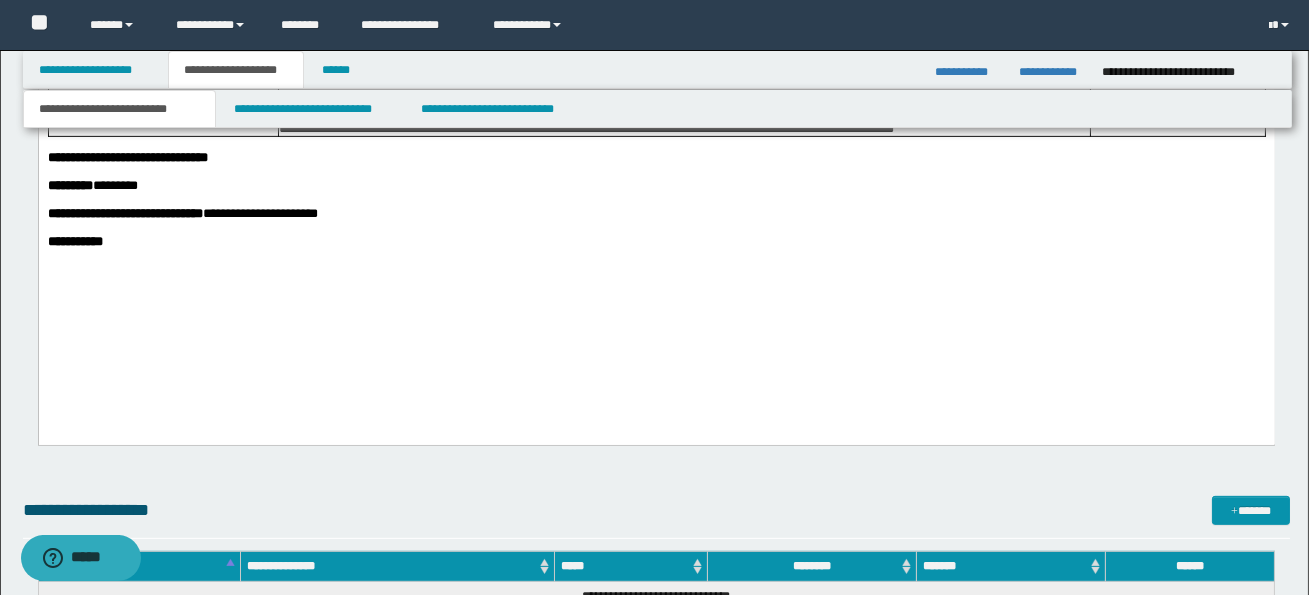 scroll, scrollTop: 1884, scrollLeft: 0, axis: vertical 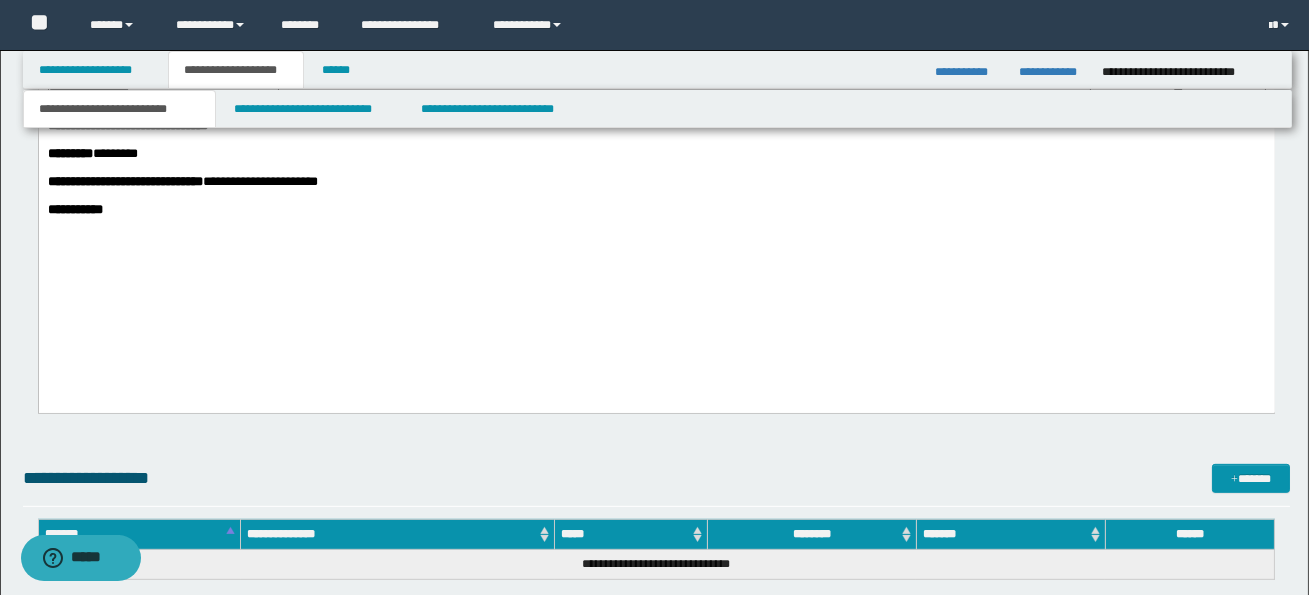 drag, startPoint x: 1108, startPoint y: 67, endPoint x: 1272, endPoint y: 70, distance: 164.02744 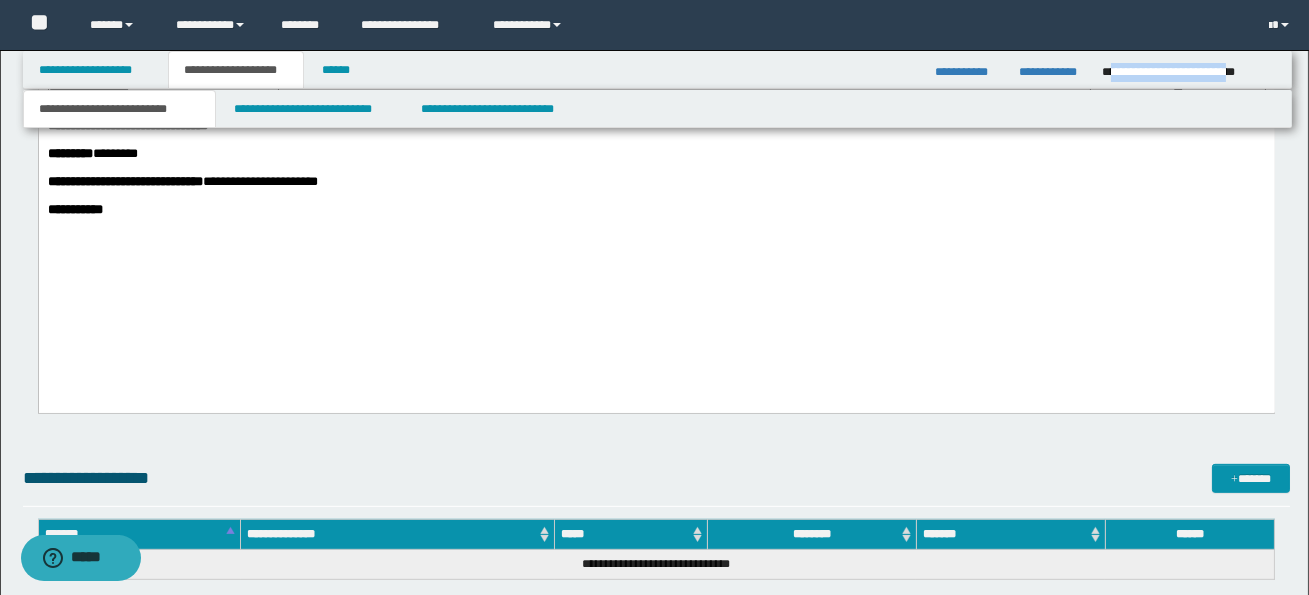 drag, startPoint x: 1272, startPoint y: 75, endPoint x: 1108, endPoint y: 67, distance: 164.195 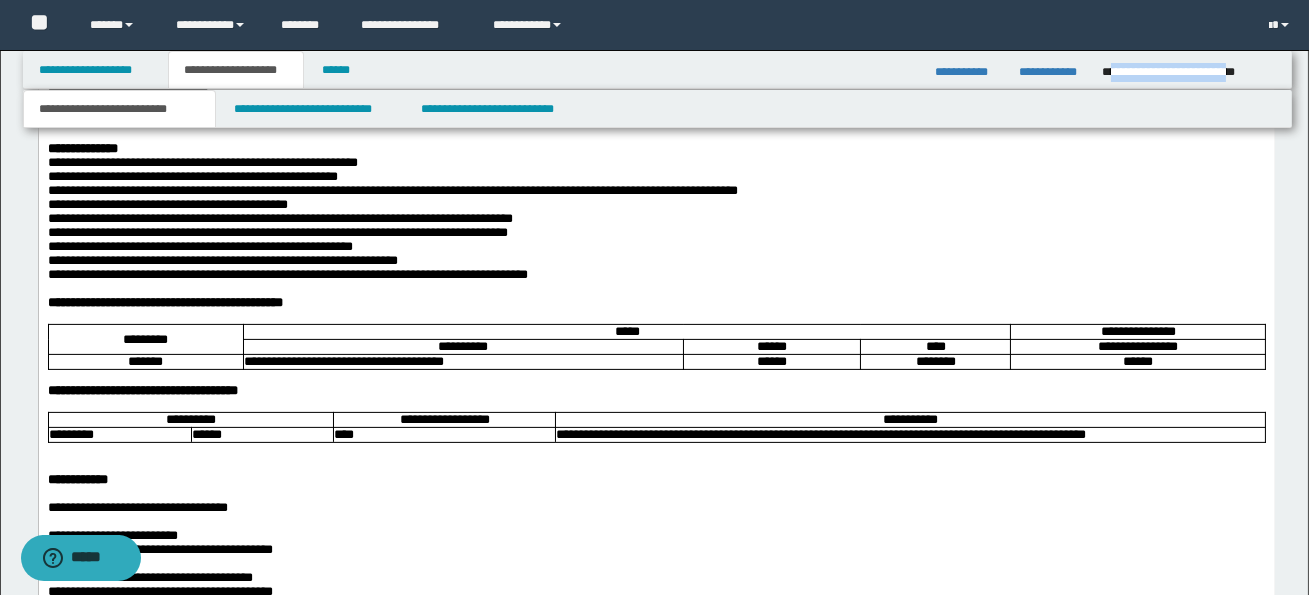 scroll, scrollTop: 1088, scrollLeft: 0, axis: vertical 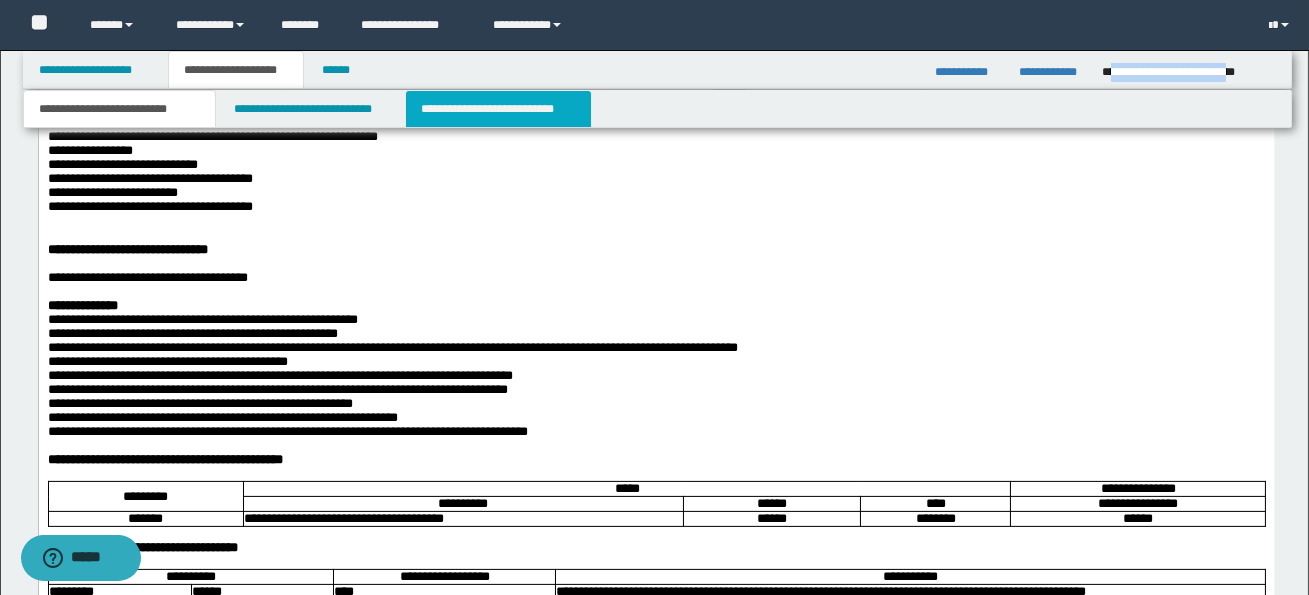 click on "**********" at bounding box center (498, 109) 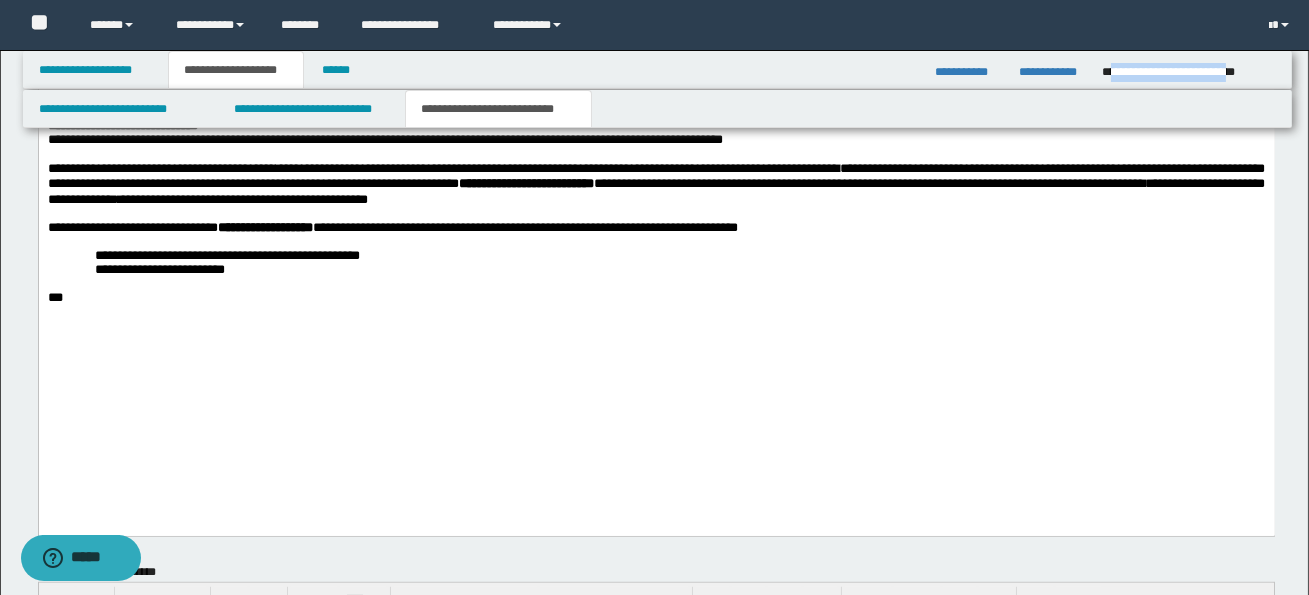 scroll, scrollTop: 2534, scrollLeft: 0, axis: vertical 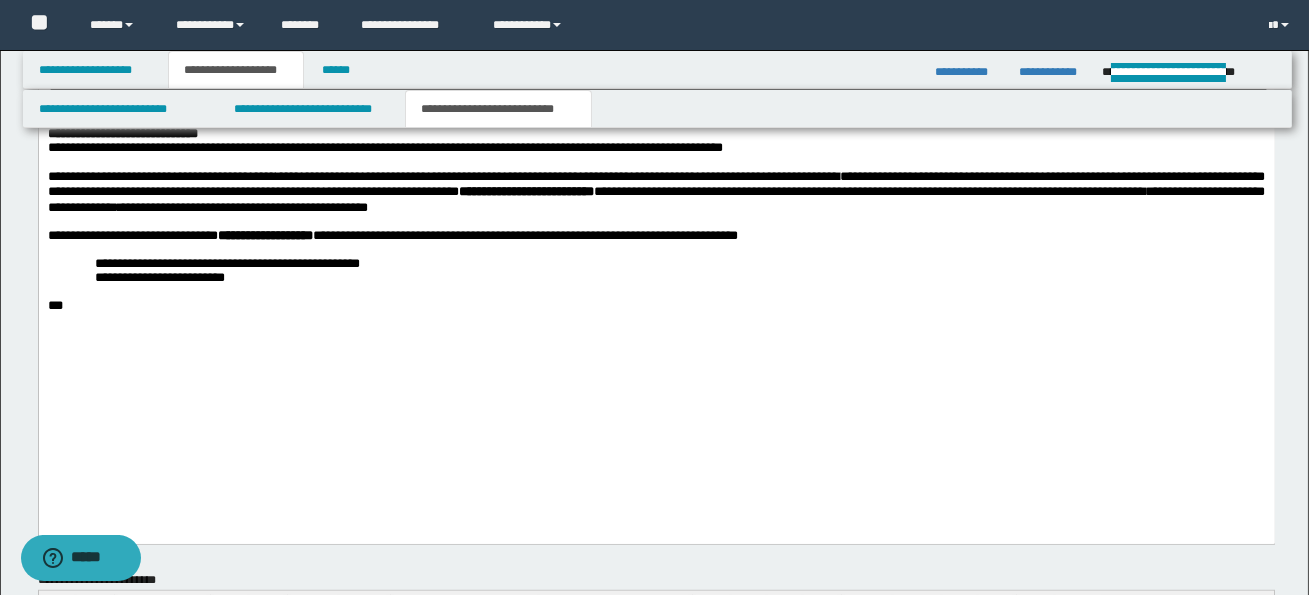 click on "**********" at bounding box center (655, 192) 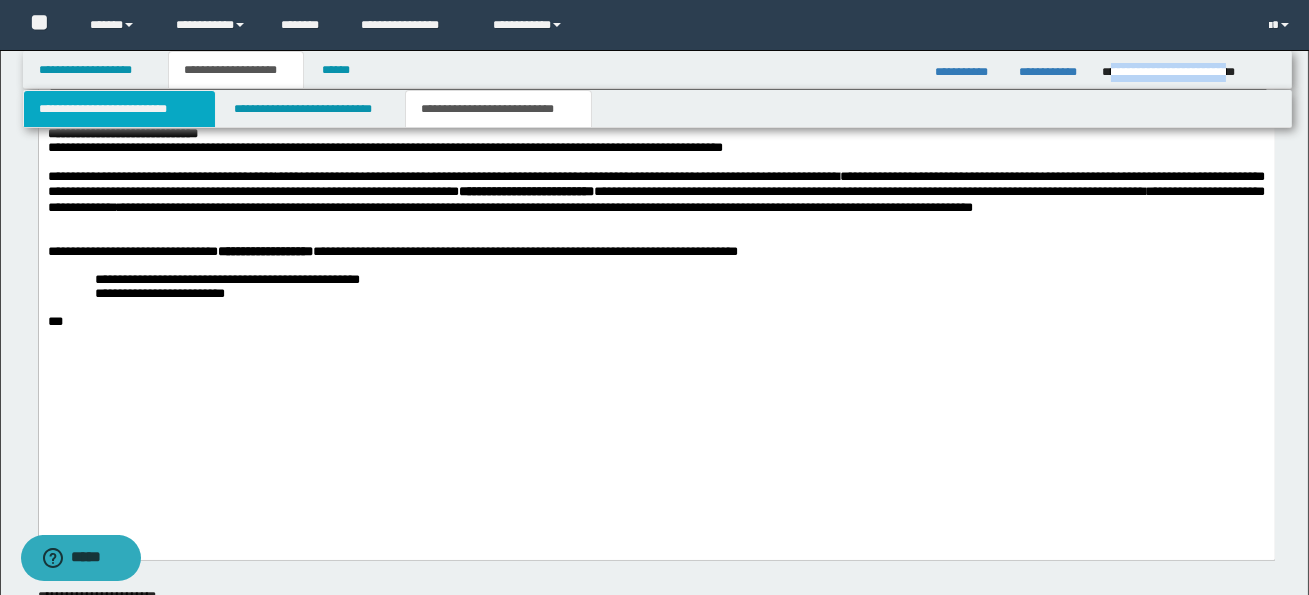 click on "**********" at bounding box center [119, 109] 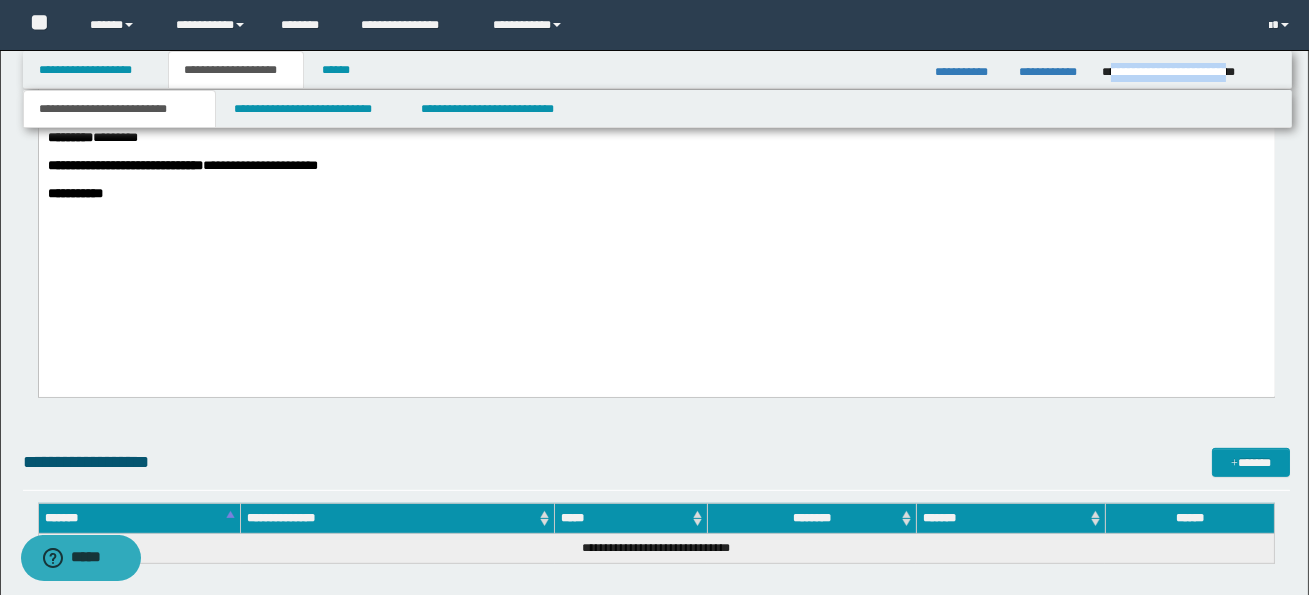 scroll, scrollTop: 1853, scrollLeft: 0, axis: vertical 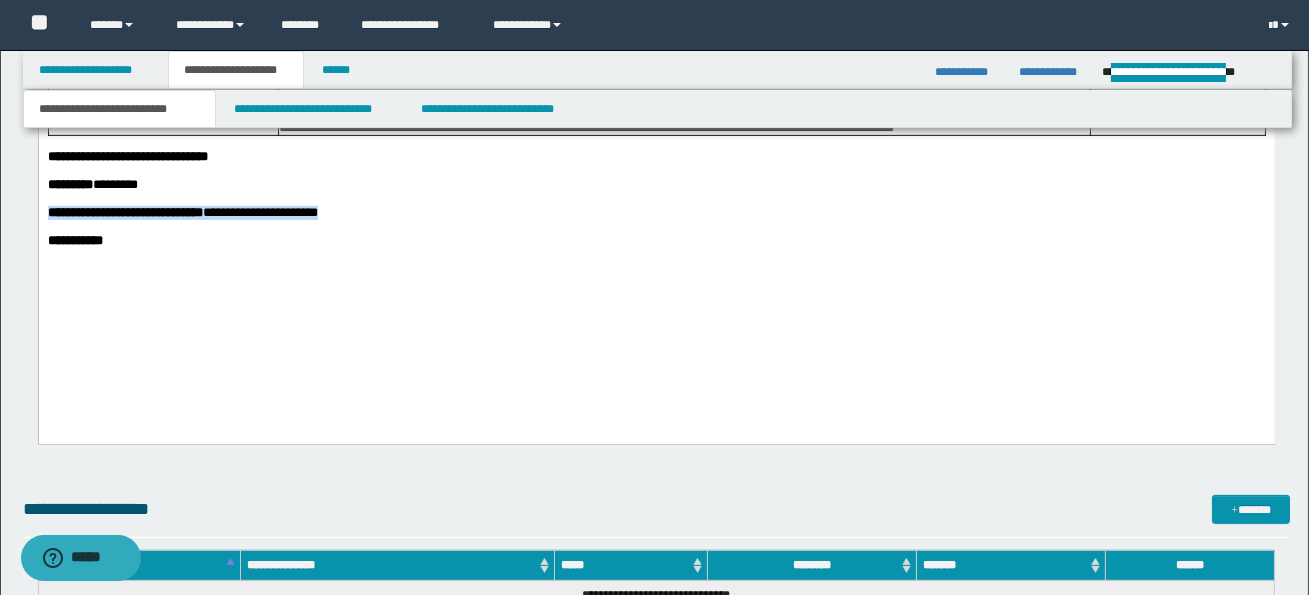 drag, startPoint x: 48, startPoint y: 298, endPoint x: 382, endPoint y: 294, distance: 334.02396 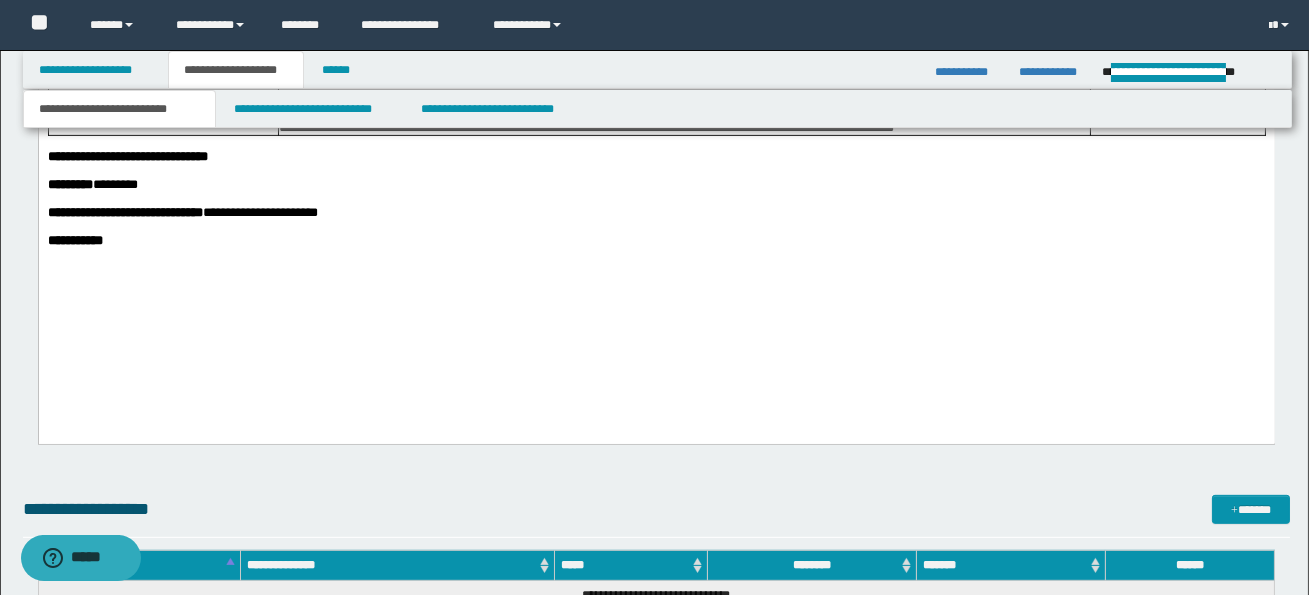 click at bounding box center [656, 227] 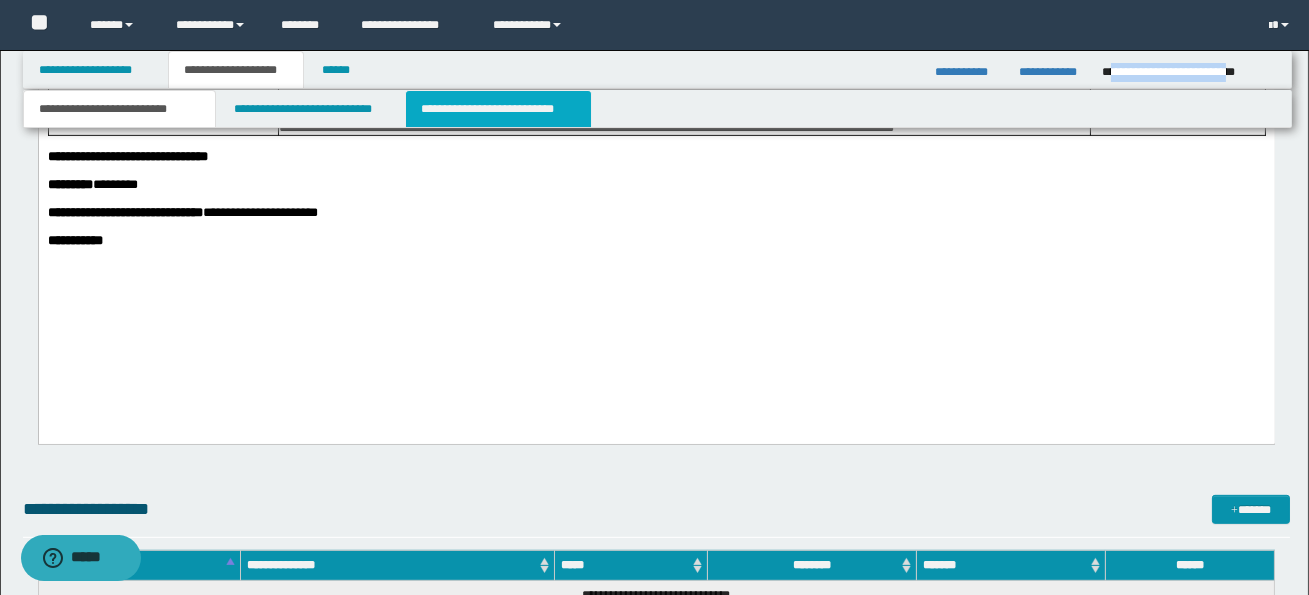 click on "**********" at bounding box center (498, 109) 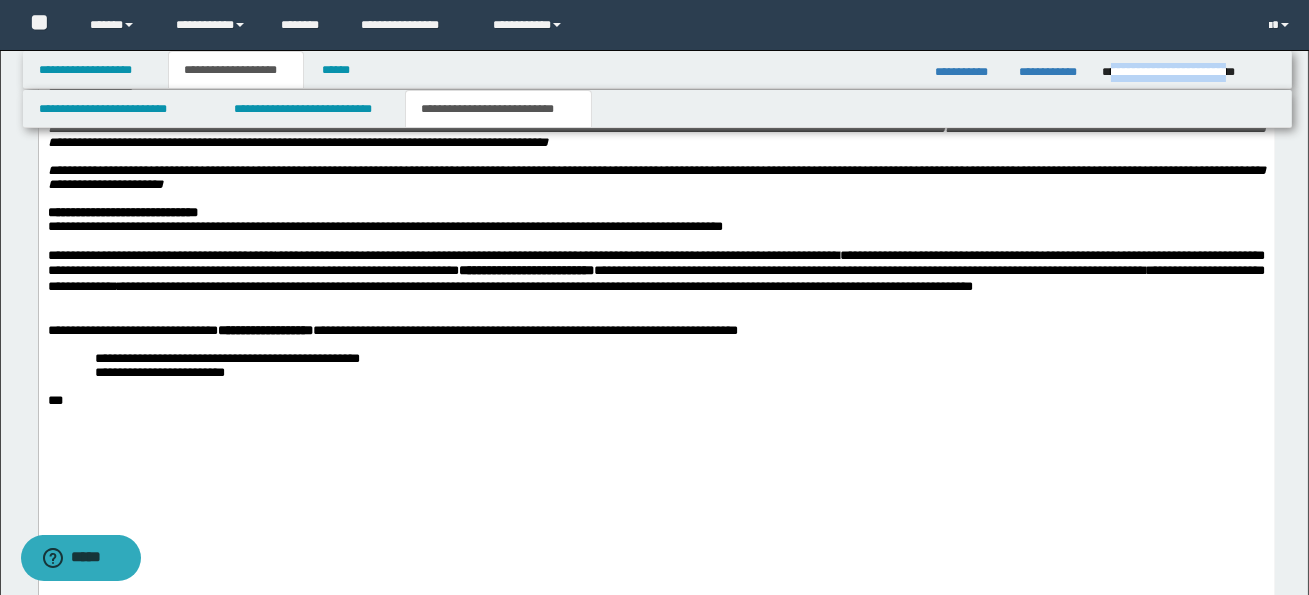 scroll, scrollTop: 2623, scrollLeft: 0, axis: vertical 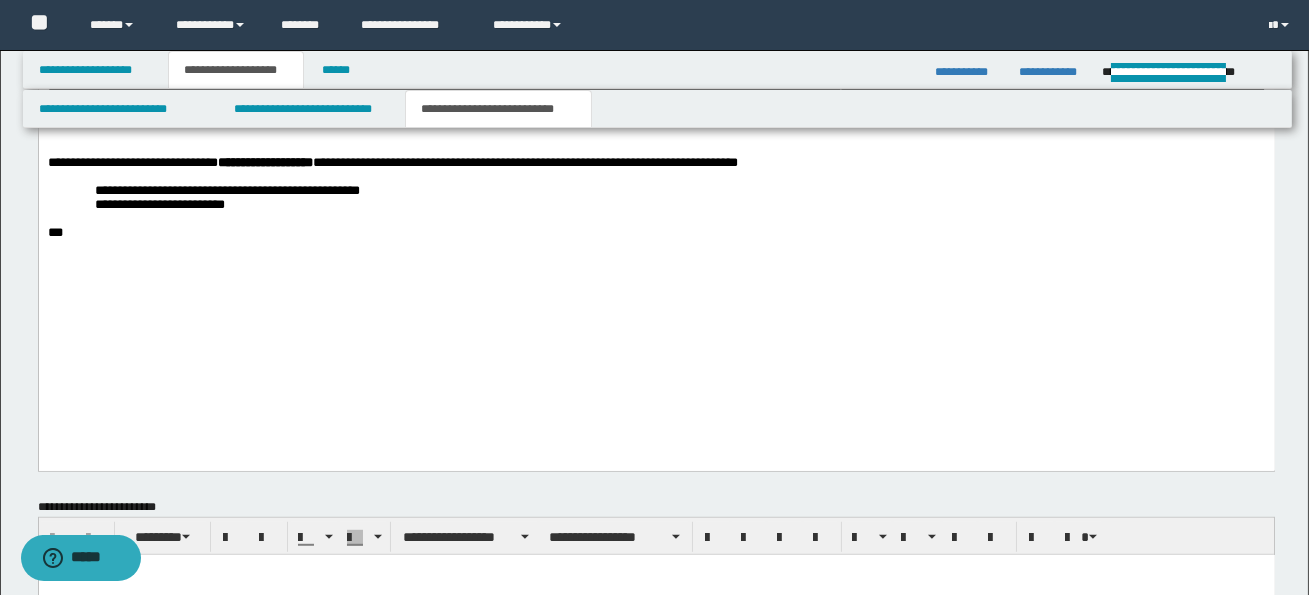 click at bounding box center [656, 149] 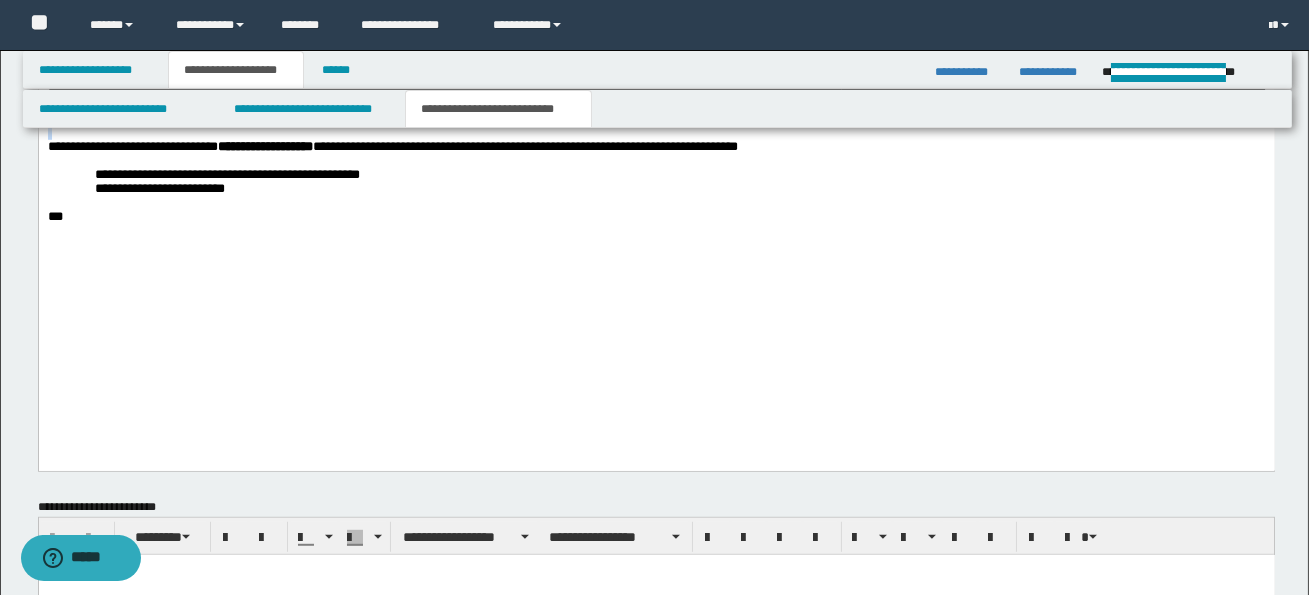 drag, startPoint x: 136, startPoint y: 245, endPoint x: 480, endPoint y: 263, distance: 344.4706 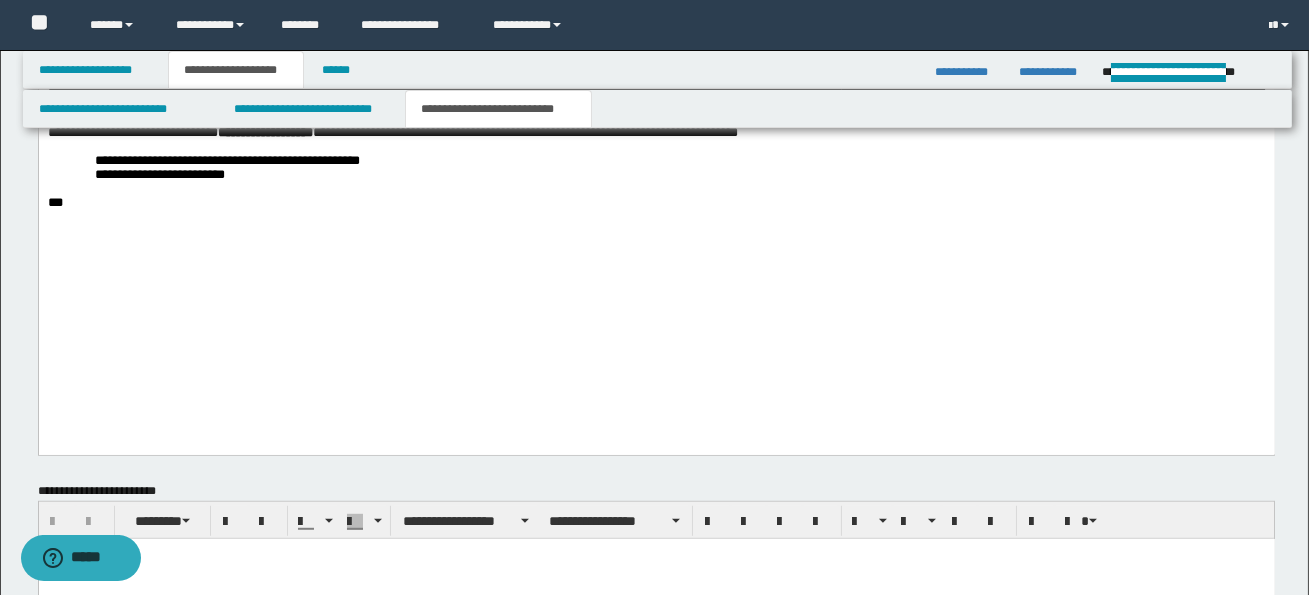 click on "**********" at bounding box center (656, 110) 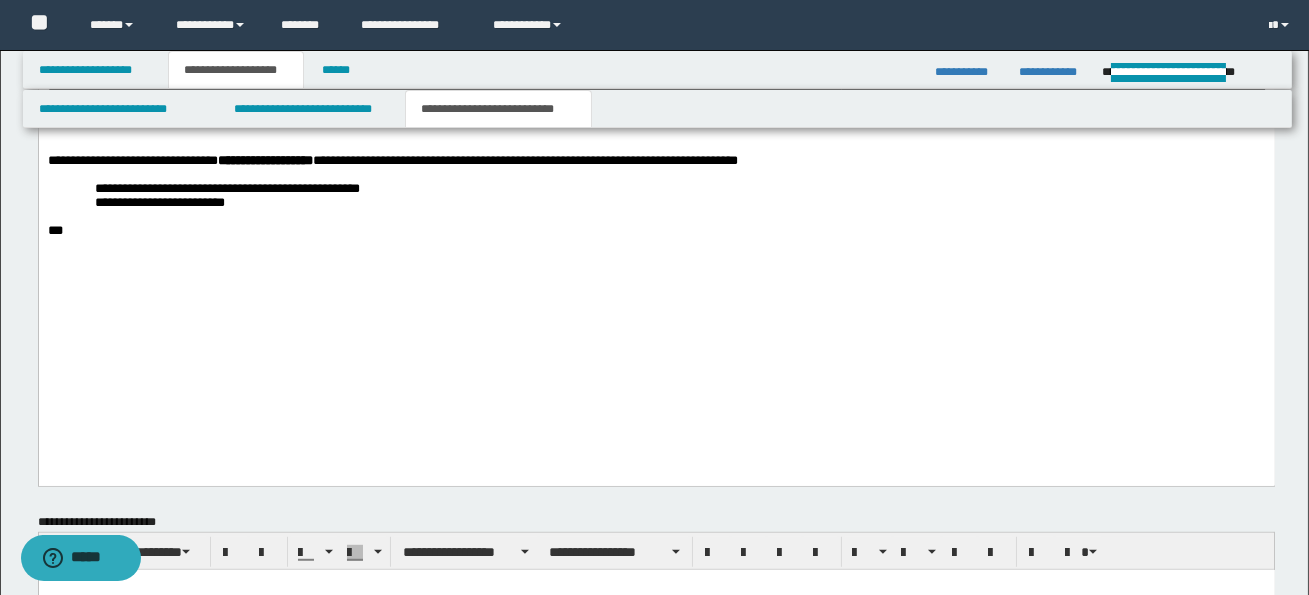 click on "**********" at bounding box center (656, 103) 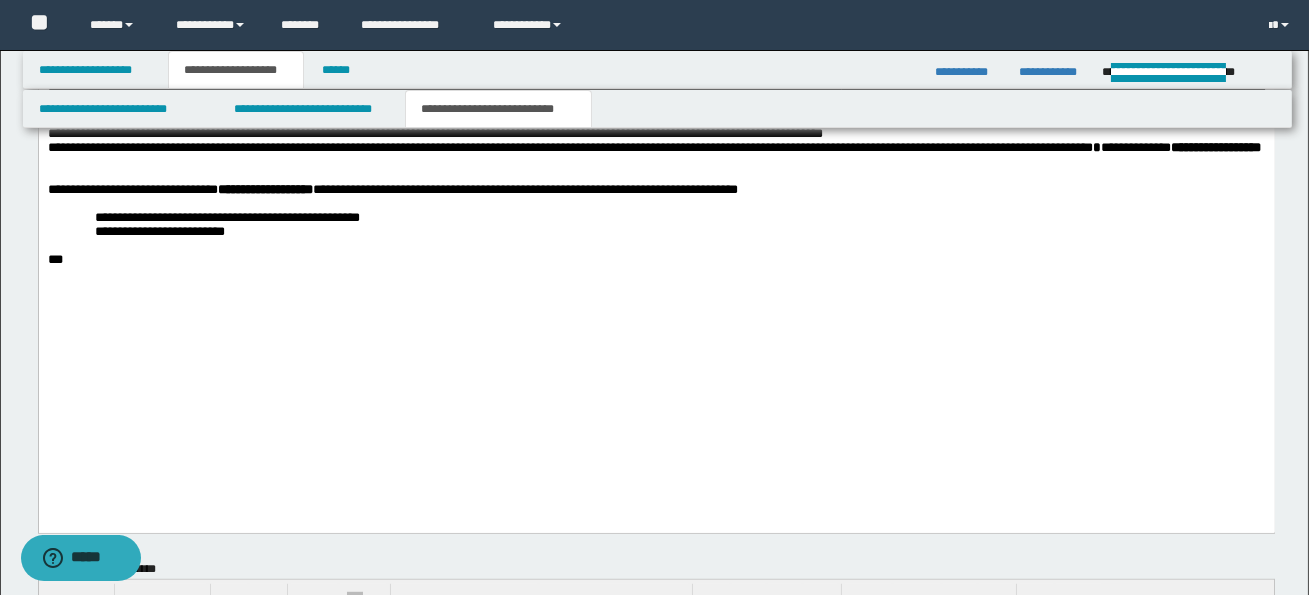 click on "**********" at bounding box center (656, -381) 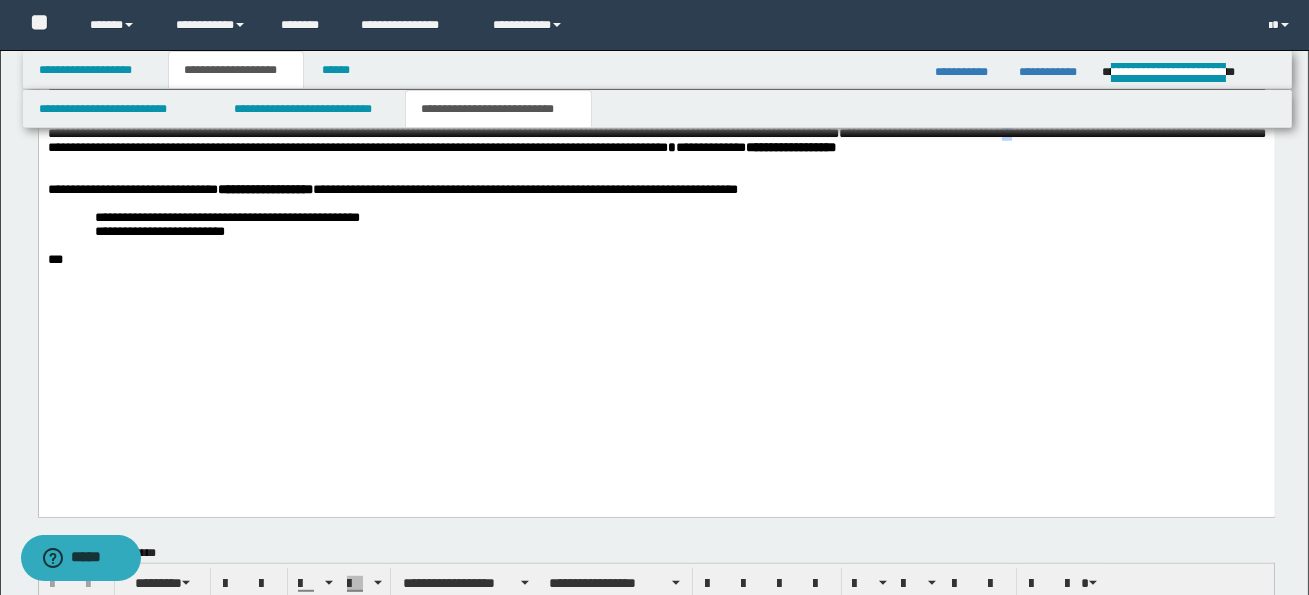 drag, startPoint x: 276, startPoint y: 264, endPoint x: 287, endPoint y: 264, distance: 11 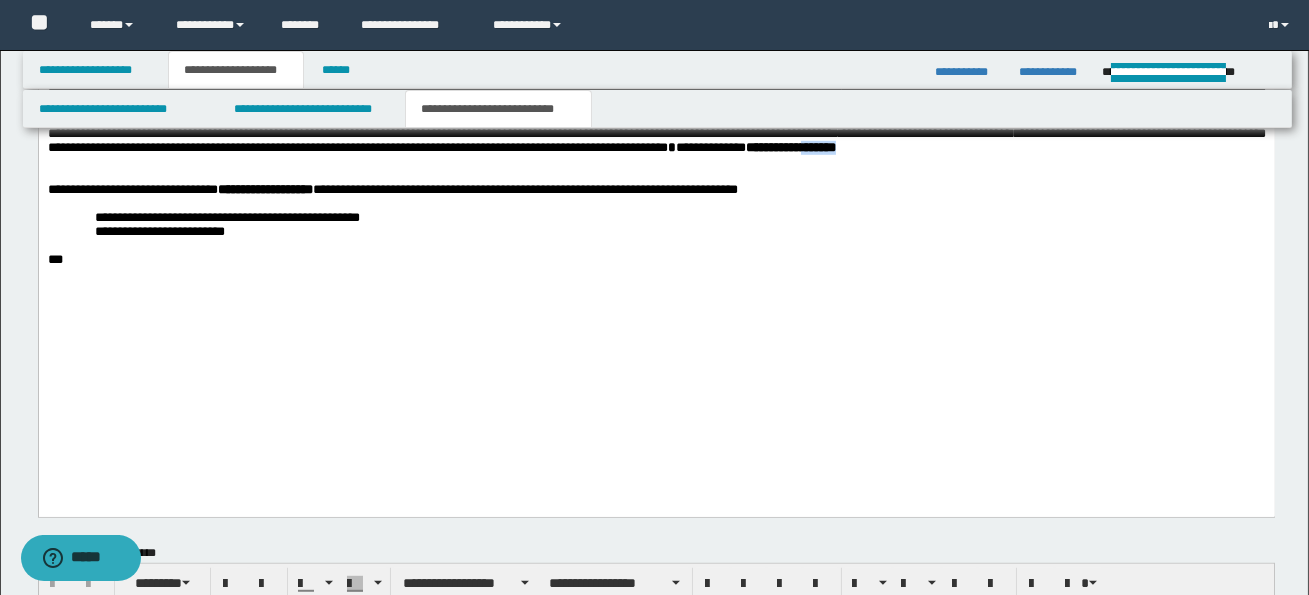 drag, startPoint x: 159, startPoint y: 281, endPoint x: 220, endPoint y: 281, distance: 61 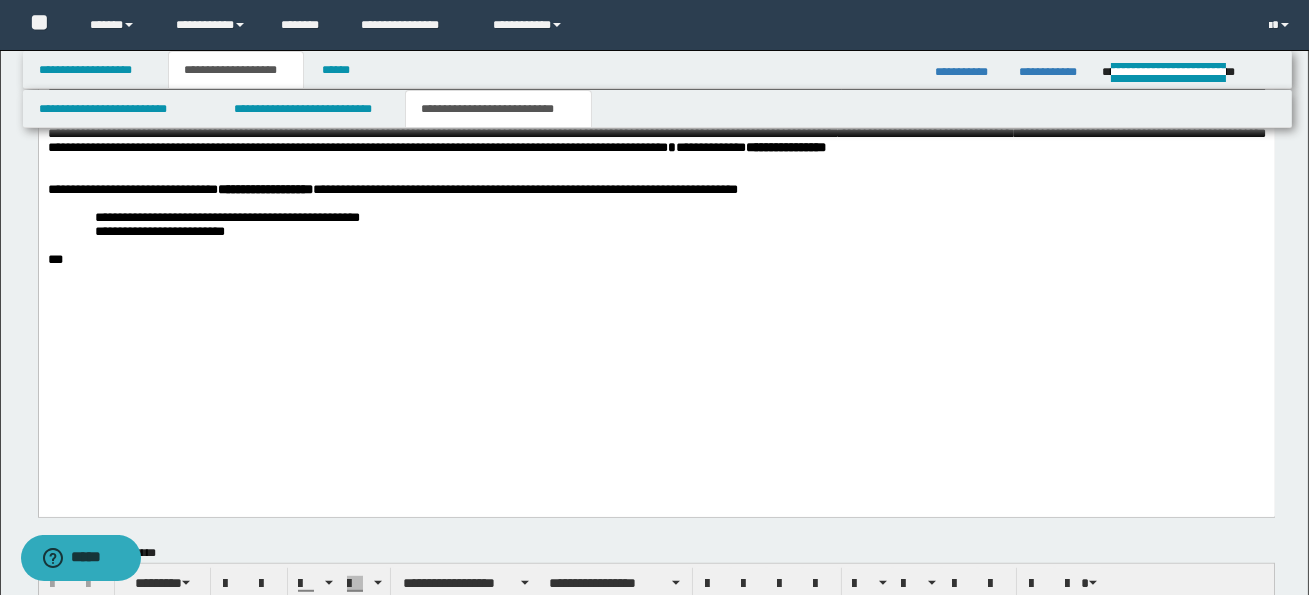 click at bounding box center [656, 176] 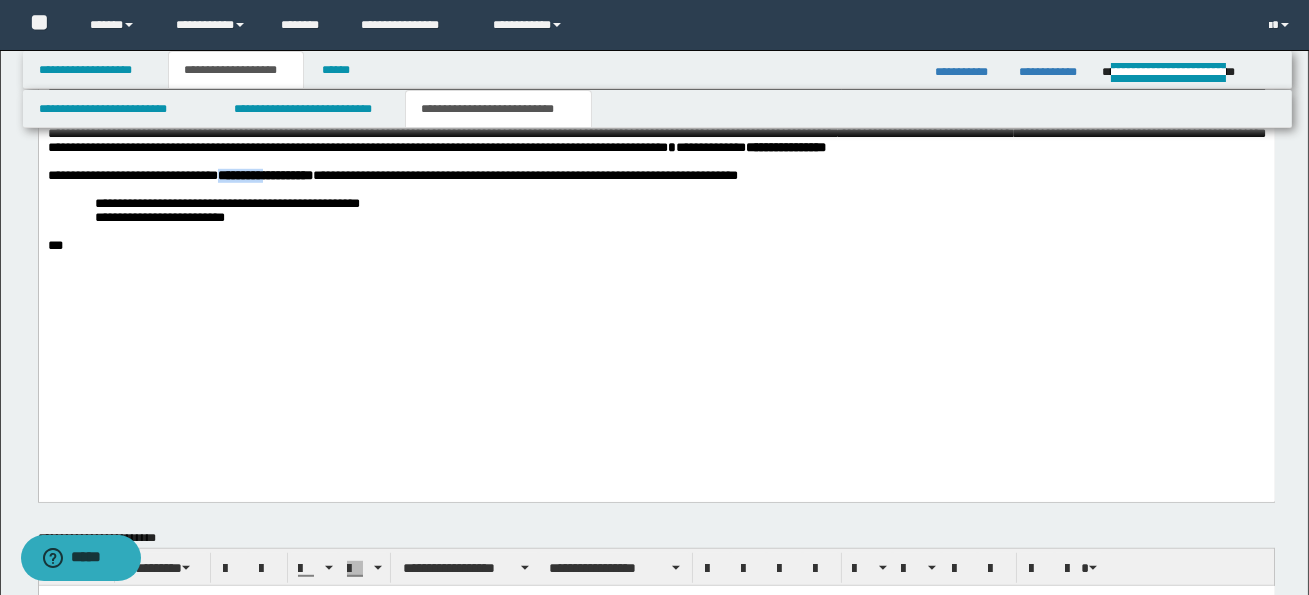 drag, startPoint x: 304, startPoint y: 310, endPoint x: 220, endPoint y: 308, distance: 84.0238 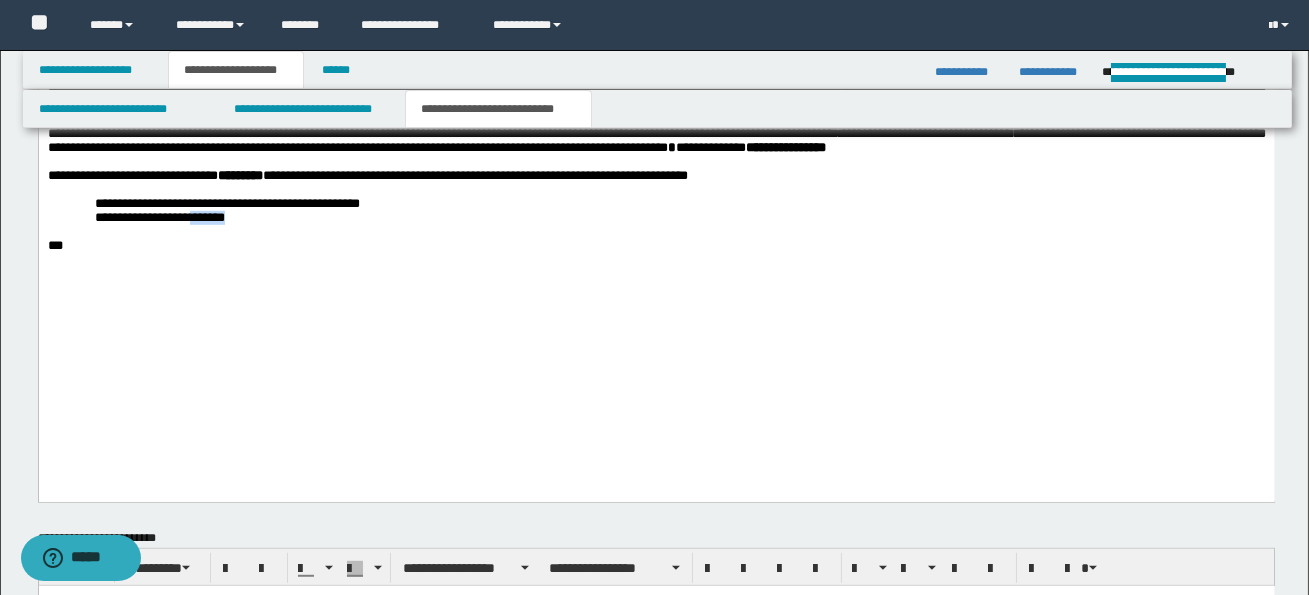 drag, startPoint x: 206, startPoint y: 357, endPoint x: 246, endPoint y: 359, distance: 40.04997 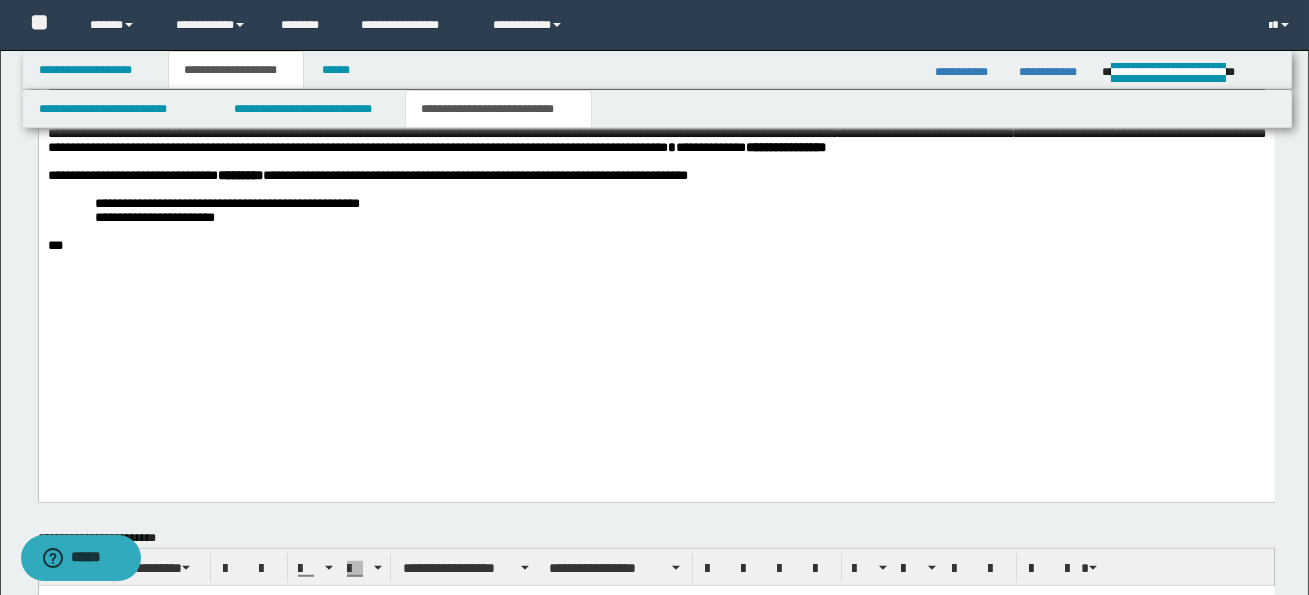 click at bounding box center [656, 232] 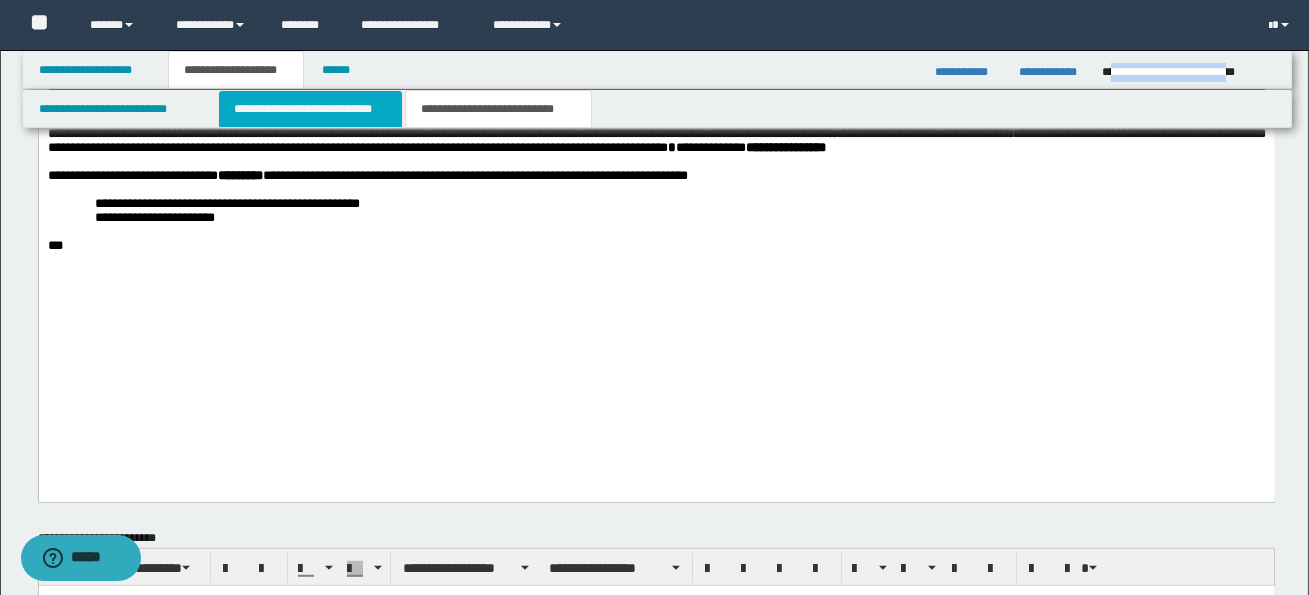 click on "**********" at bounding box center [310, 109] 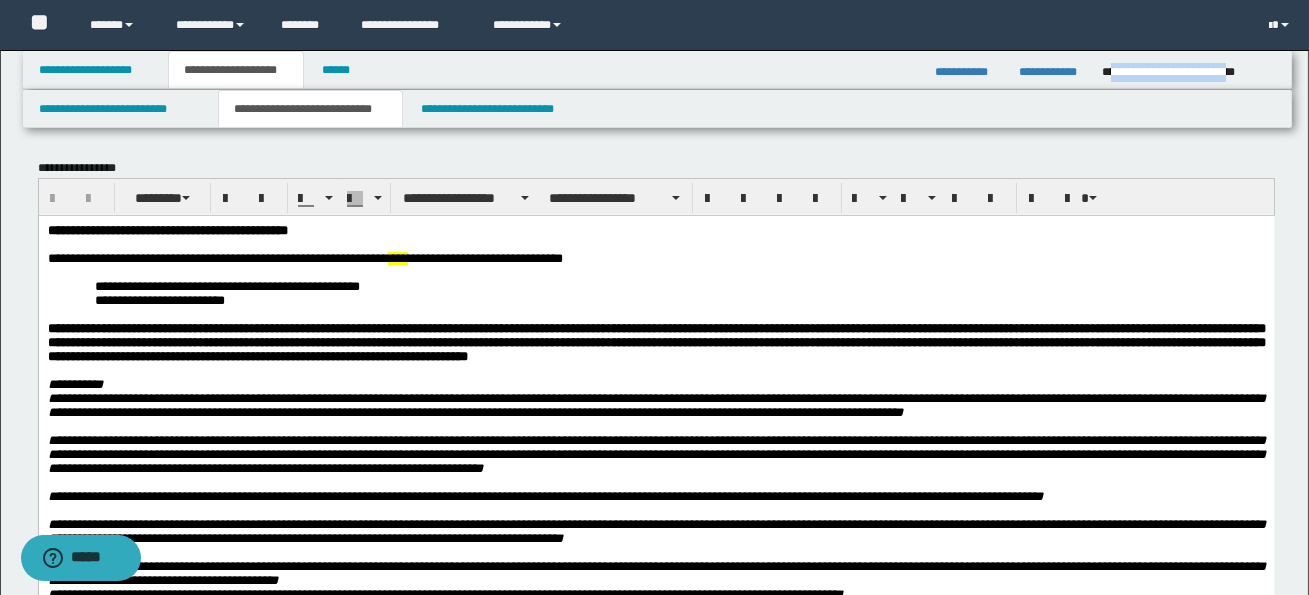scroll, scrollTop: 0, scrollLeft: 0, axis: both 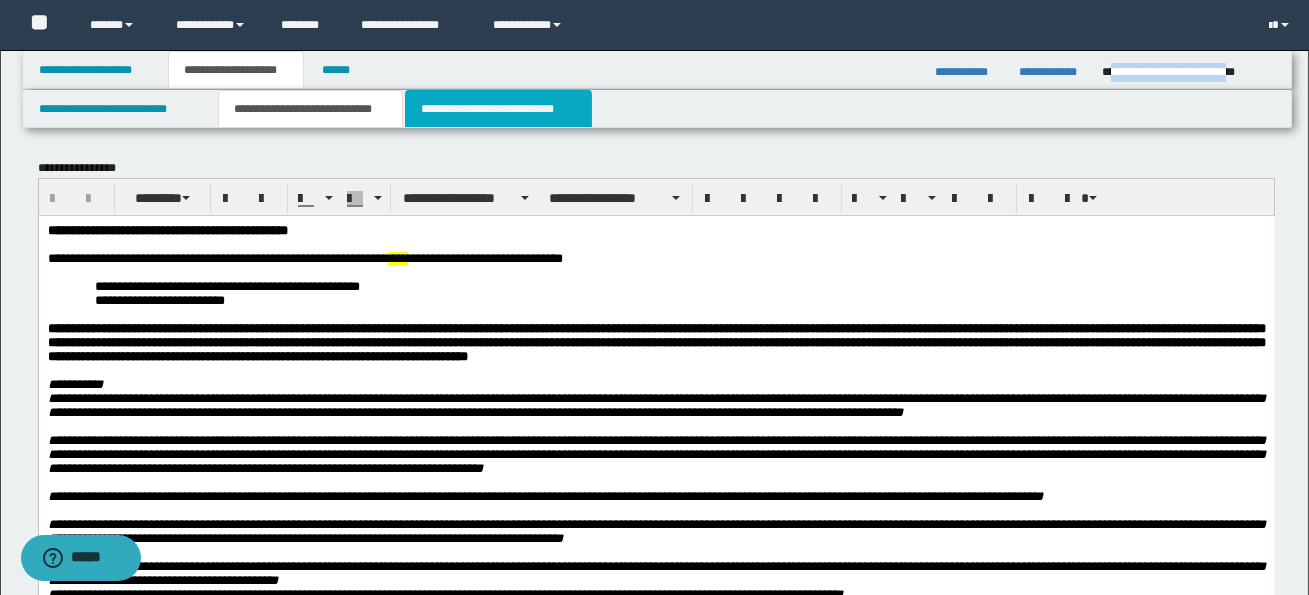 click on "**********" at bounding box center [498, 109] 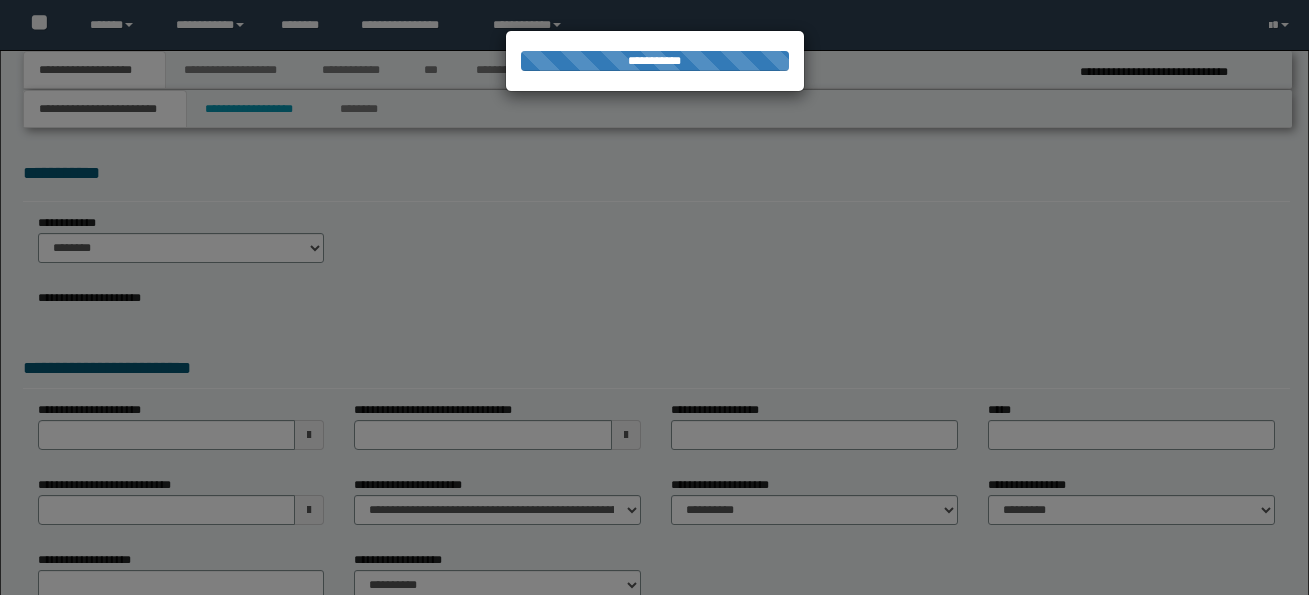 scroll, scrollTop: 0, scrollLeft: 0, axis: both 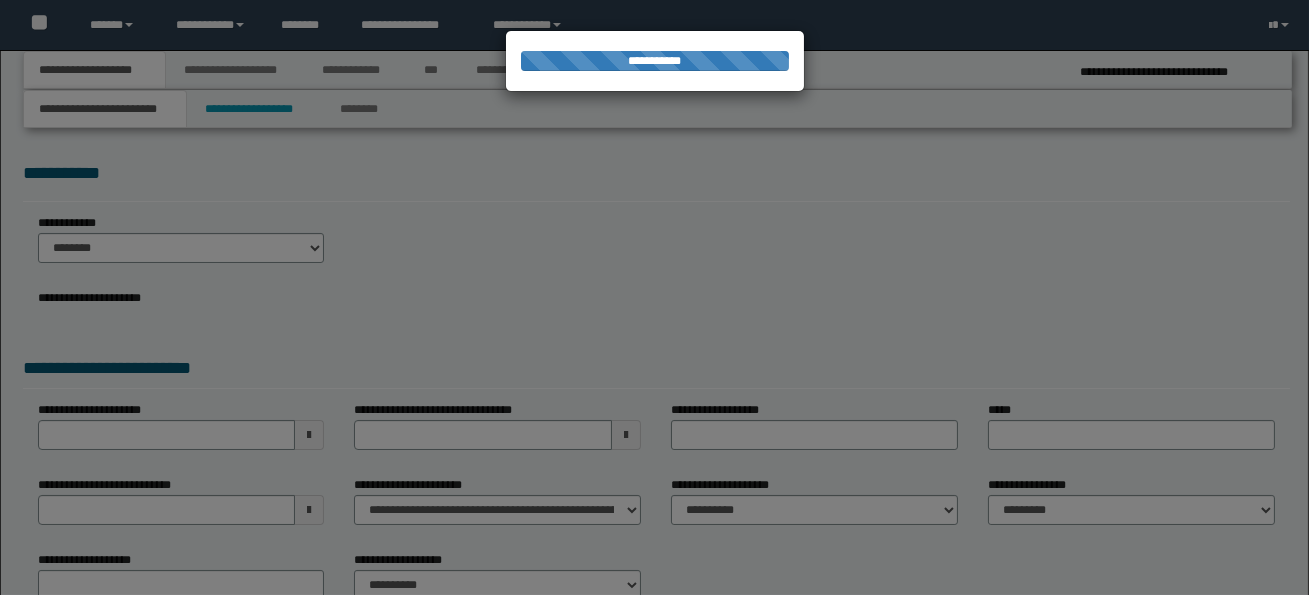 select on "*" 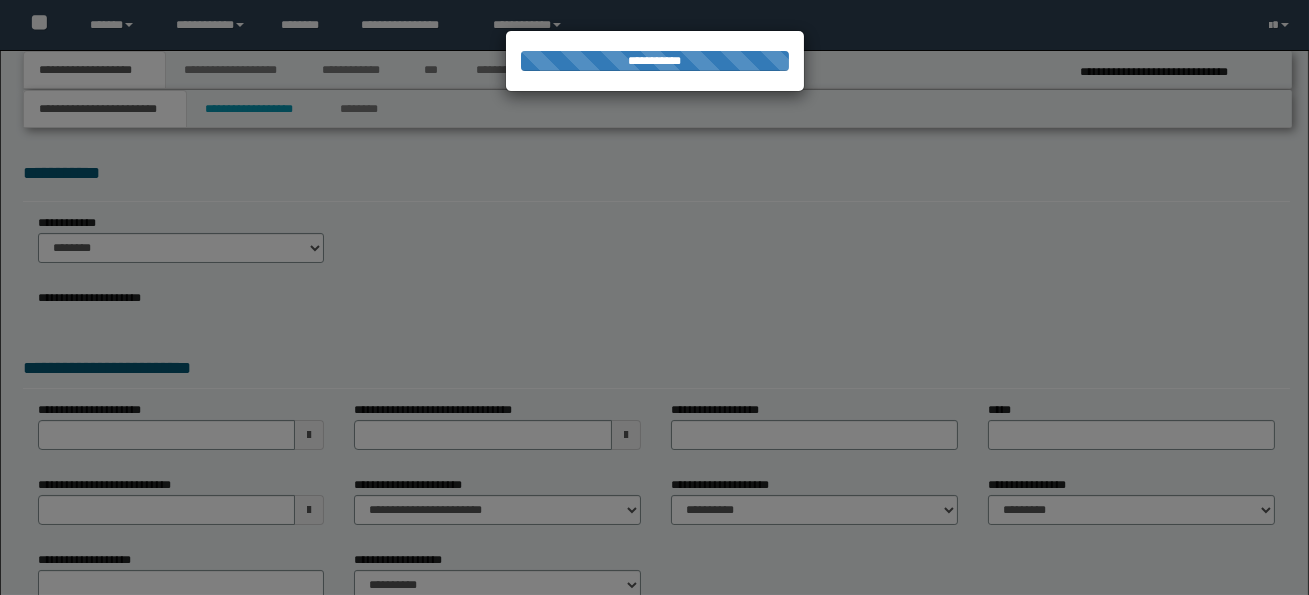 type on "**********" 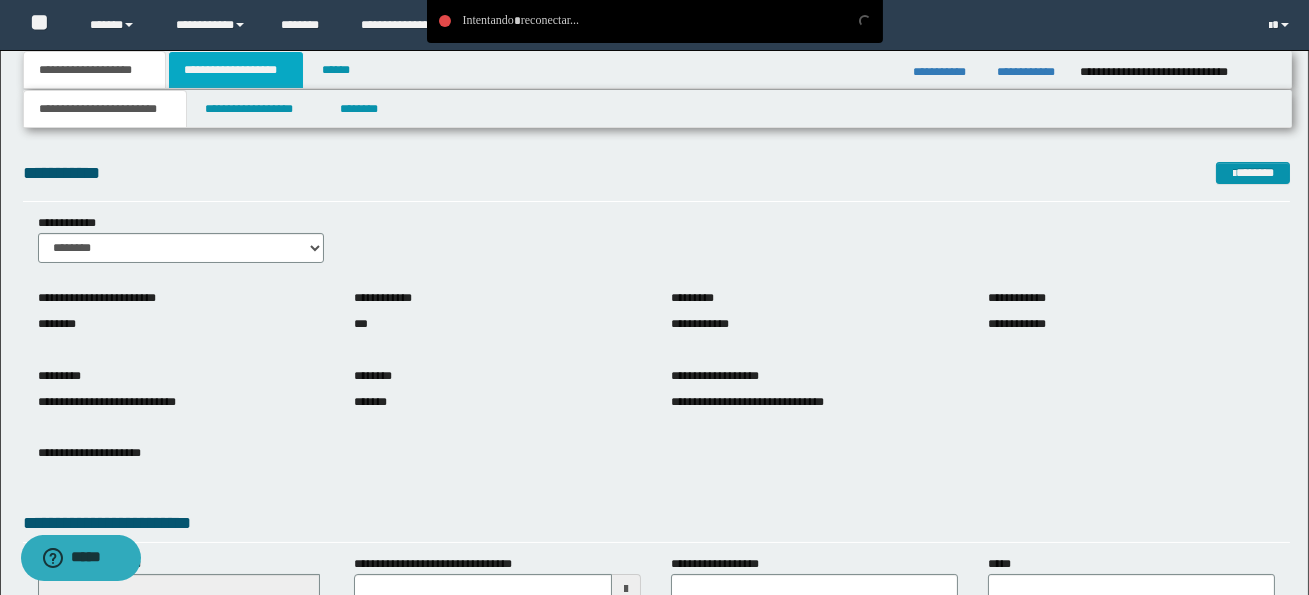 click on "**********" at bounding box center (236, 70) 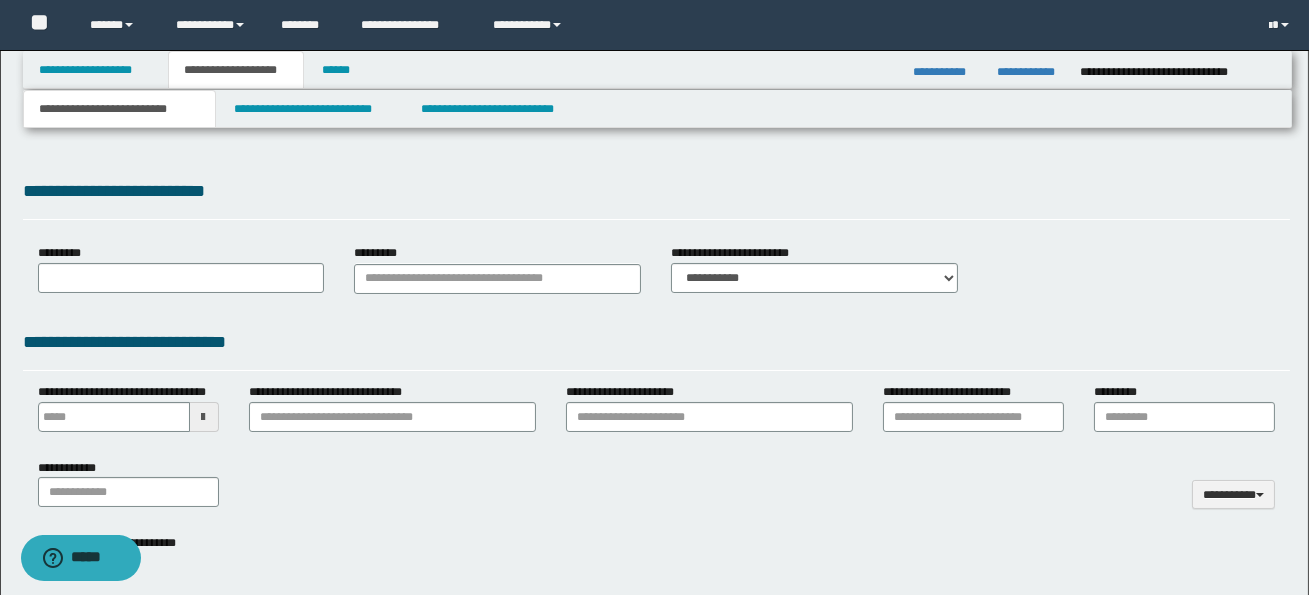 type 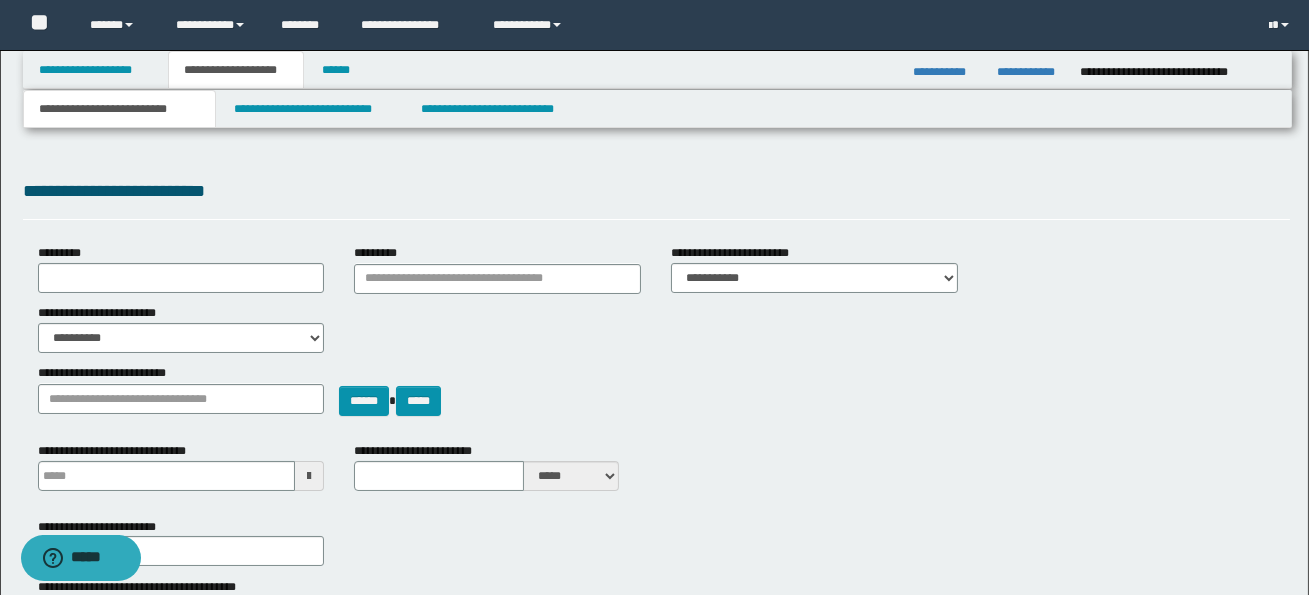 scroll, scrollTop: 0, scrollLeft: 0, axis: both 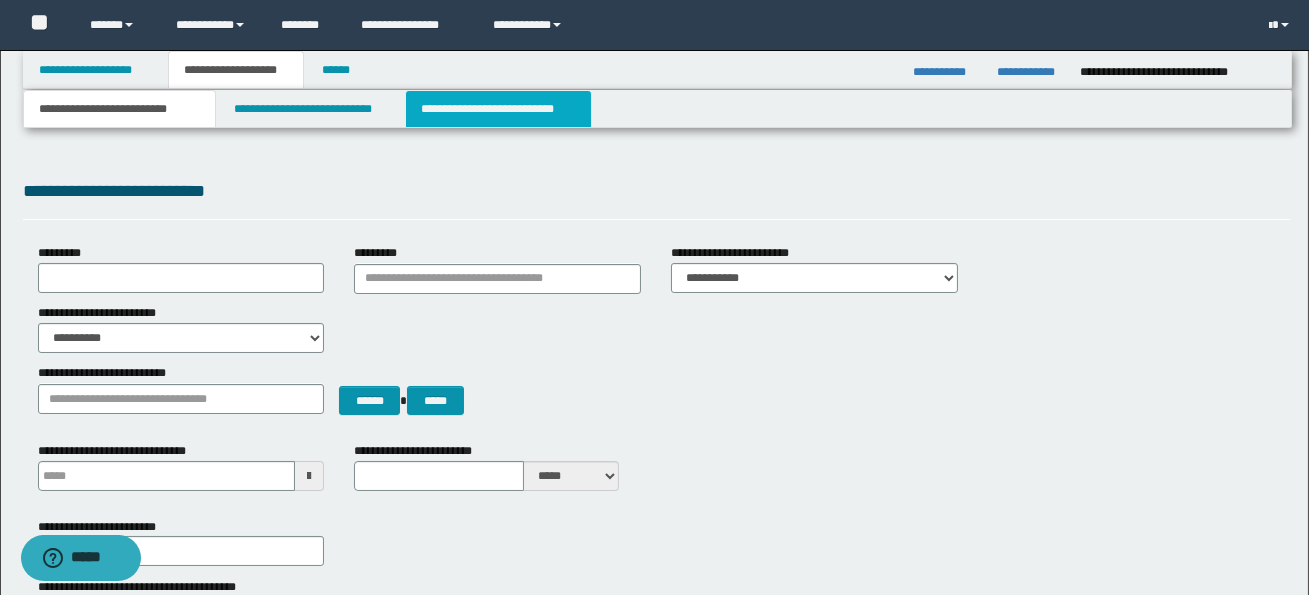 click on "**********" at bounding box center [498, 109] 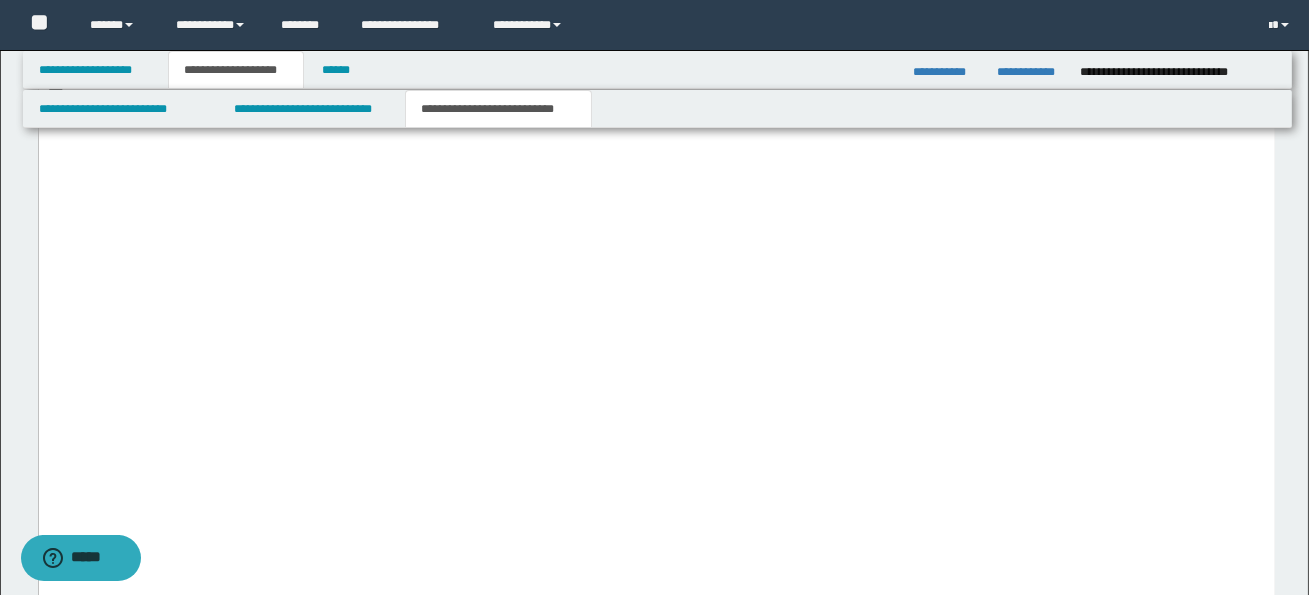 scroll, scrollTop: 3552, scrollLeft: 0, axis: vertical 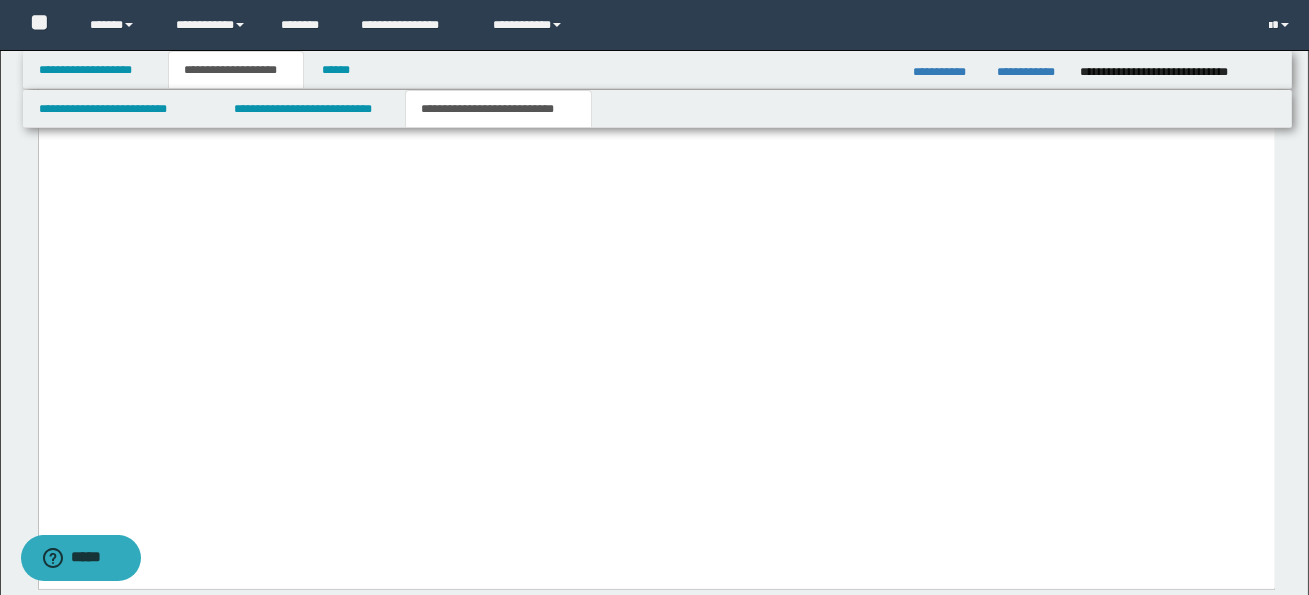click at bounding box center [656, -59] 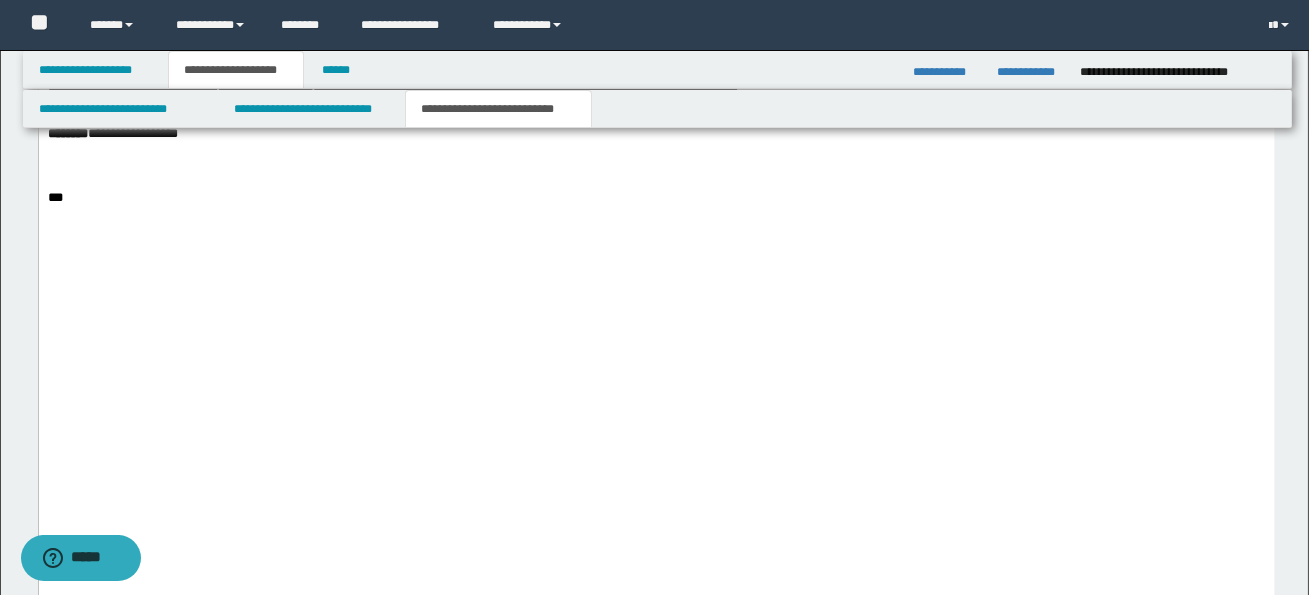 click on "**********" at bounding box center (133, -45) 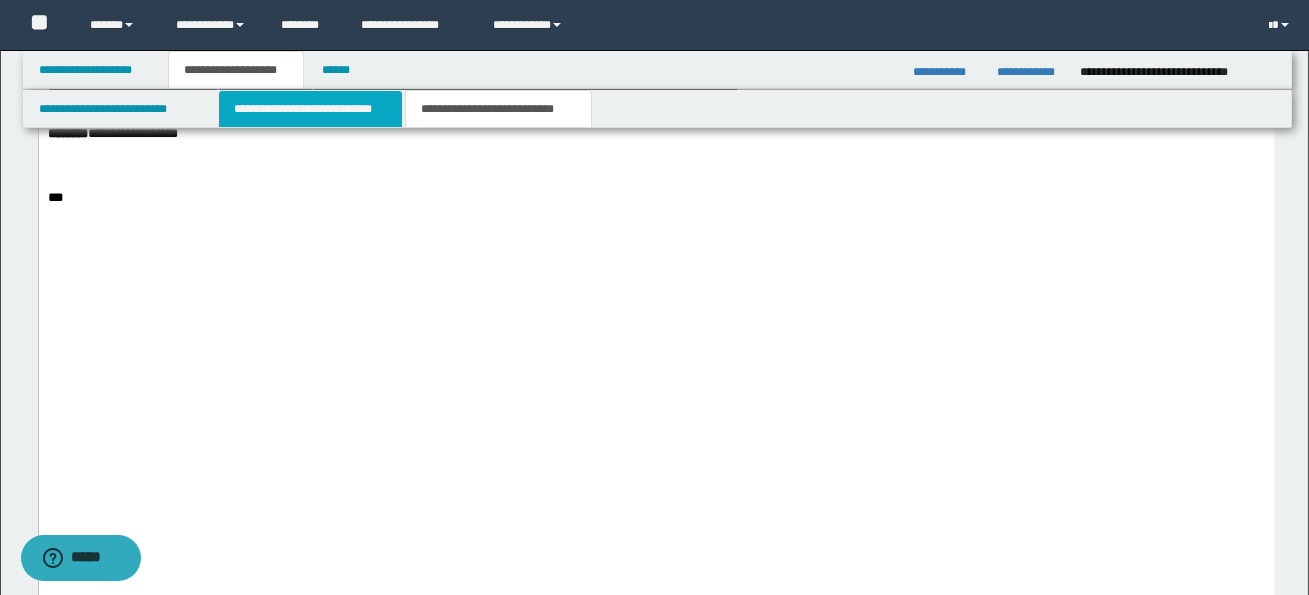 click on "**********" at bounding box center [310, 109] 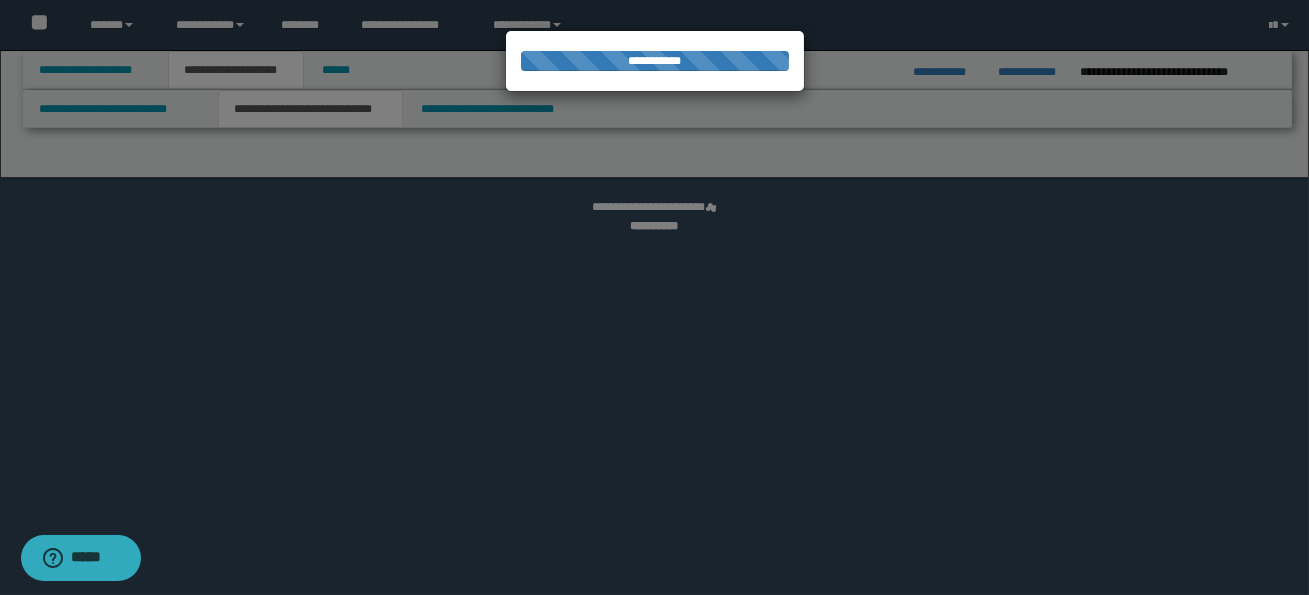 select on "*" 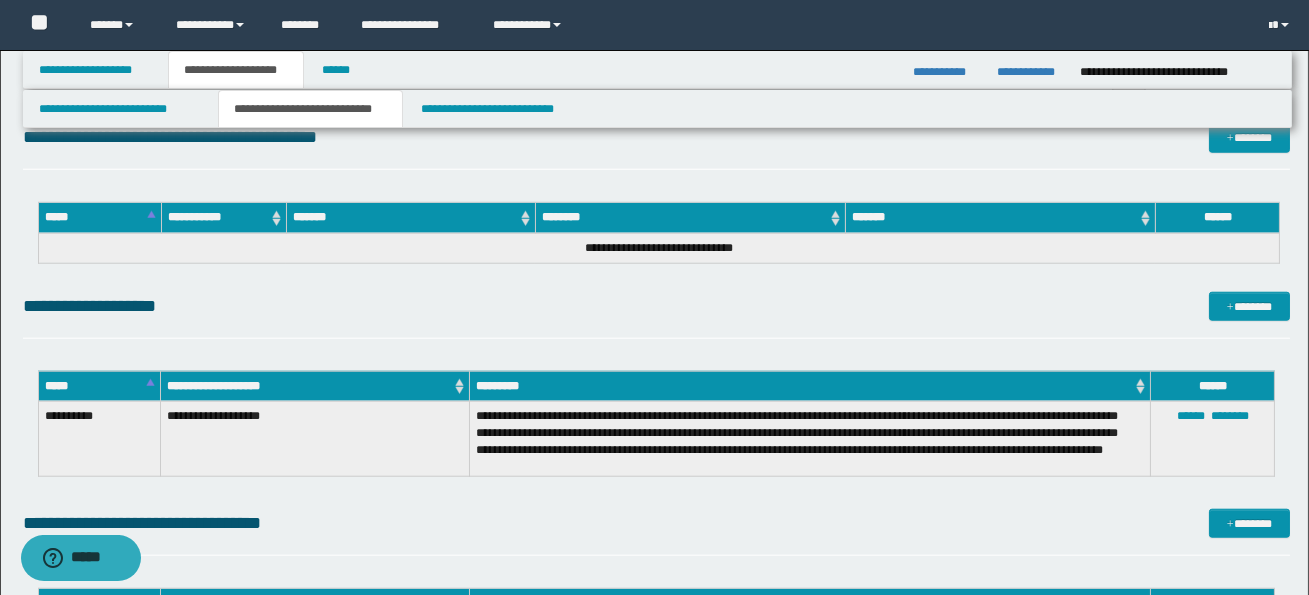 scroll, scrollTop: 3847, scrollLeft: 0, axis: vertical 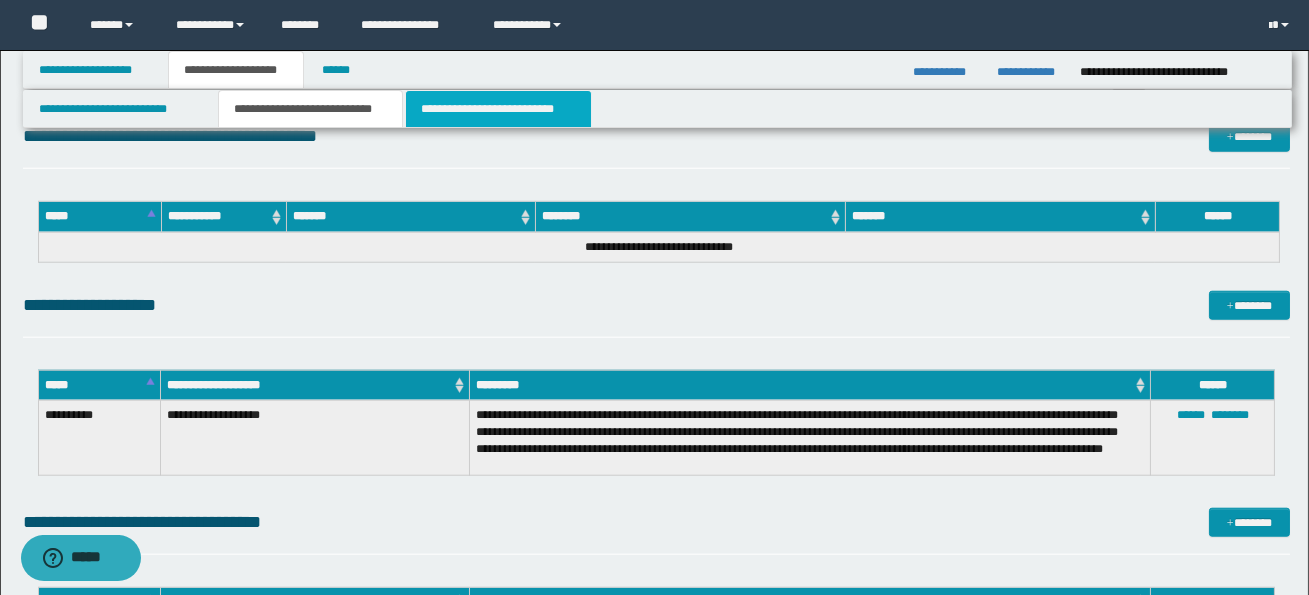 click on "**********" at bounding box center (498, 109) 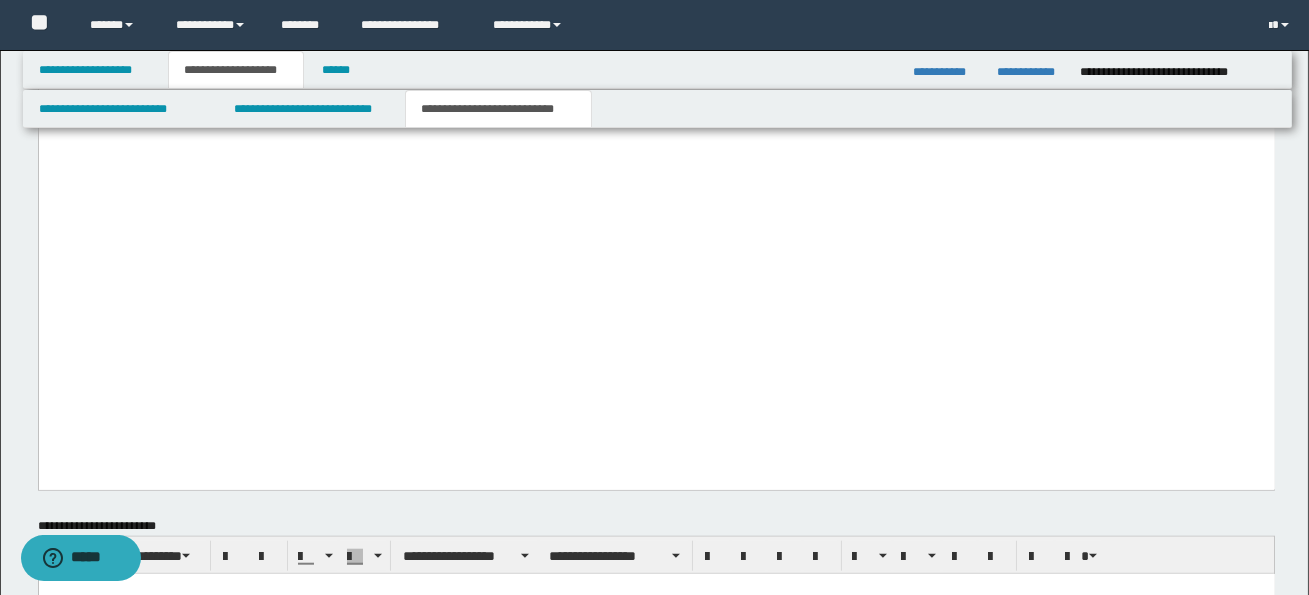 scroll, scrollTop: 3600, scrollLeft: 0, axis: vertical 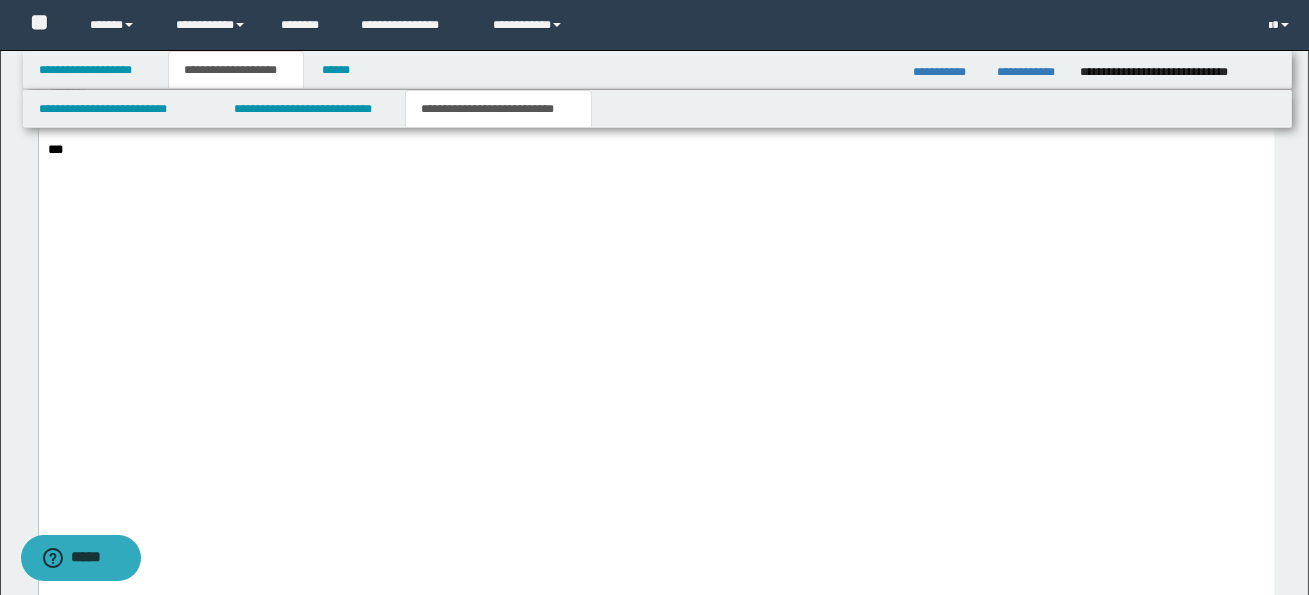 drag, startPoint x: 1122, startPoint y: 277, endPoint x: 1156, endPoint y: 277, distance: 34 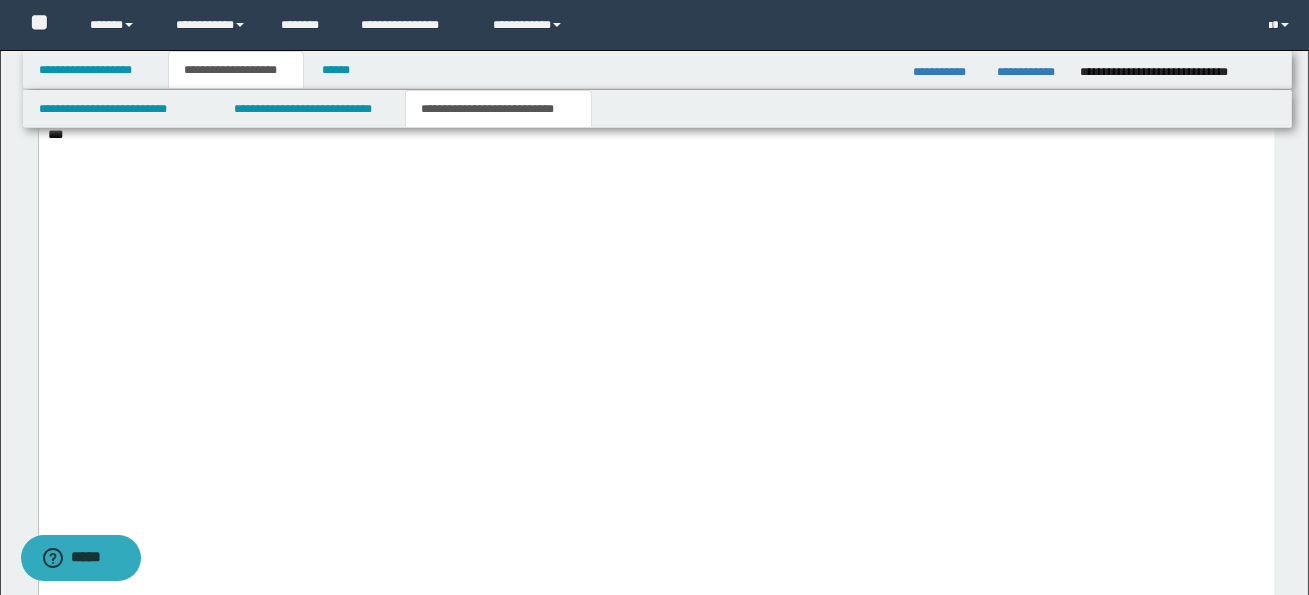 drag, startPoint x: 47, startPoint y: 306, endPoint x: 334, endPoint y: 308, distance: 287.00696 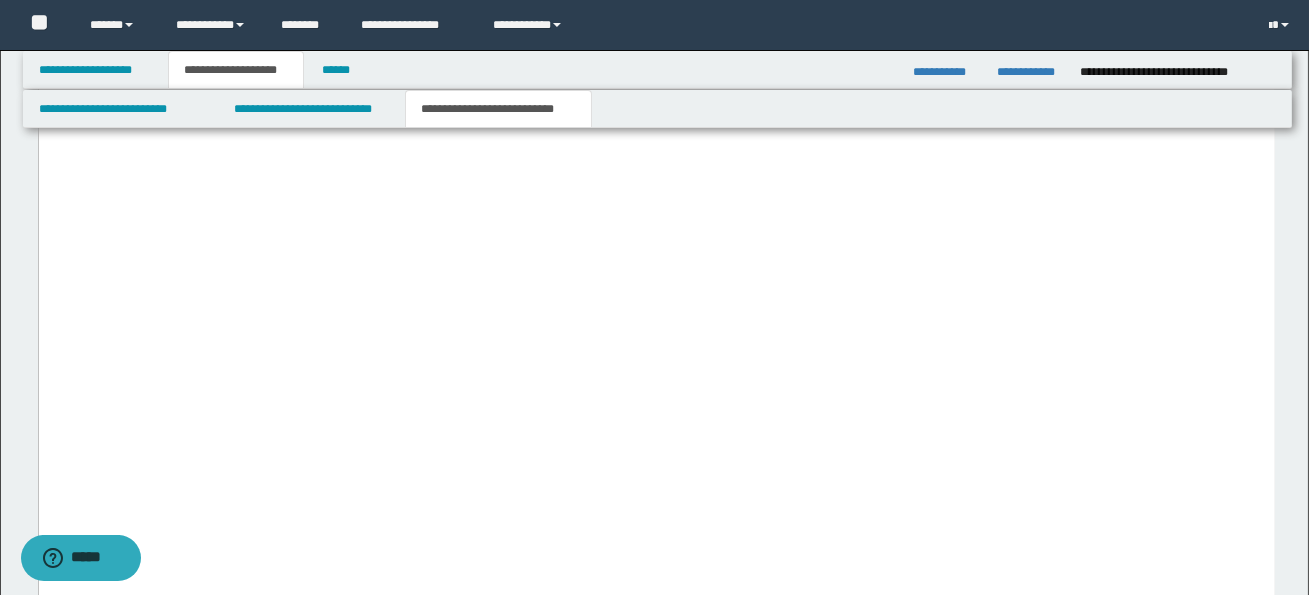 drag, startPoint x: 45, startPoint y: 307, endPoint x: 117, endPoint y: 311, distance: 72.11102 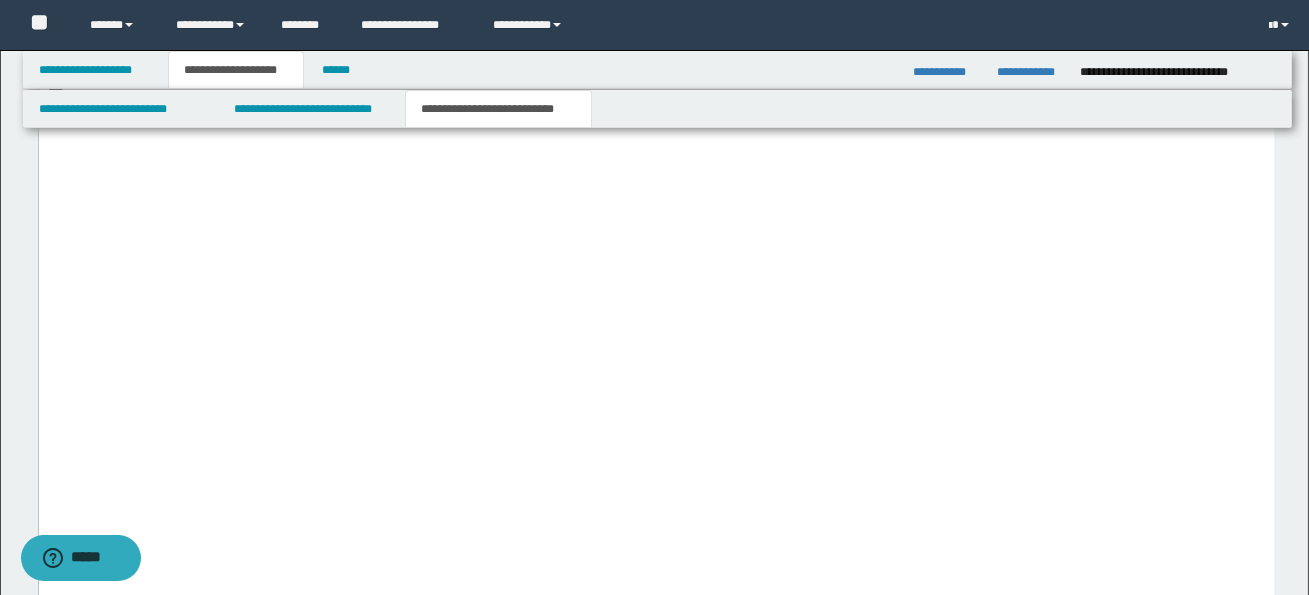 drag, startPoint x: 45, startPoint y: 322, endPoint x: 117, endPoint y: 326, distance: 72.11102 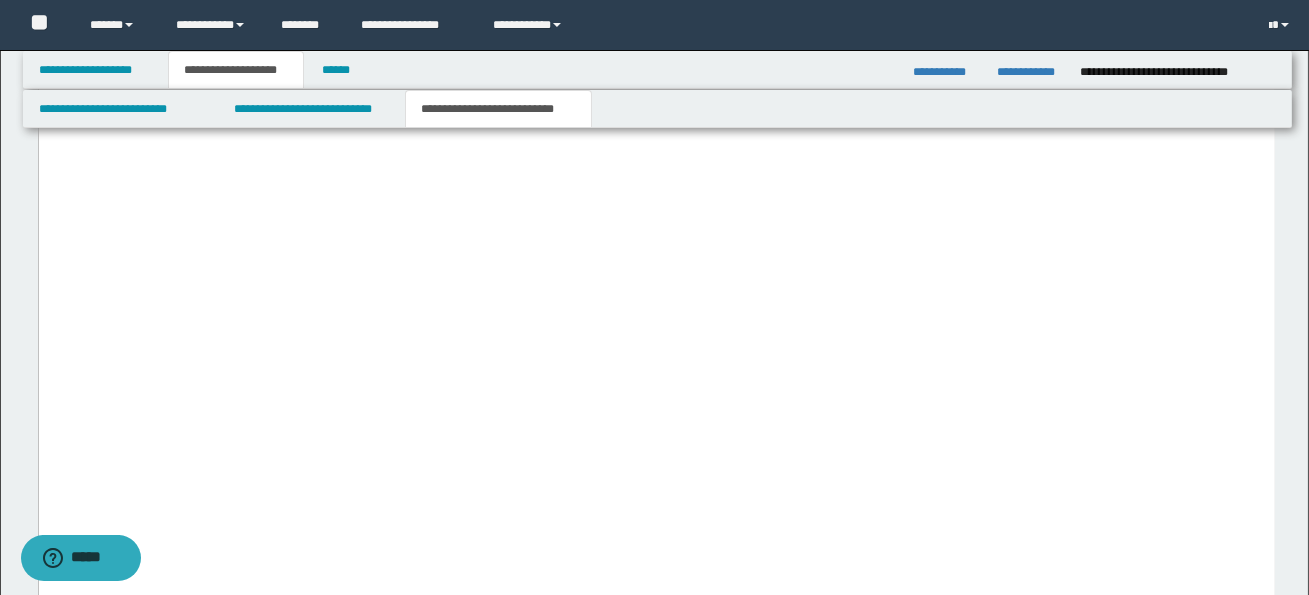 drag, startPoint x: 49, startPoint y: 323, endPoint x: 333, endPoint y: 325, distance: 284.00705 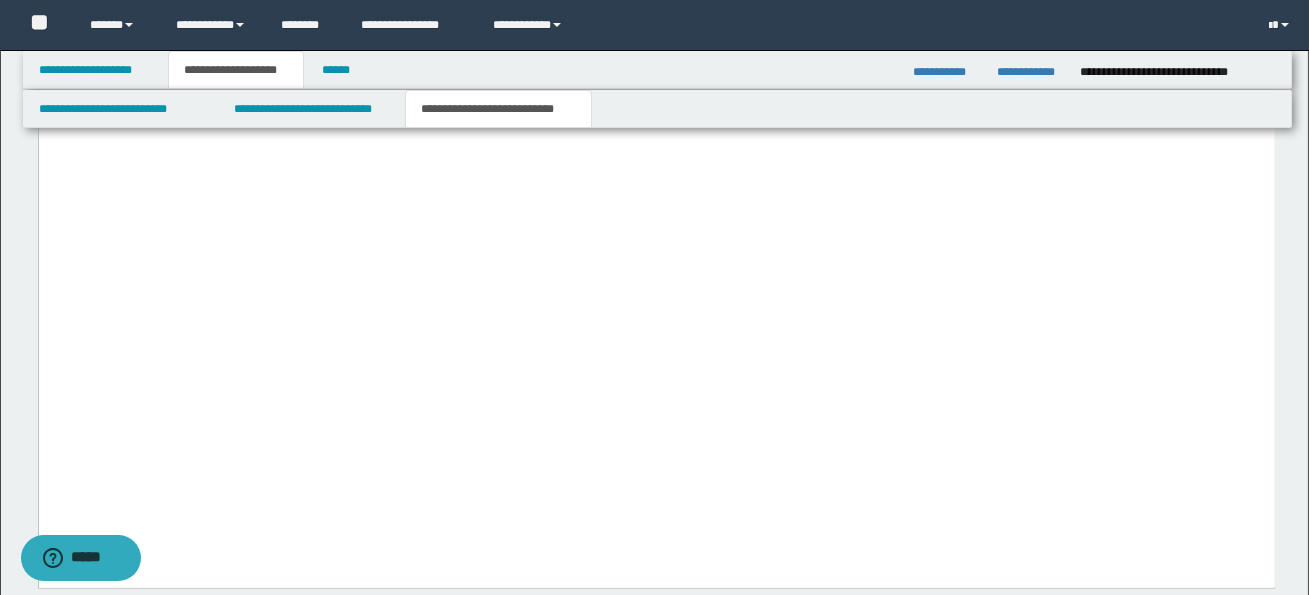drag, startPoint x: 286, startPoint y: 282, endPoint x: 993, endPoint y: 282, distance: 707 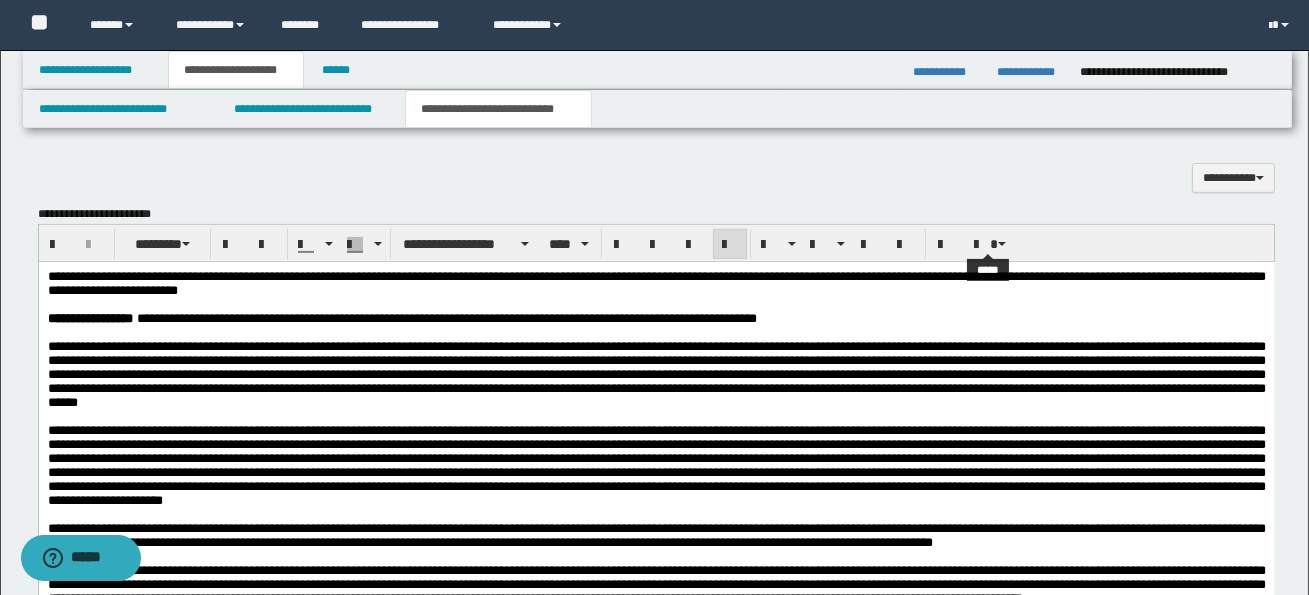 scroll, scrollTop: 1287, scrollLeft: 0, axis: vertical 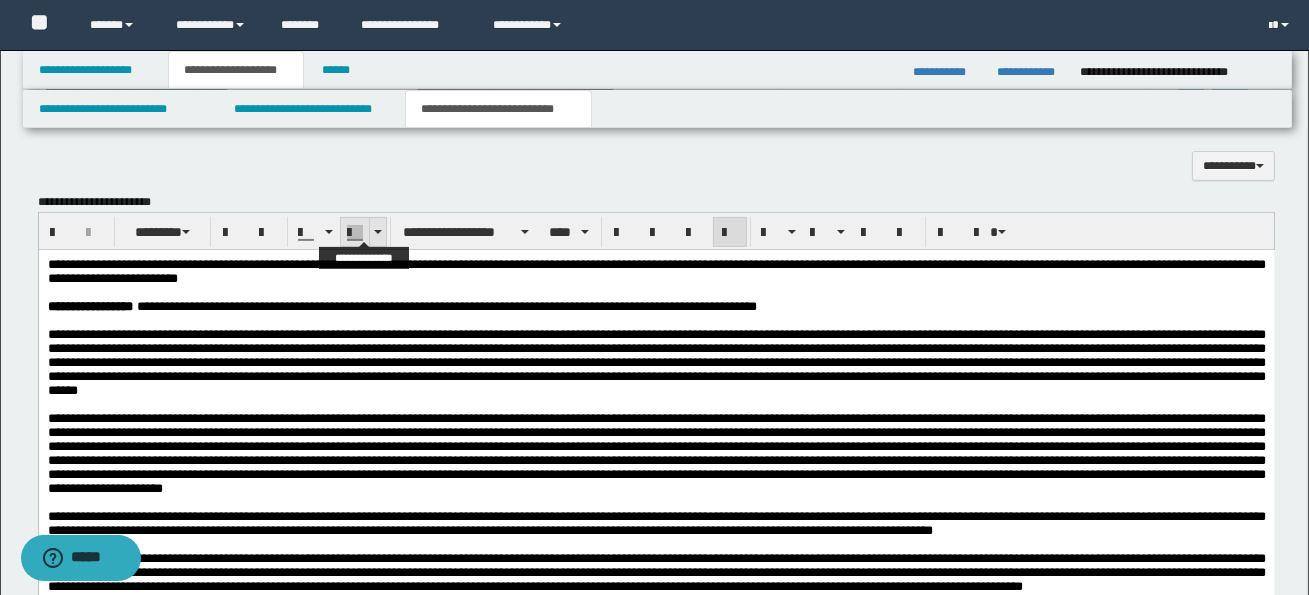 click at bounding box center [378, 232] 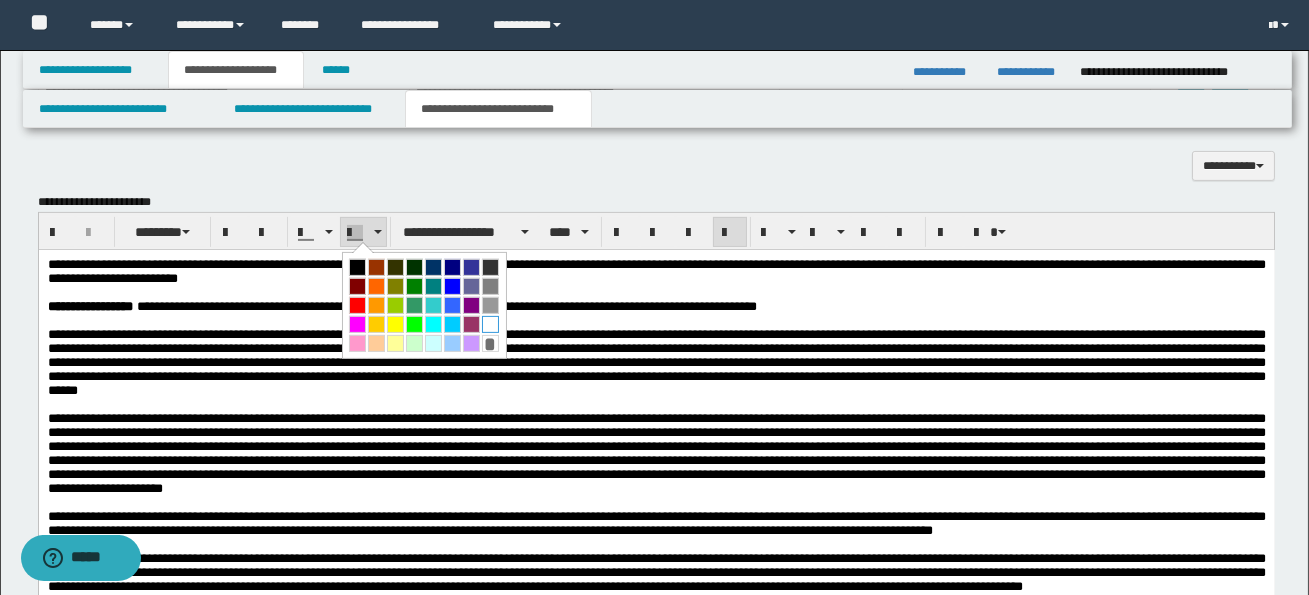click at bounding box center [490, 324] 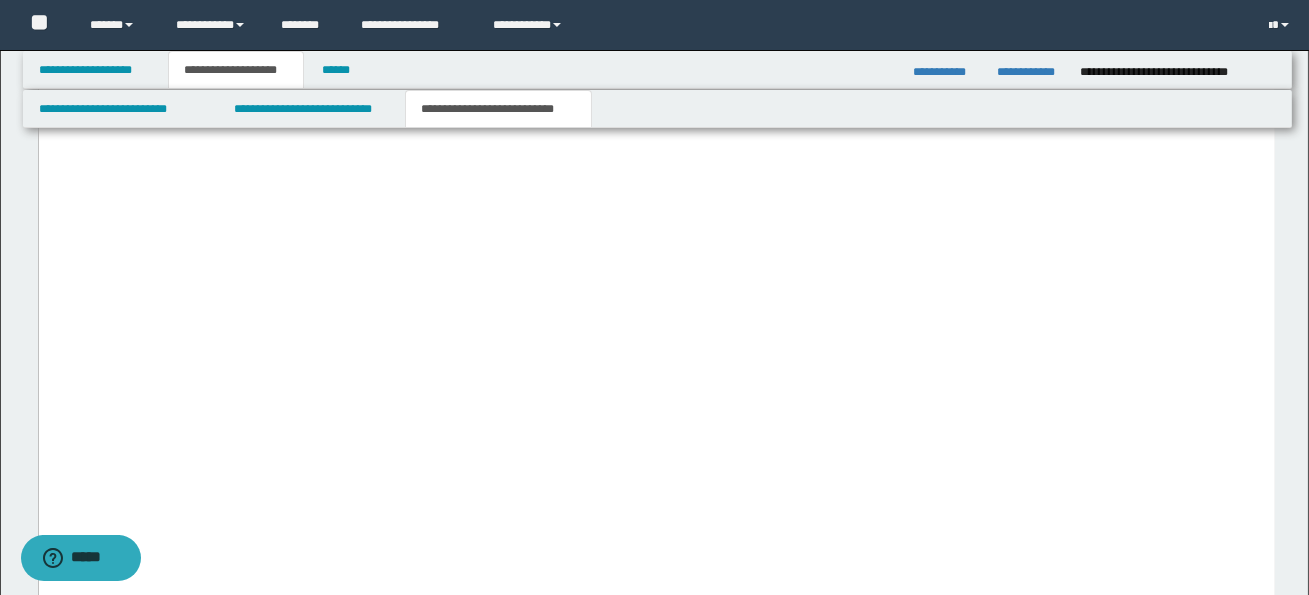 scroll, scrollTop: 3577, scrollLeft: 0, axis: vertical 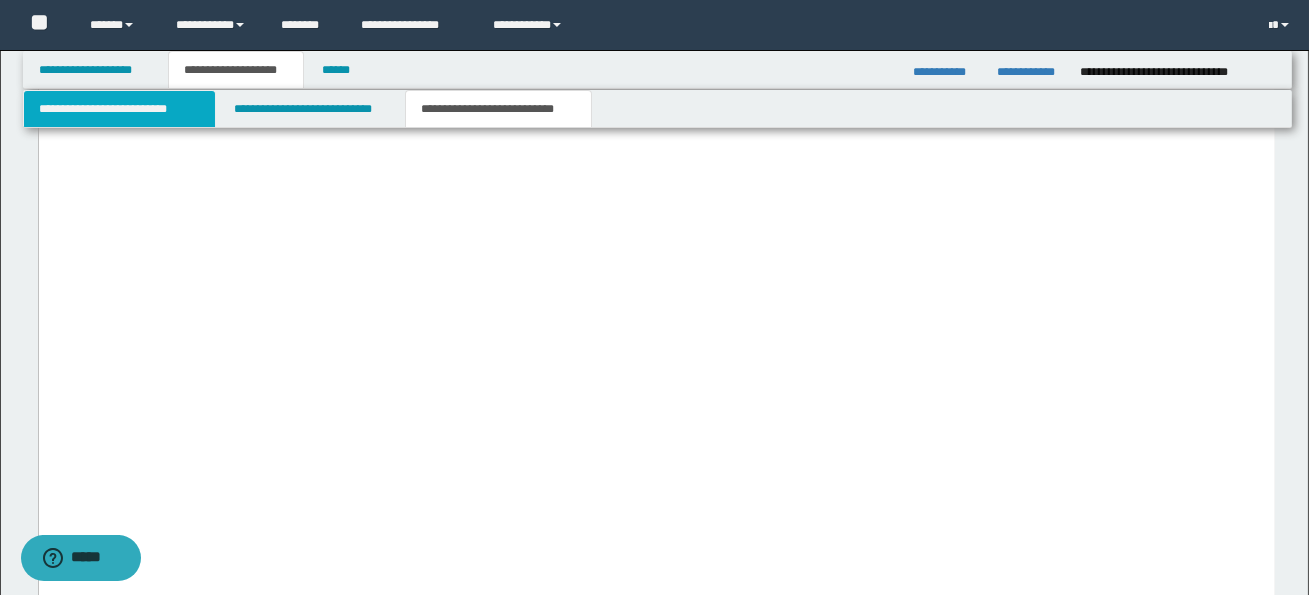 click on "**********" at bounding box center [119, 109] 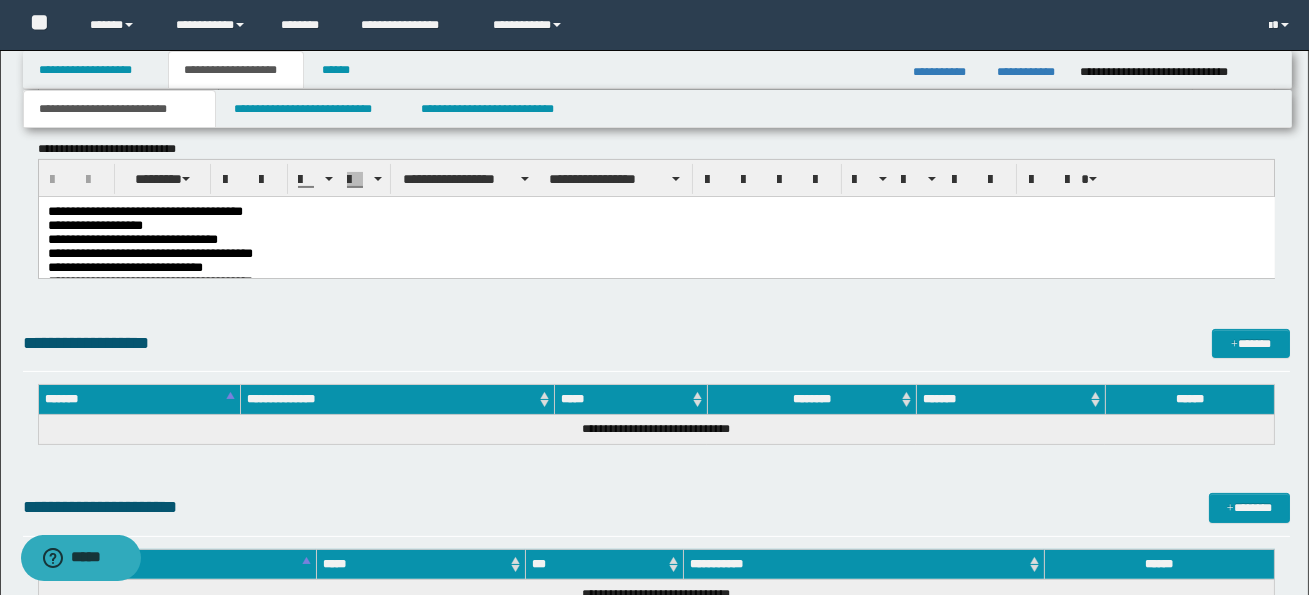 scroll, scrollTop: 918, scrollLeft: 0, axis: vertical 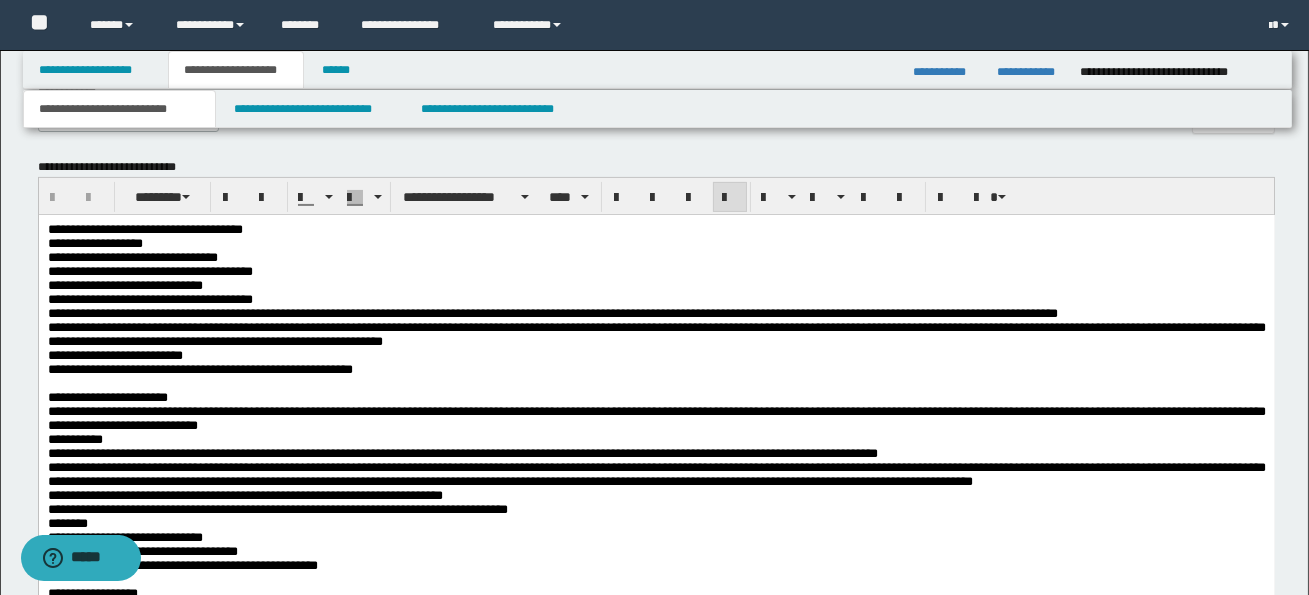 click on "**********" at bounding box center (149, 270) 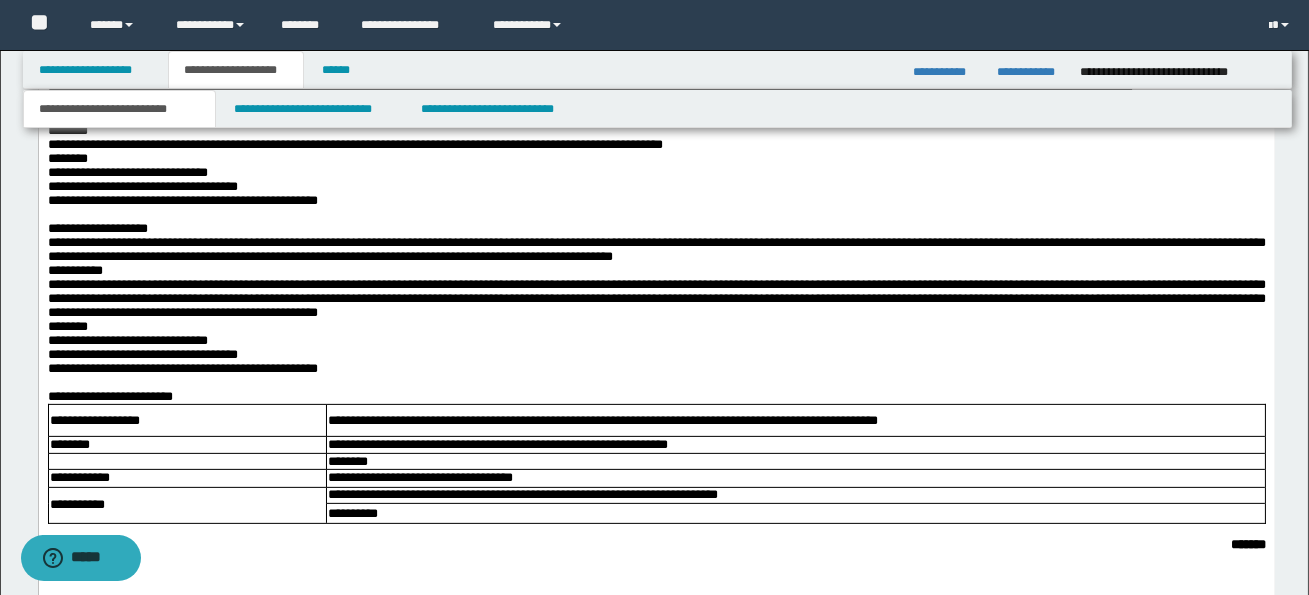 scroll, scrollTop: 1492, scrollLeft: 0, axis: vertical 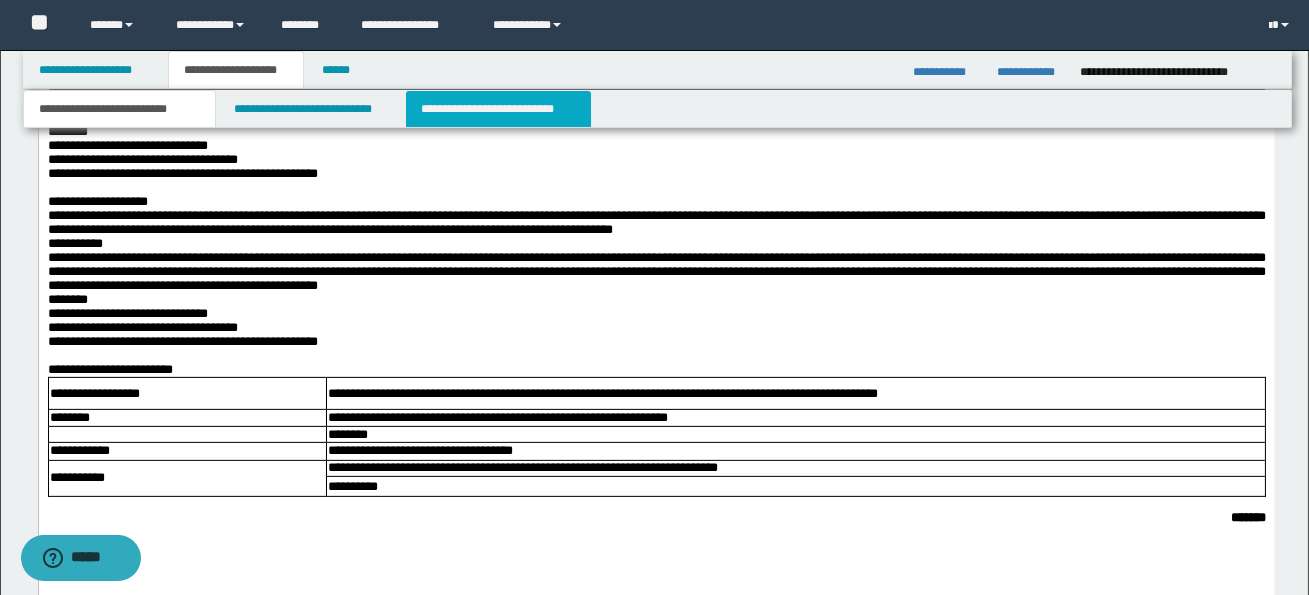click on "**********" at bounding box center [498, 109] 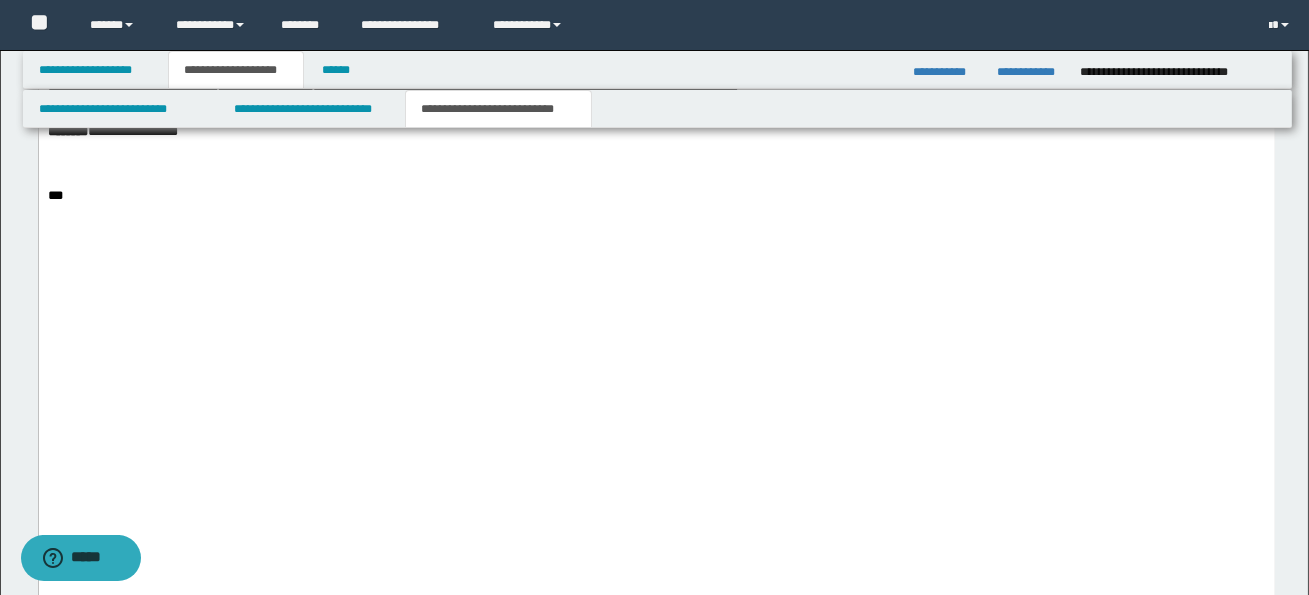 scroll, scrollTop: 3590, scrollLeft: 0, axis: vertical 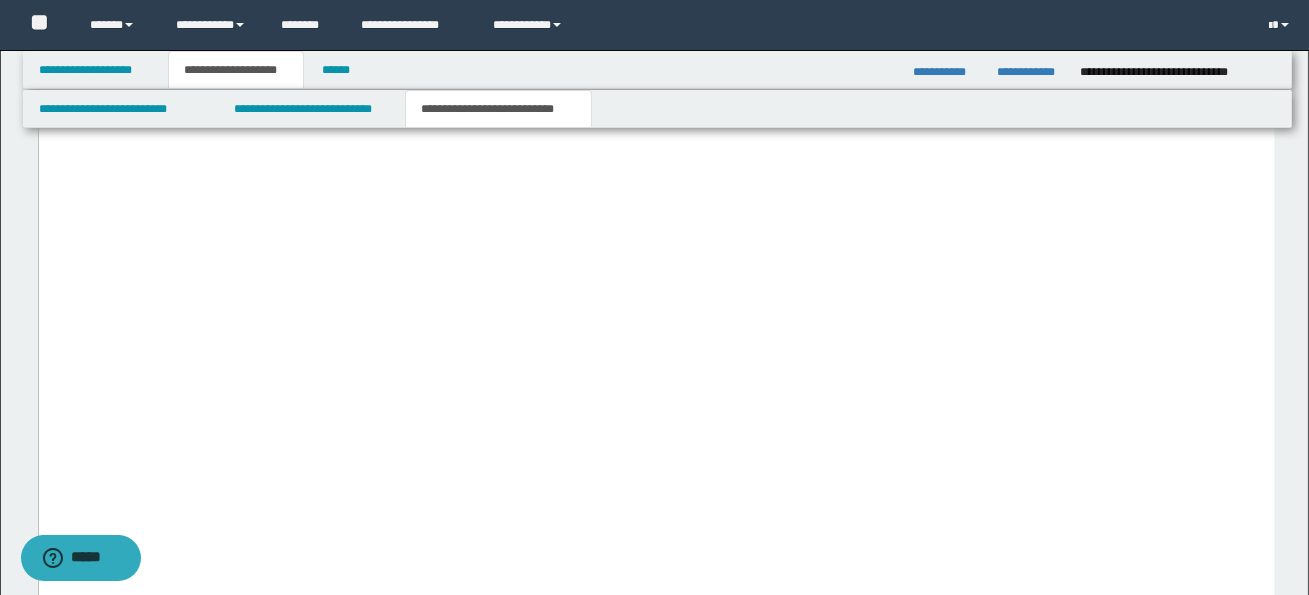 click on "**********" at bounding box center [656, -60] 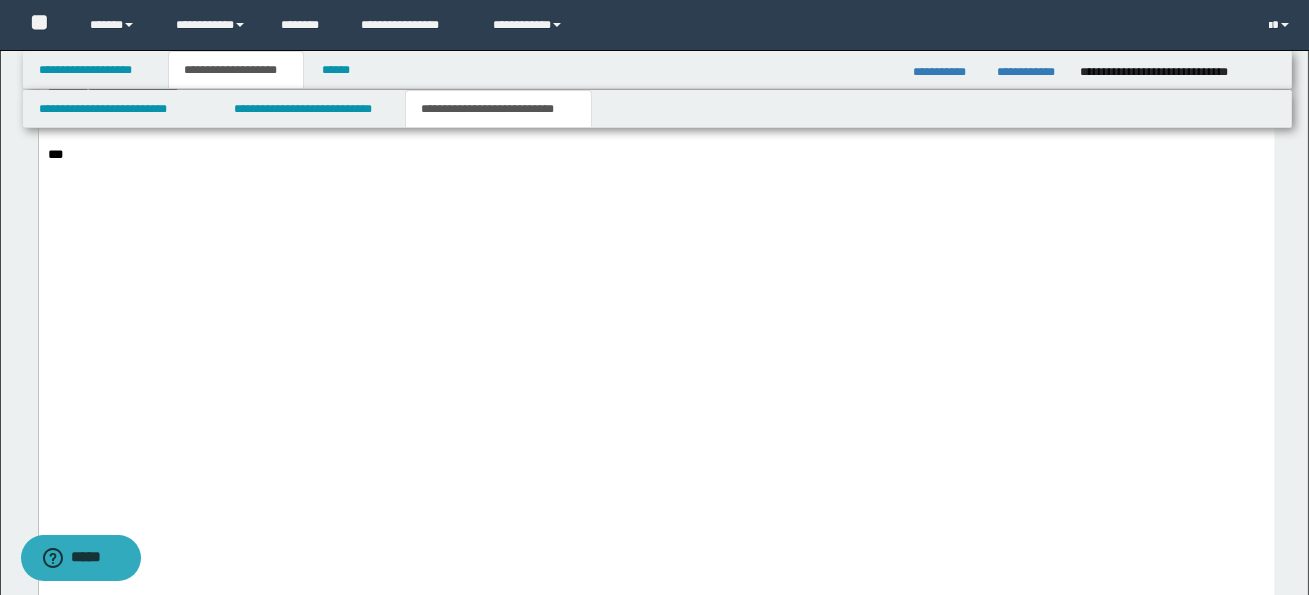 click on "**********" at bounding box center (656, -910) 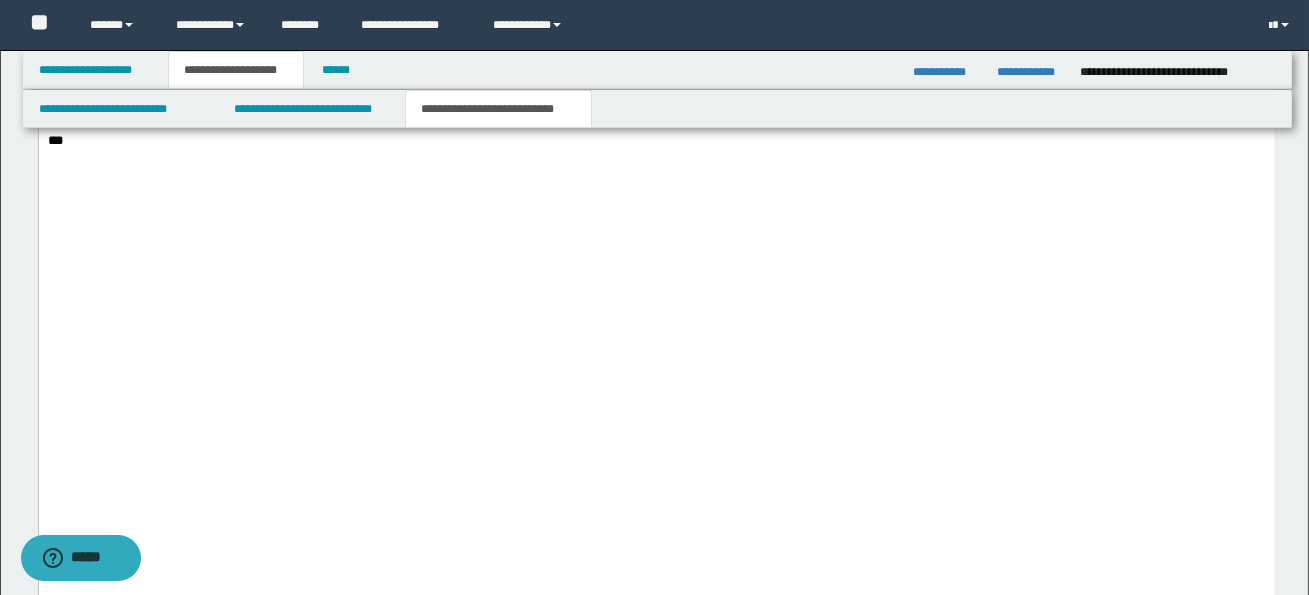 drag, startPoint x: 45, startPoint y: 367, endPoint x: 209, endPoint y: 368, distance: 164.00305 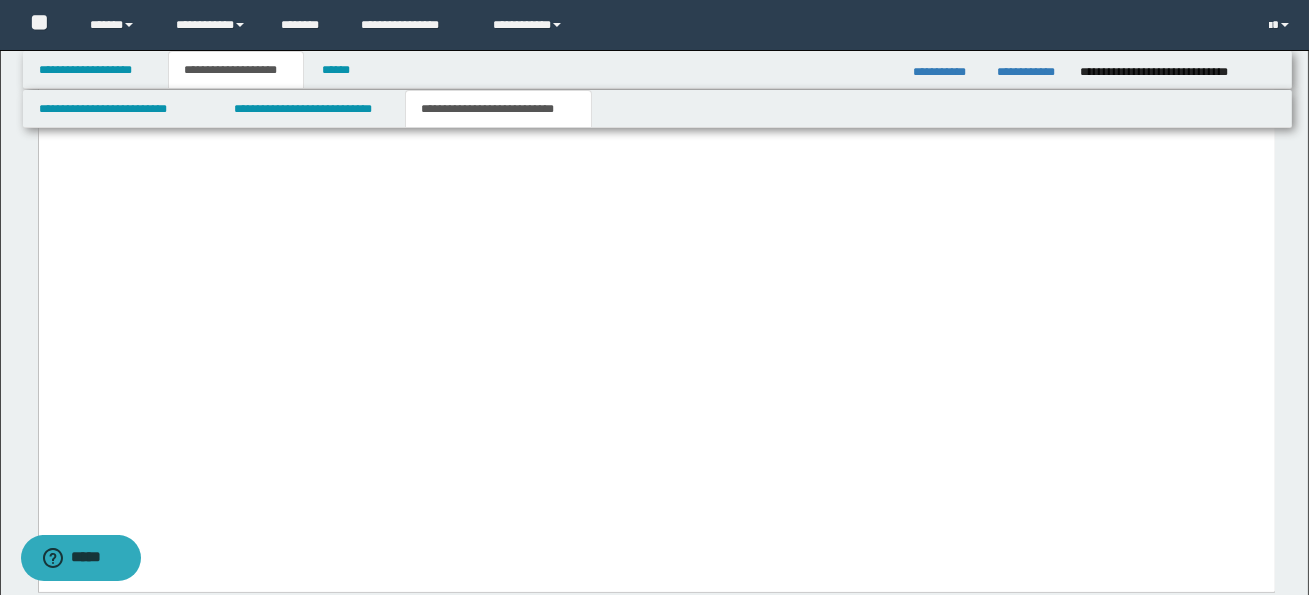 scroll, scrollTop: 3630, scrollLeft: 0, axis: vertical 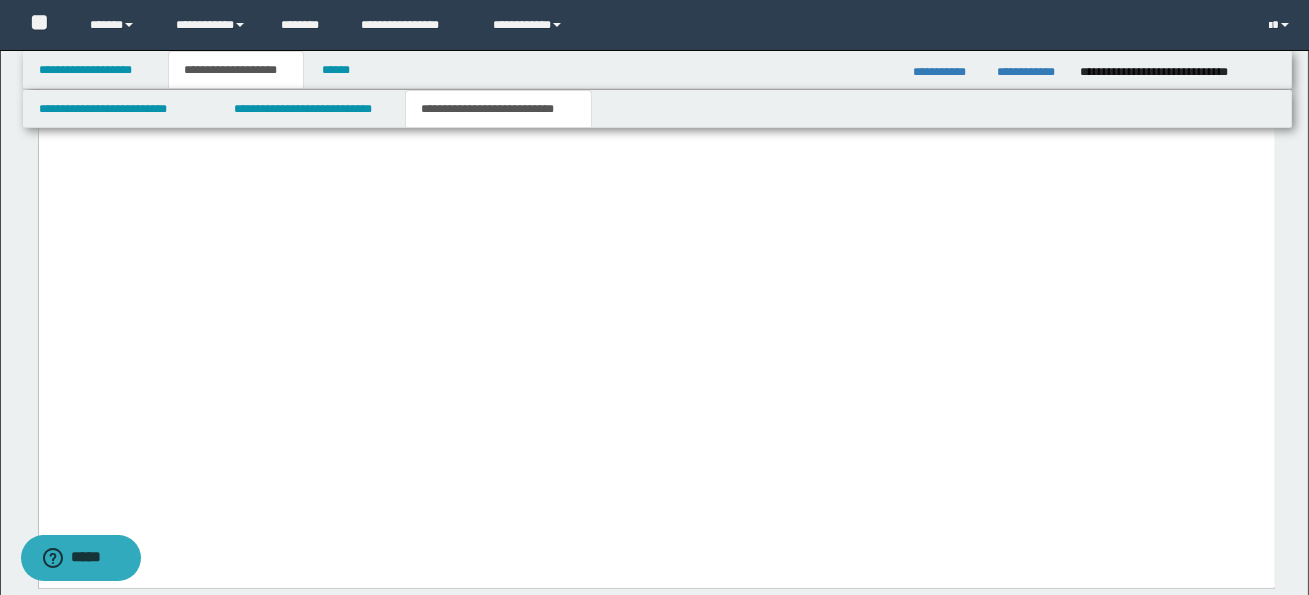 drag, startPoint x: 308, startPoint y: 339, endPoint x: 387, endPoint y: 340, distance: 79.00633 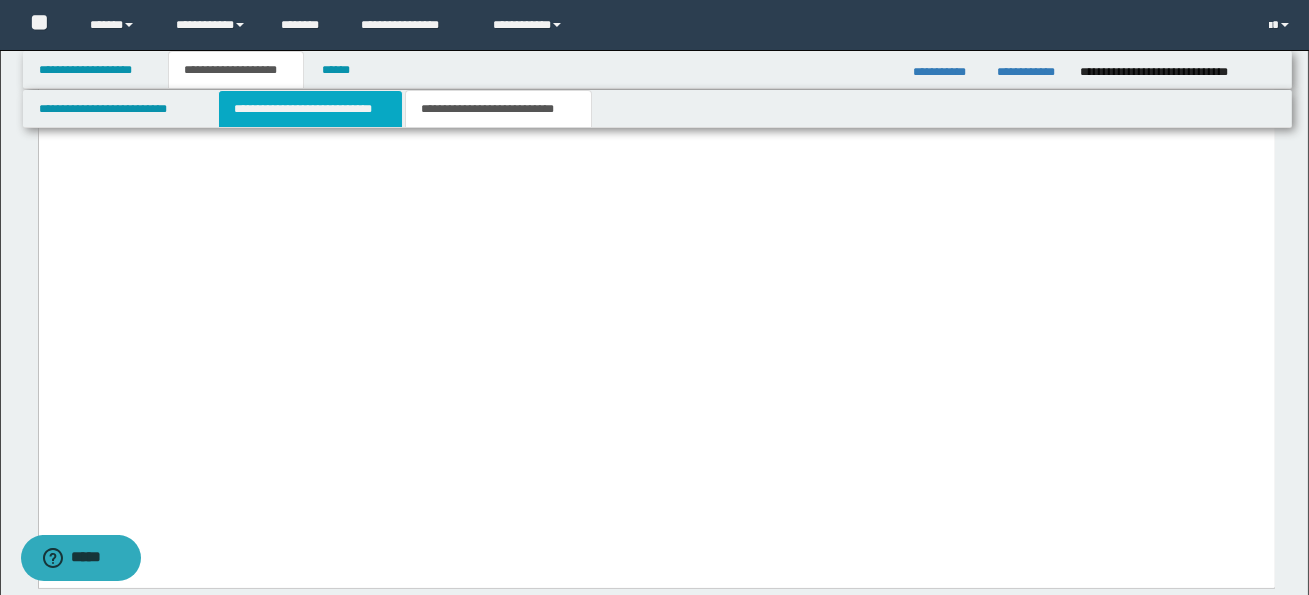 click on "**********" at bounding box center [310, 109] 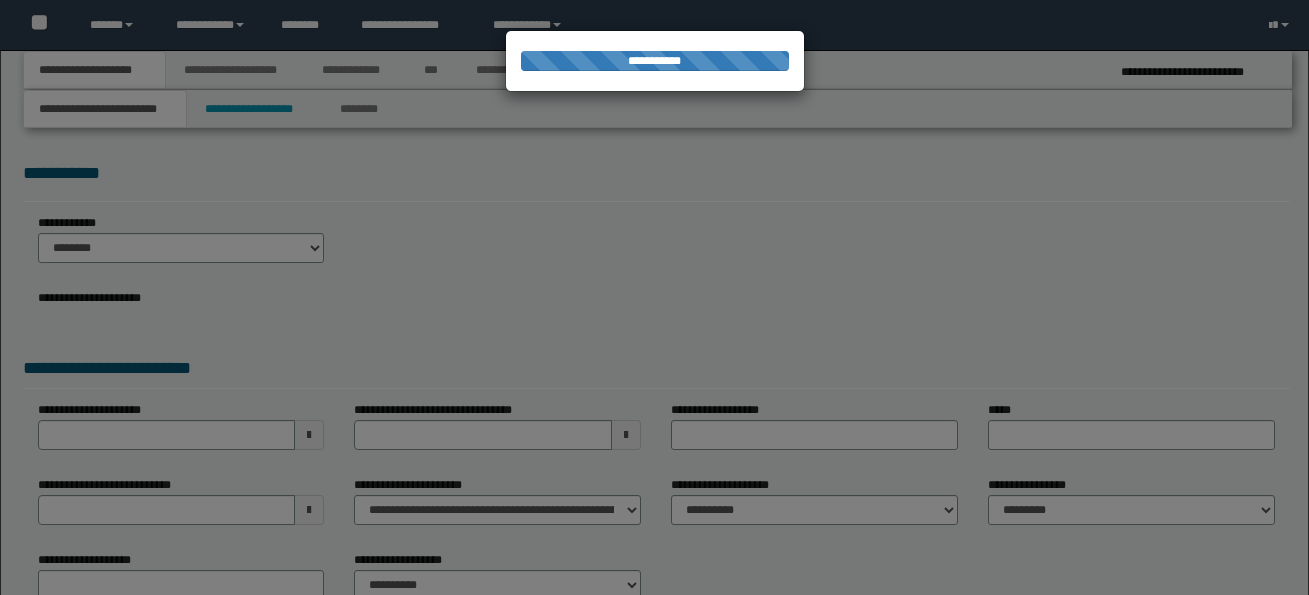 scroll, scrollTop: 0, scrollLeft: 0, axis: both 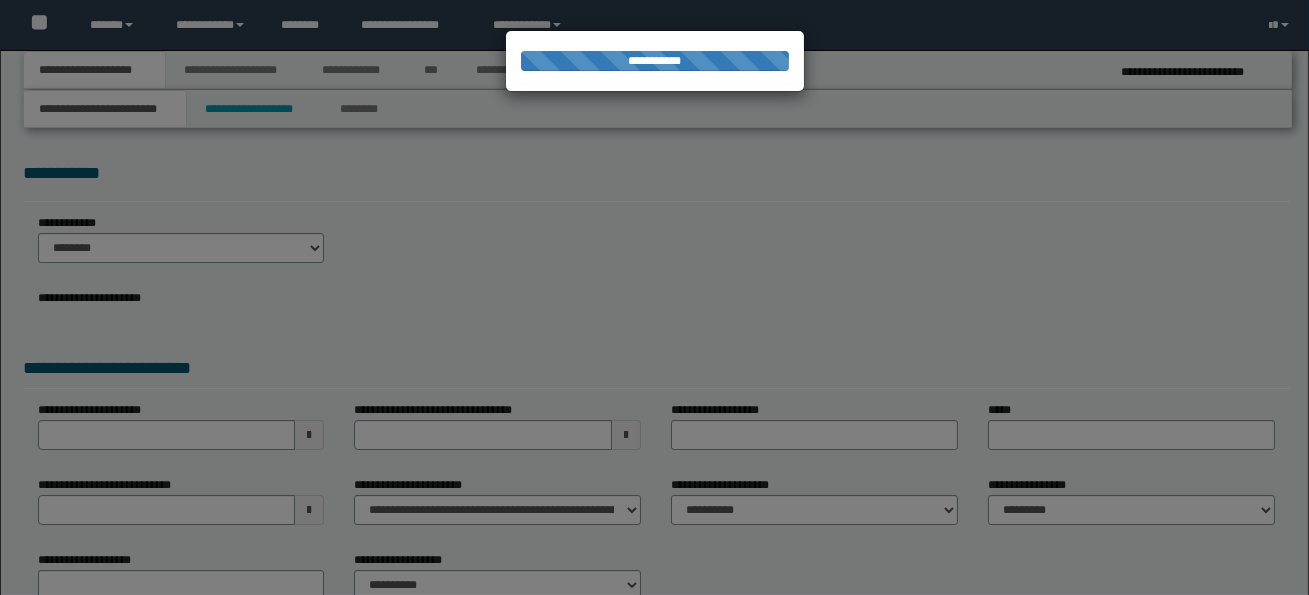 select on "*" 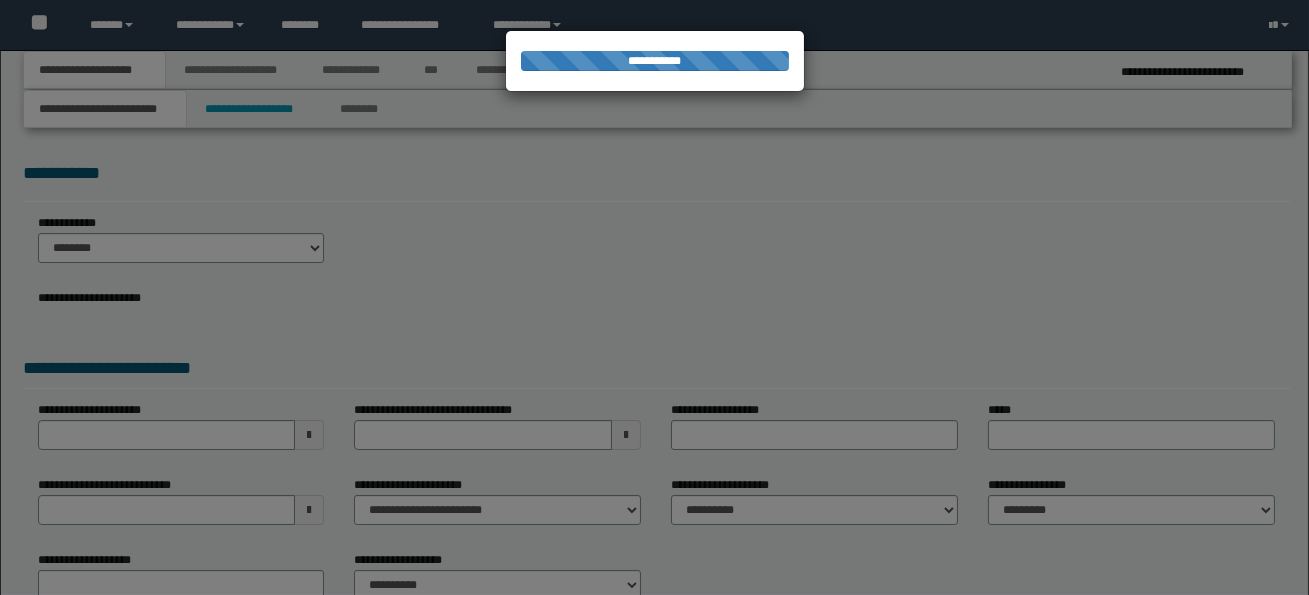 scroll, scrollTop: 0, scrollLeft: 0, axis: both 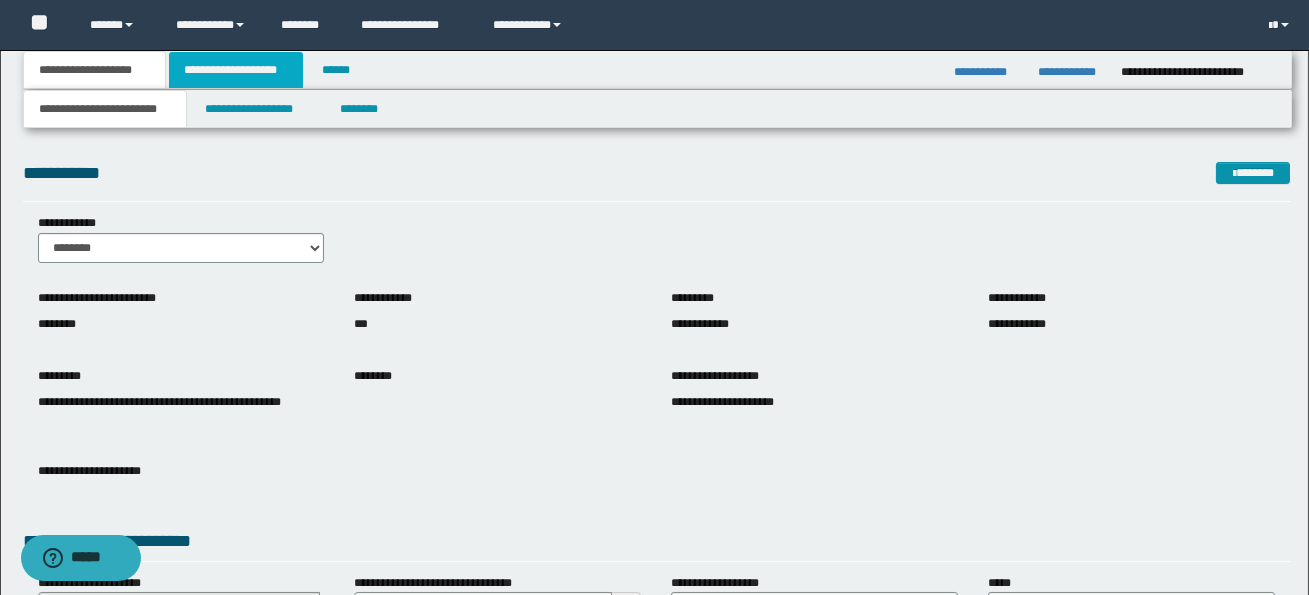 click on "**********" at bounding box center [236, 70] 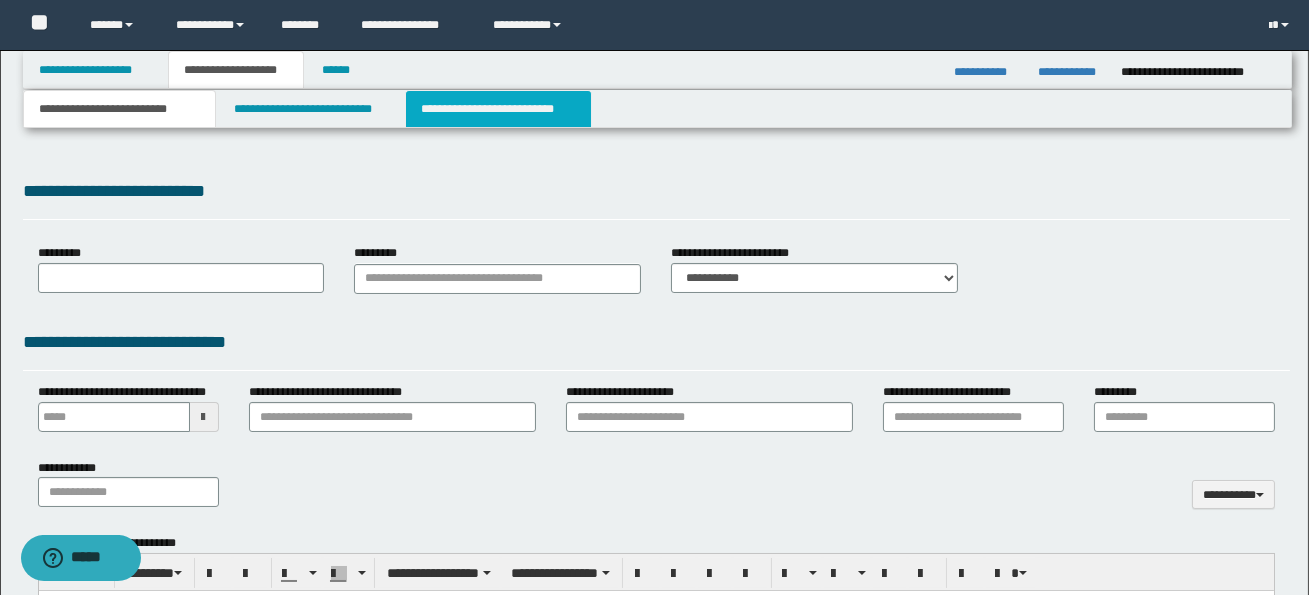 type 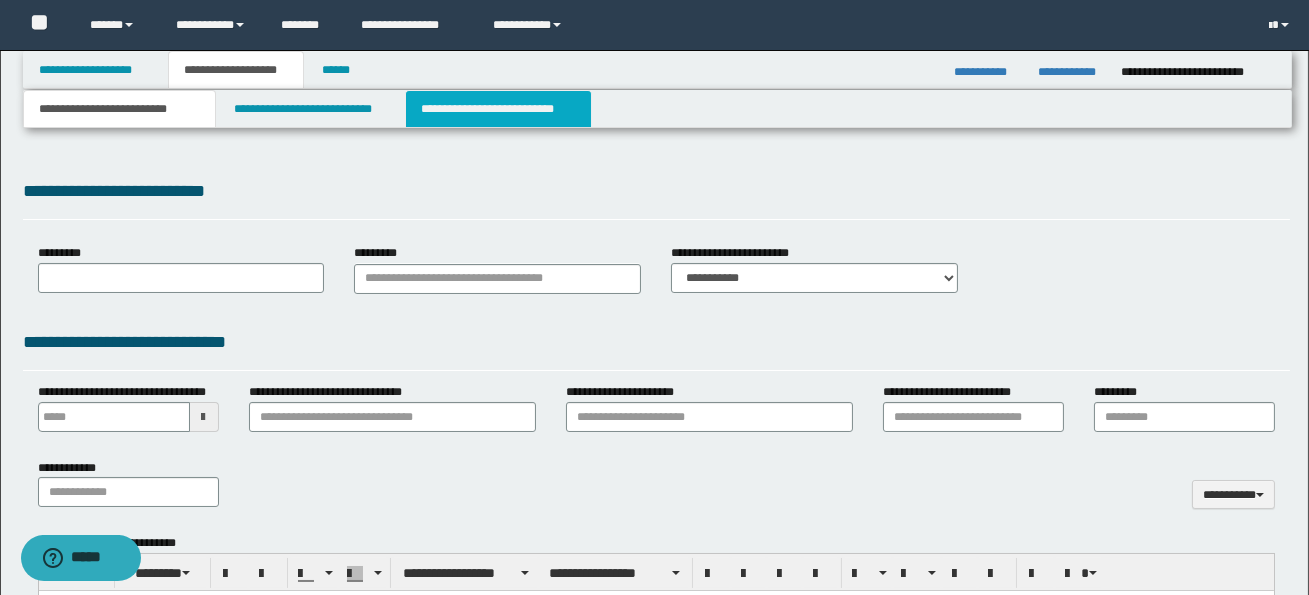 select on "*" 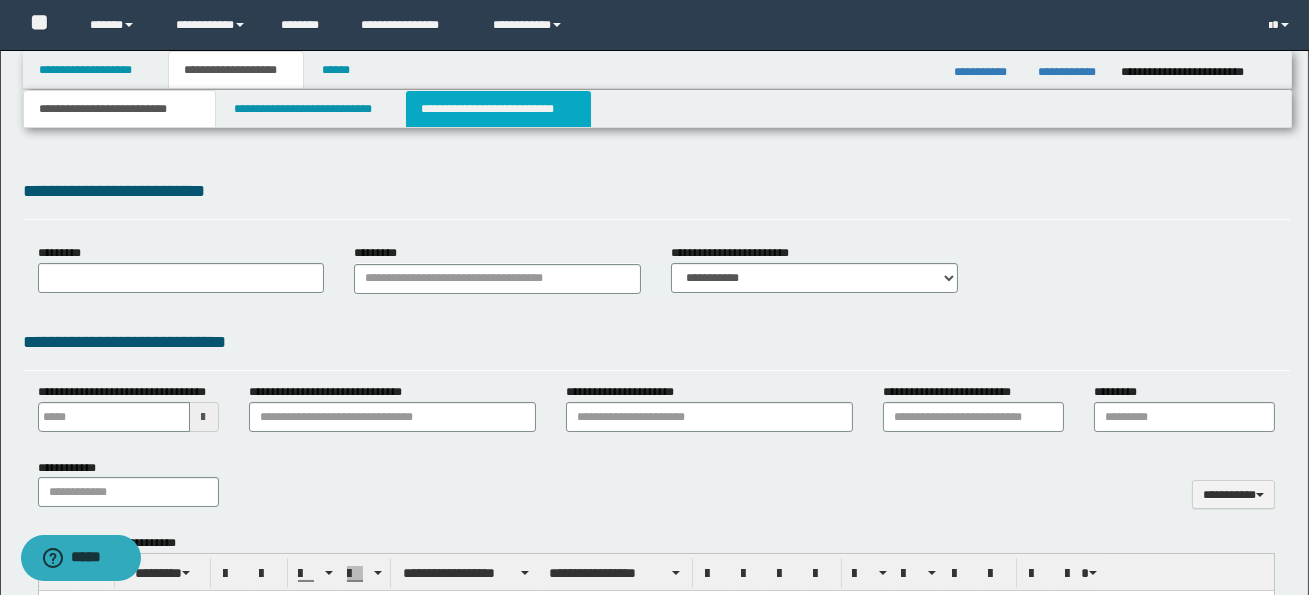 type 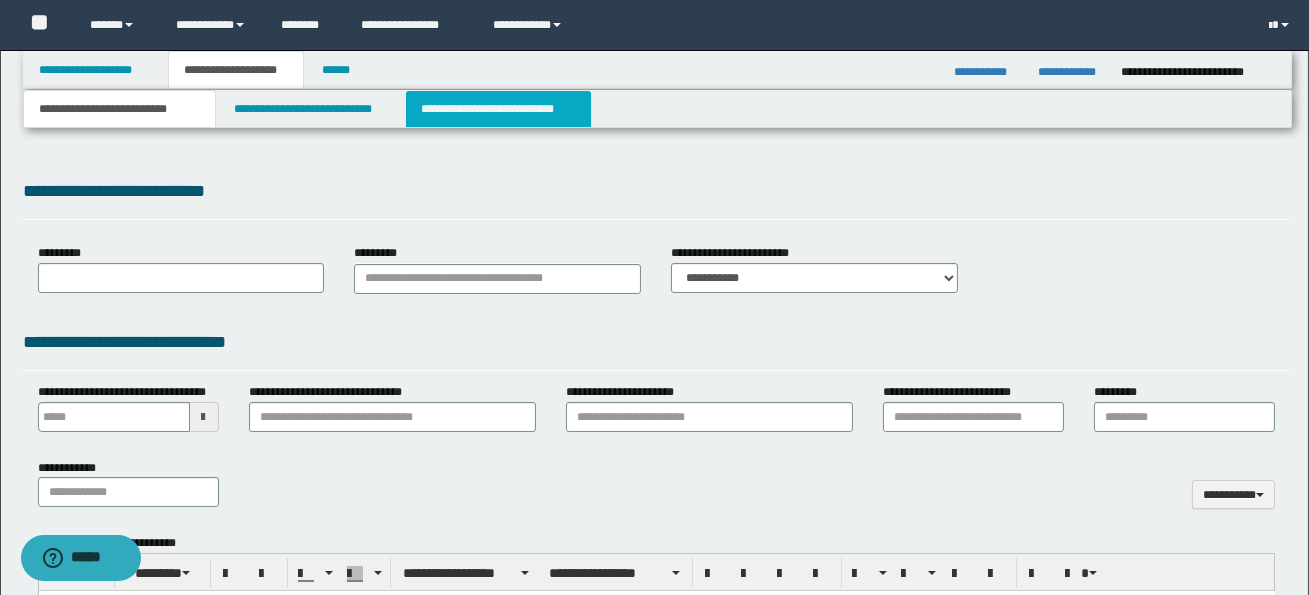 scroll, scrollTop: 0, scrollLeft: 0, axis: both 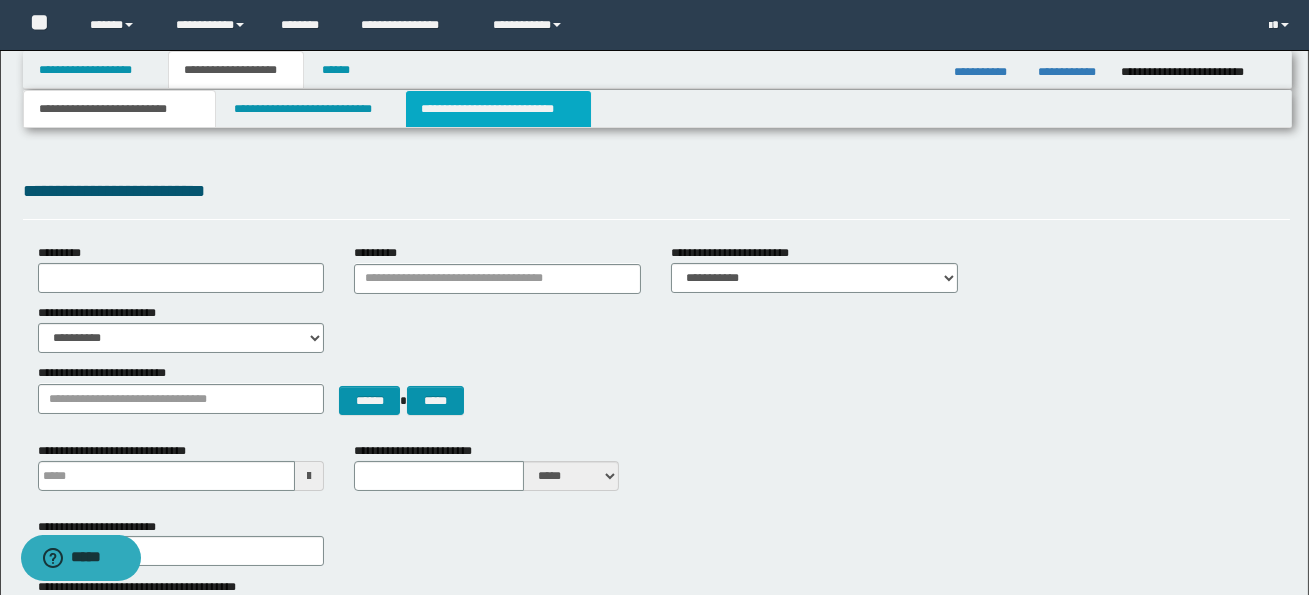 click on "**********" at bounding box center [498, 109] 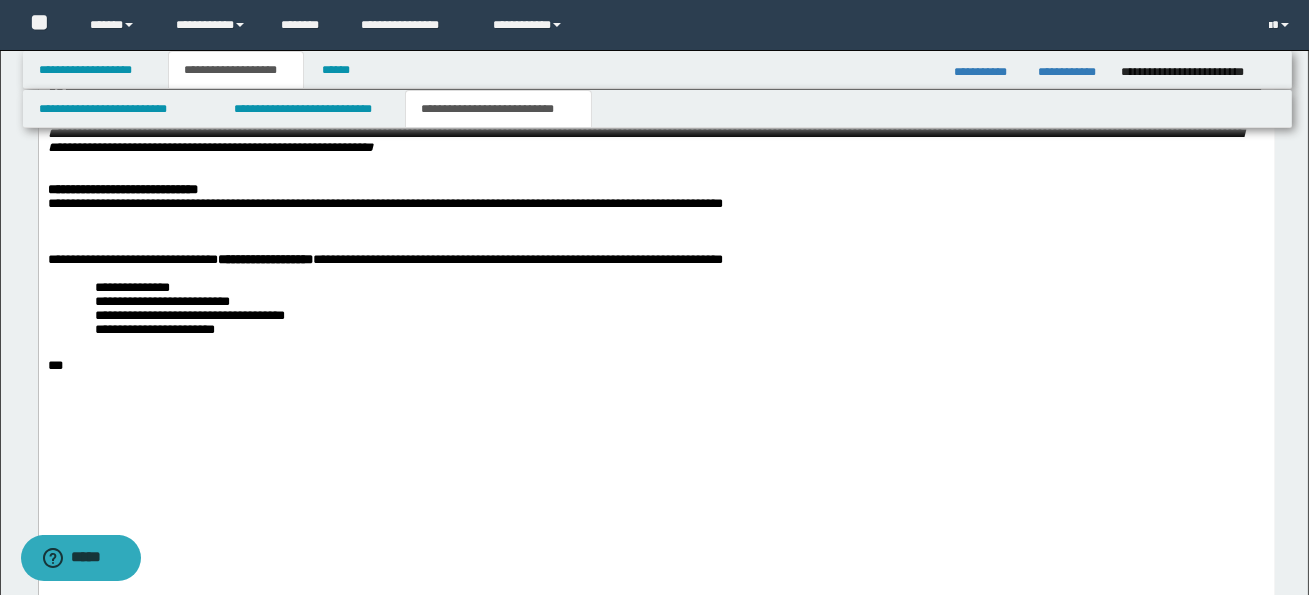 scroll, scrollTop: 3907, scrollLeft: 0, axis: vertical 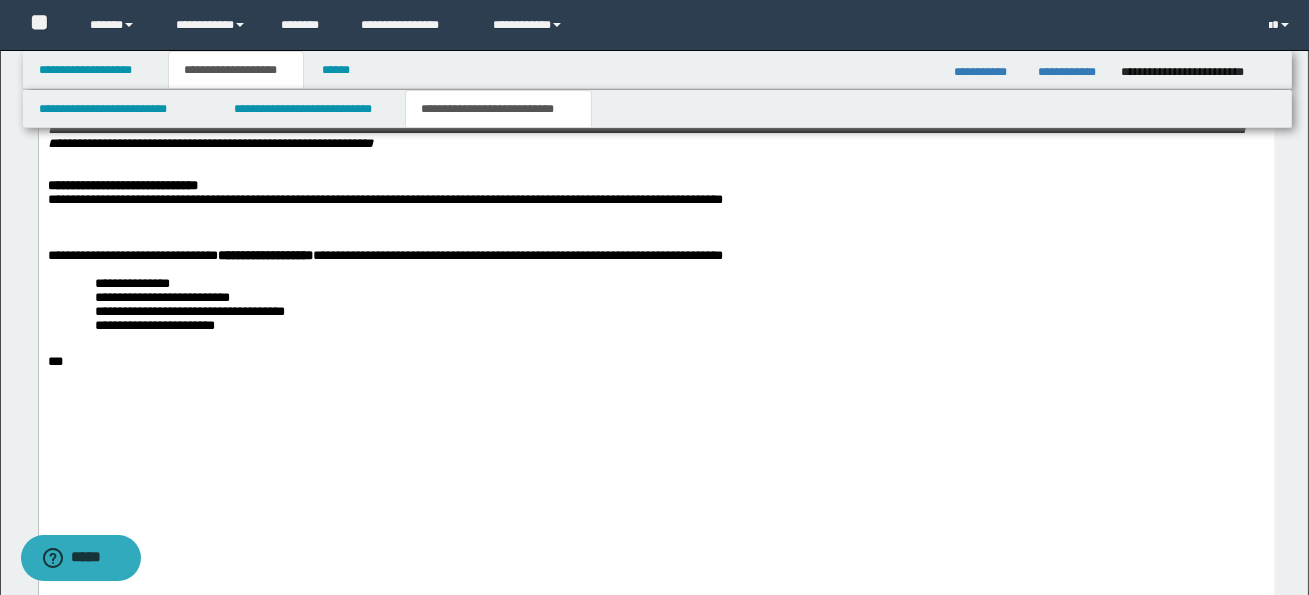 click at bounding box center (656, 228) 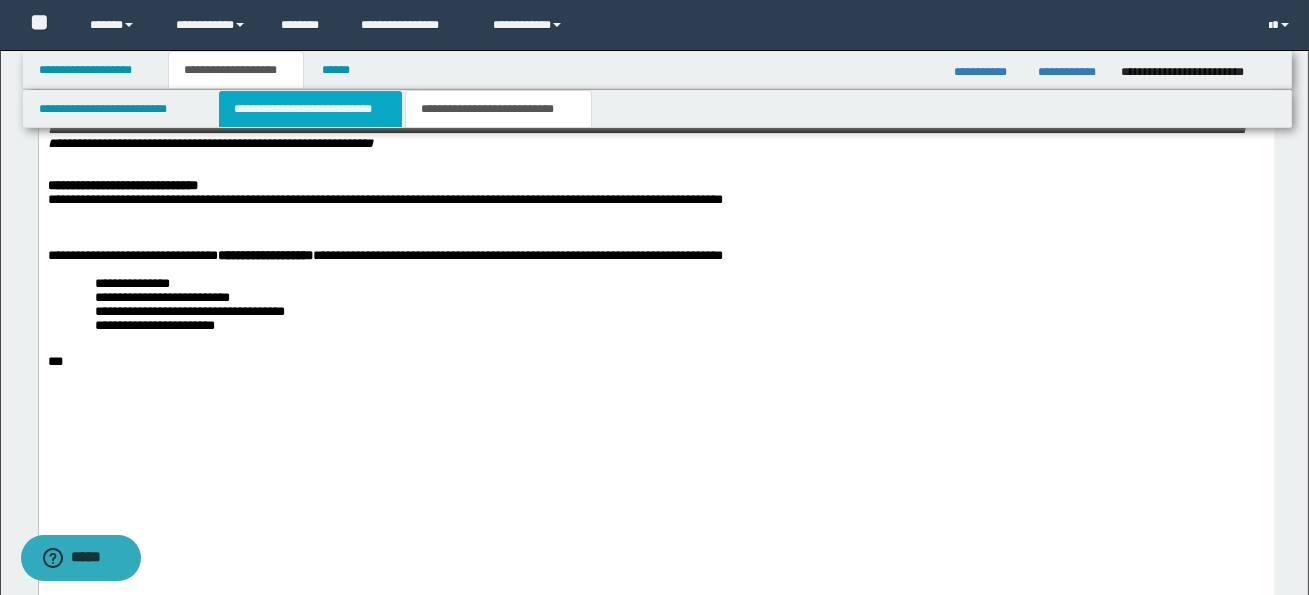 click on "**********" at bounding box center (310, 109) 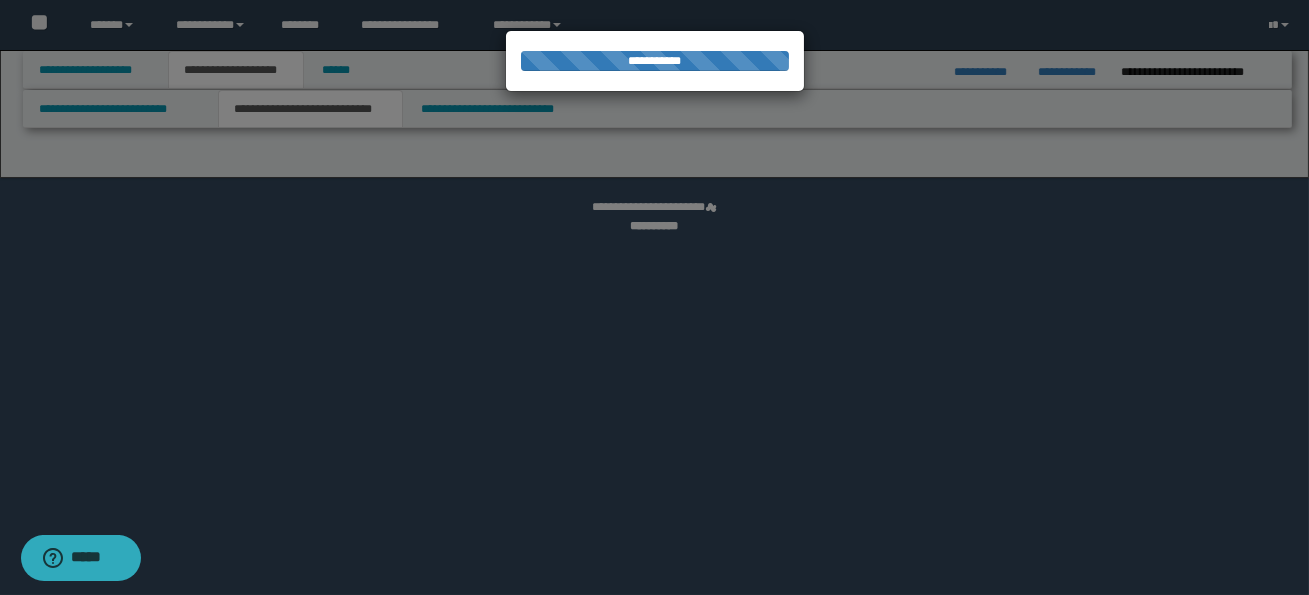 select on "*" 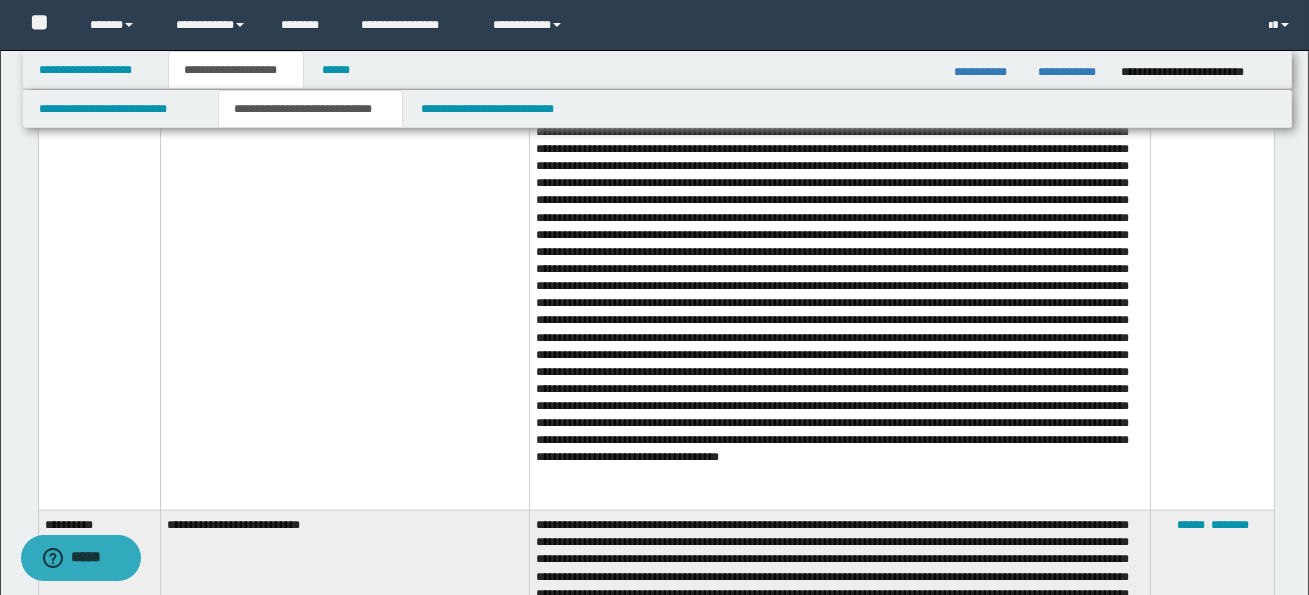 scroll, scrollTop: 3657, scrollLeft: 0, axis: vertical 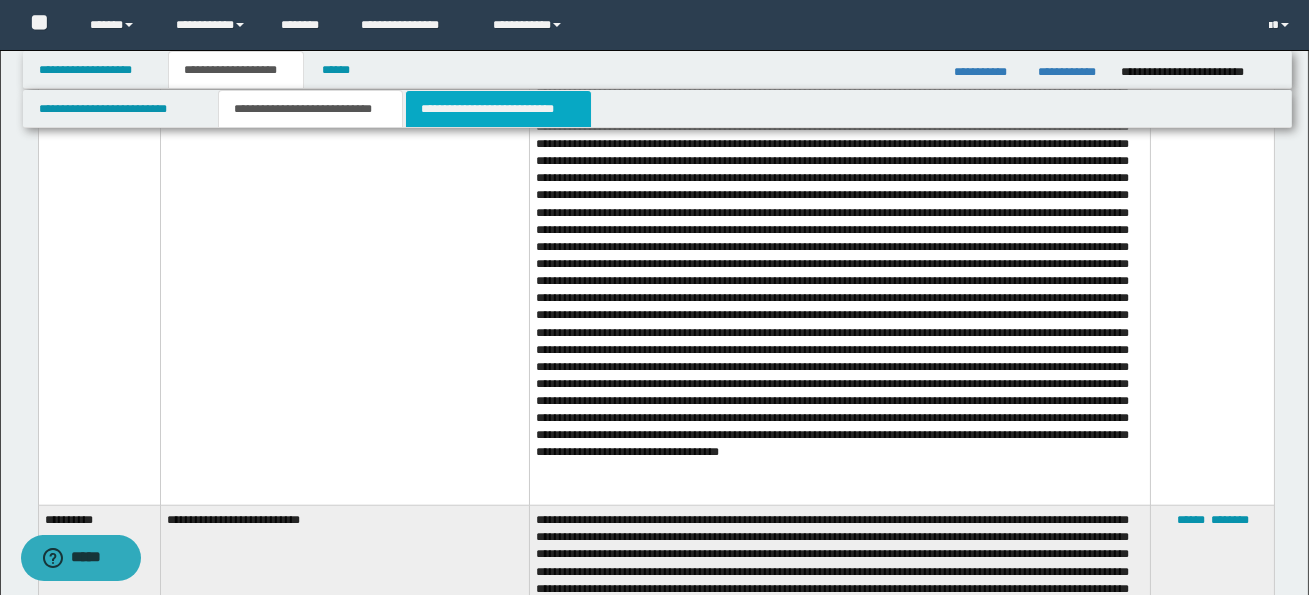 click on "**********" at bounding box center (498, 109) 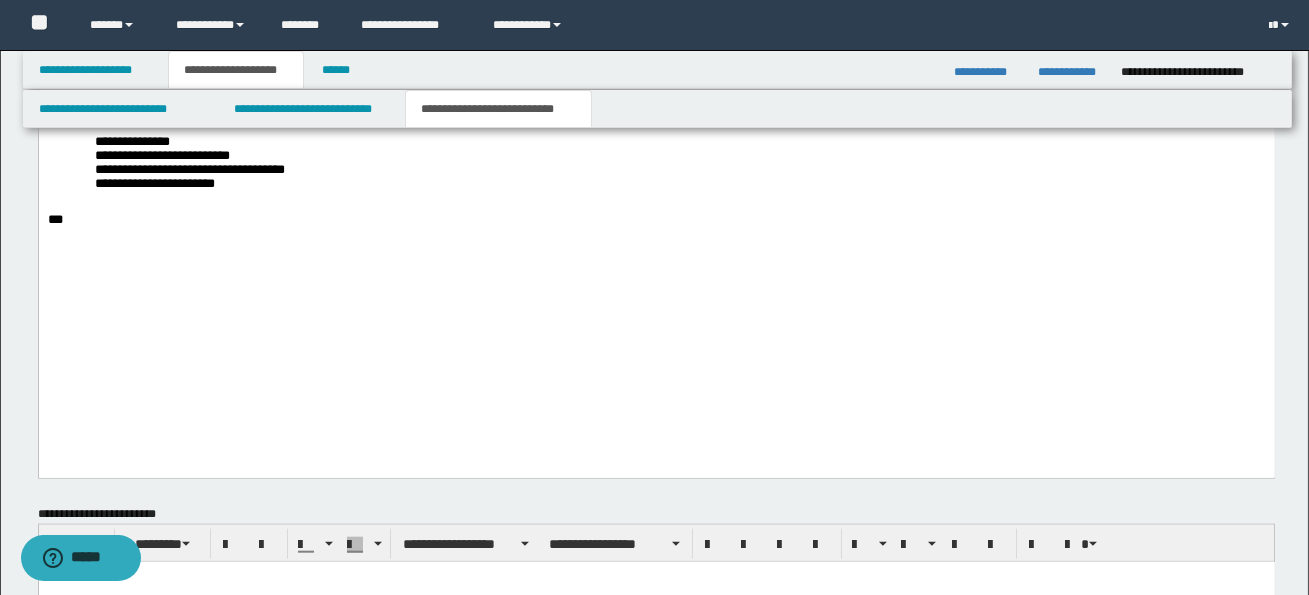 scroll, scrollTop: 4041, scrollLeft: 0, axis: vertical 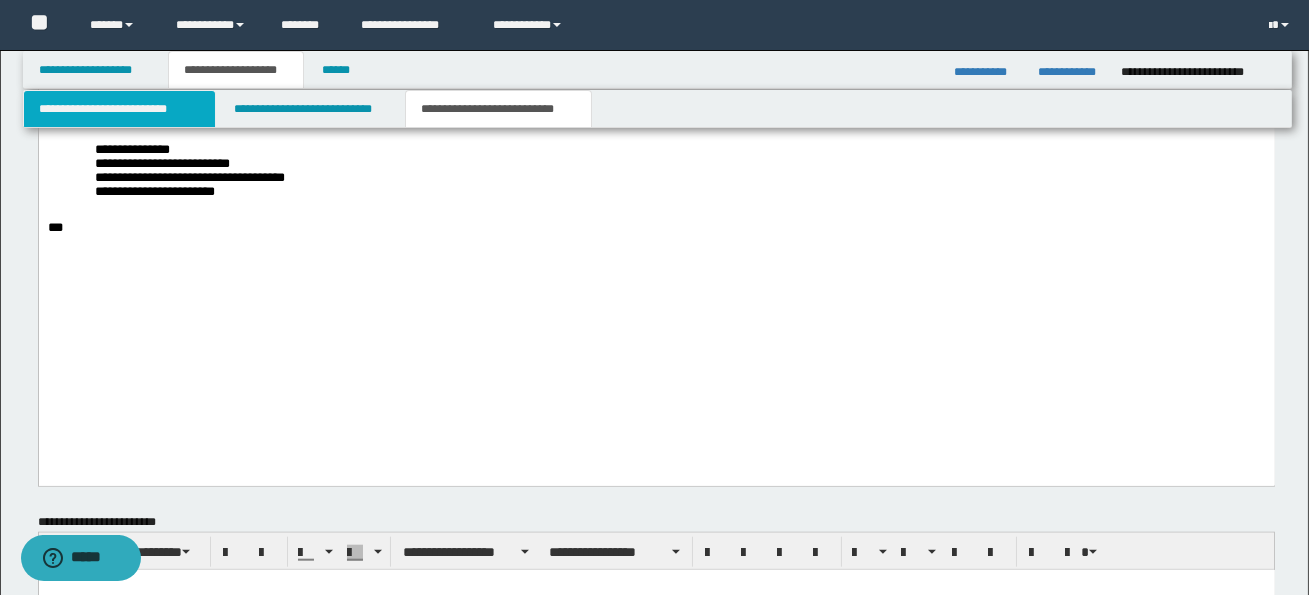 click on "**********" at bounding box center [119, 109] 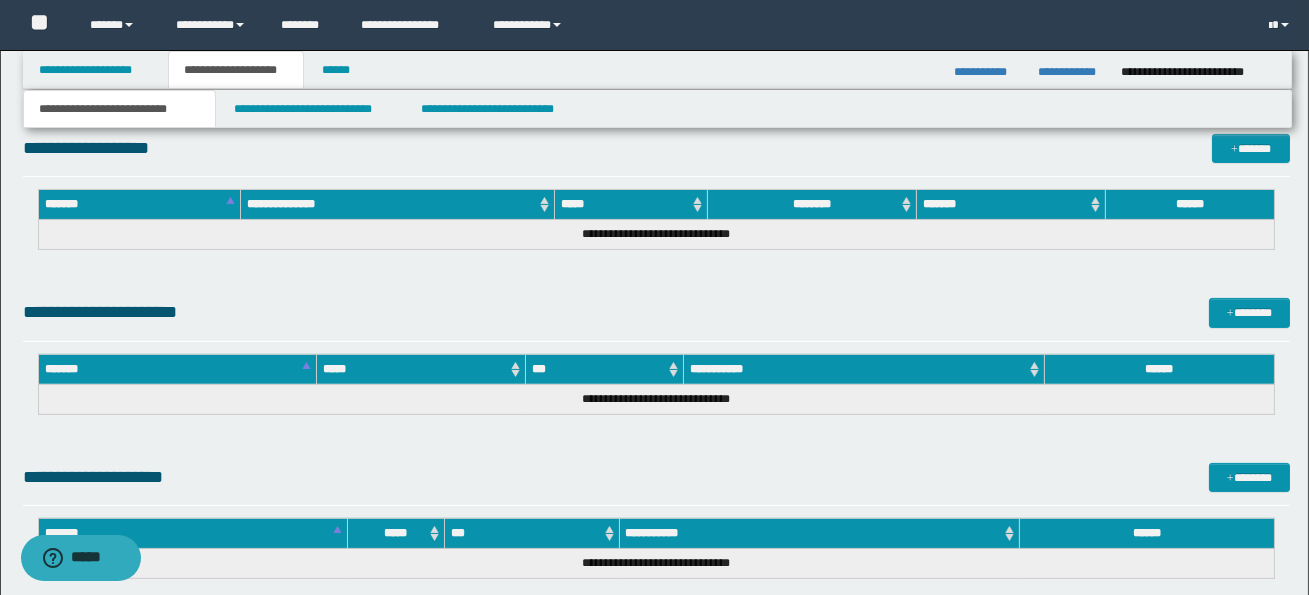 scroll, scrollTop: 884, scrollLeft: 0, axis: vertical 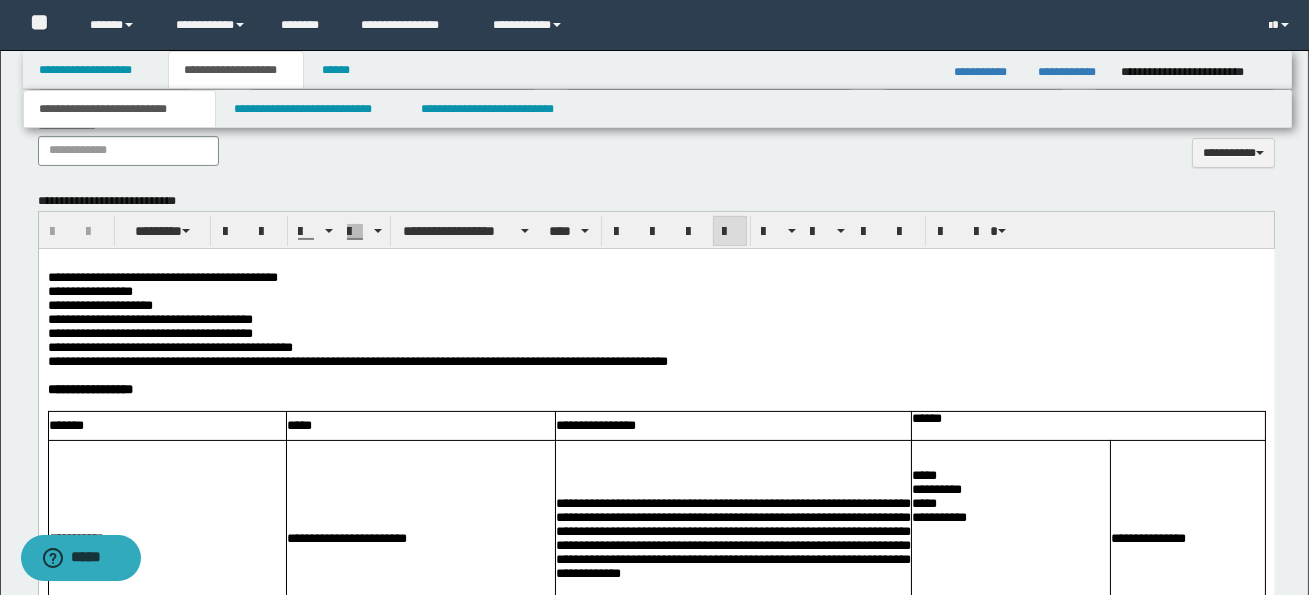 click on "**********" at bounding box center (89, 290) 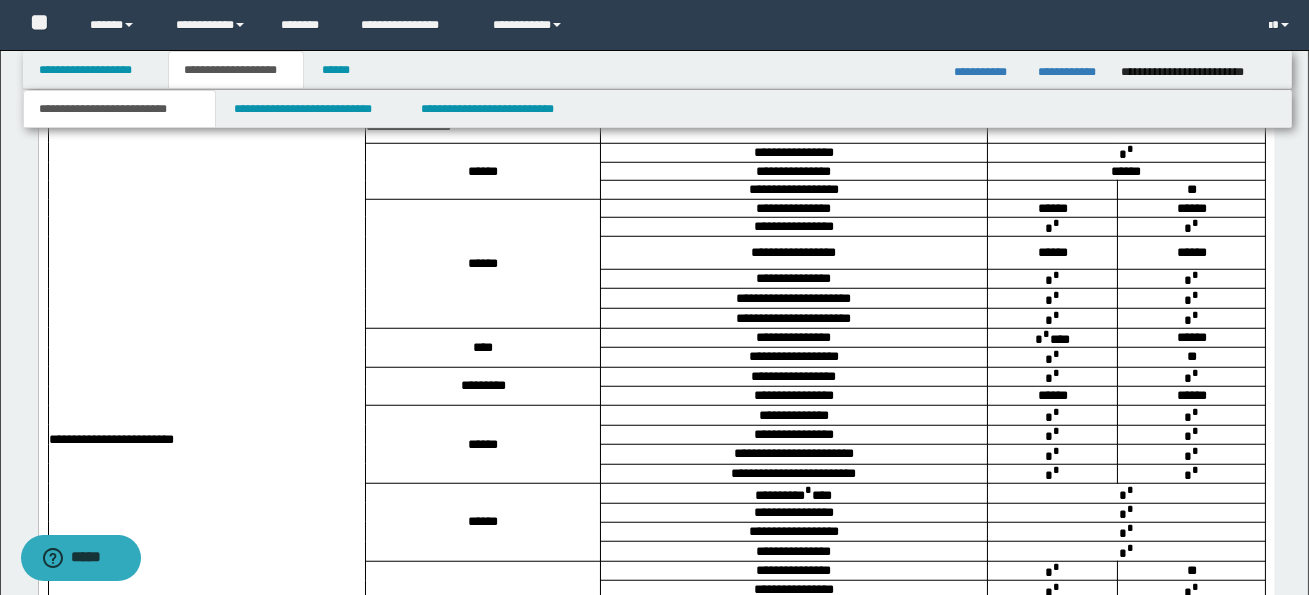 scroll, scrollTop: 3177, scrollLeft: 0, axis: vertical 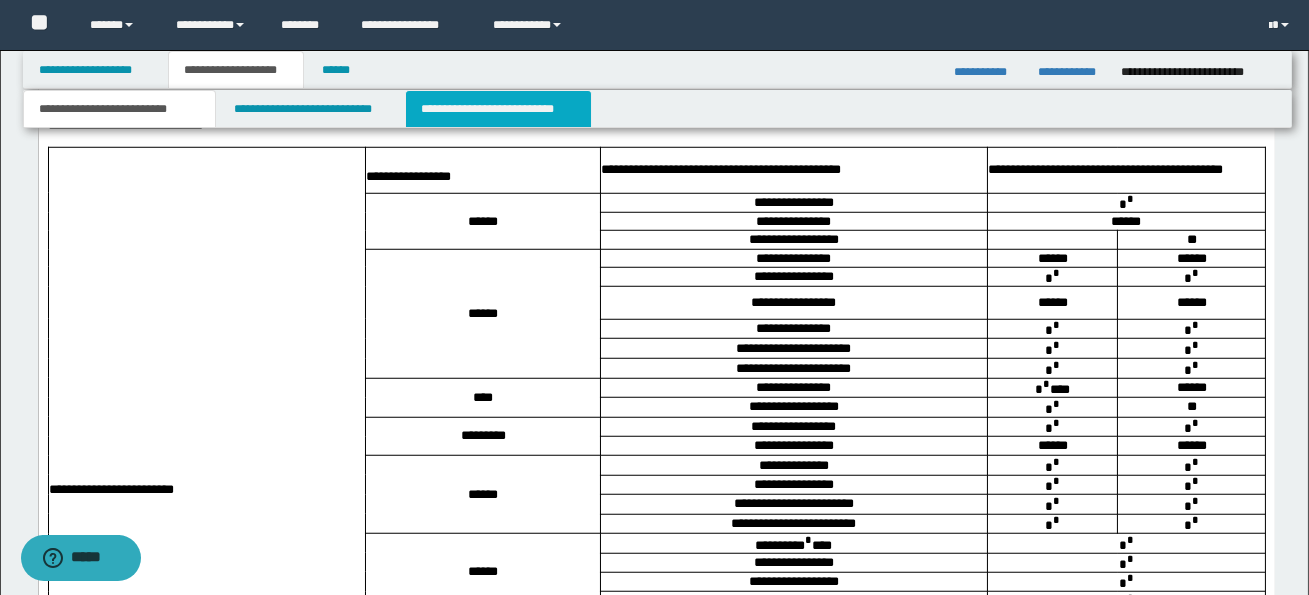 click on "**********" at bounding box center [498, 109] 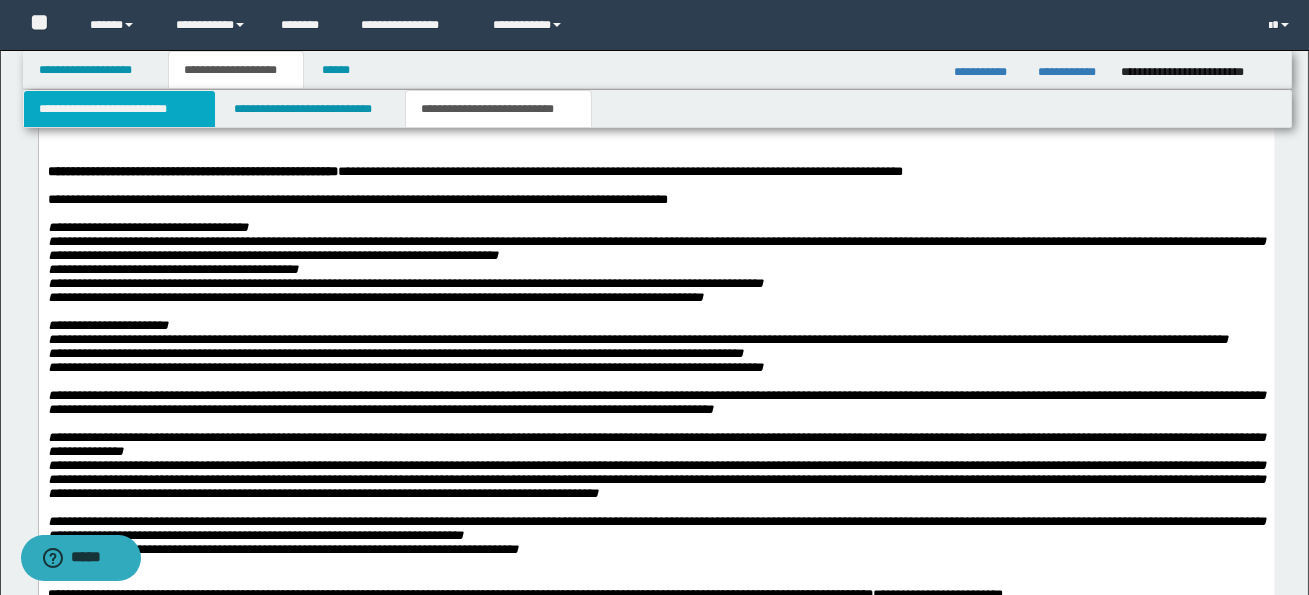click on "**********" at bounding box center [119, 109] 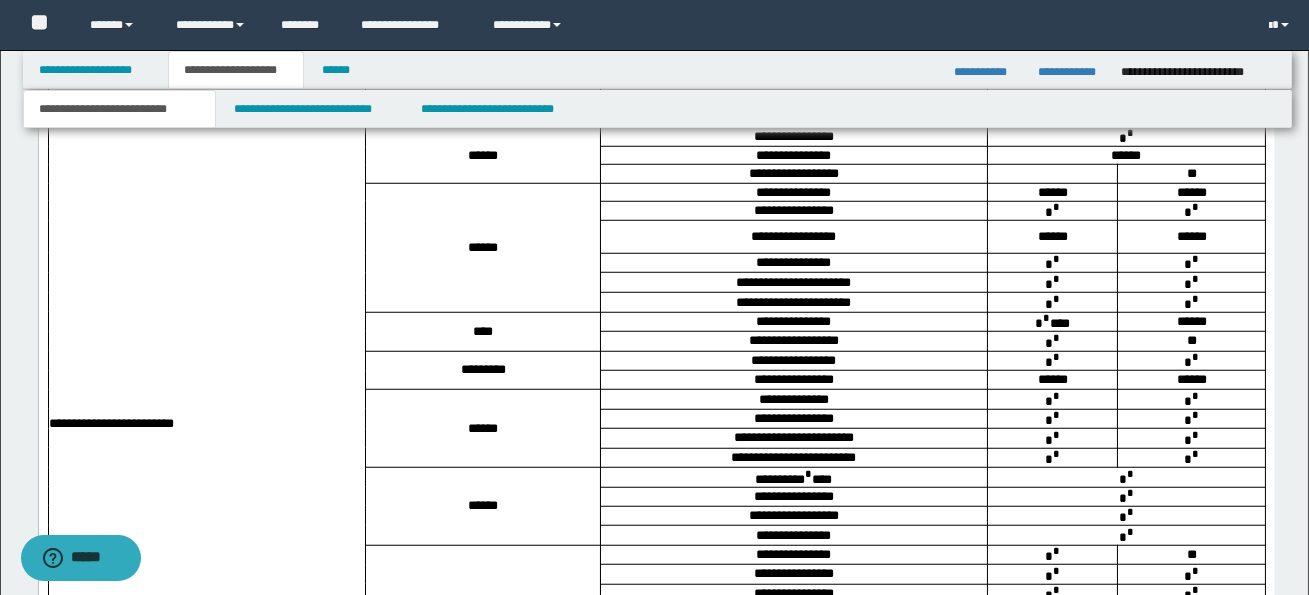 scroll, scrollTop: 3242, scrollLeft: 0, axis: vertical 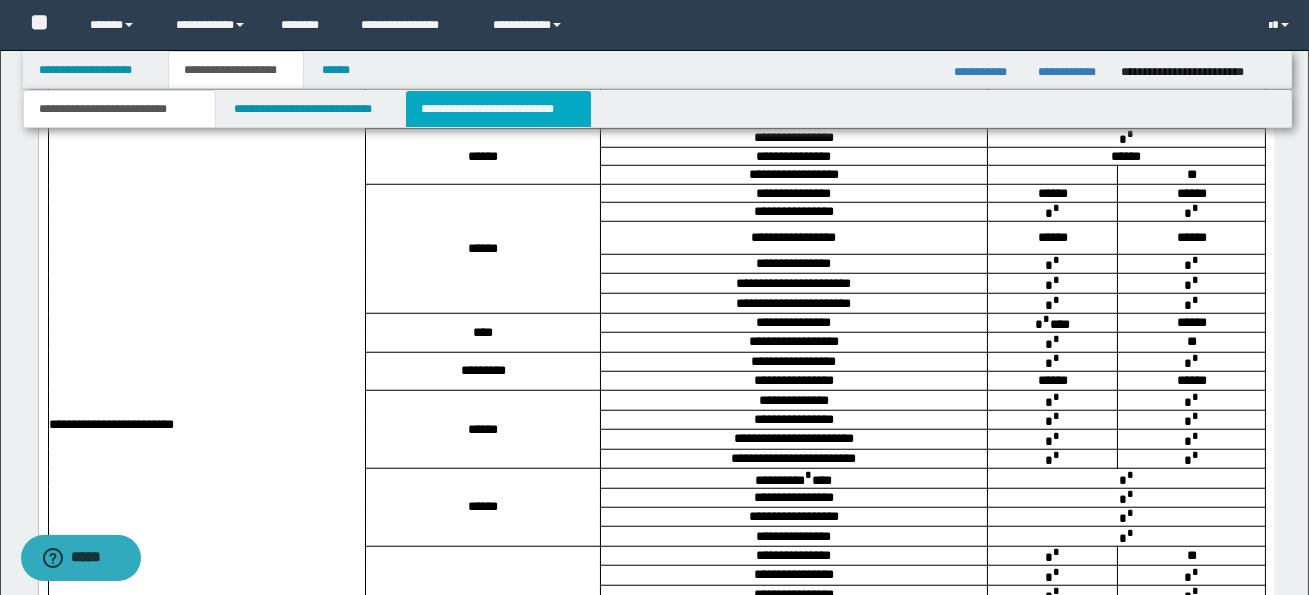 click on "**********" at bounding box center (498, 109) 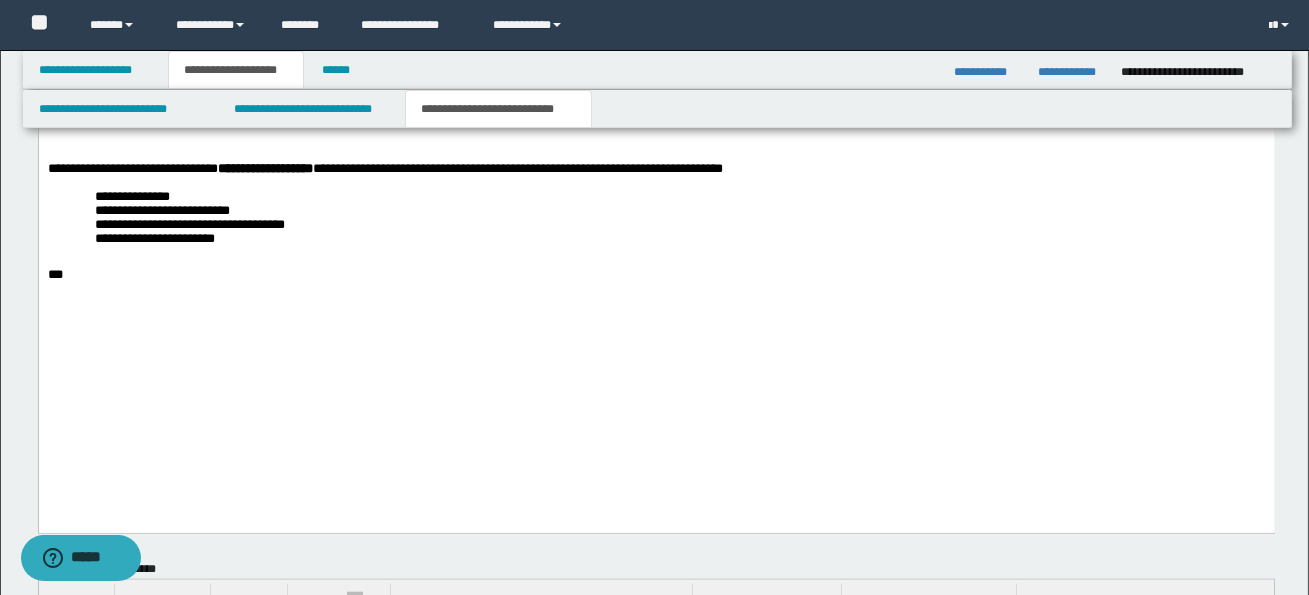 scroll, scrollTop: 3993, scrollLeft: 0, axis: vertical 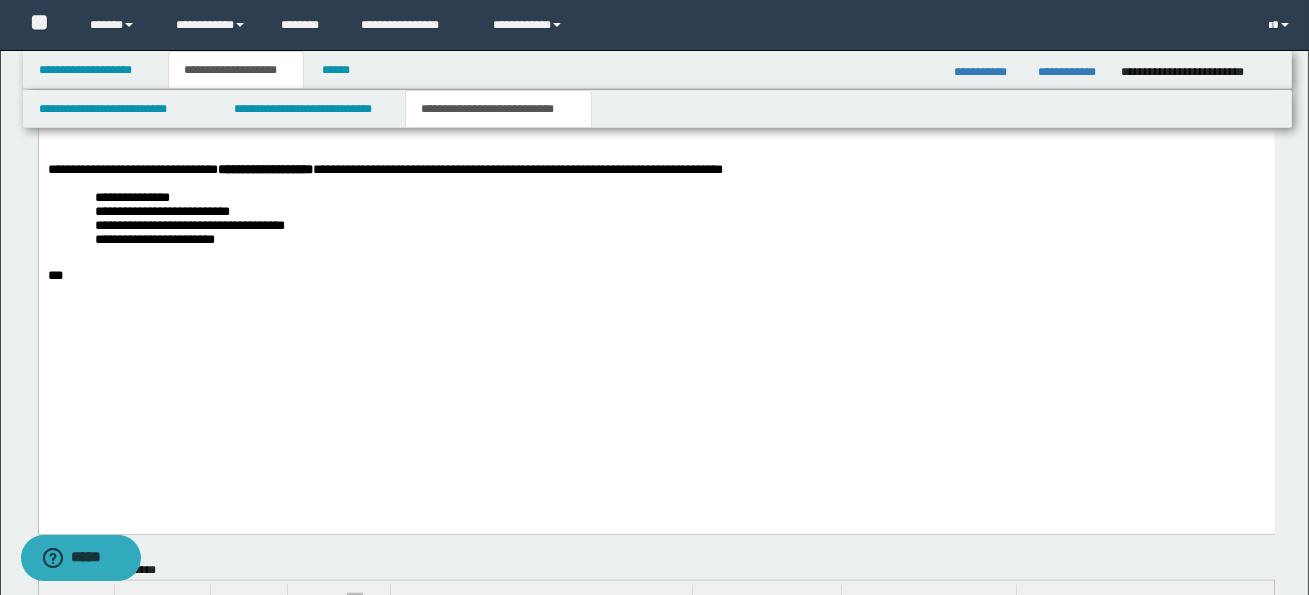 click at bounding box center [656, 128] 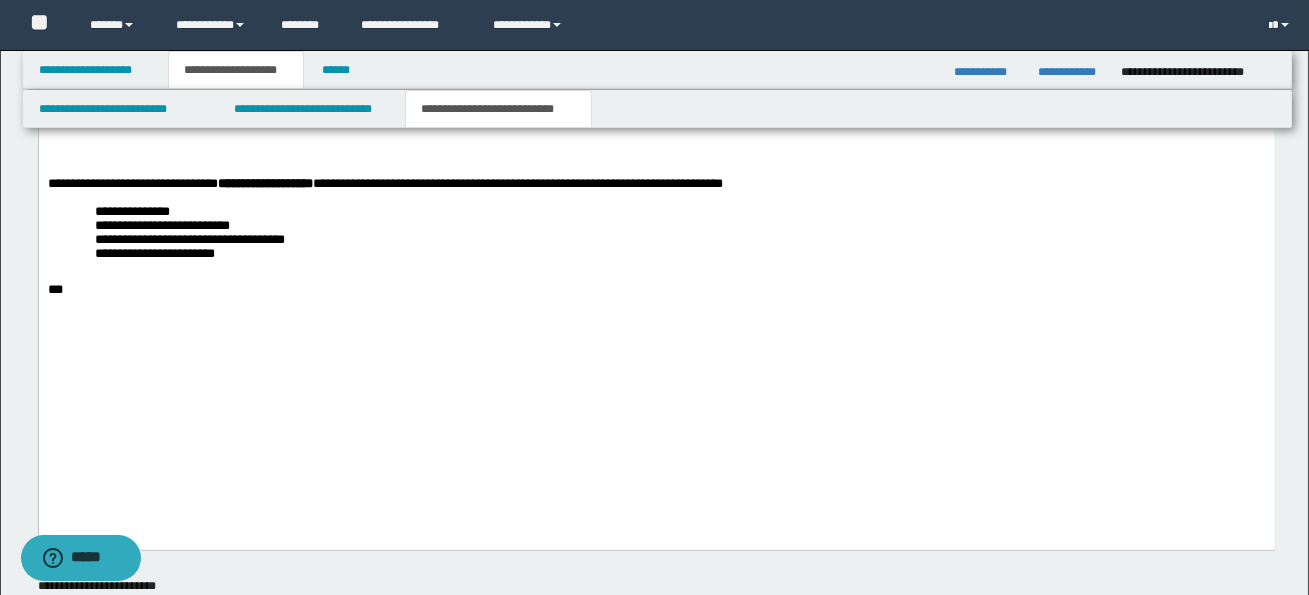 paste 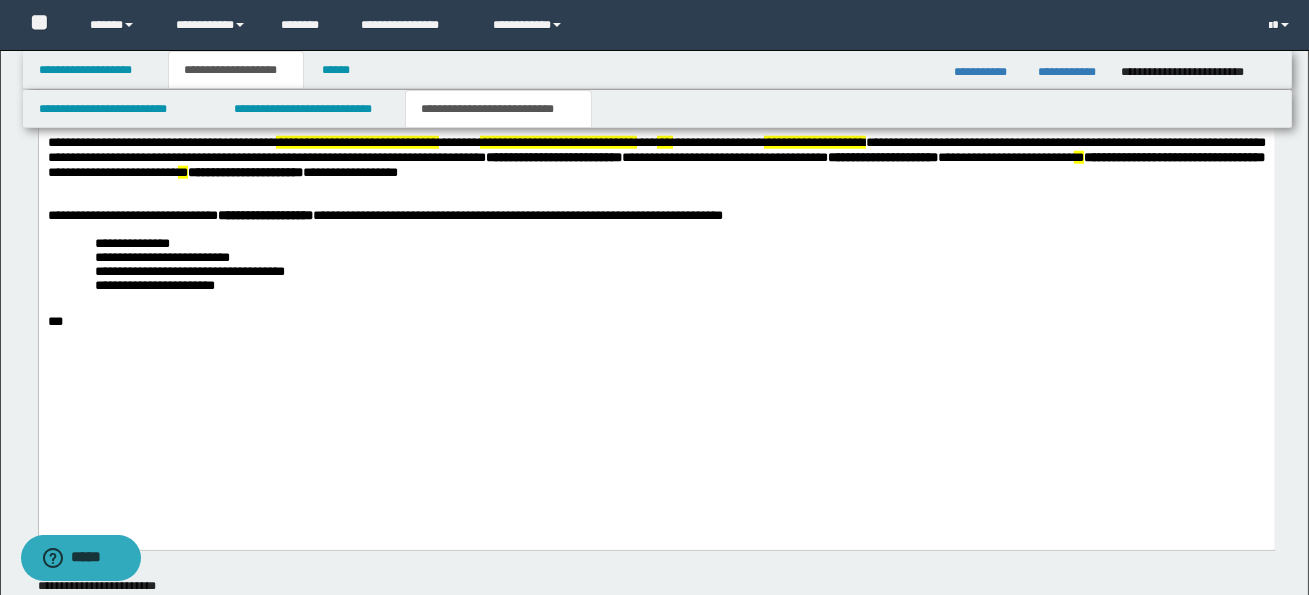 type 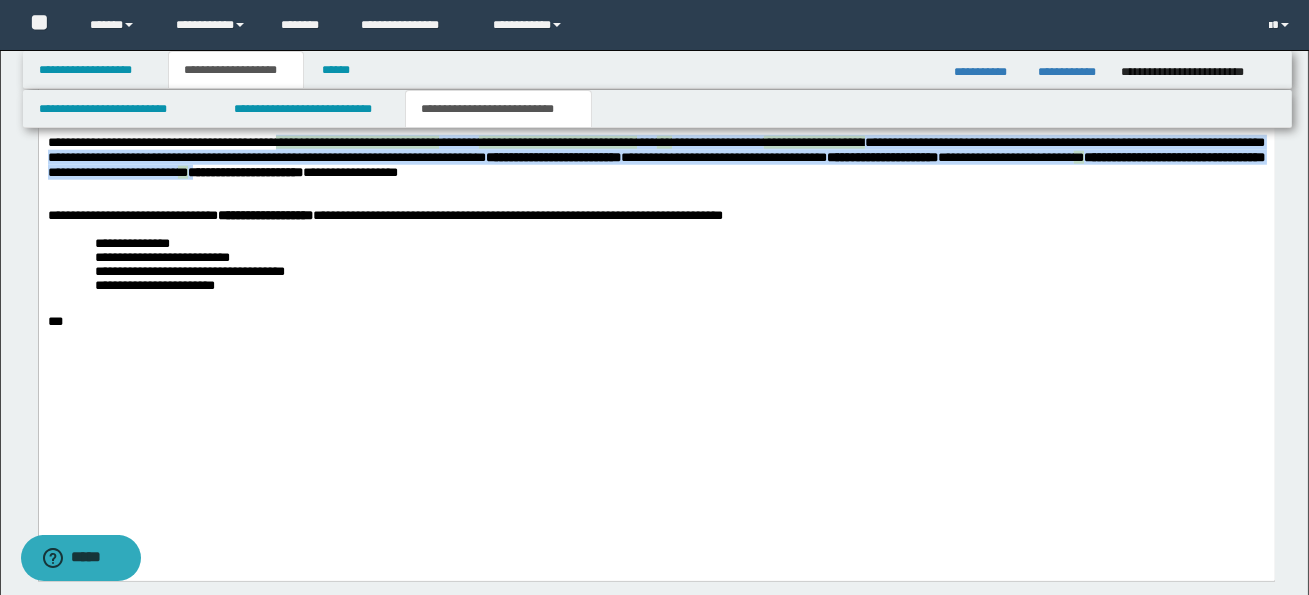 drag, startPoint x: 292, startPoint y: 252, endPoint x: 570, endPoint y: 290, distance: 280.5851 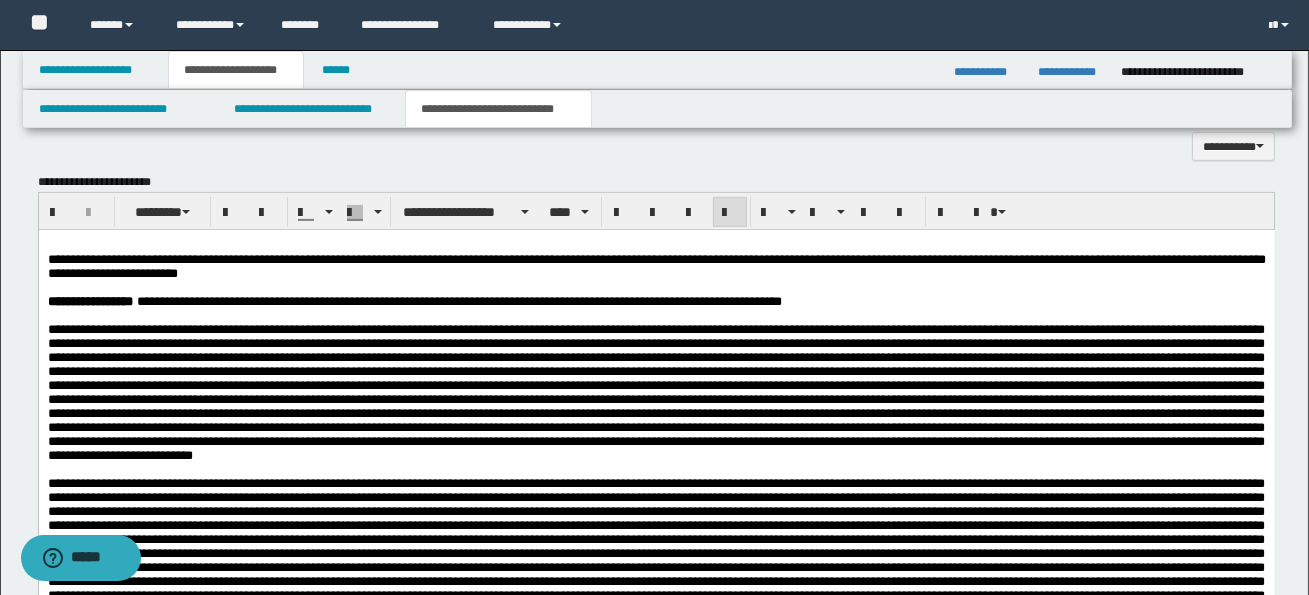 scroll, scrollTop: 1395, scrollLeft: 0, axis: vertical 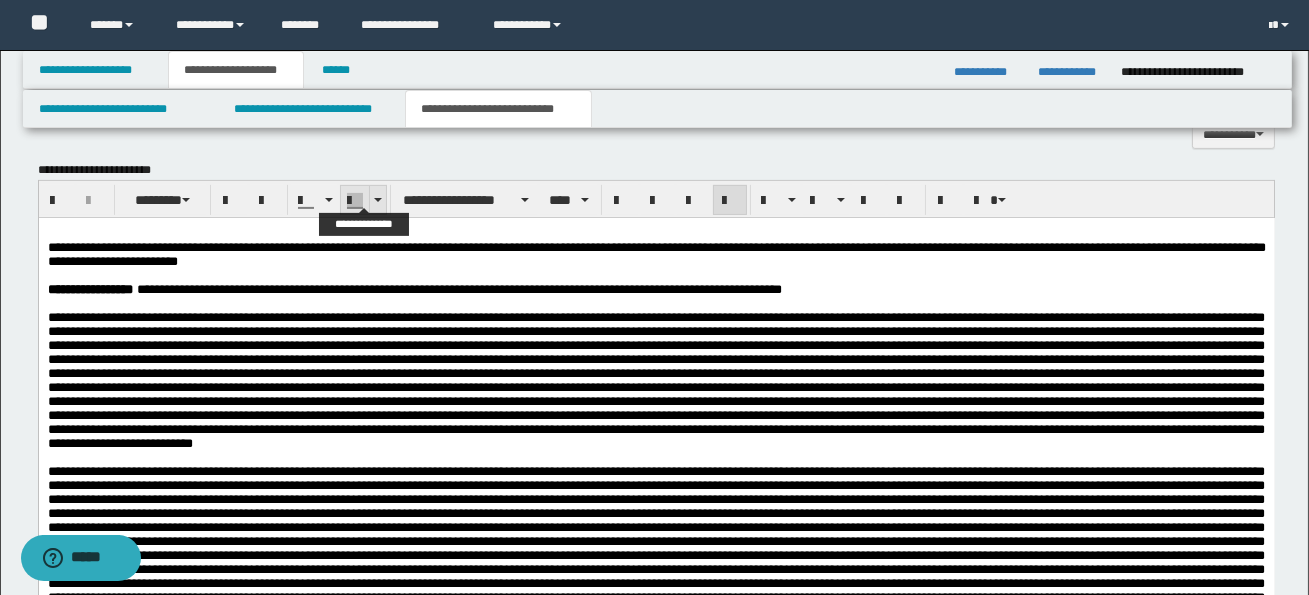 click at bounding box center [377, 200] 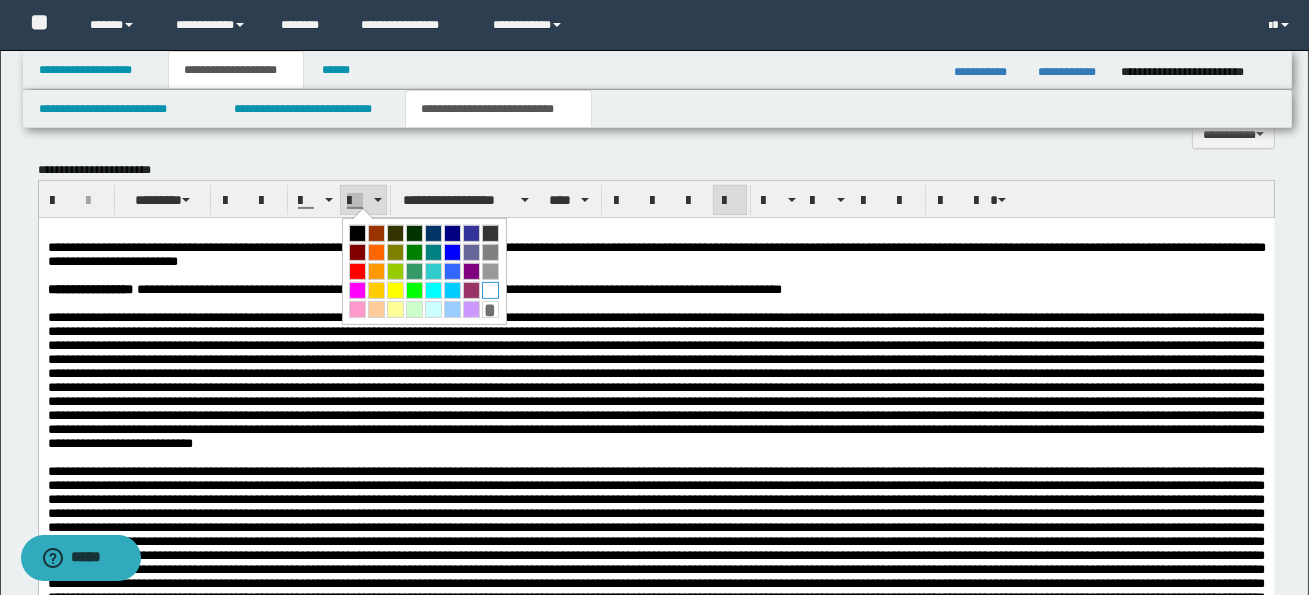 click at bounding box center [490, 290] 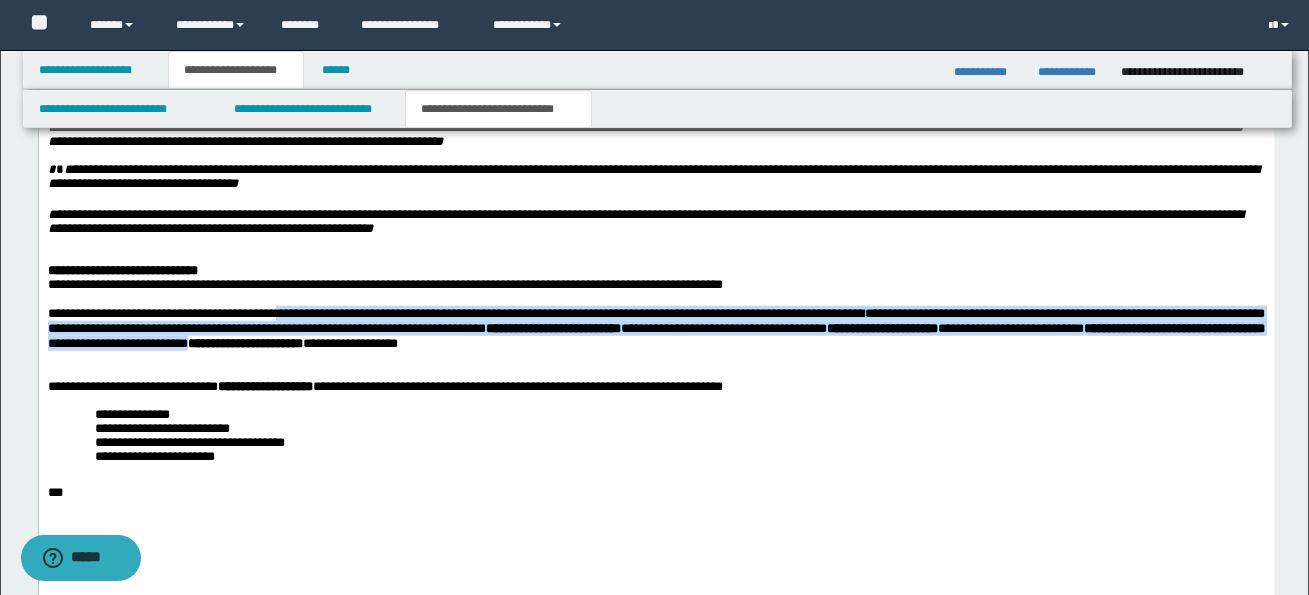 scroll, scrollTop: 4006, scrollLeft: 0, axis: vertical 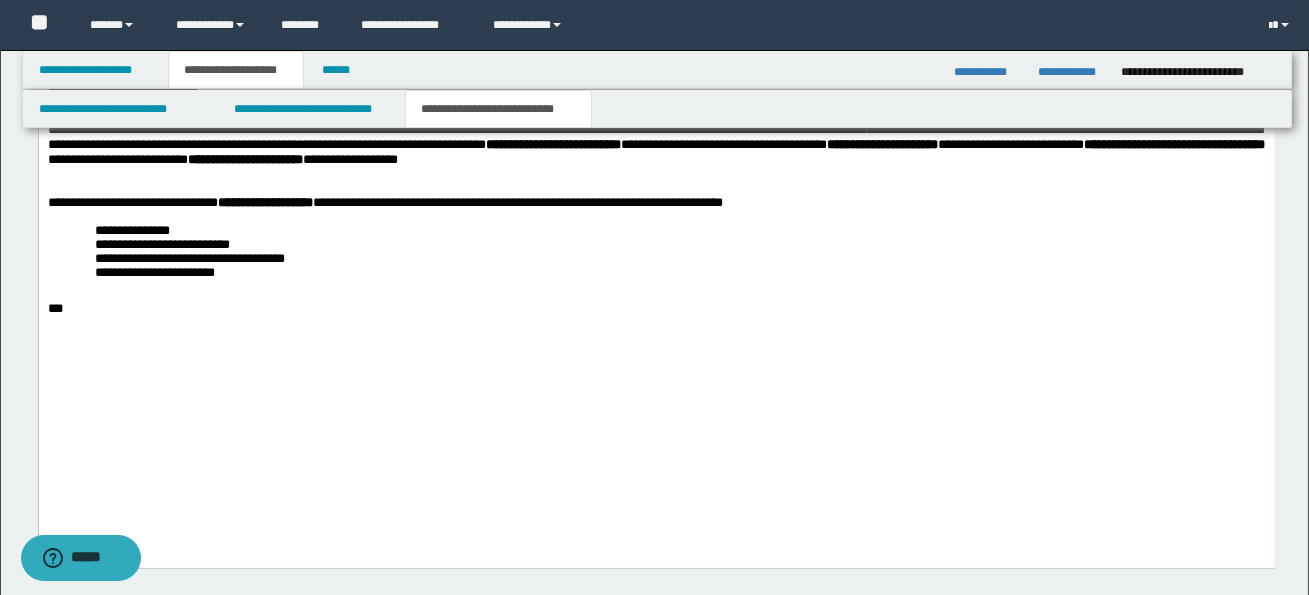 click on "**********" at bounding box center [655, 145] 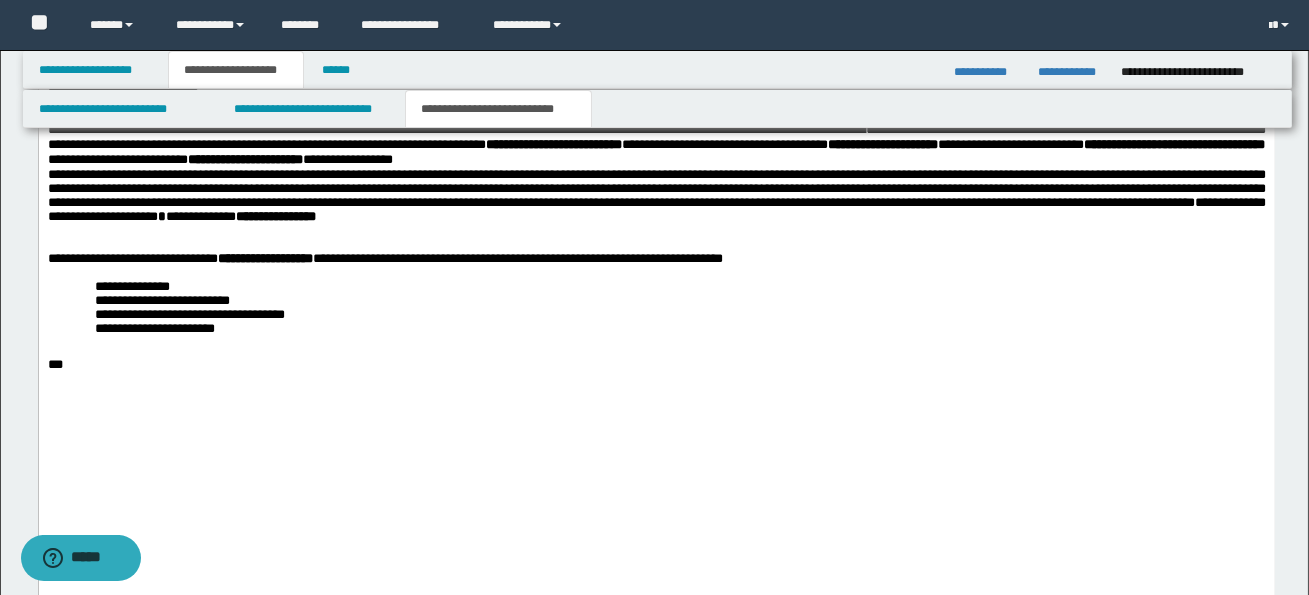 click on "**********" at bounding box center [656, 195] 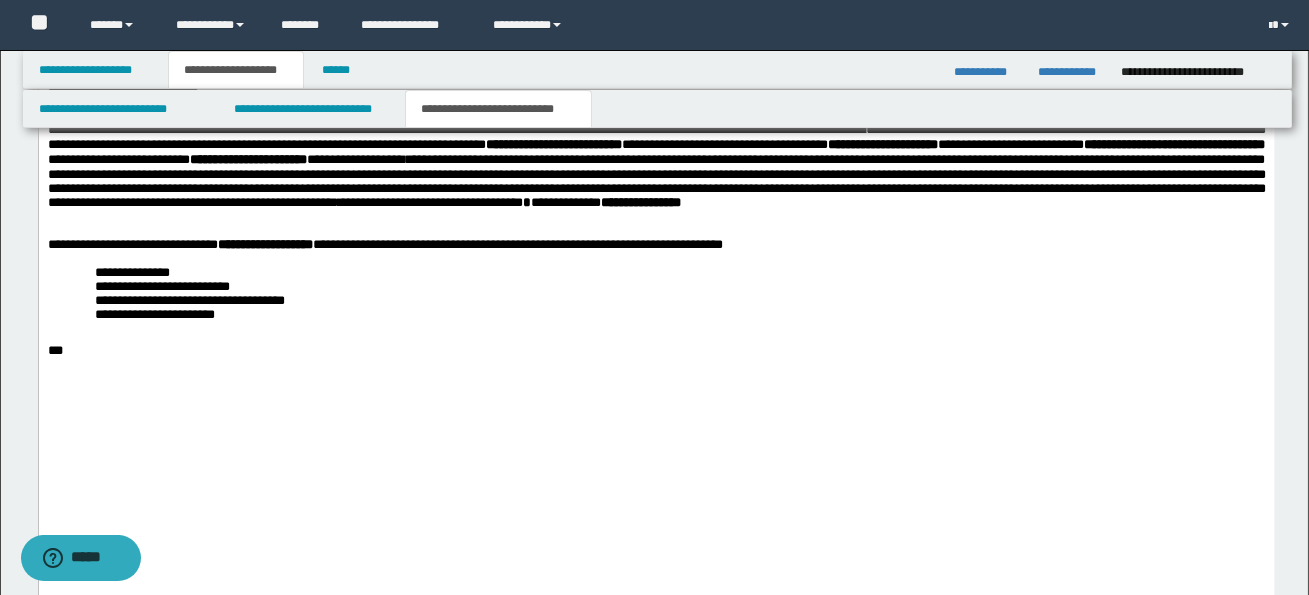 click on "**********" at bounding box center (656, 180) 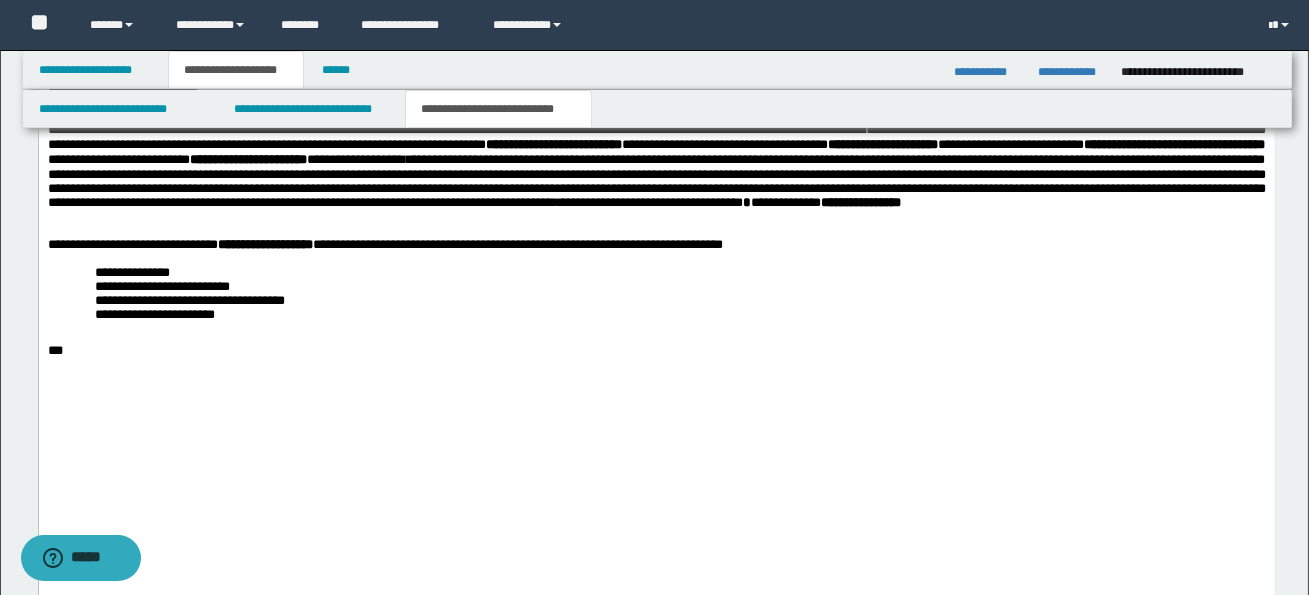 click on "**********" at bounding box center [656, 180] 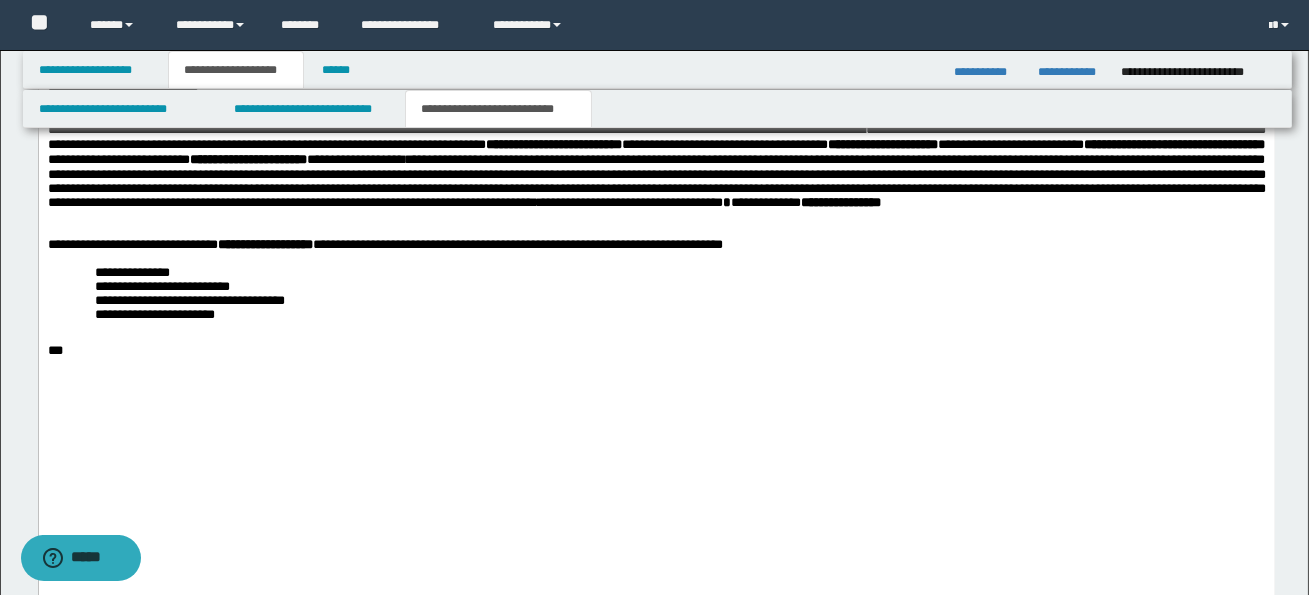 click on "**********" at bounding box center [656, 180] 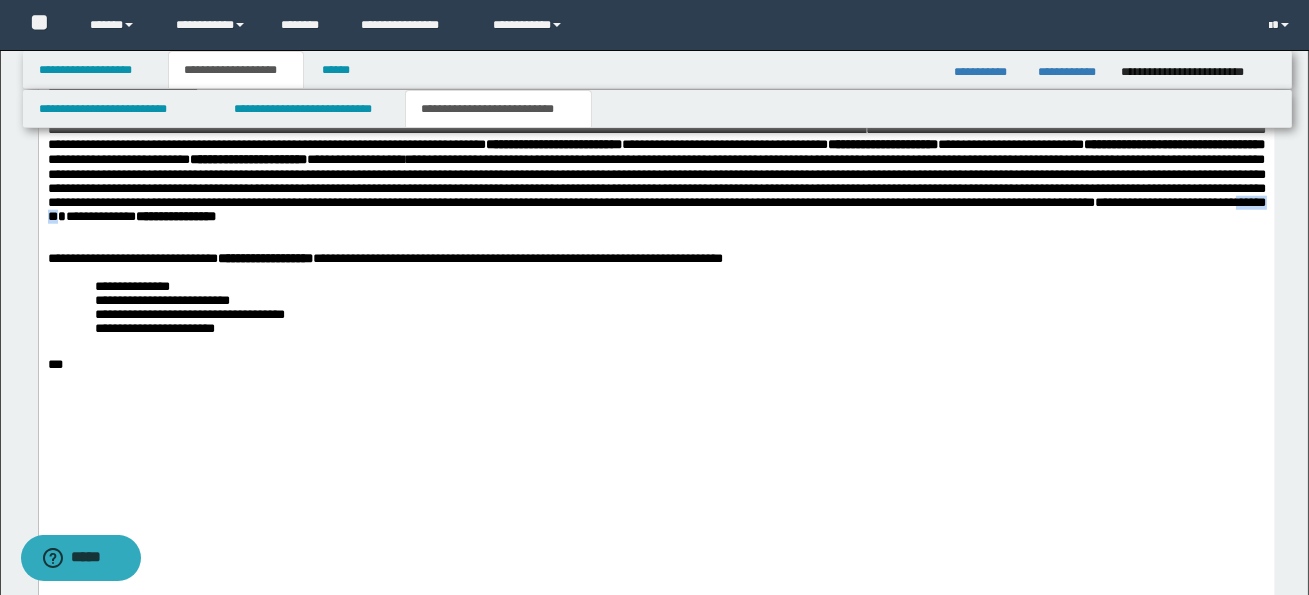drag, startPoint x: 922, startPoint y: 332, endPoint x: 972, endPoint y: 335, distance: 50.08992 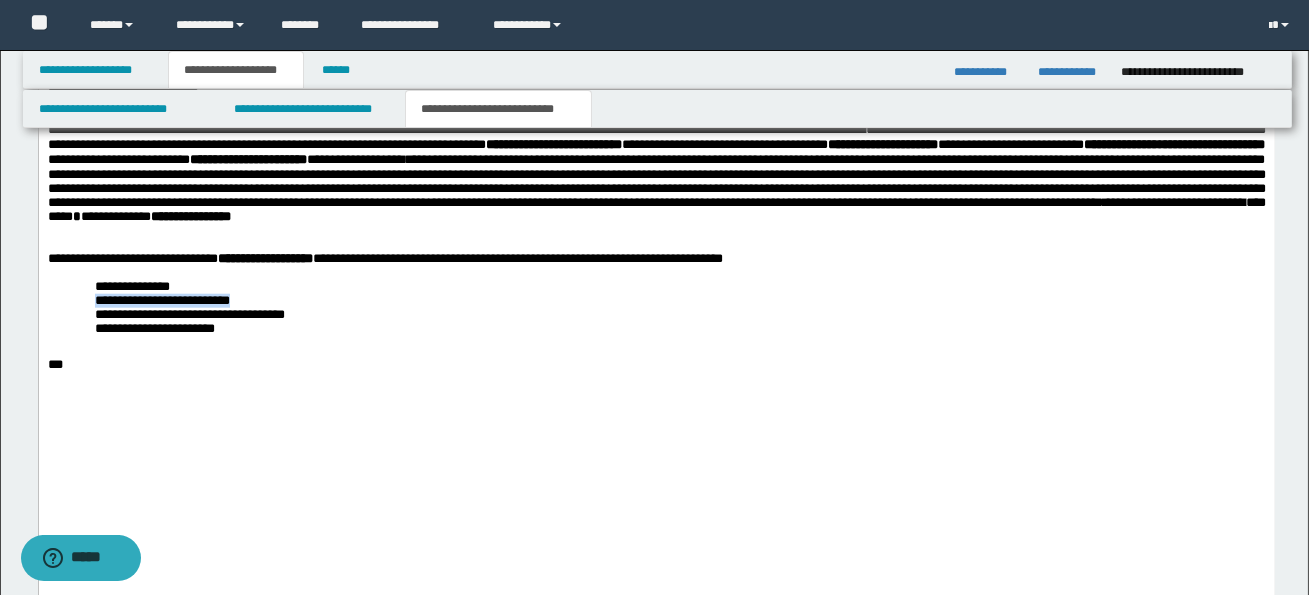 drag, startPoint x: 101, startPoint y: 426, endPoint x: 258, endPoint y: 424, distance: 157.01274 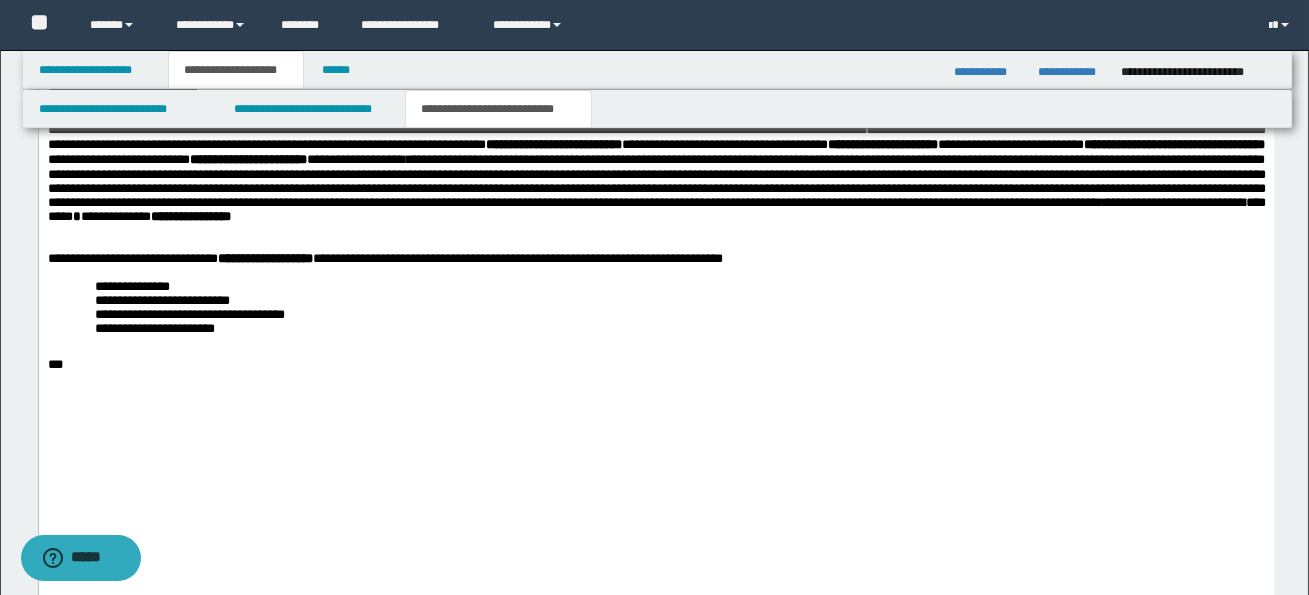 click on "**********" at bounding box center (679, 329) 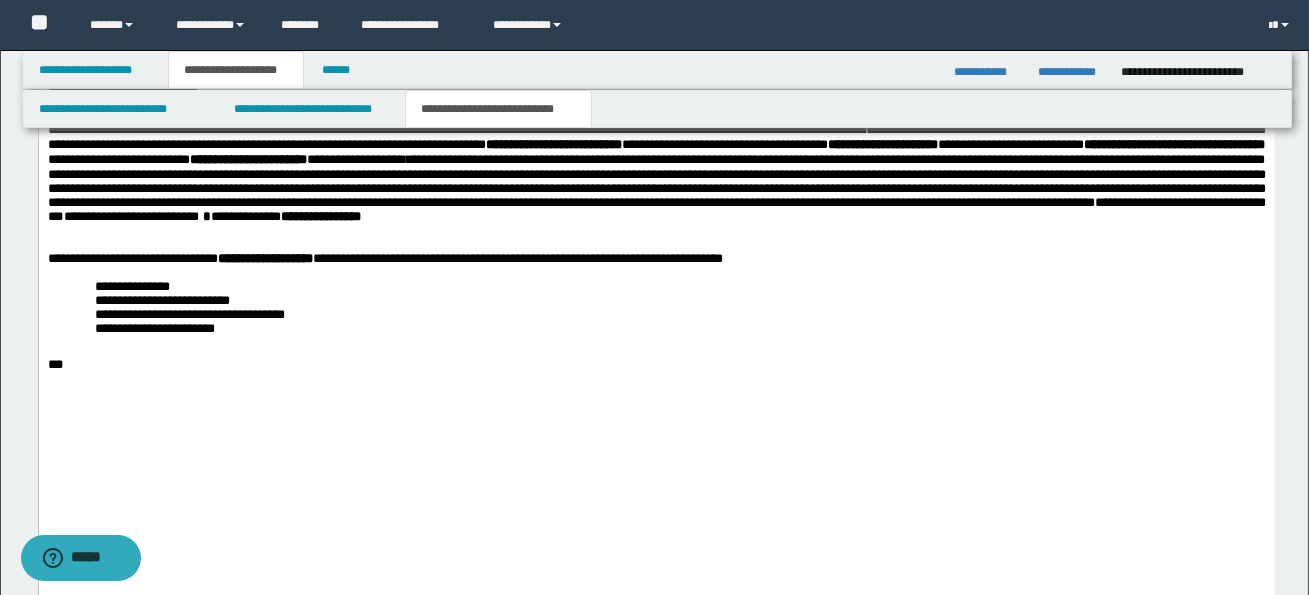 click on "*" at bounding box center [206, 216] 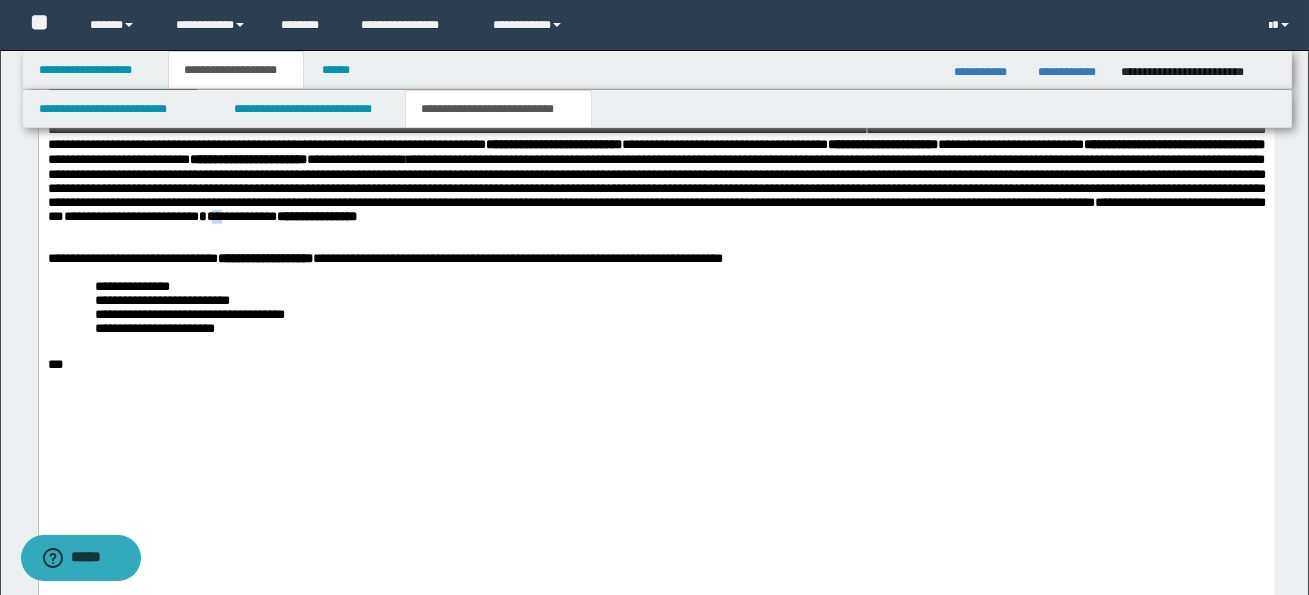 drag, startPoint x: 1233, startPoint y: 336, endPoint x: 1244, endPoint y: 338, distance: 11.18034 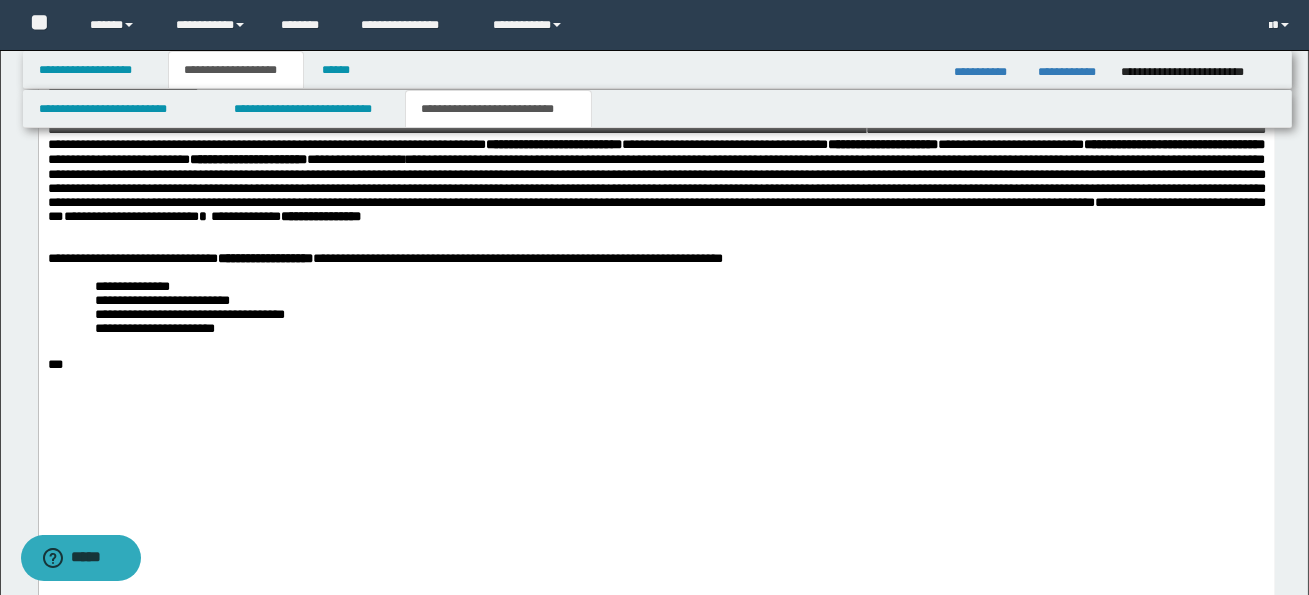 click at bounding box center [656, 245] 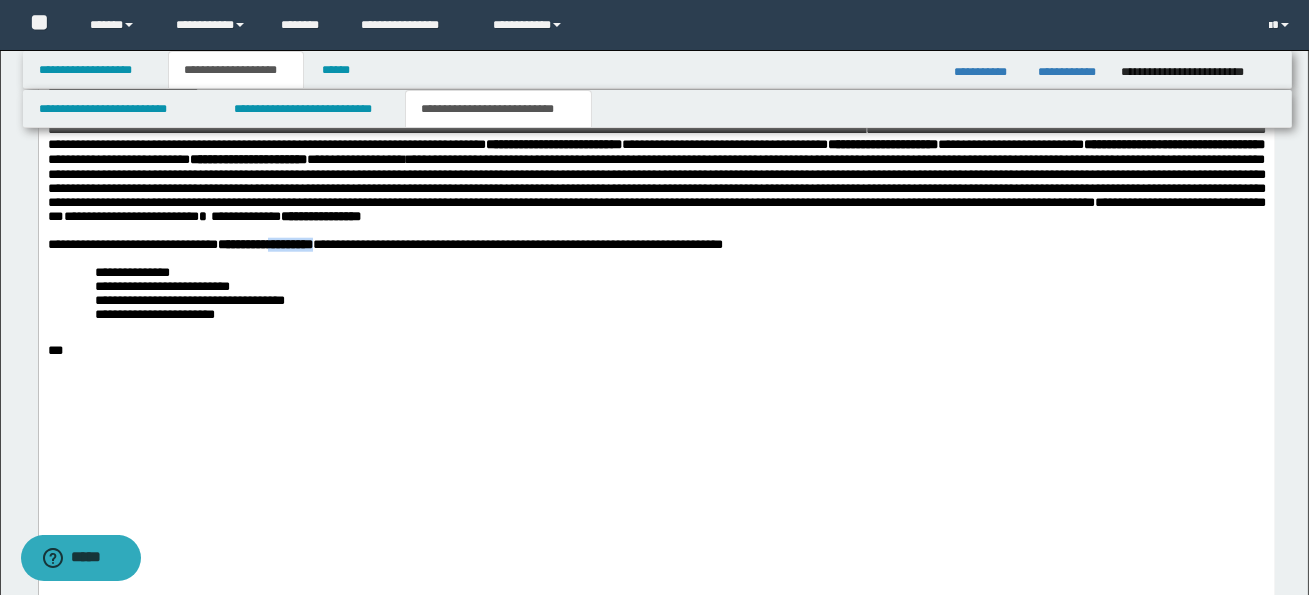 drag, startPoint x: 307, startPoint y: 381, endPoint x: 384, endPoint y: 379, distance: 77.02597 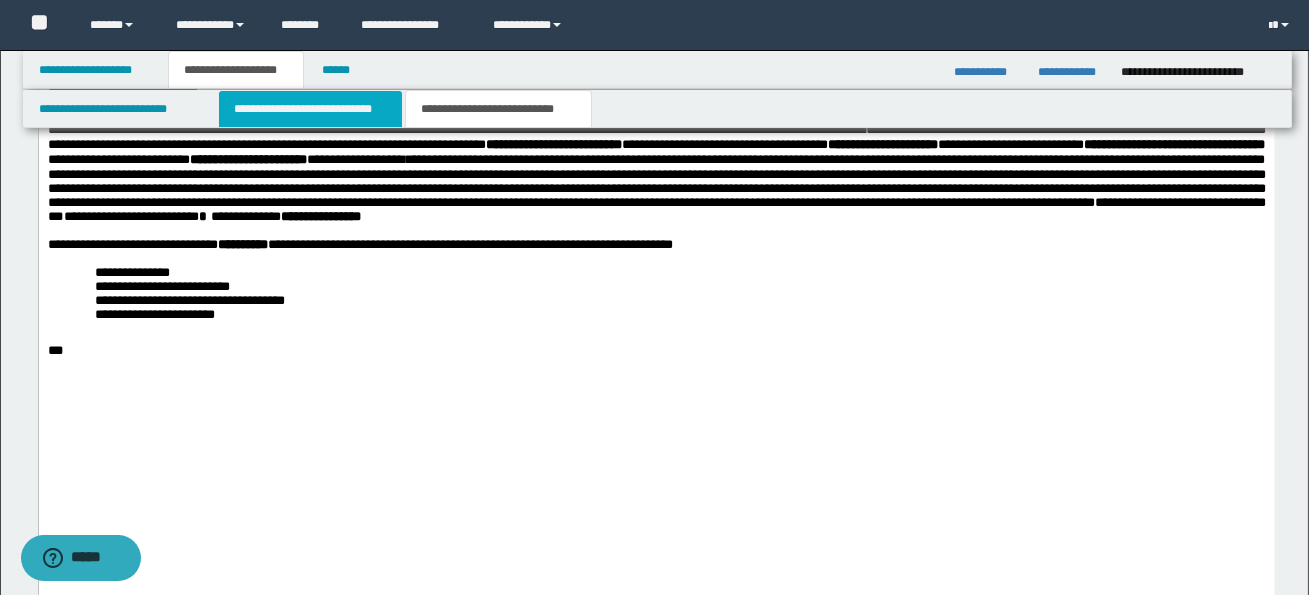 click on "**********" at bounding box center (310, 109) 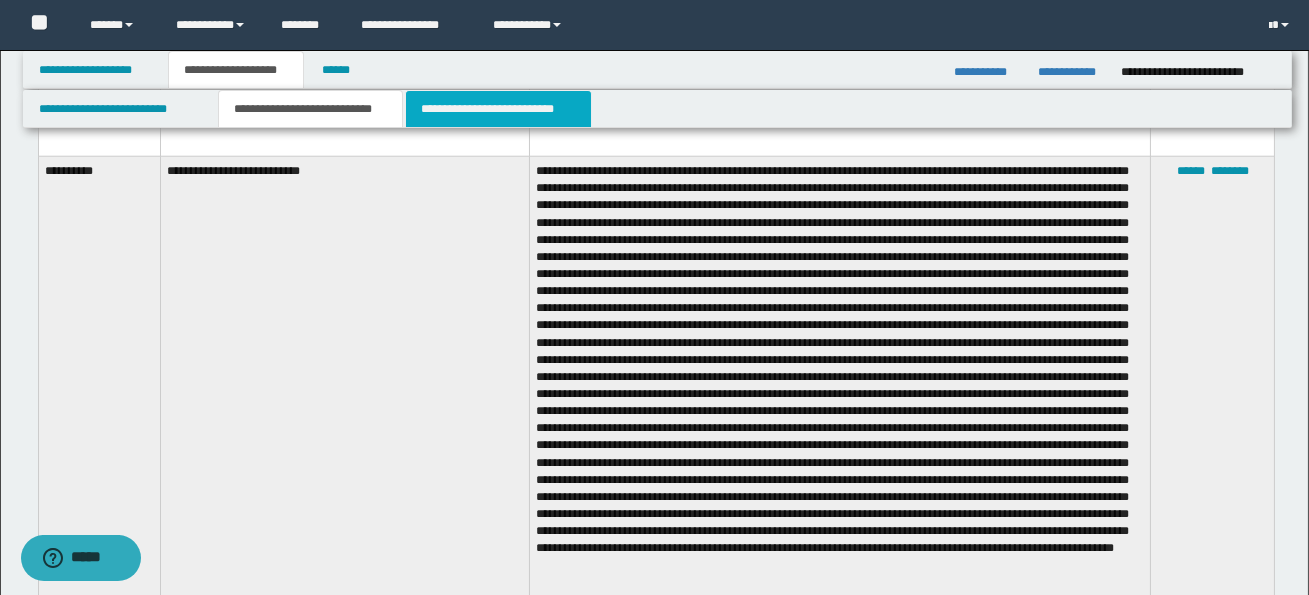 click on "**********" at bounding box center (498, 109) 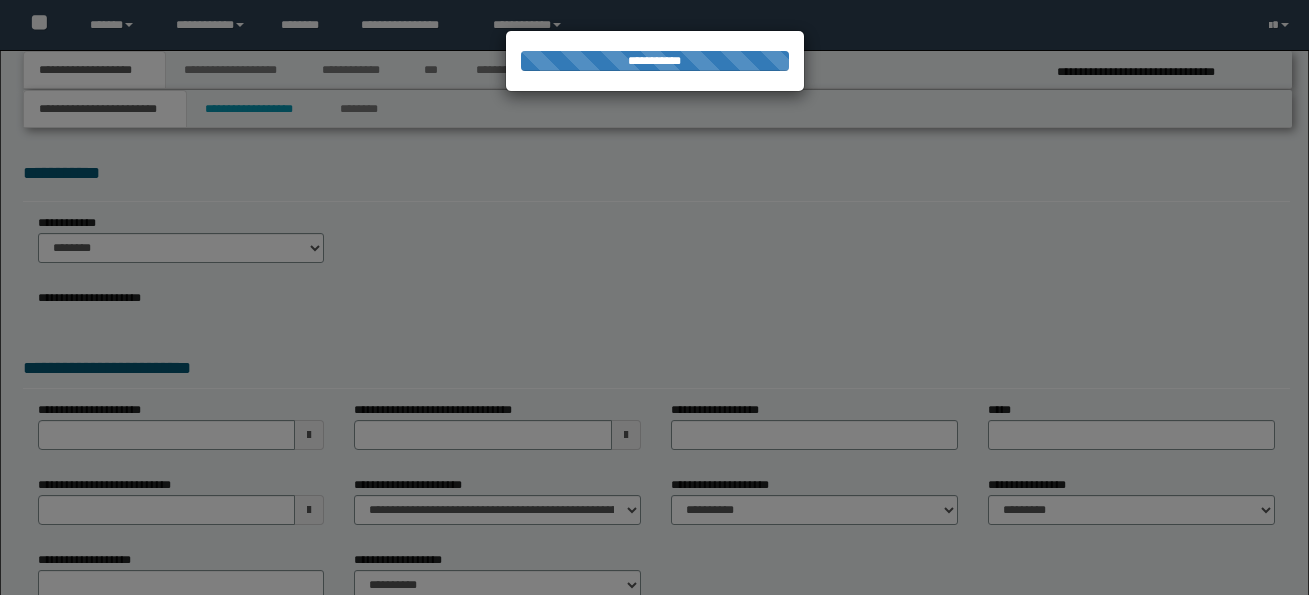 scroll, scrollTop: 0, scrollLeft: 0, axis: both 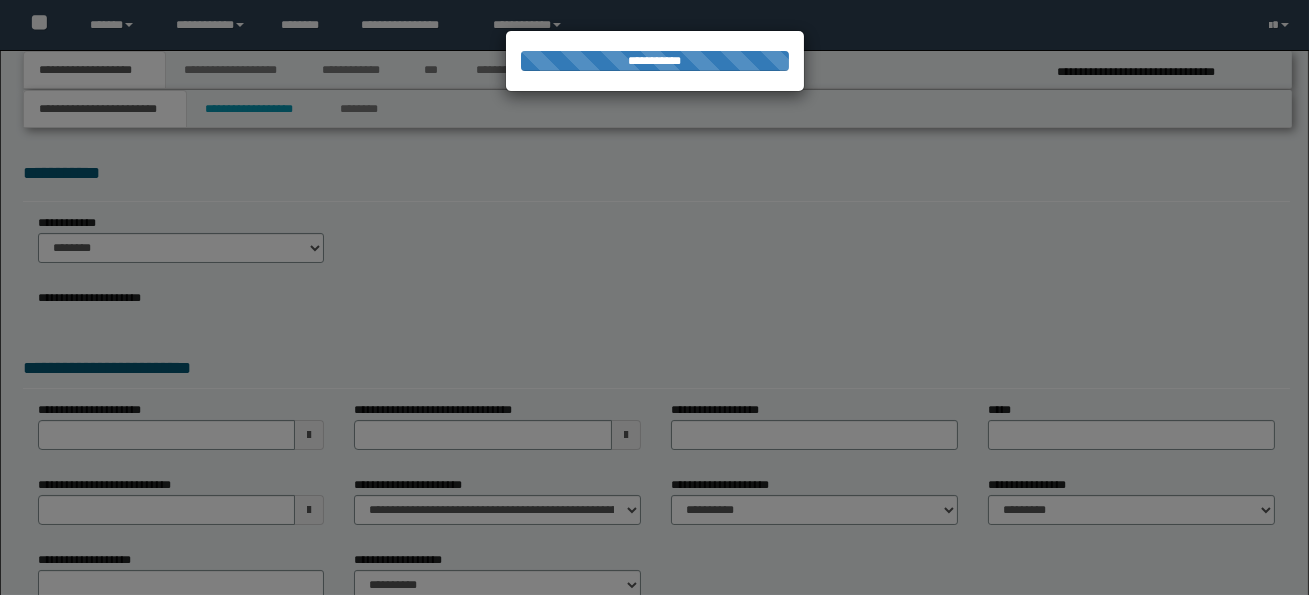 select on "*" 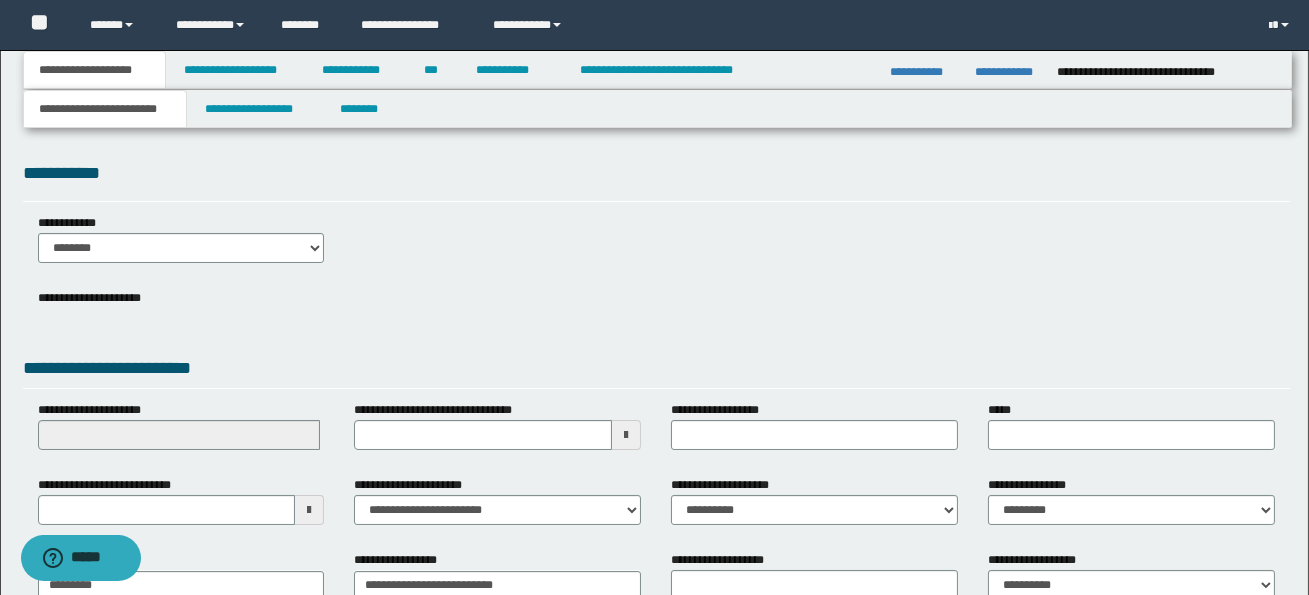 scroll, scrollTop: 0, scrollLeft: 0, axis: both 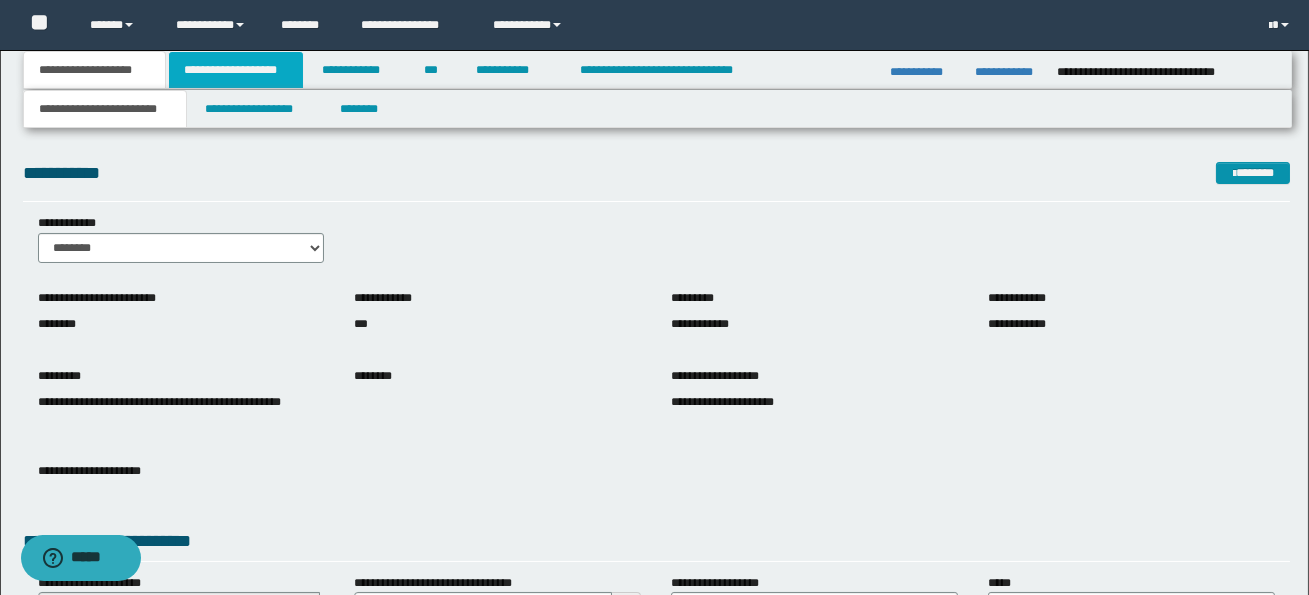 click on "**********" at bounding box center [236, 70] 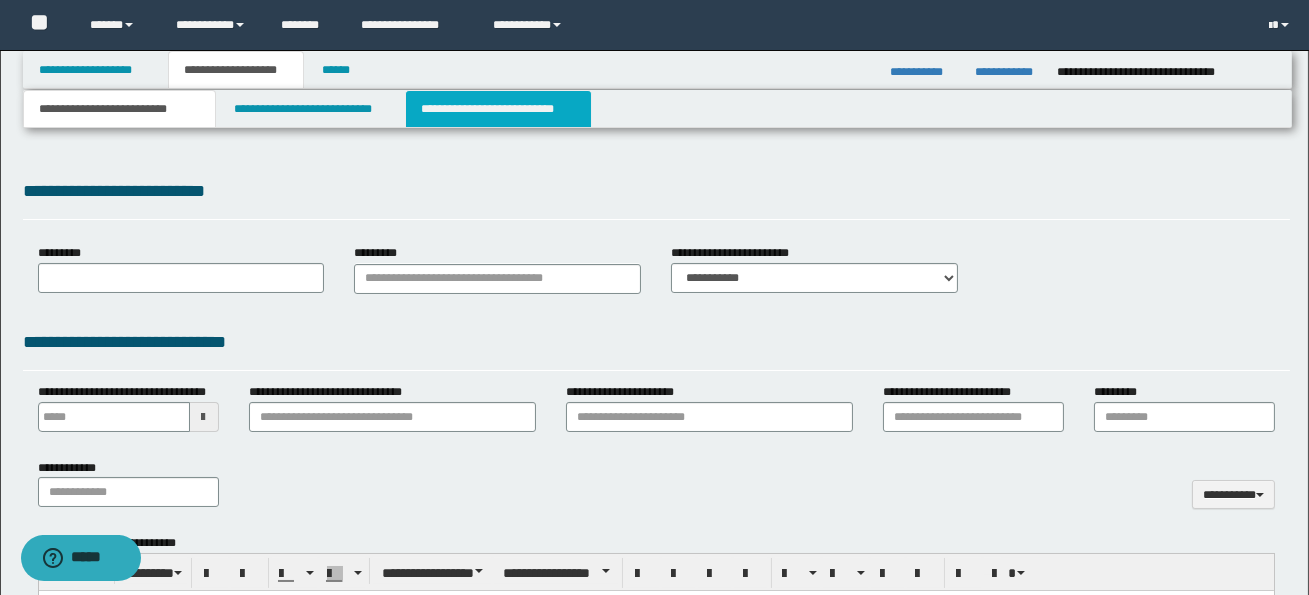click on "**********" at bounding box center [498, 109] 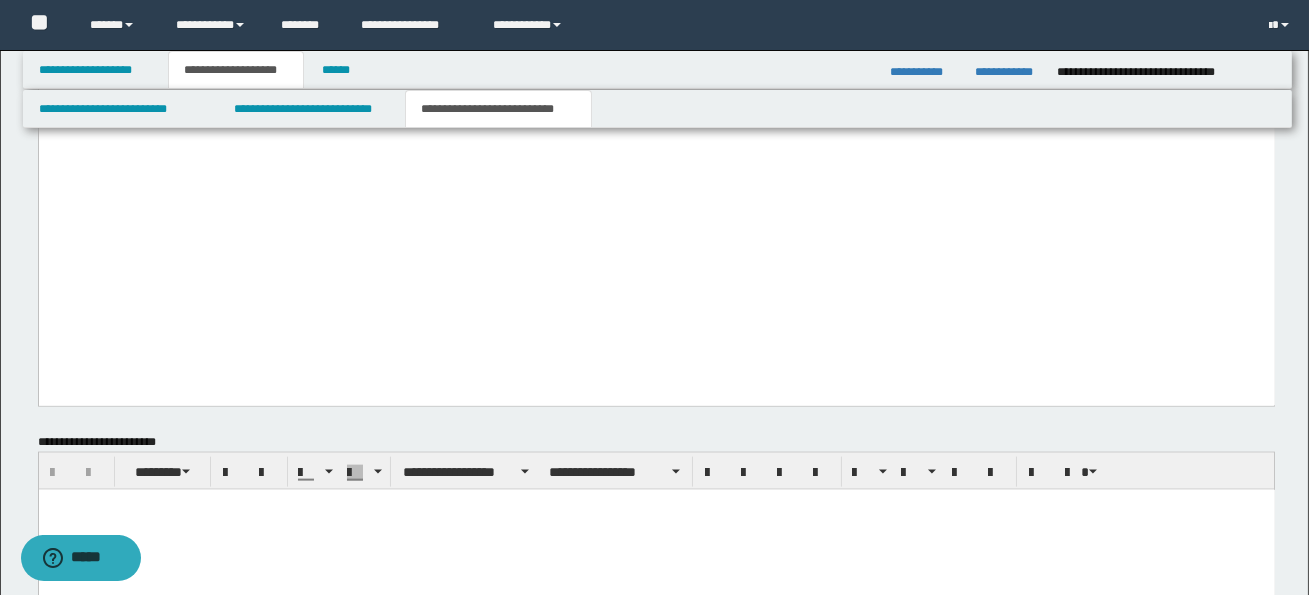 scroll, scrollTop: 5108, scrollLeft: 0, axis: vertical 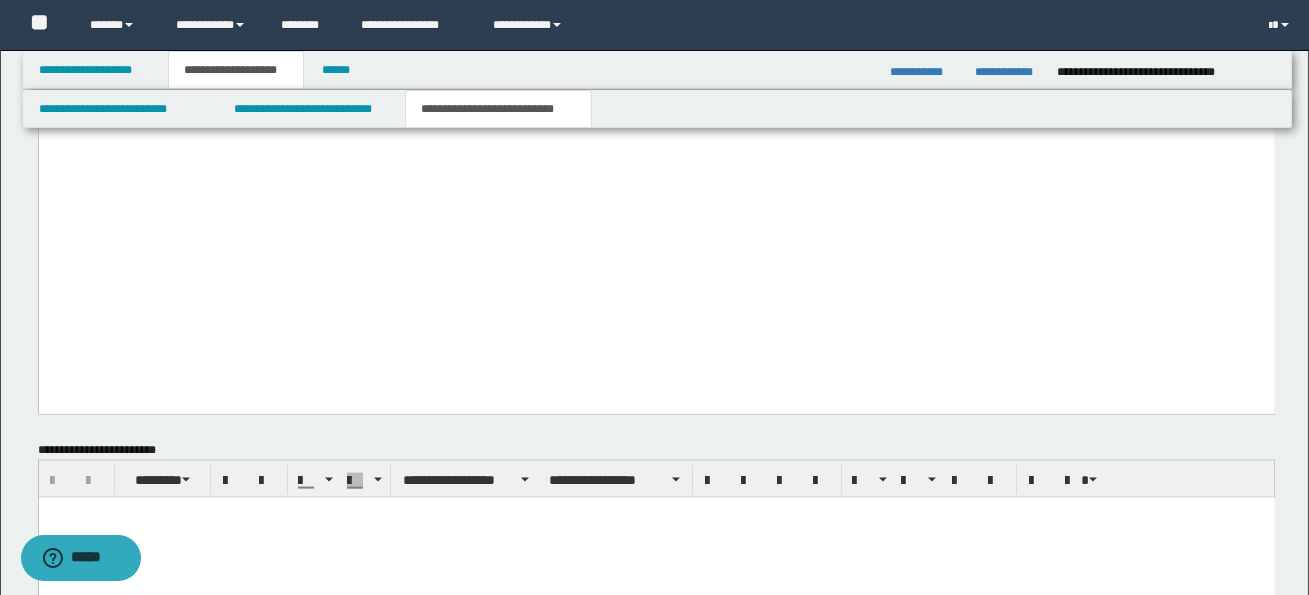 click on "**********" at bounding box center (656, -323) 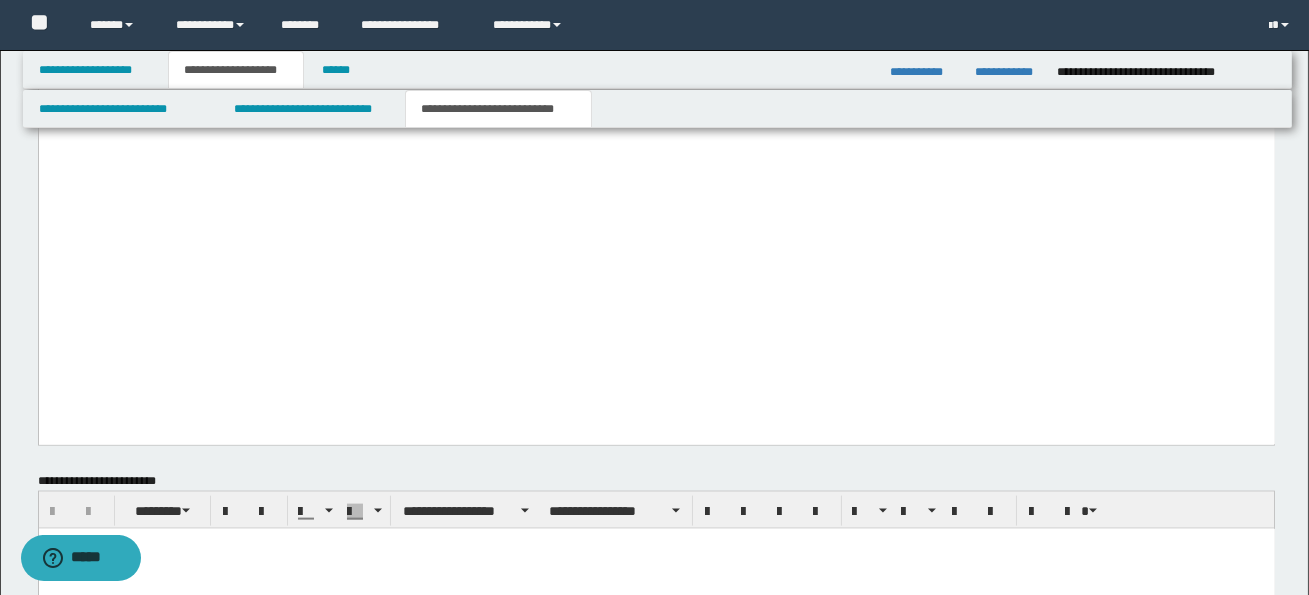 paste 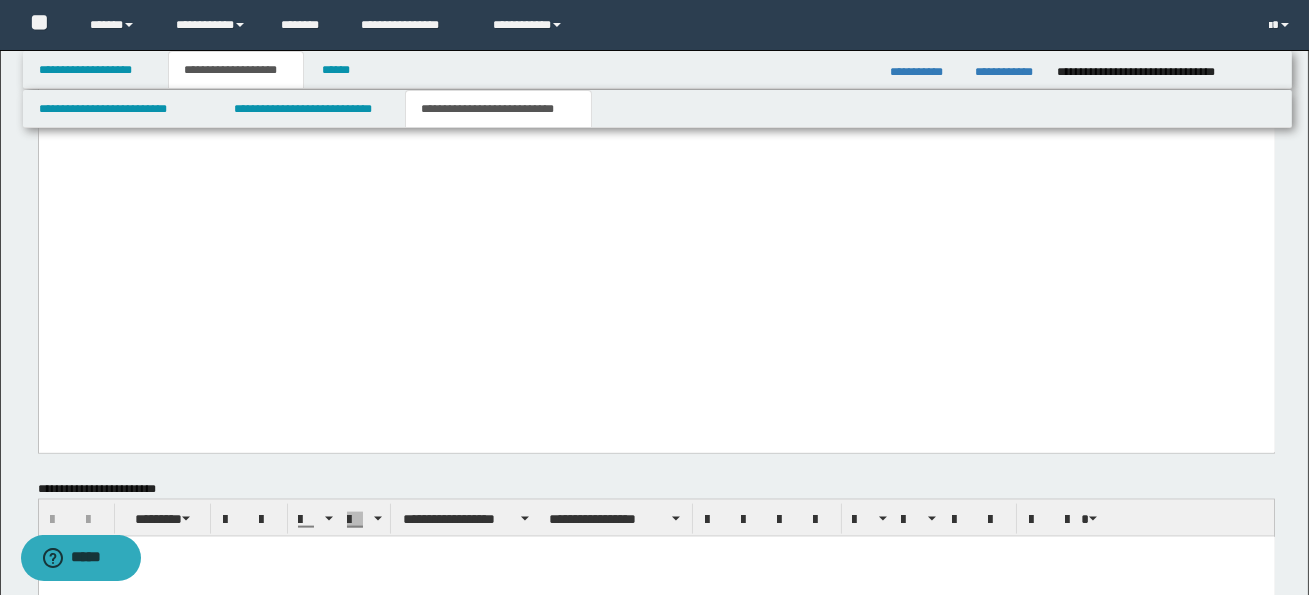 scroll, scrollTop: 5152, scrollLeft: 0, axis: vertical 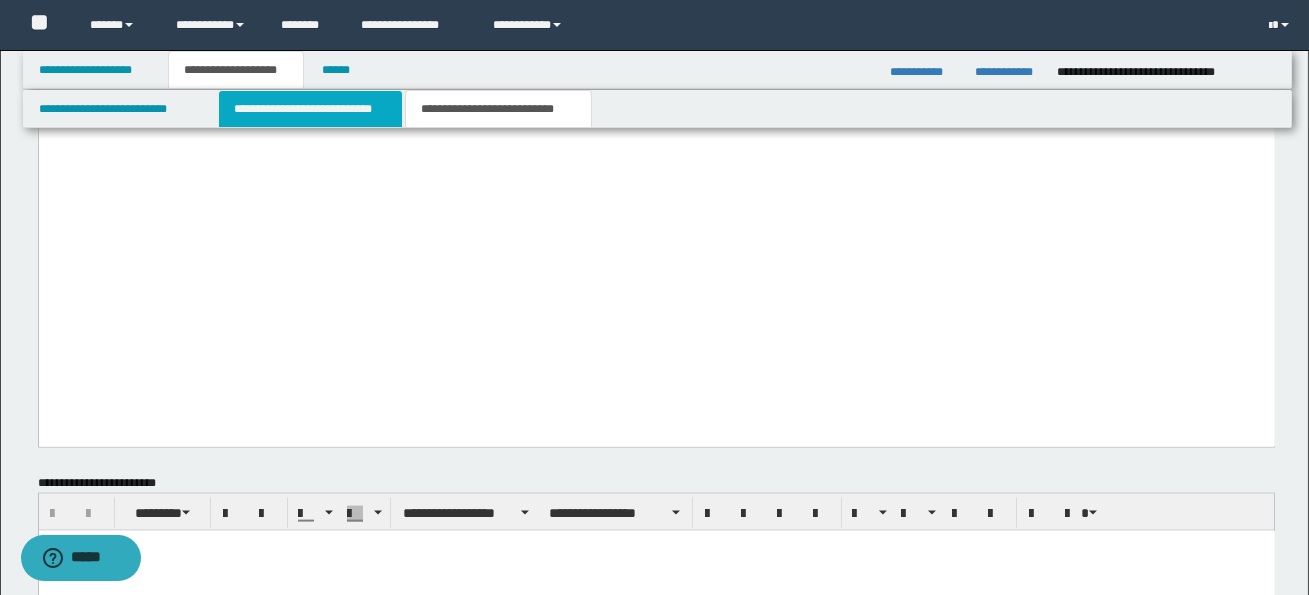 click on "**********" at bounding box center (310, 109) 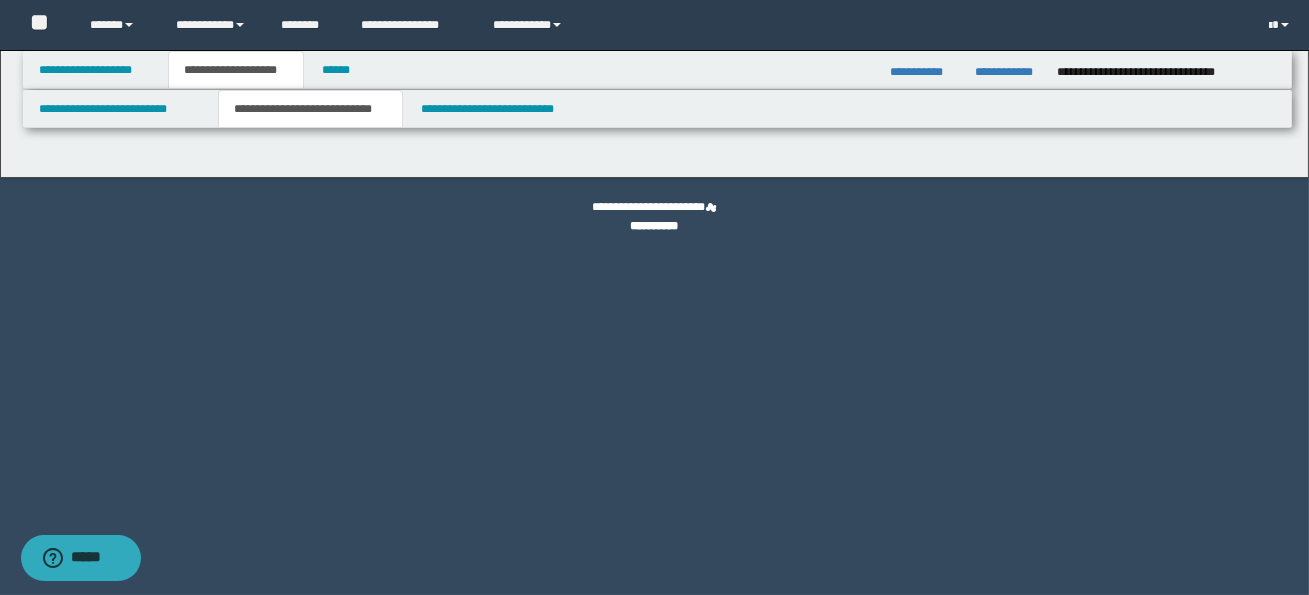 scroll, scrollTop: 0, scrollLeft: 0, axis: both 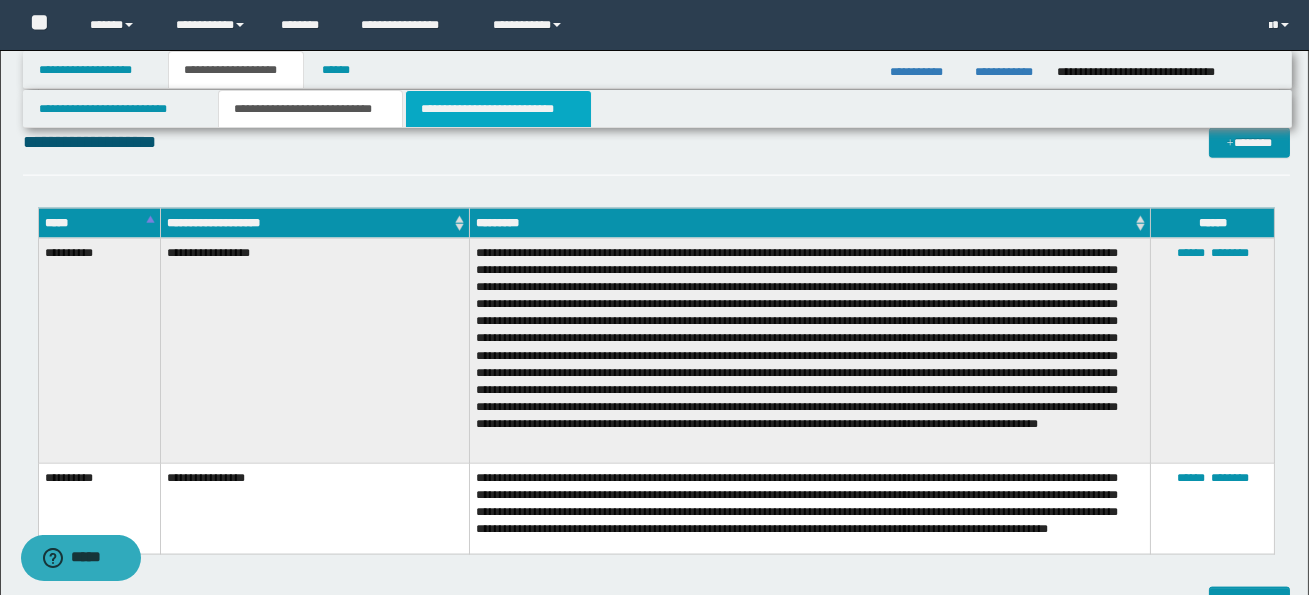 click on "**********" at bounding box center (498, 109) 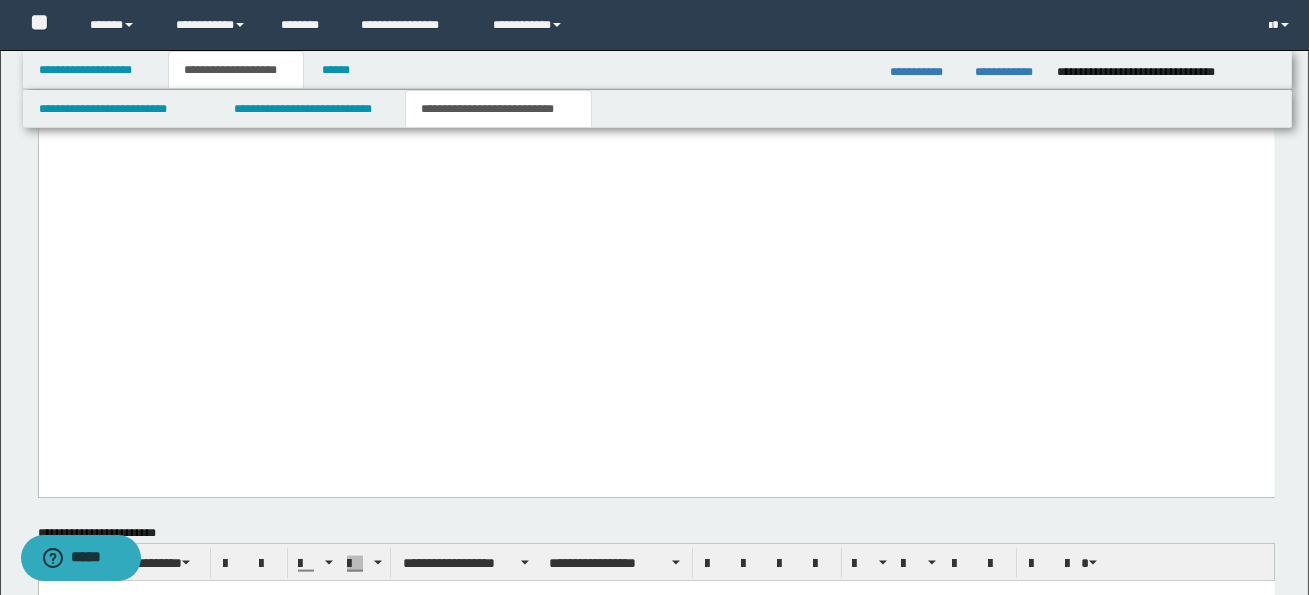 scroll, scrollTop: 0, scrollLeft: 0, axis: both 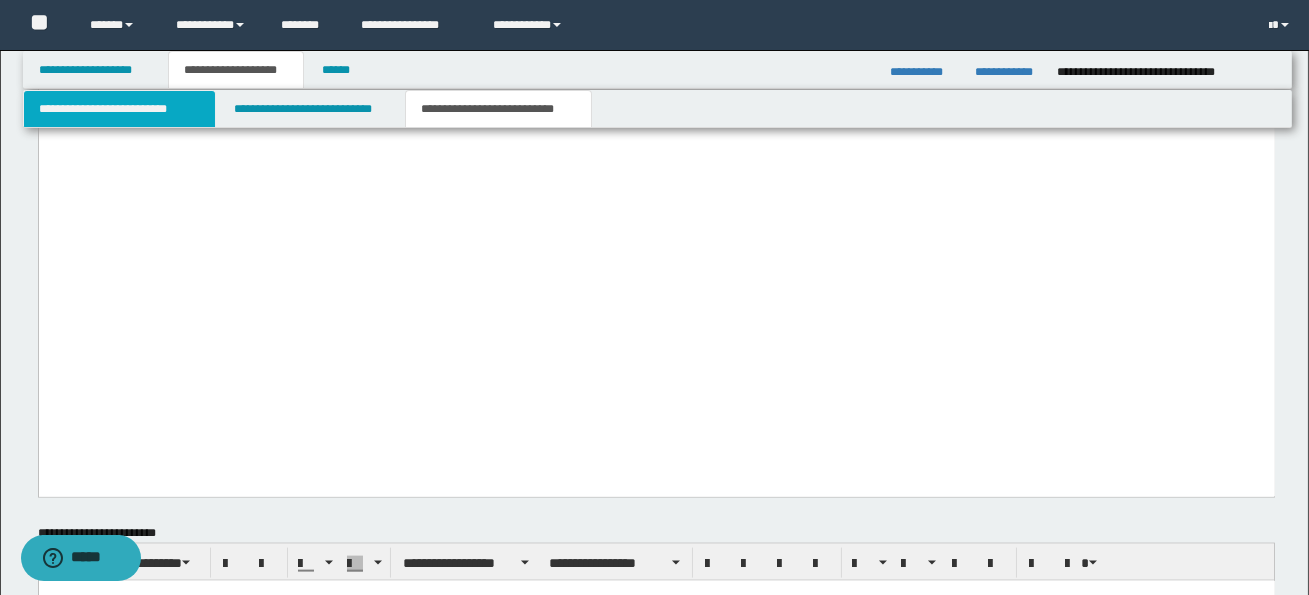 click on "**********" at bounding box center (119, 109) 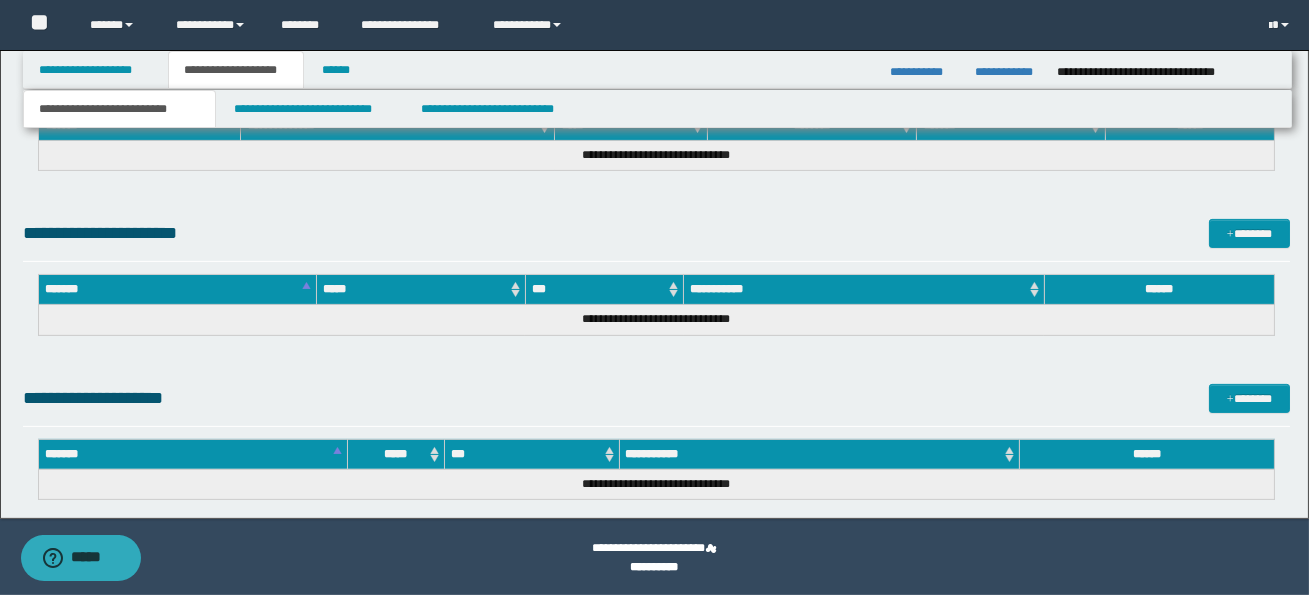 scroll, scrollTop: 935, scrollLeft: 0, axis: vertical 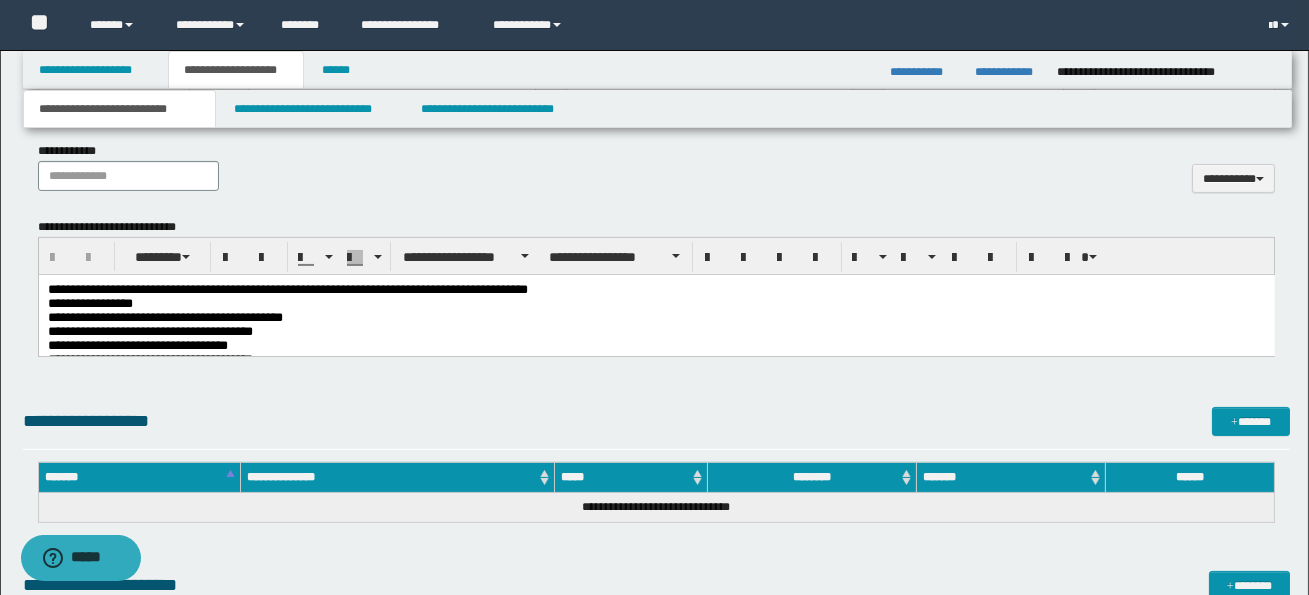 click on "**********" at bounding box center [164, 316] 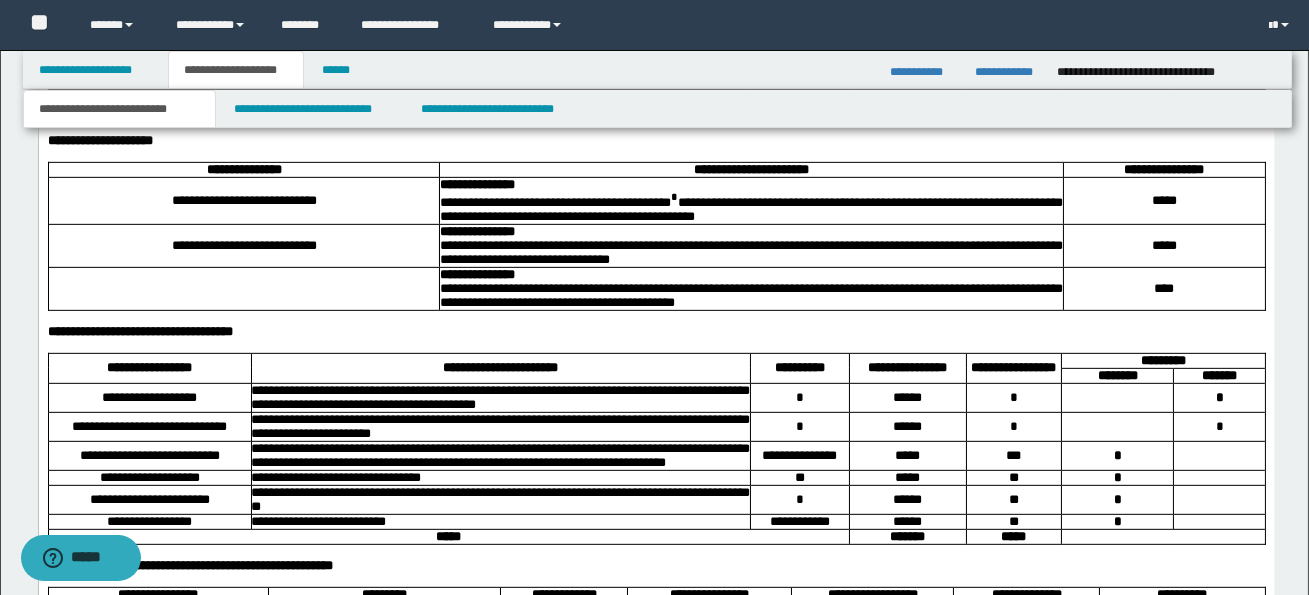 scroll, scrollTop: 2039, scrollLeft: 0, axis: vertical 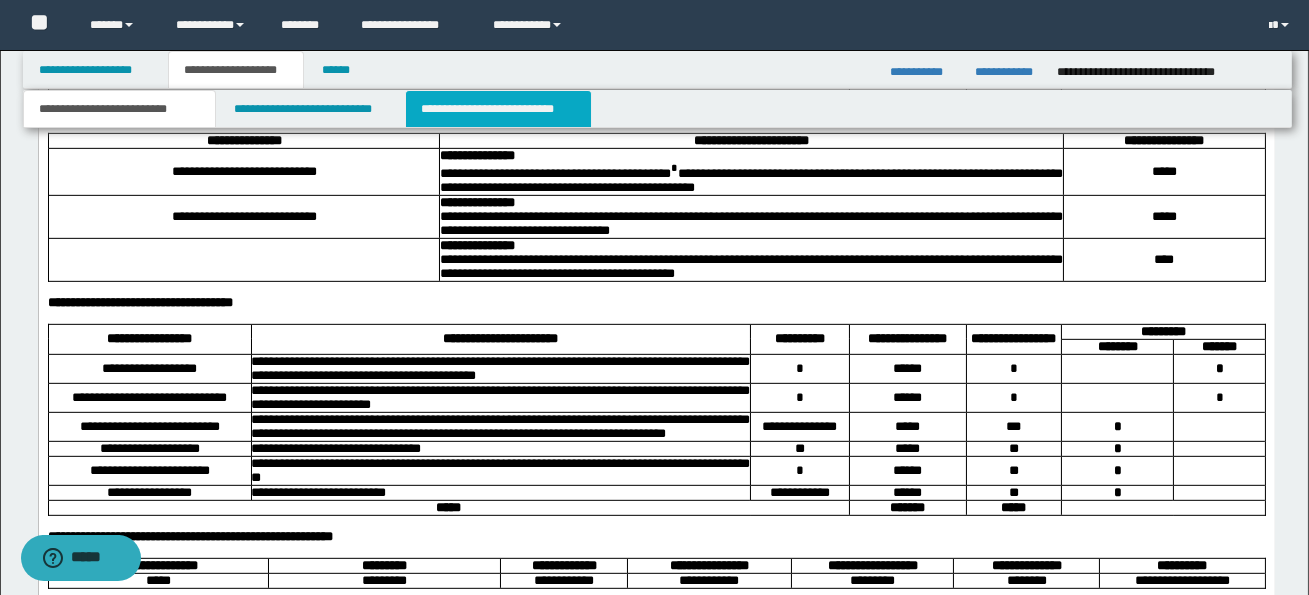 click on "**********" at bounding box center (498, 109) 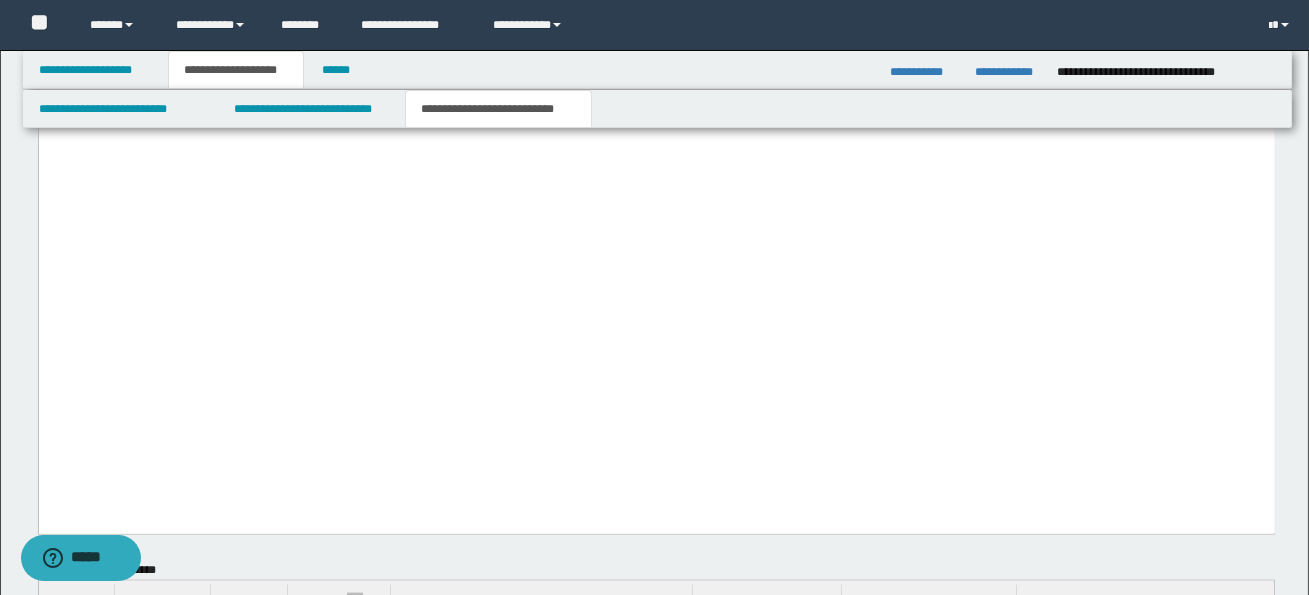 scroll, scrollTop: 5062, scrollLeft: 0, axis: vertical 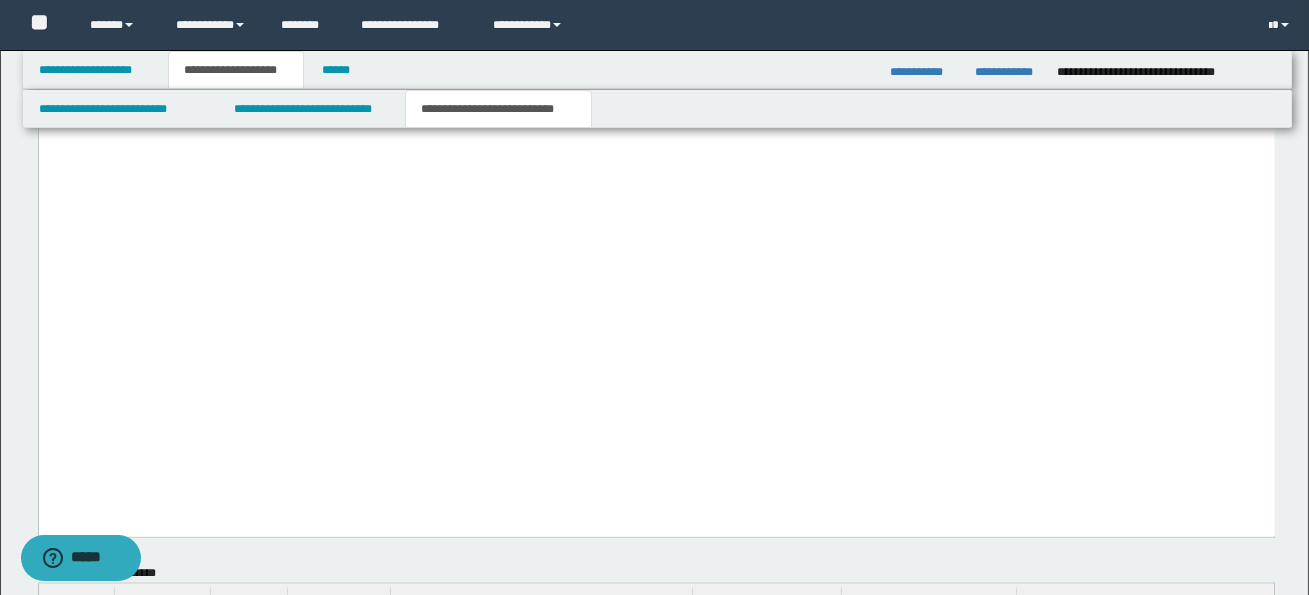 click at bounding box center (656, -263) 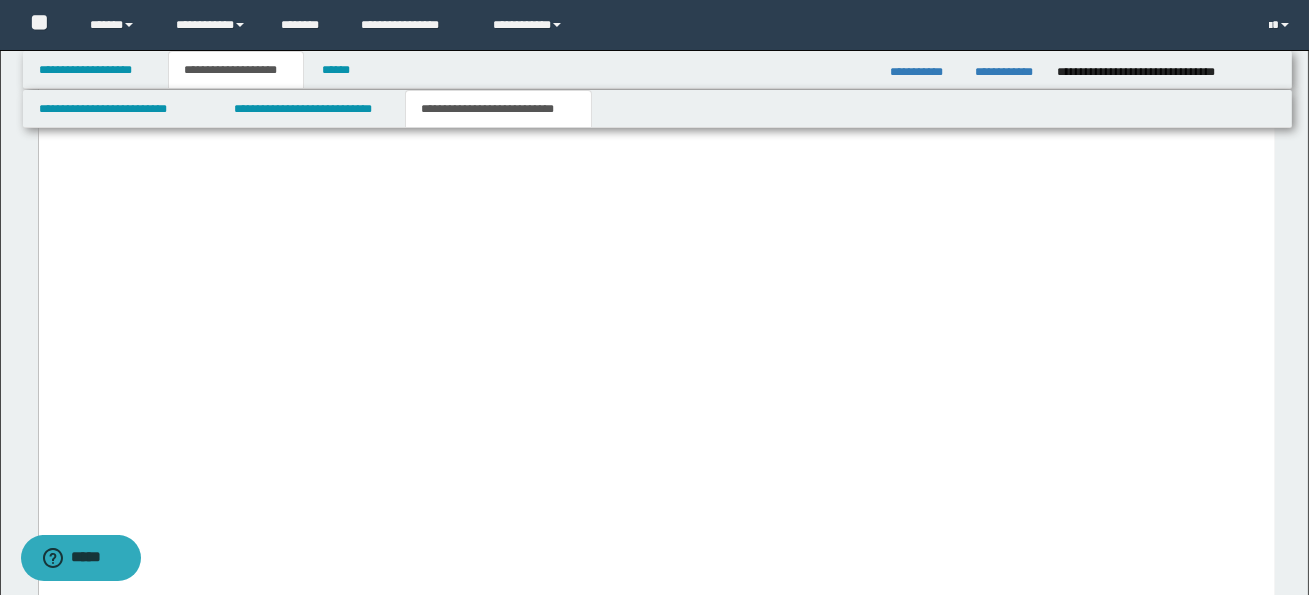 drag, startPoint x: 292, startPoint y: 278, endPoint x: 1093, endPoint y: 286, distance: 801.04 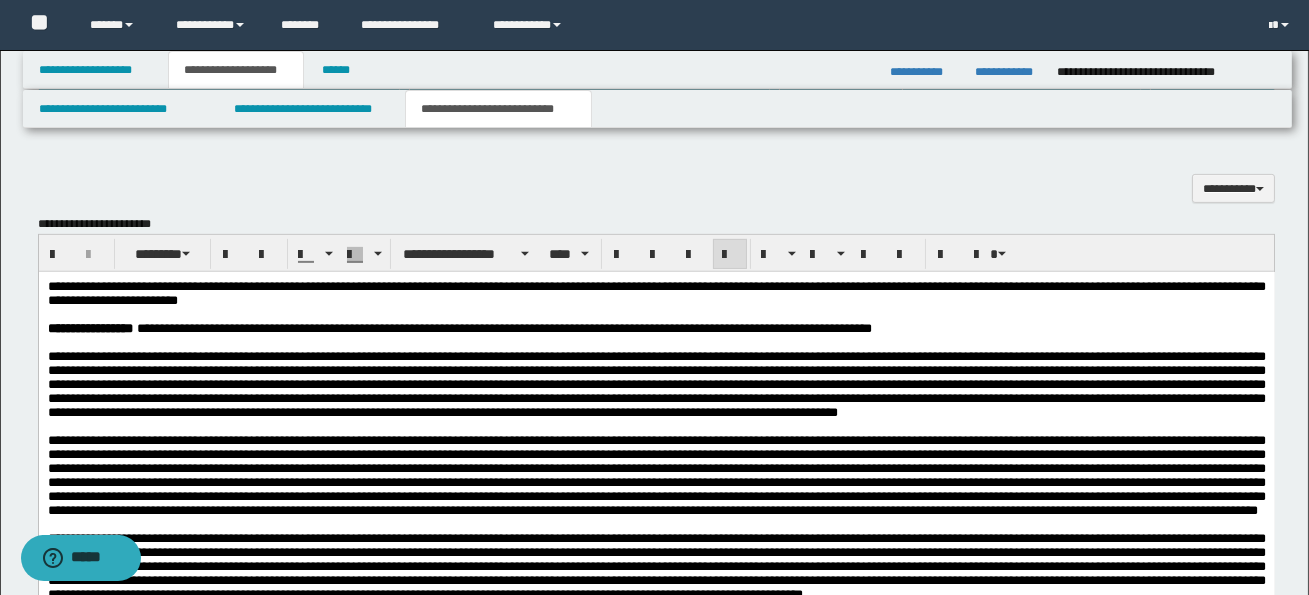 scroll, scrollTop: 1613, scrollLeft: 0, axis: vertical 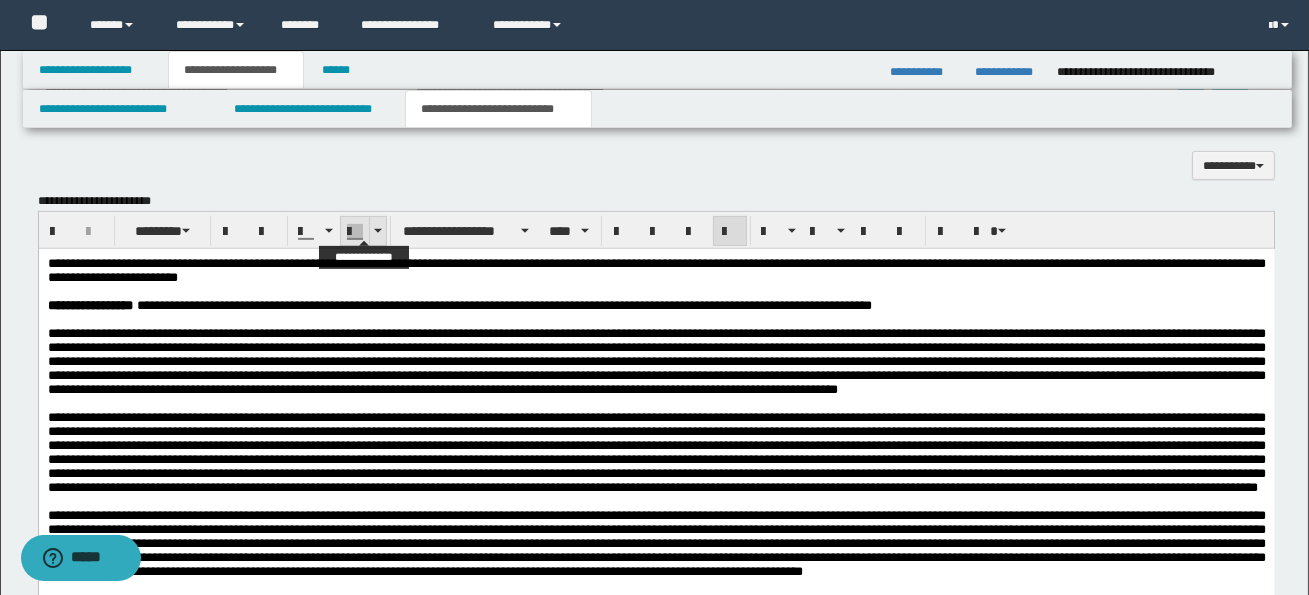 click at bounding box center [377, 231] 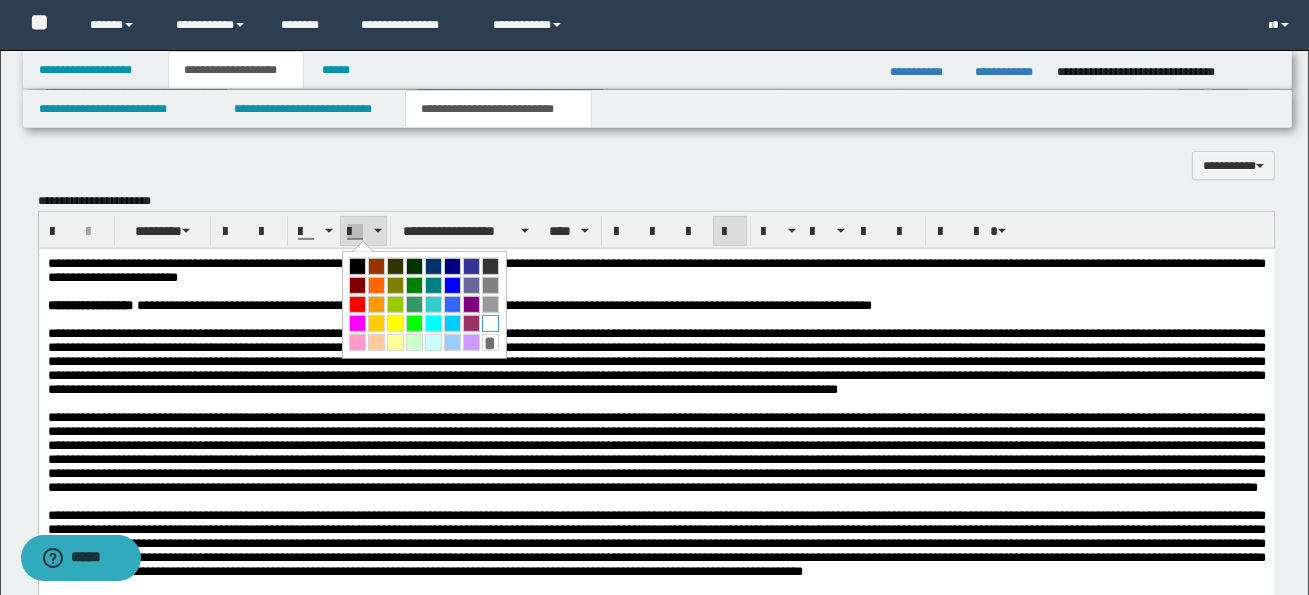 click at bounding box center (490, 323) 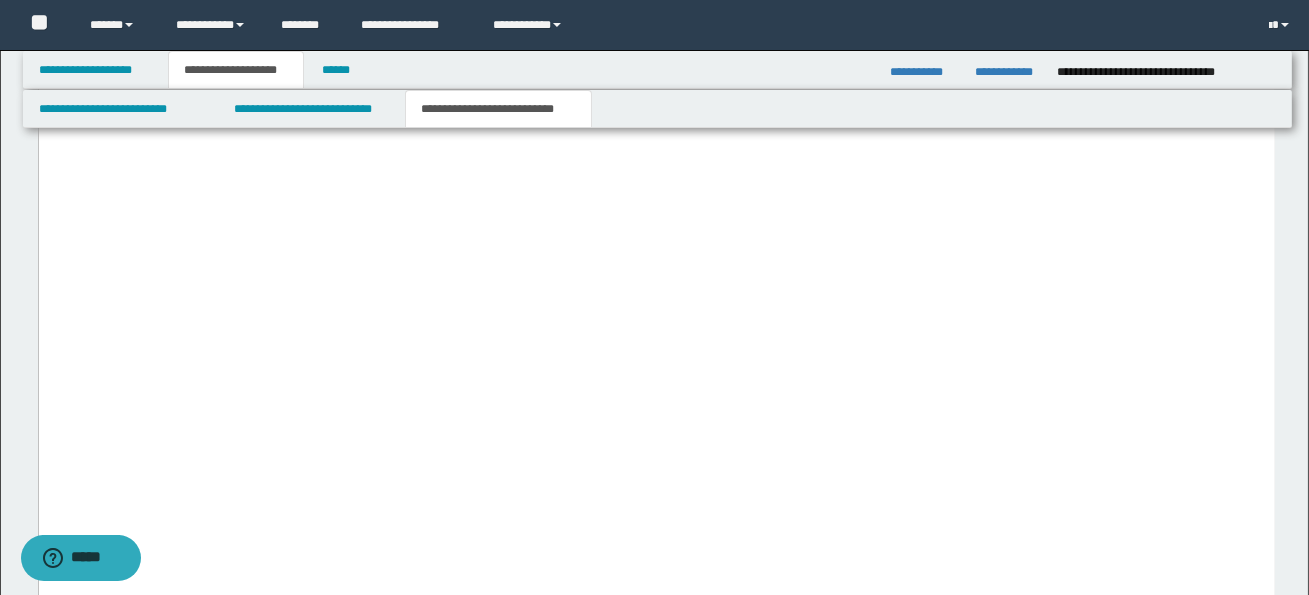 scroll, scrollTop: 5066, scrollLeft: 0, axis: vertical 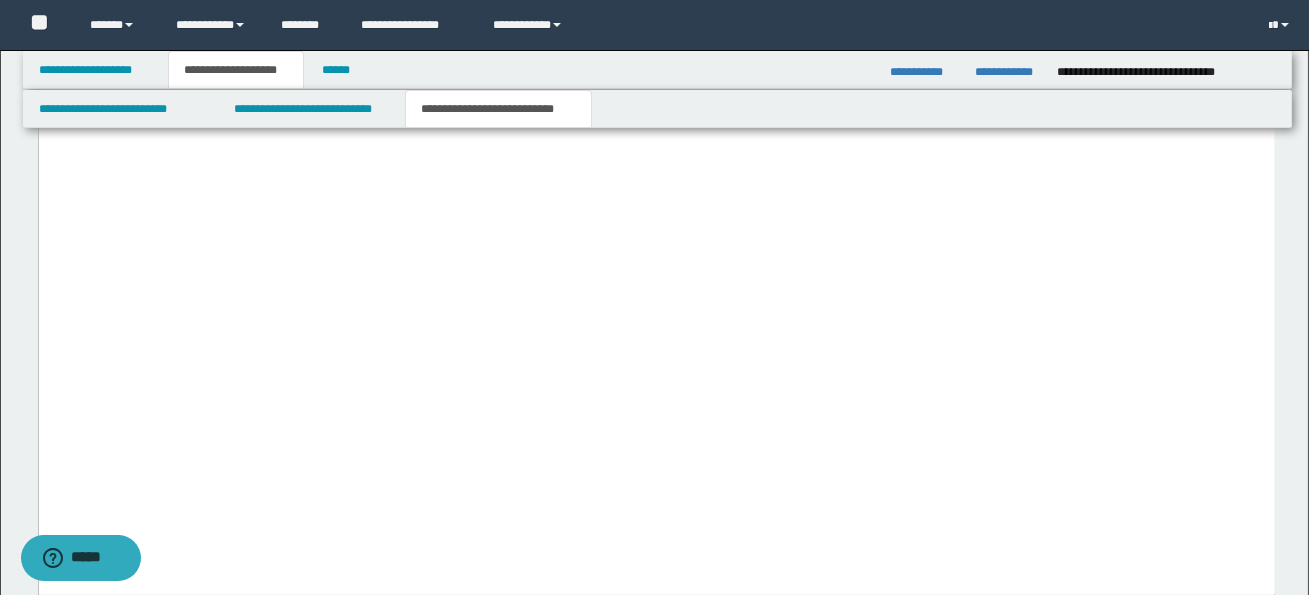 click on "**********" at bounding box center (389, -122) 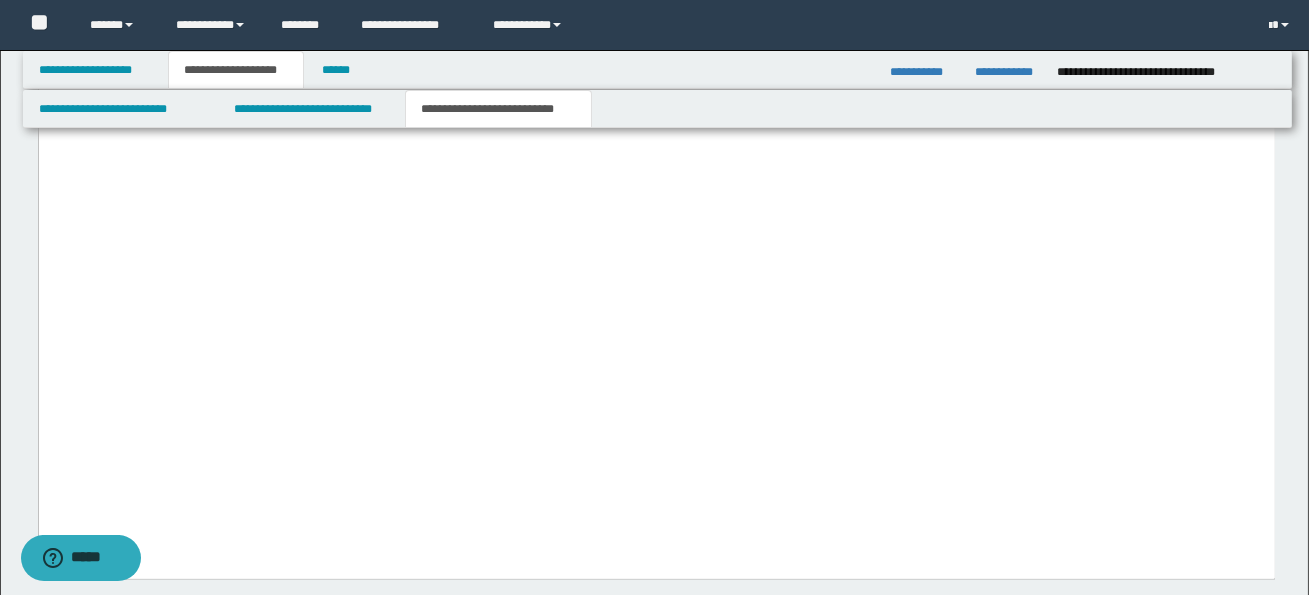 click on "**********" at bounding box center (656, -186) 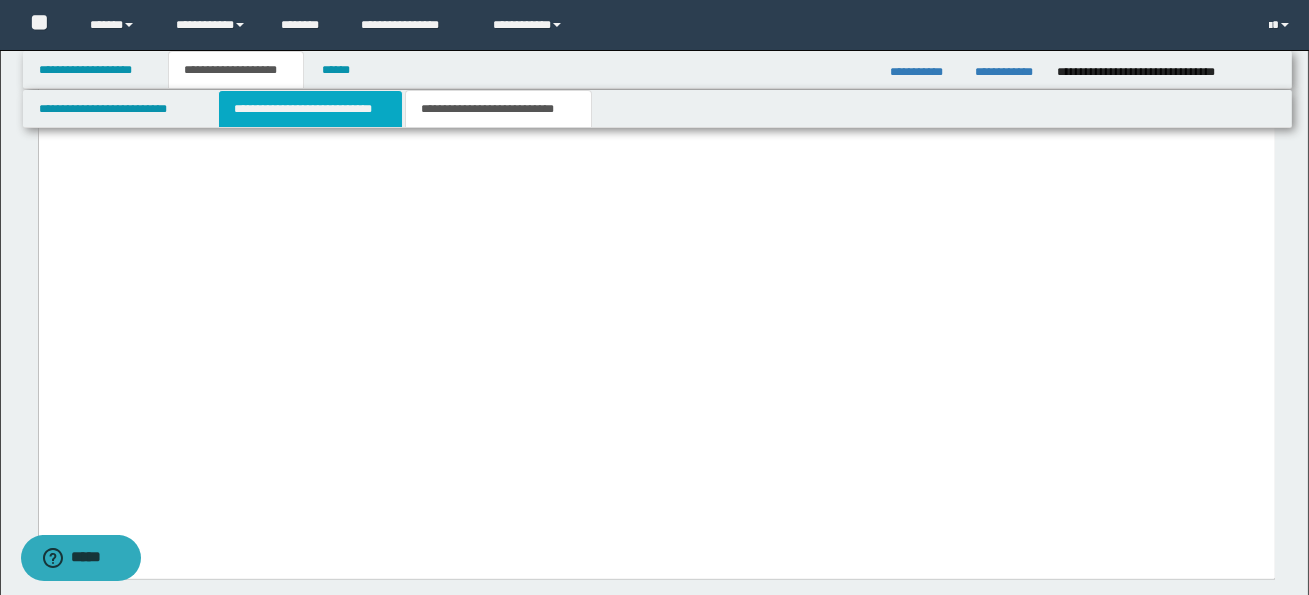 click on "**********" at bounding box center (310, 109) 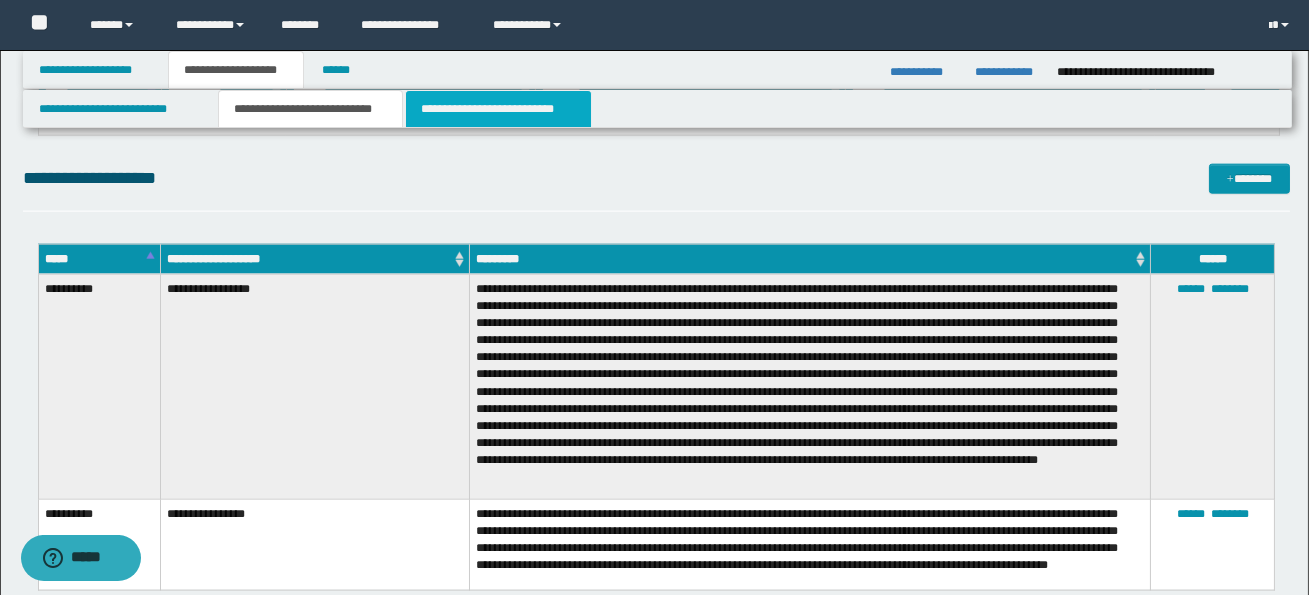 click on "**********" at bounding box center [498, 109] 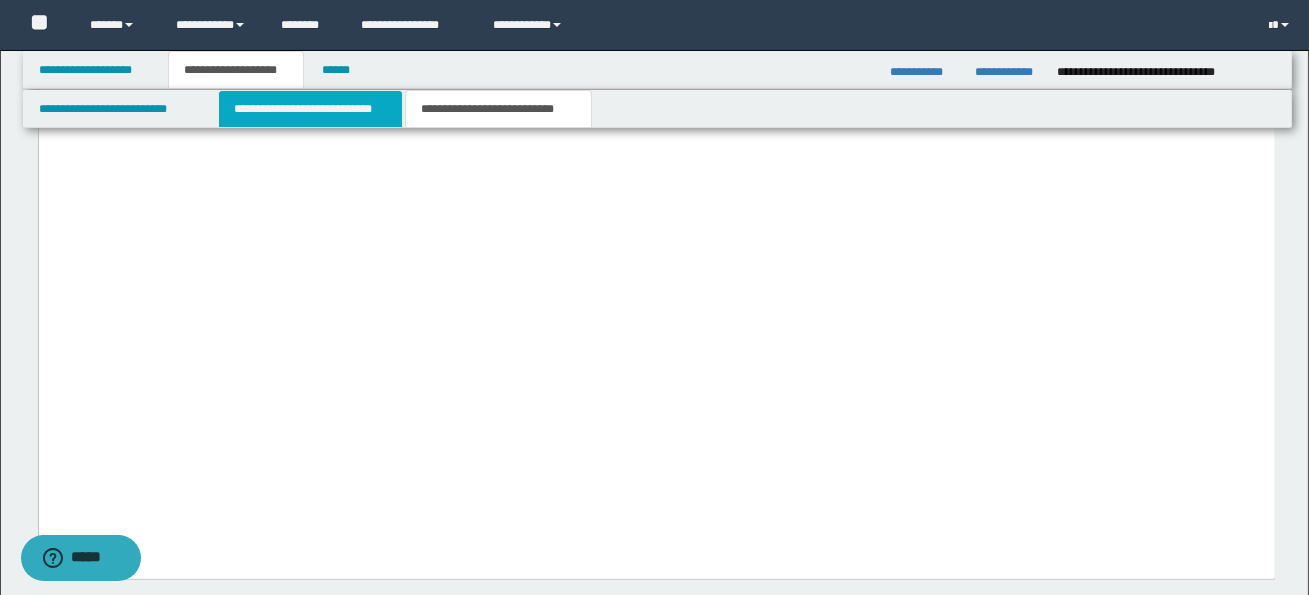 click on "**********" at bounding box center (310, 109) 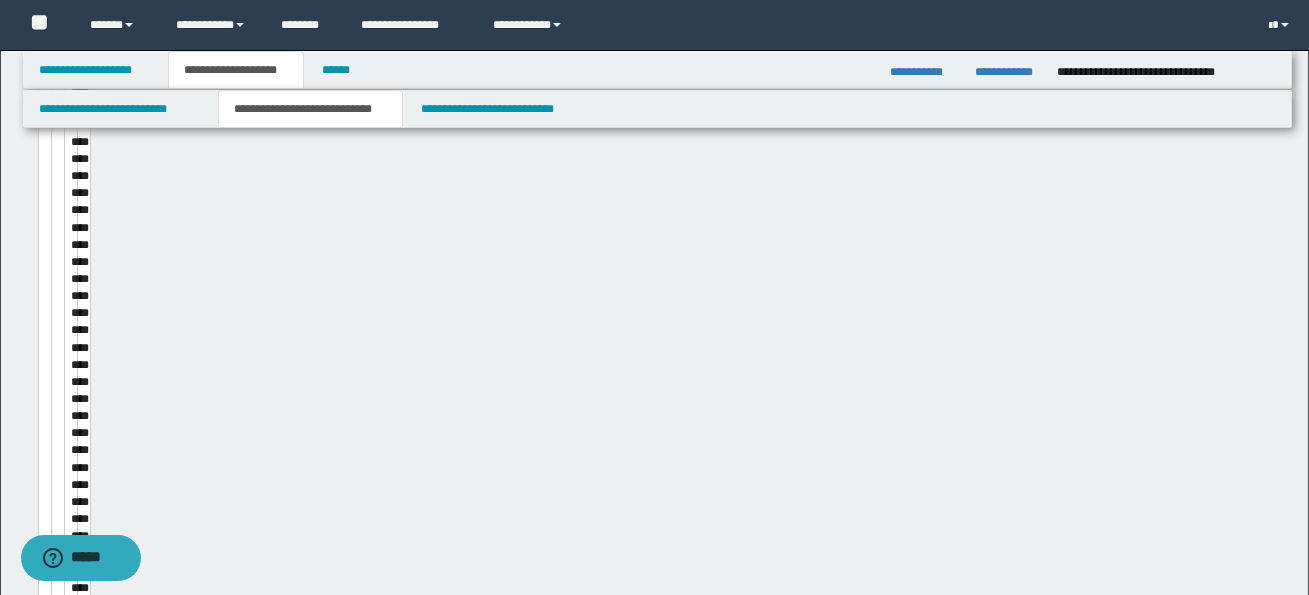 type 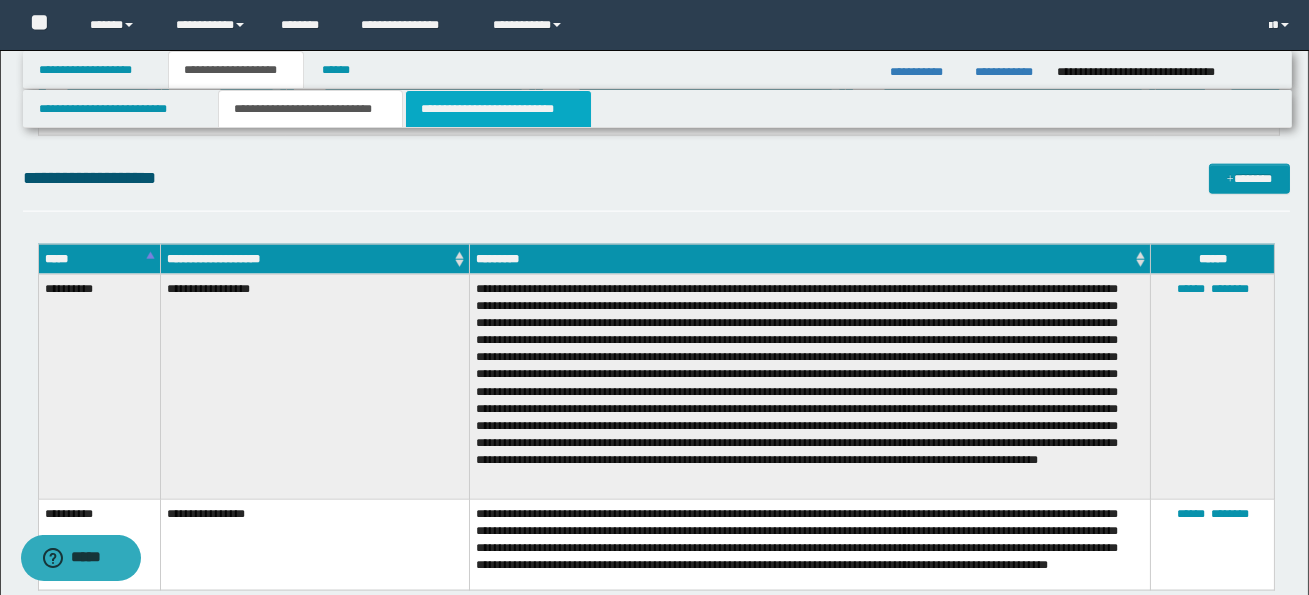 click on "**********" at bounding box center (498, 109) 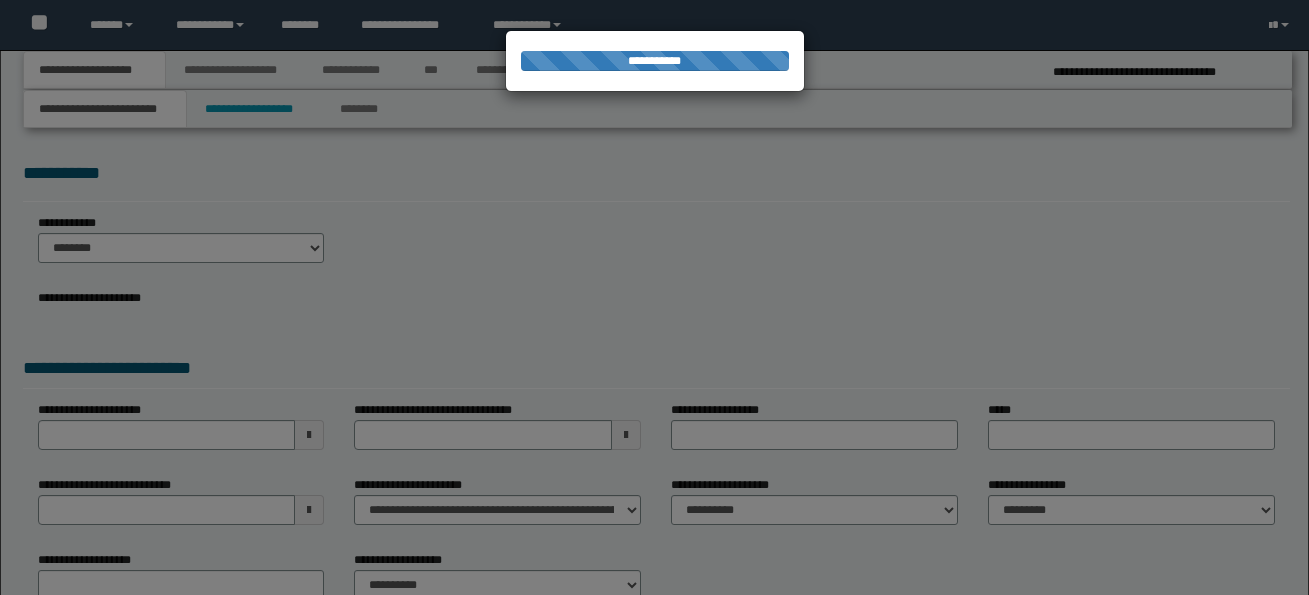 scroll, scrollTop: 0, scrollLeft: 0, axis: both 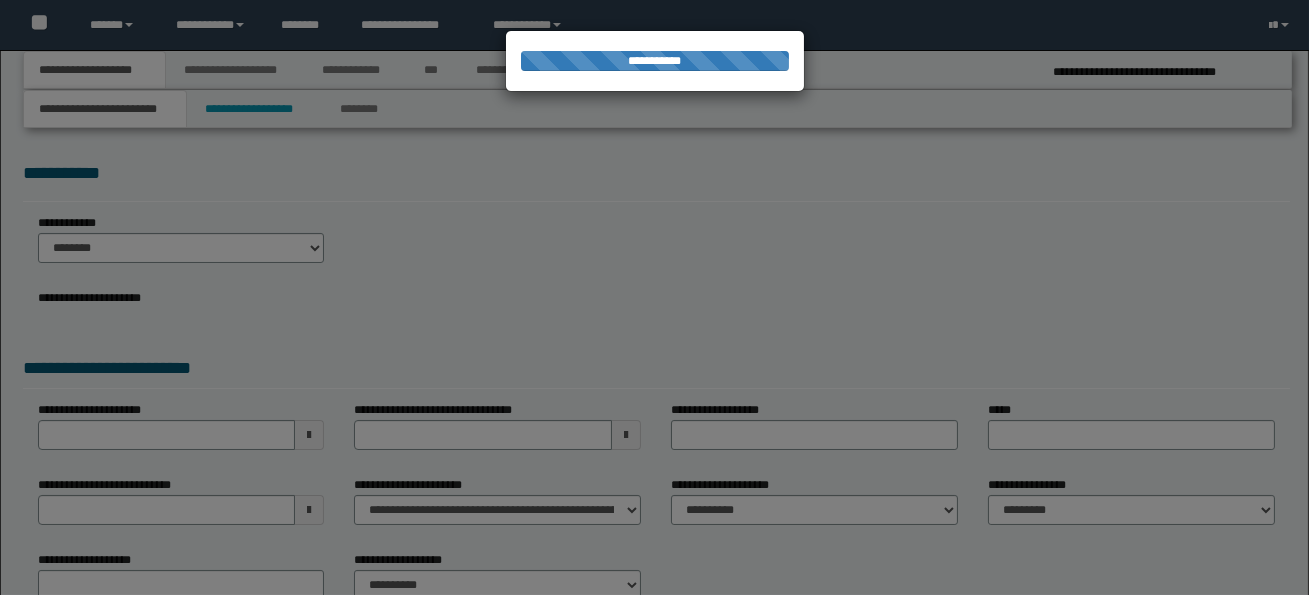 select on "*" 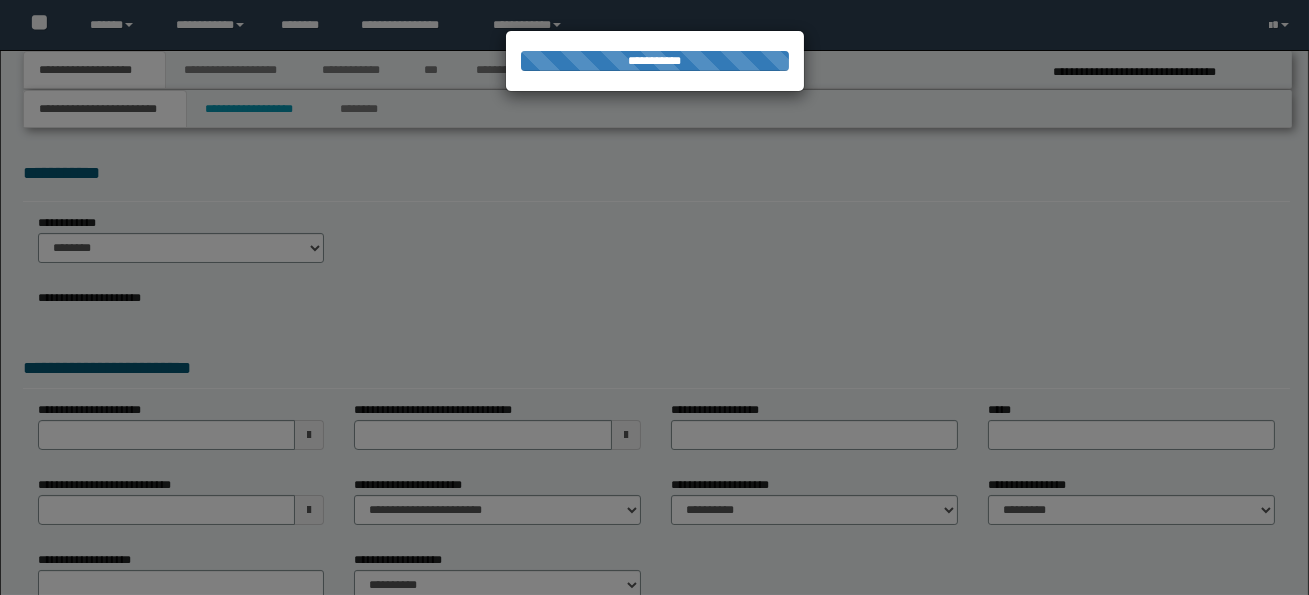 scroll, scrollTop: 0, scrollLeft: 0, axis: both 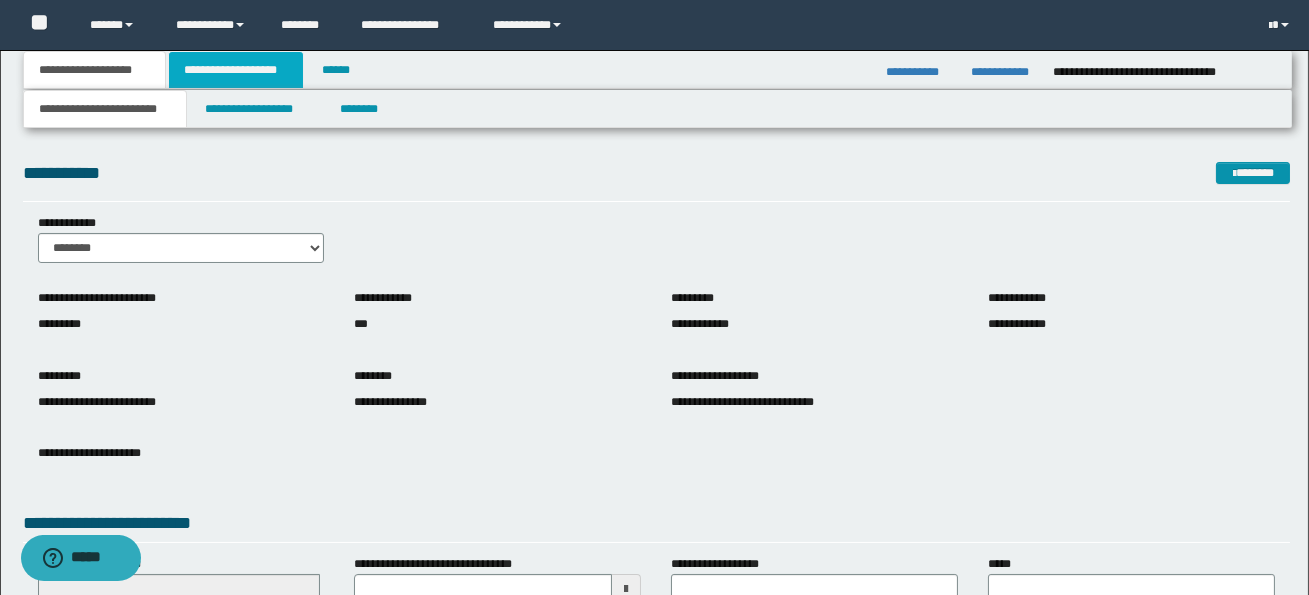 click on "**********" at bounding box center [236, 70] 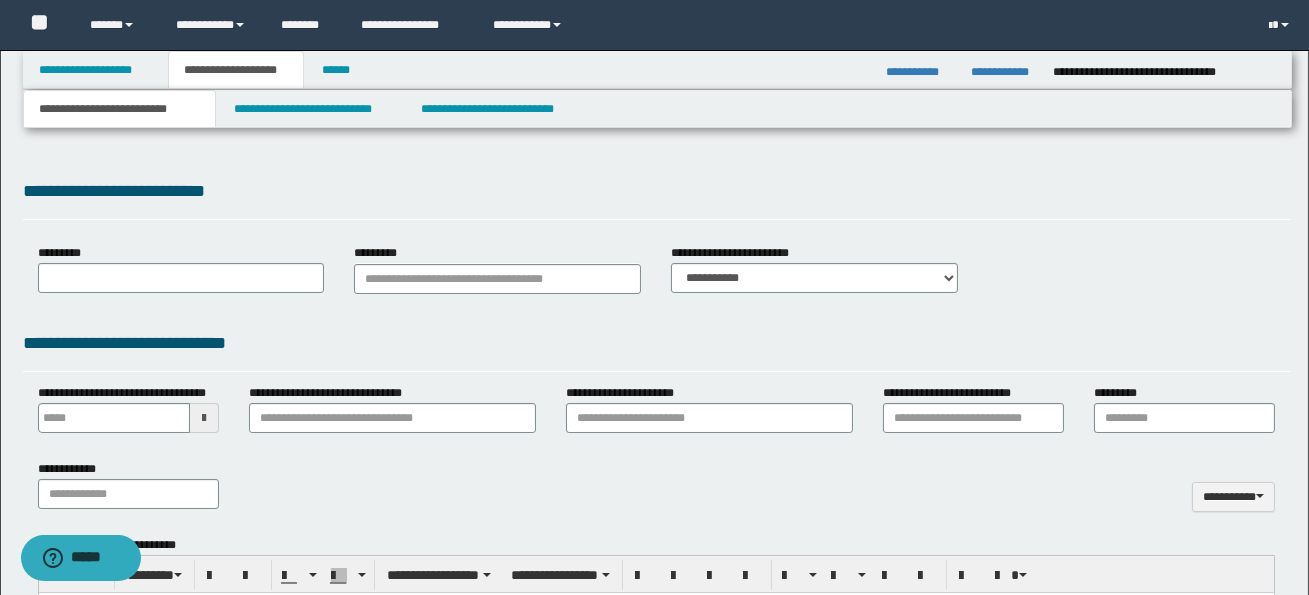 type 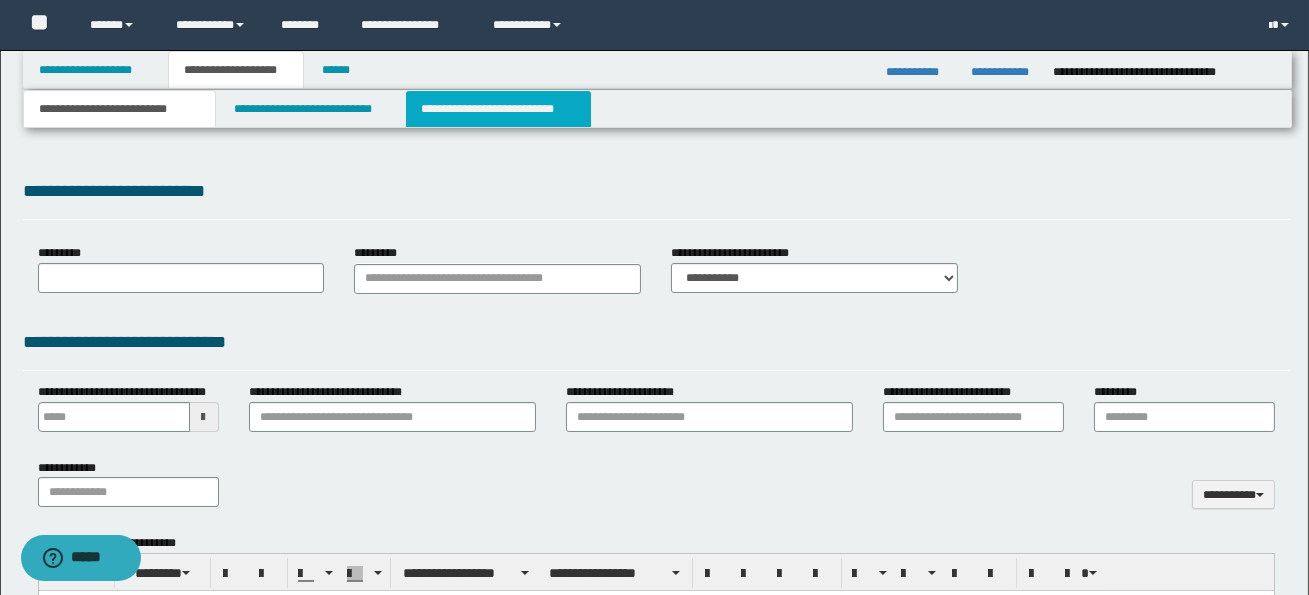 click on "**********" at bounding box center (498, 109) 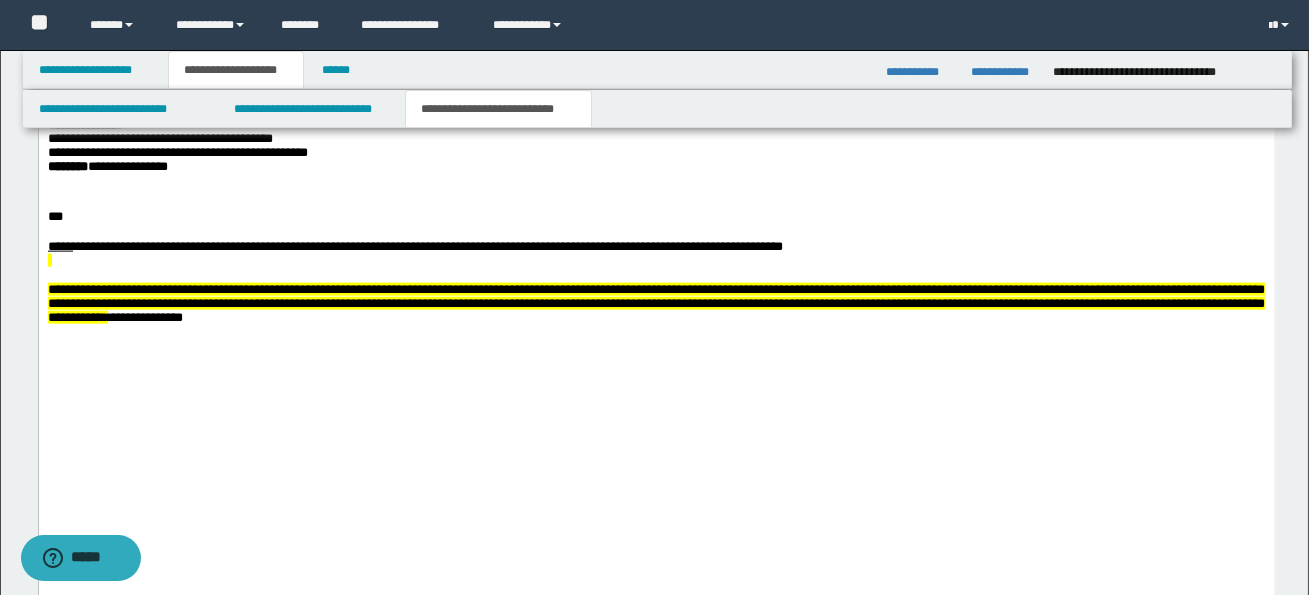 scroll, scrollTop: 5049, scrollLeft: 0, axis: vertical 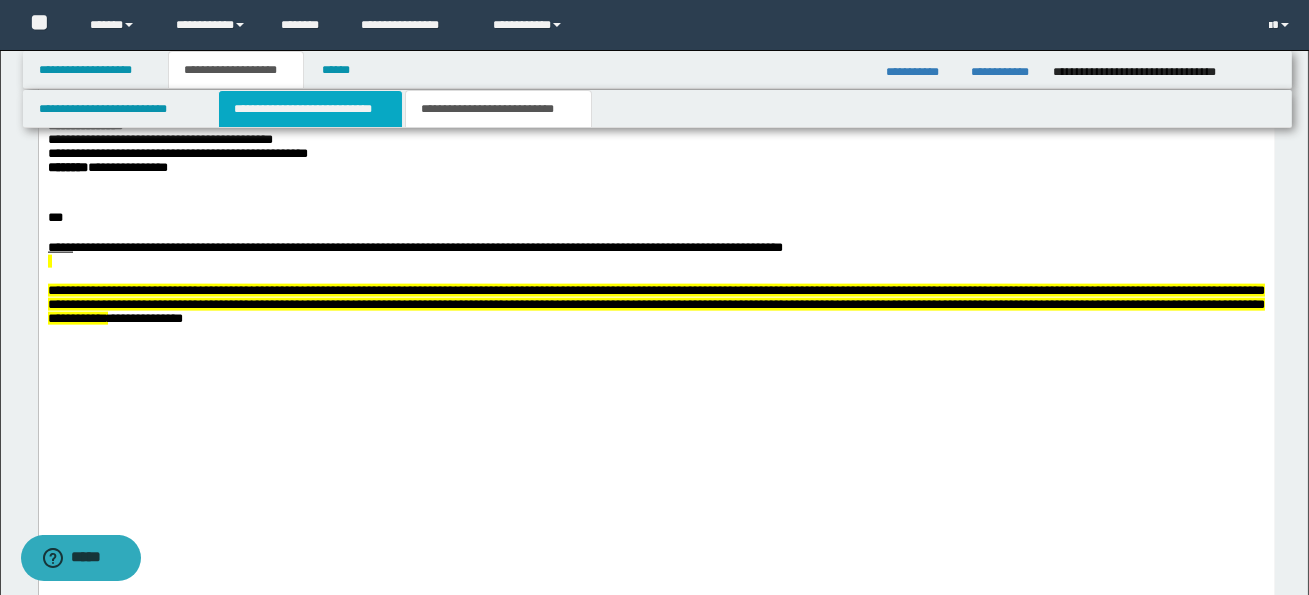 click on "**********" at bounding box center (310, 109) 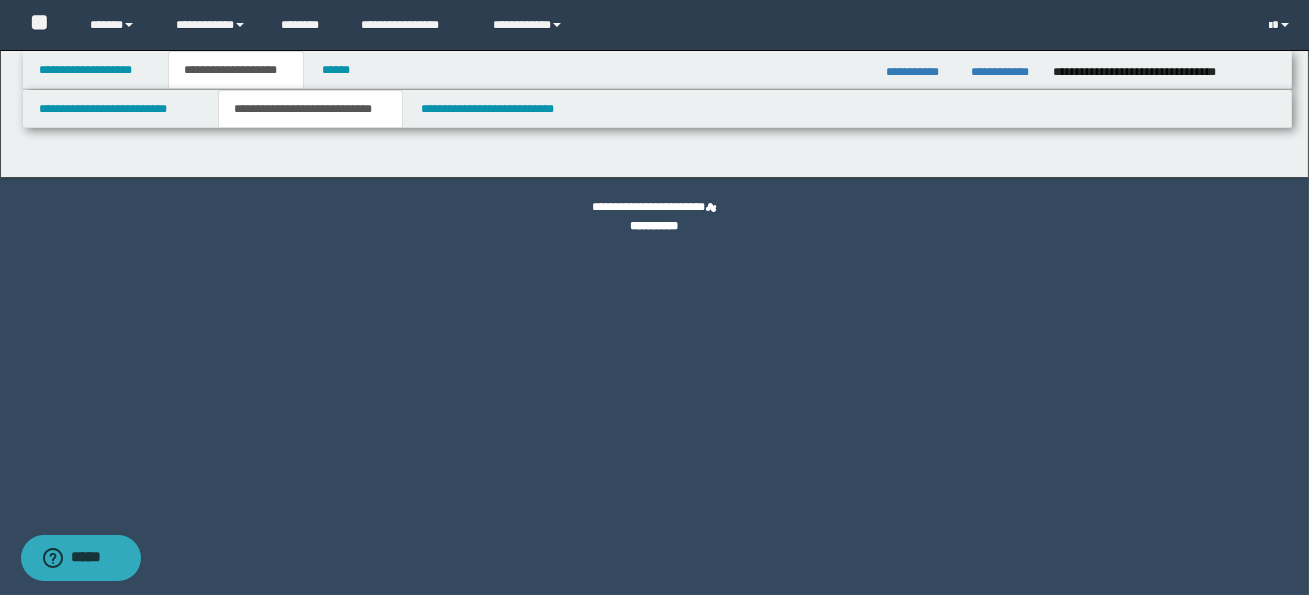 scroll, scrollTop: 0, scrollLeft: 0, axis: both 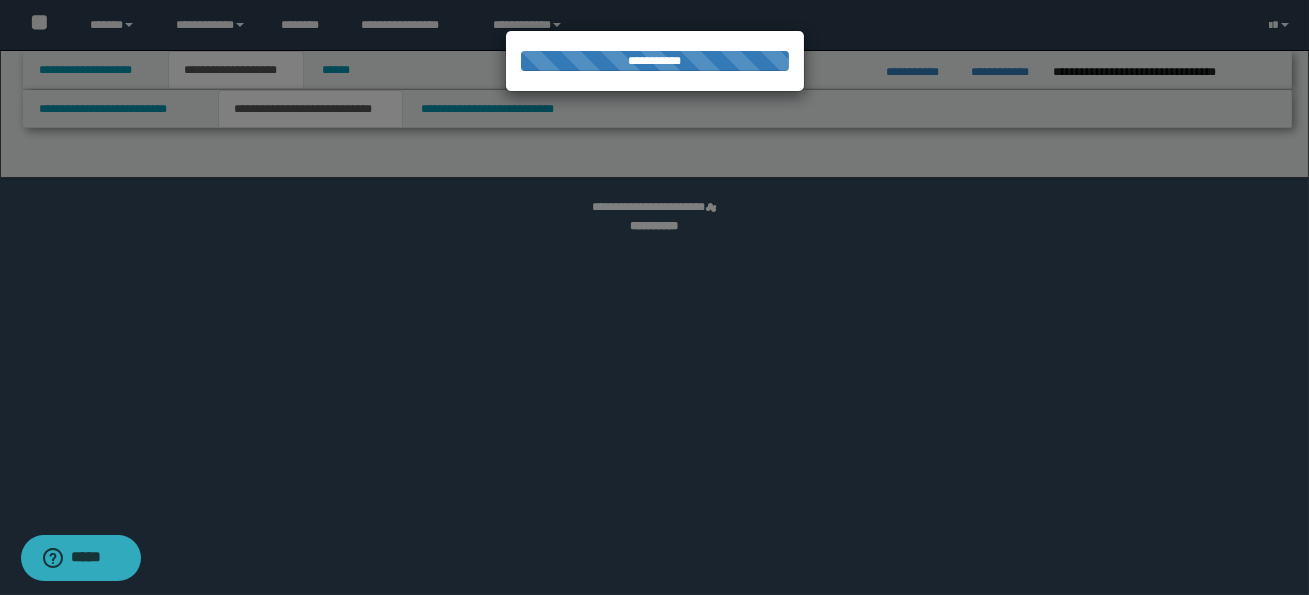 select on "*" 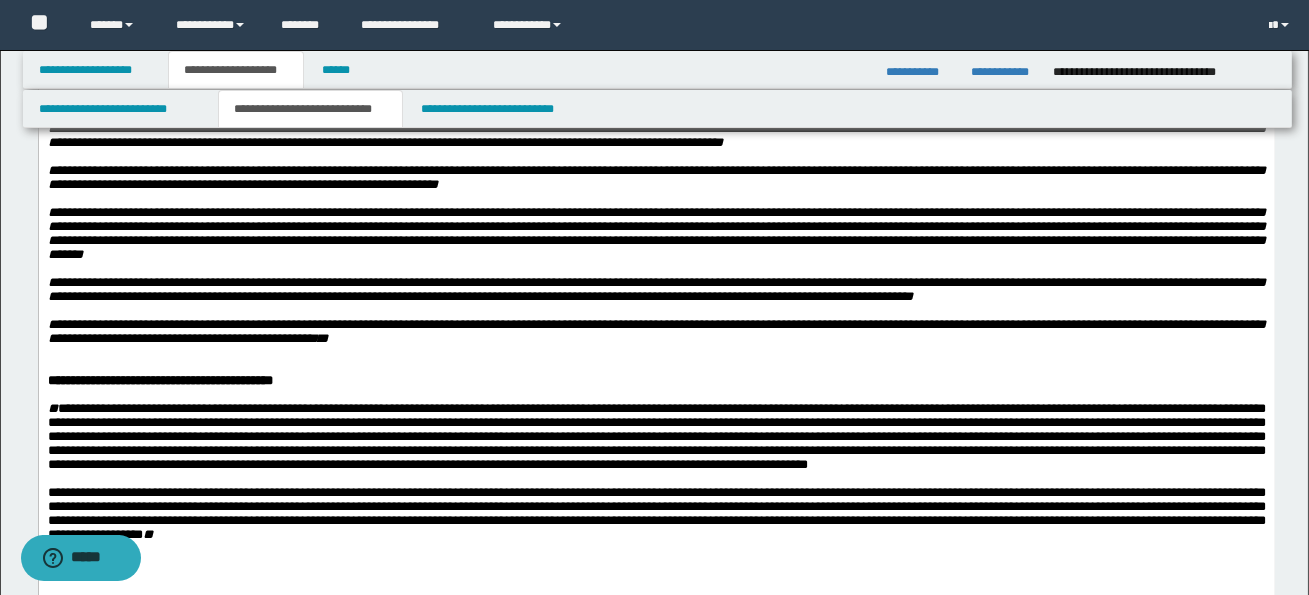 scroll, scrollTop: 2036, scrollLeft: 0, axis: vertical 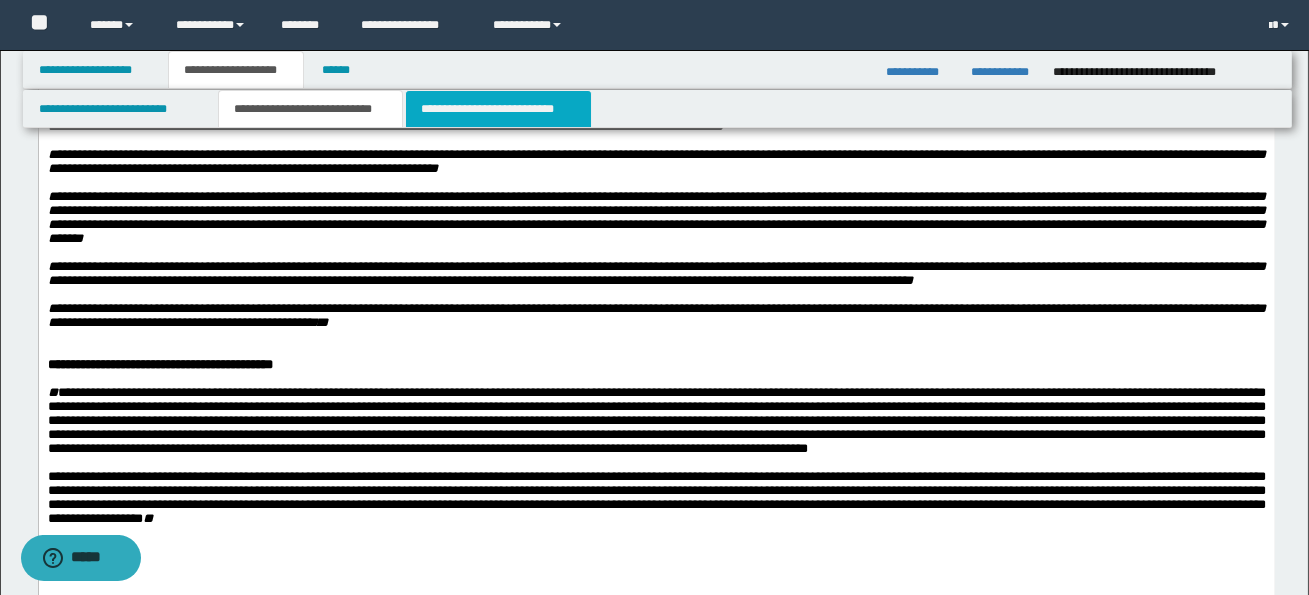 click on "**********" at bounding box center [498, 109] 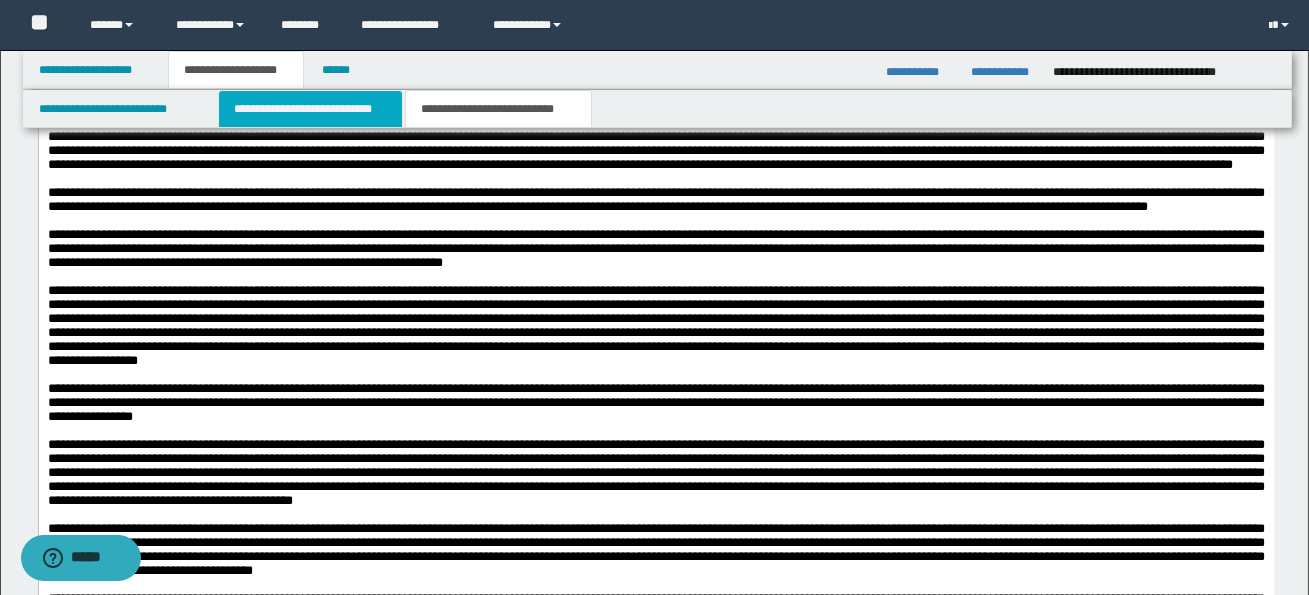 click on "**********" at bounding box center (310, 109) 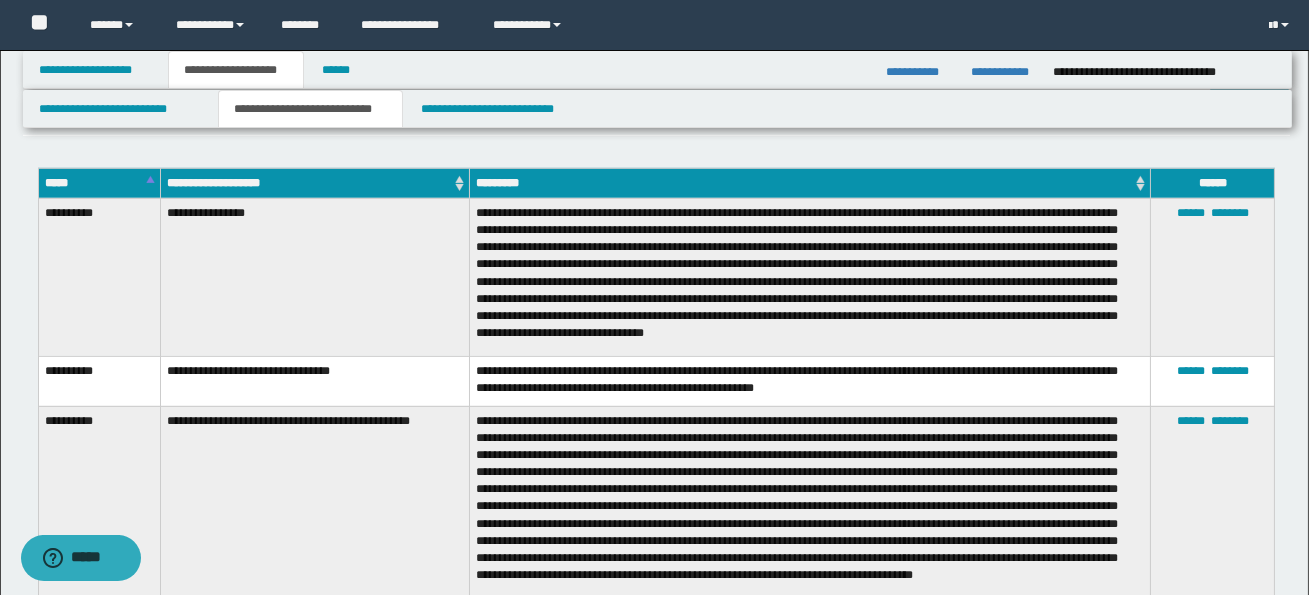 scroll, scrollTop: 1599, scrollLeft: 0, axis: vertical 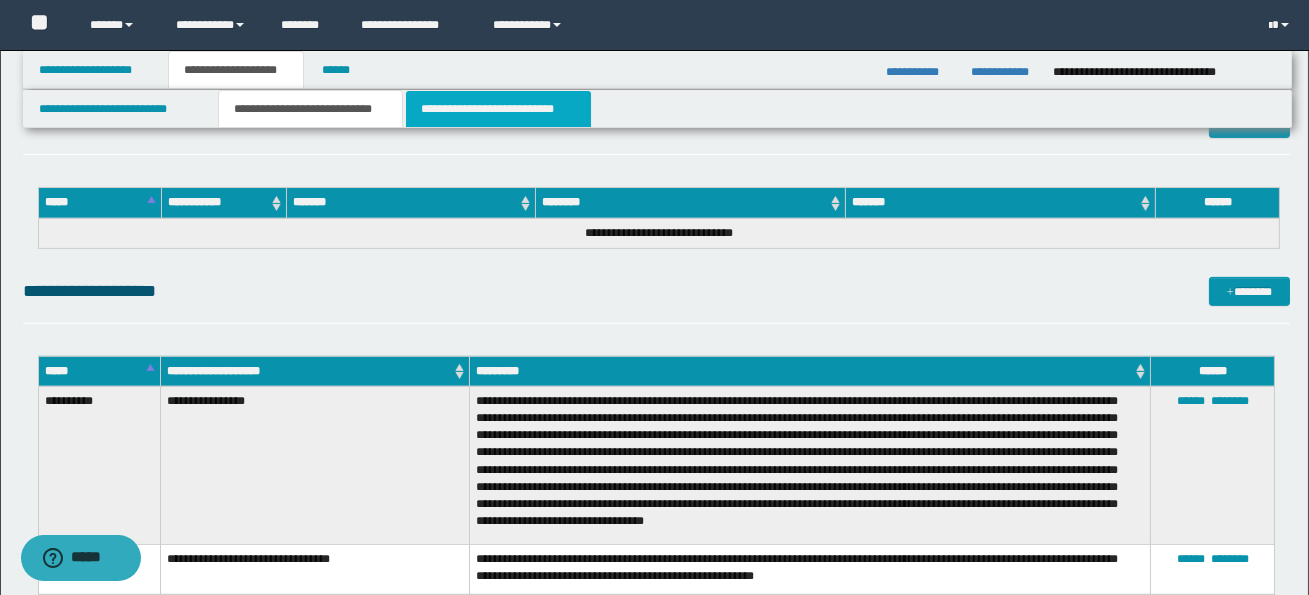 click on "**********" at bounding box center (498, 109) 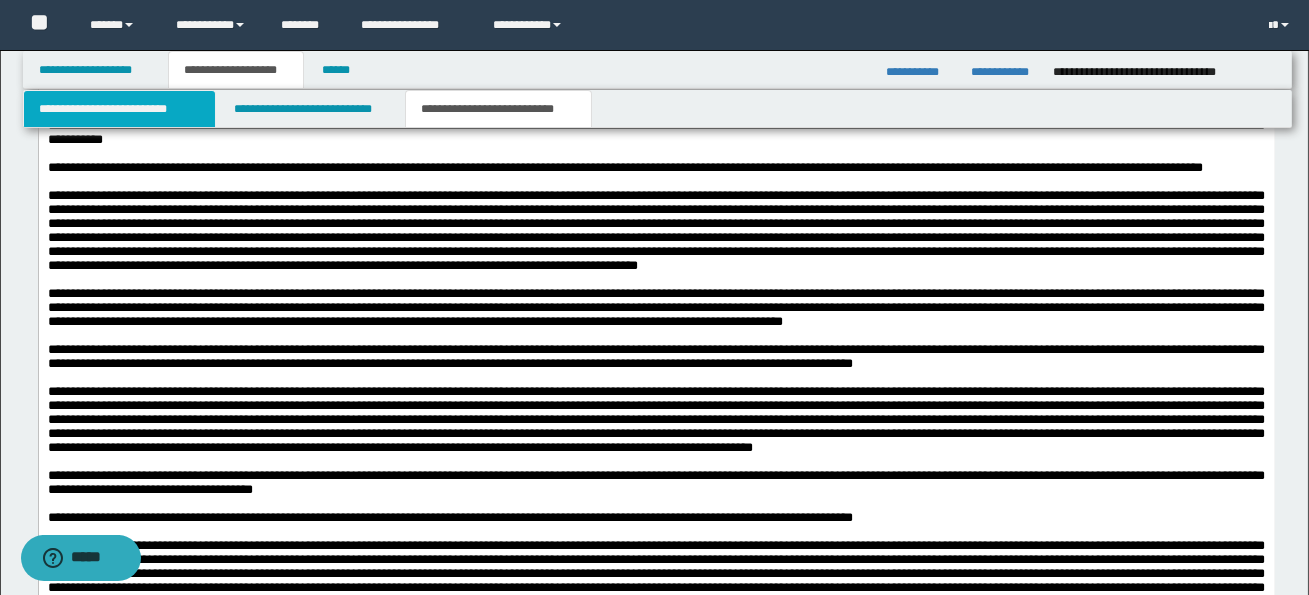 click on "**********" at bounding box center [119, 109] 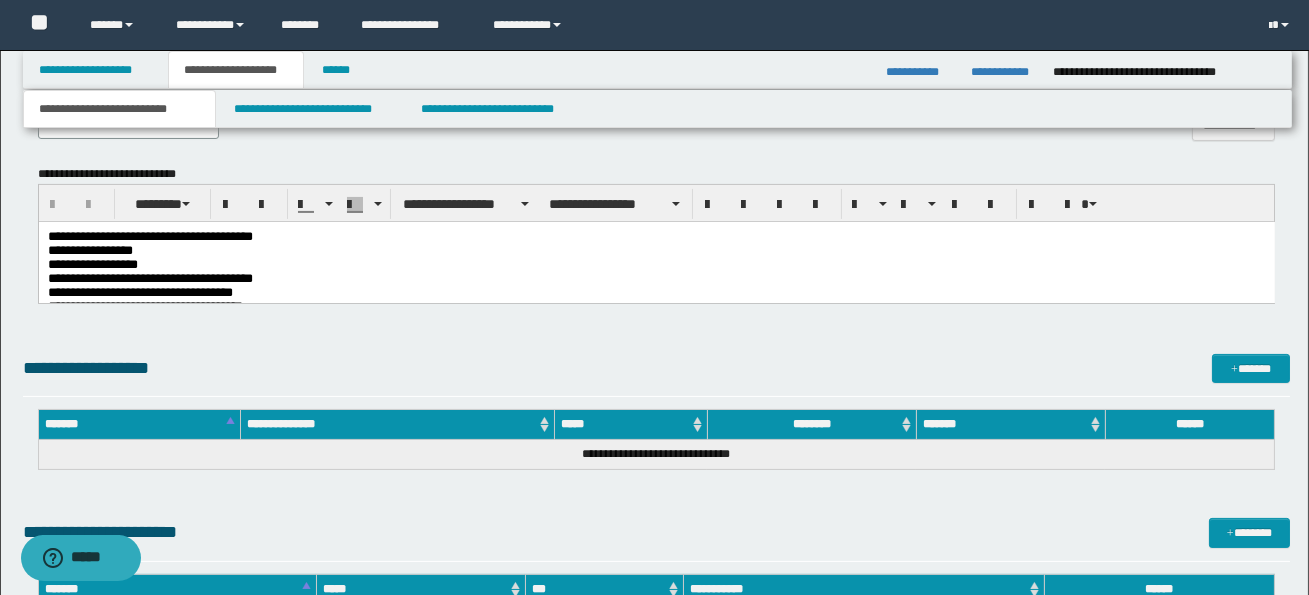 scroll, scrollTop: 900, scrollLeft: 0, axis: vertical 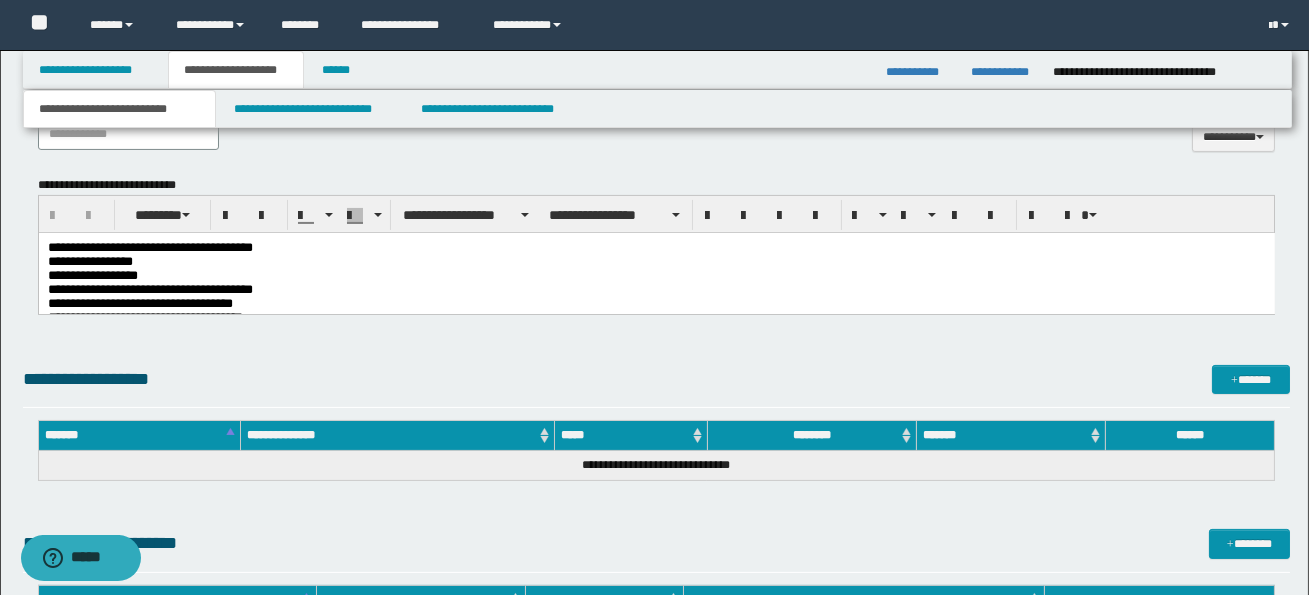 click on "**********" at bounding box center (149, 288) 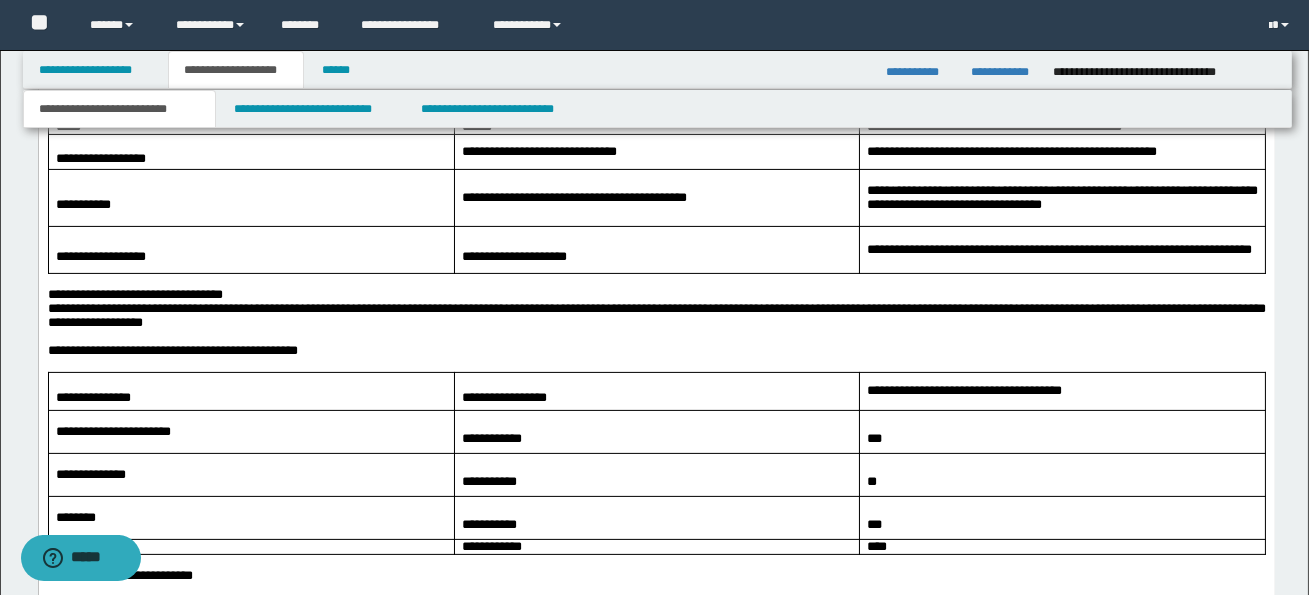 scroll, scrollTop: 1272, scrollLeft: 0, axis: vertical 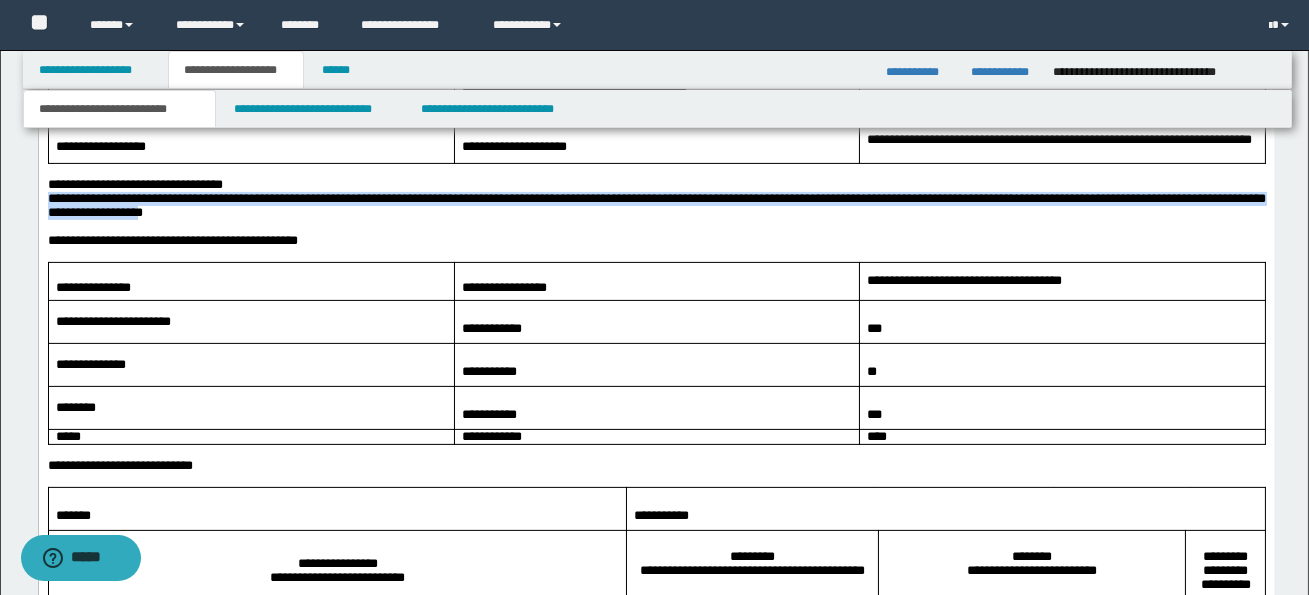 drag, startPoint x: 47, startPoint y: 213, endPoint x: 249, endPoint y: 231, distance: 202.8004 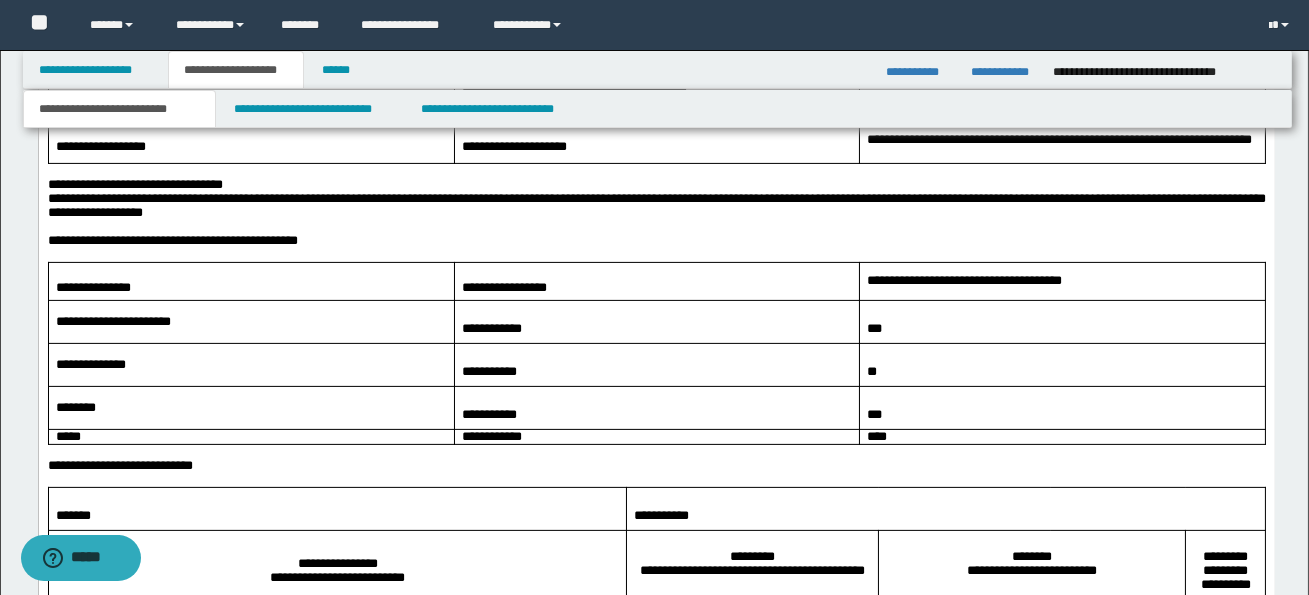 click at bounding box center (656, 227) 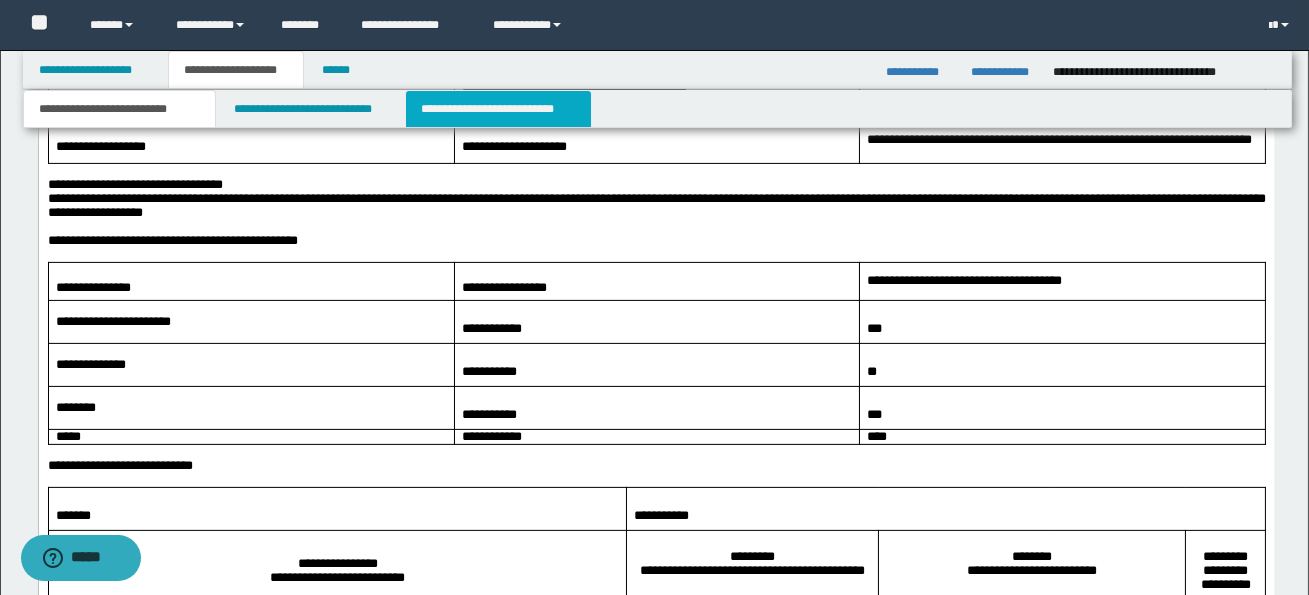 click on "**********" at bounding box center [498, 109] 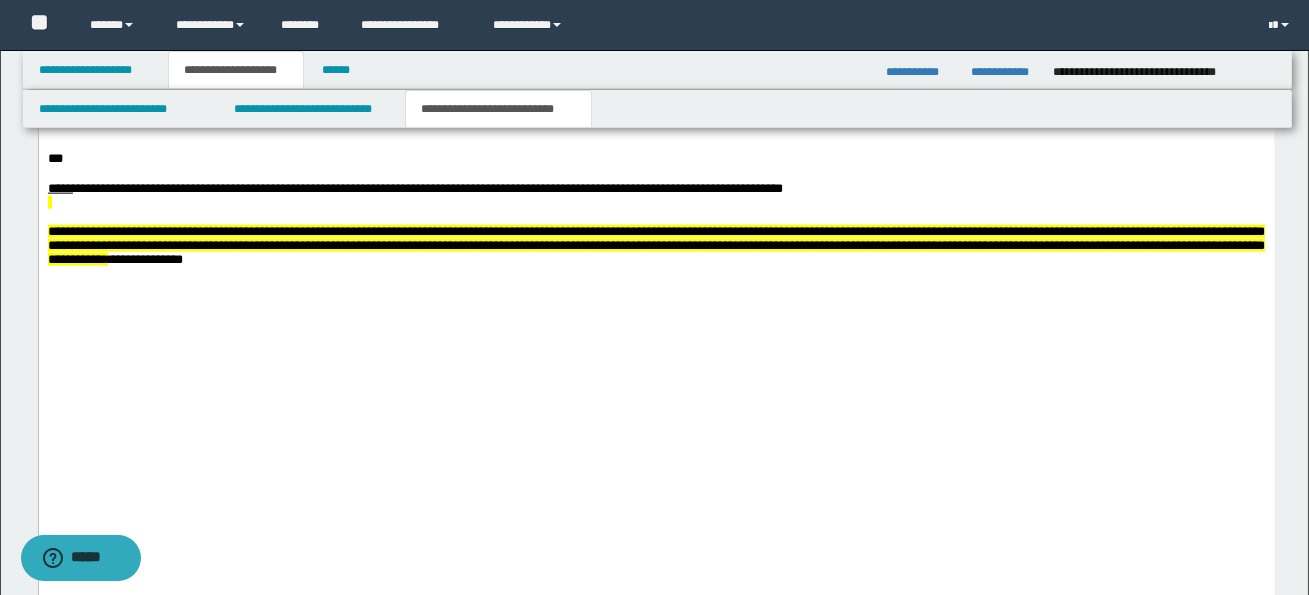 scroll, scrollTop: 5097, scrollLeft: 0, axis: vertical 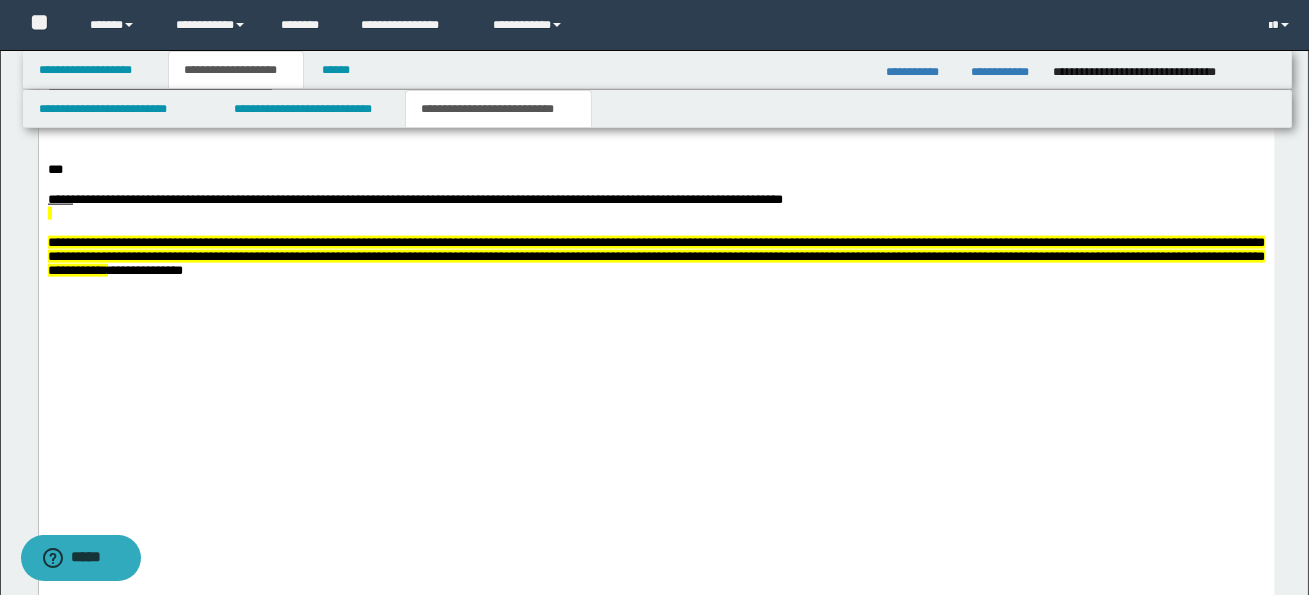 click at bounding box center (656, -19) 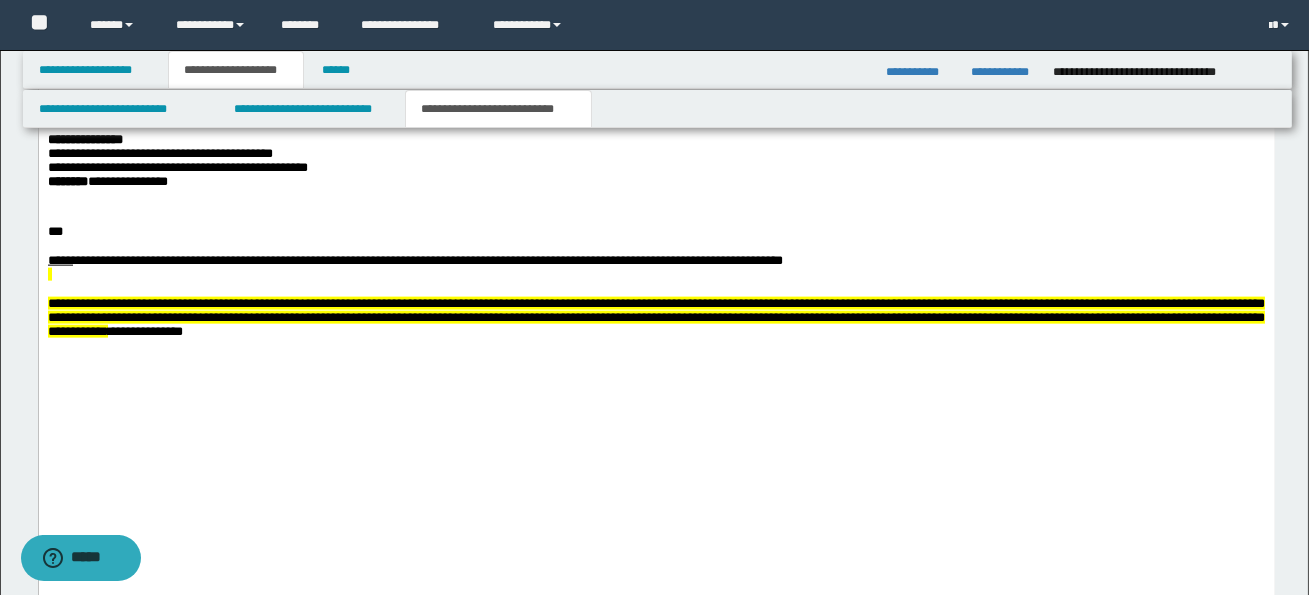 drag, startPoint x: 282, startPoint y: 247, endPoint x: 888, endPoint y: 249, distance: 606.0033 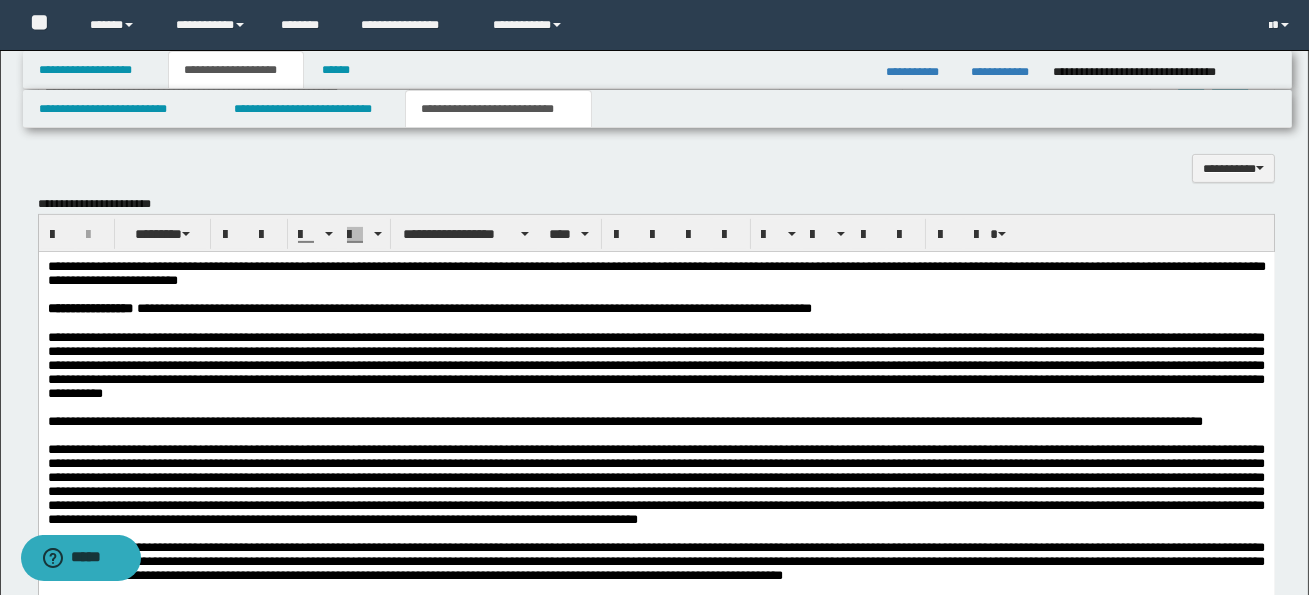 scroll, scrollTop: 1353, scrollLeft: 0, axis: vertical 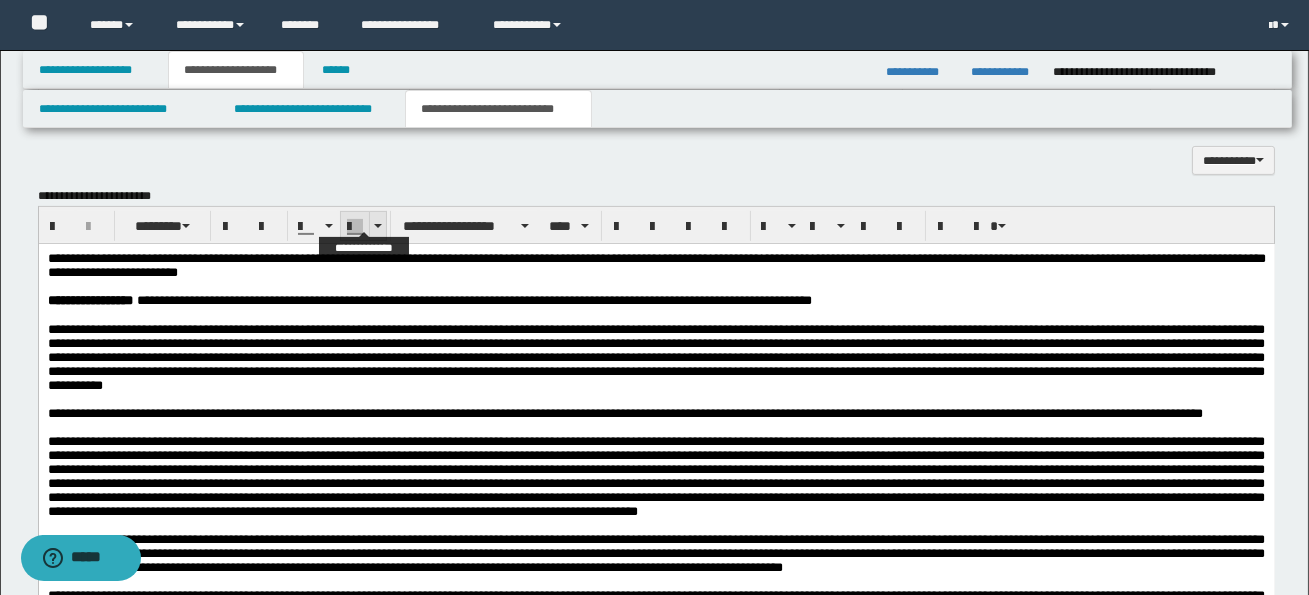 click at bounding box center [377, 226] 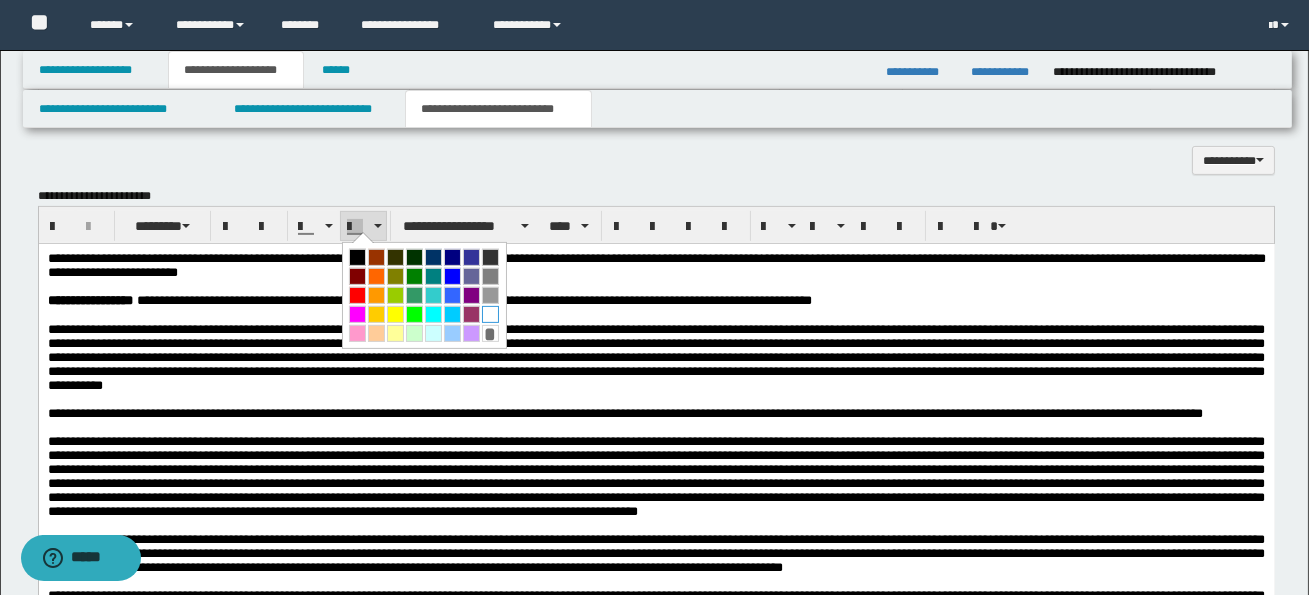 click at bounding box center (490, 314) 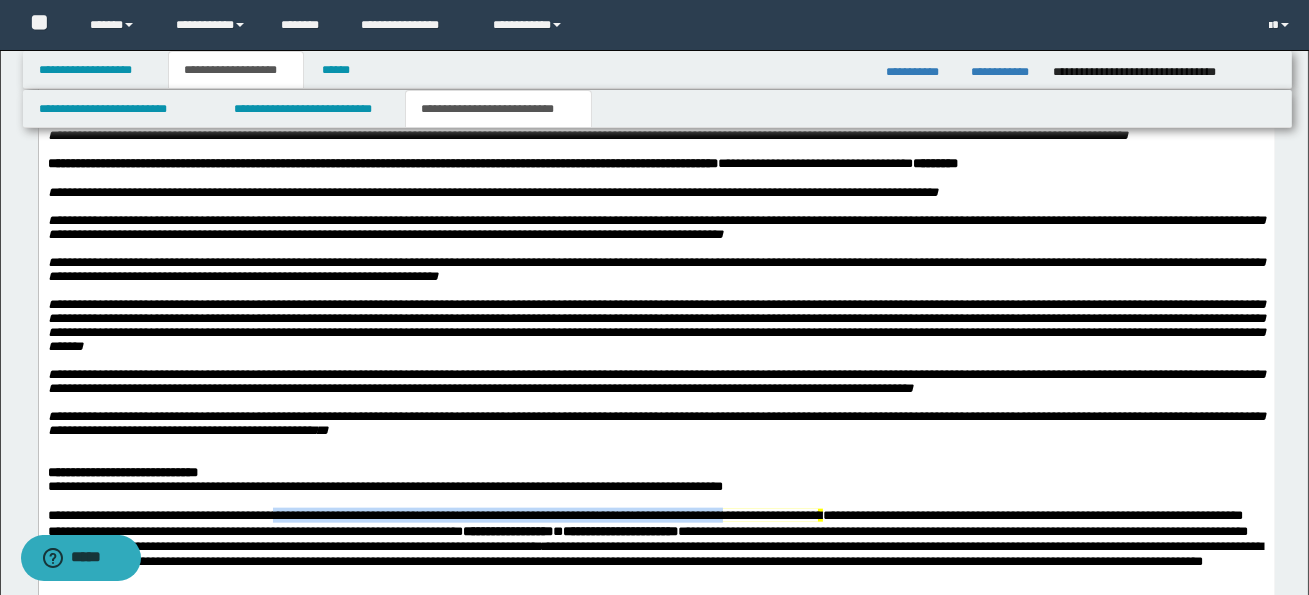 scroll, scrollTop: 5096, scrollLeft: 0, axis: vertical 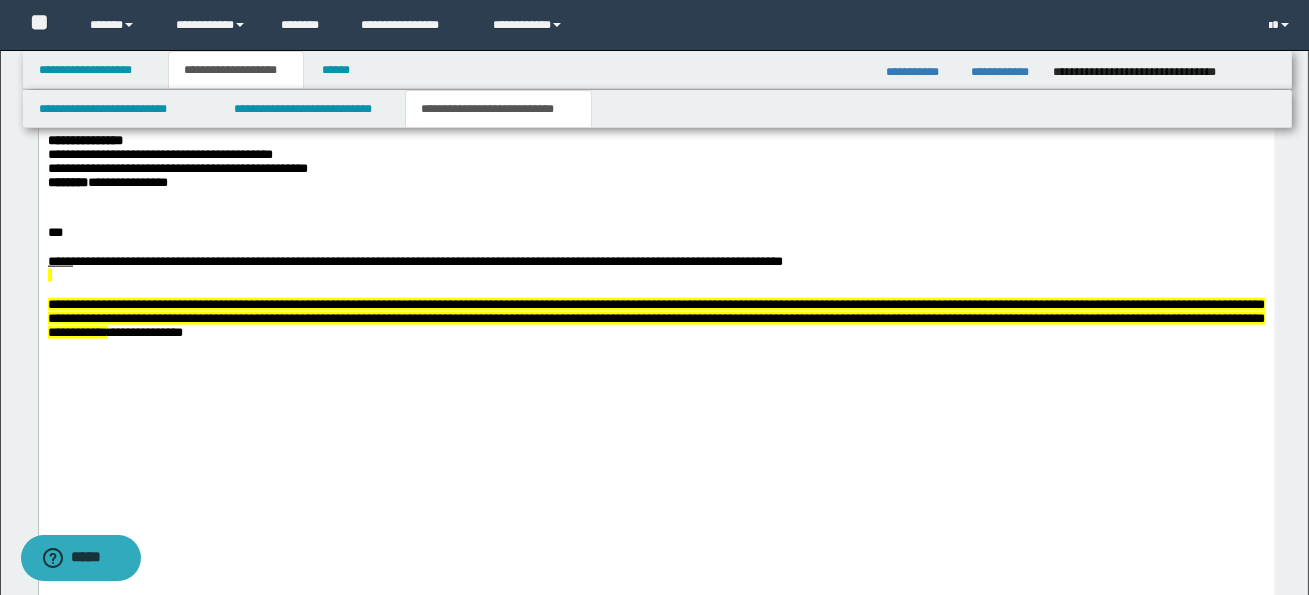 click on "**********" at bounding box center [656, 5] 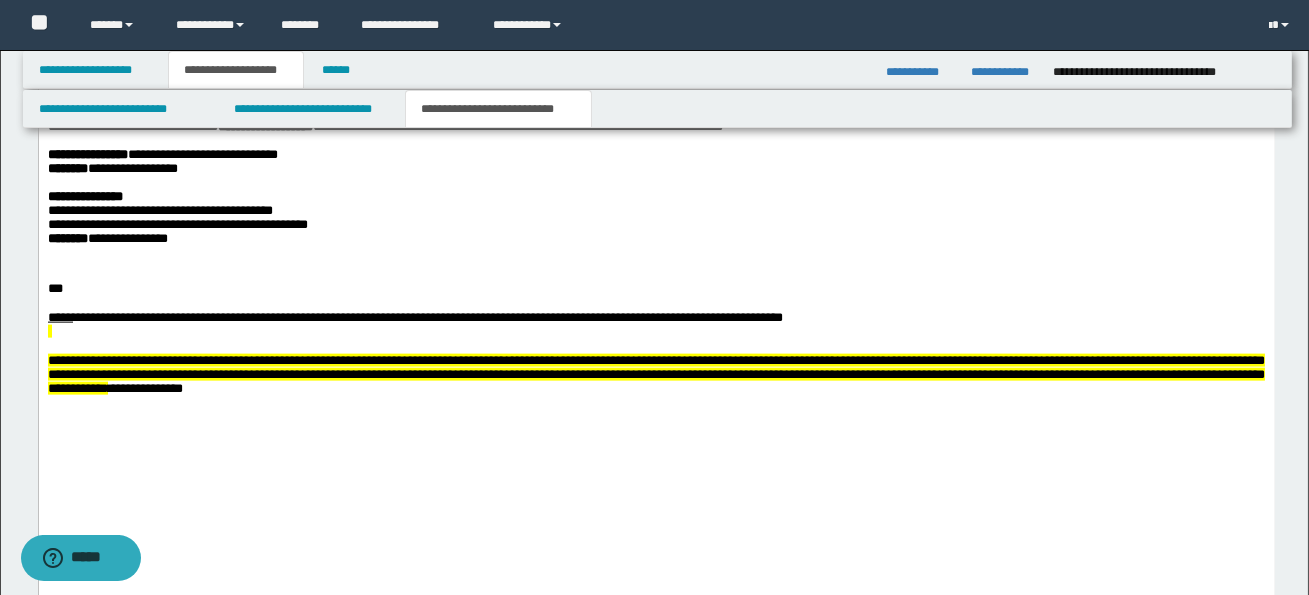 click on "**********" at bounding box center (656, -1512) 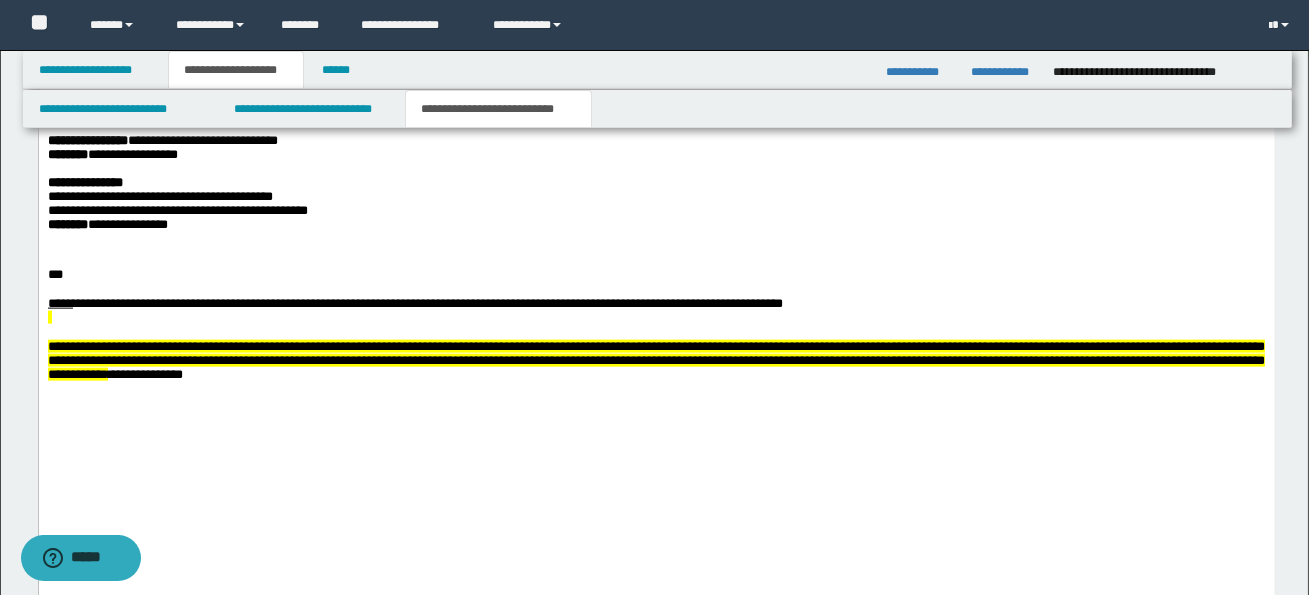 drag, startPoint x: 681, startPoint y: 322, endPoint x: 495, endPoint y: 331, distance: 186.21762 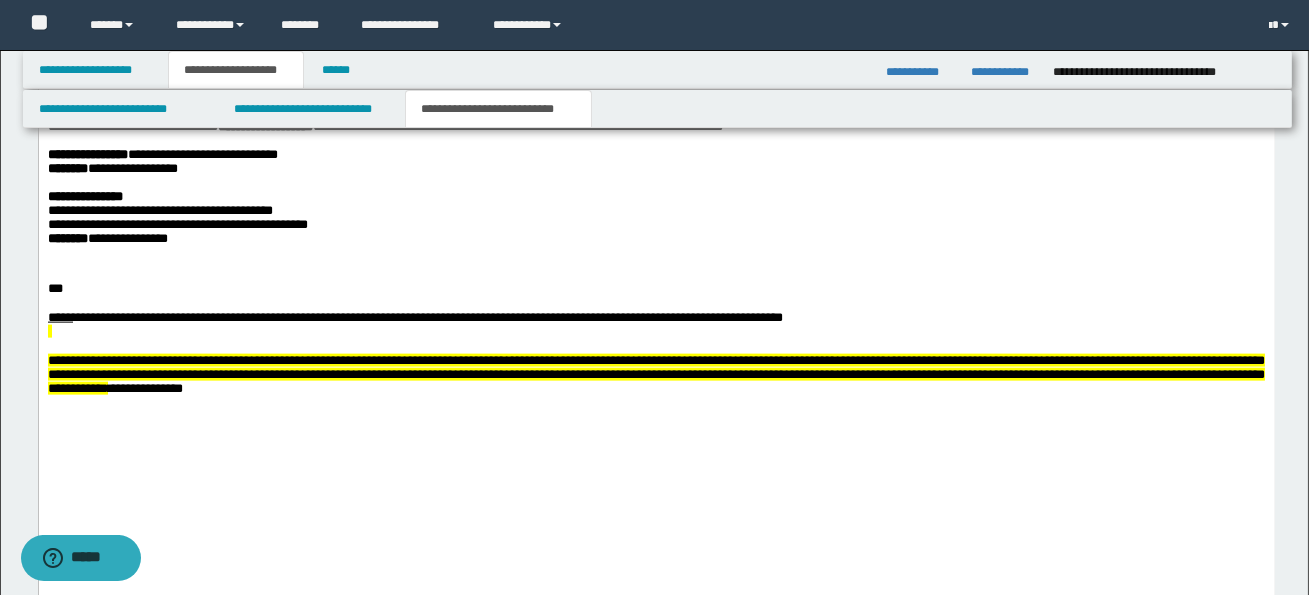 click on "**********" at bounding box center [644, 64] 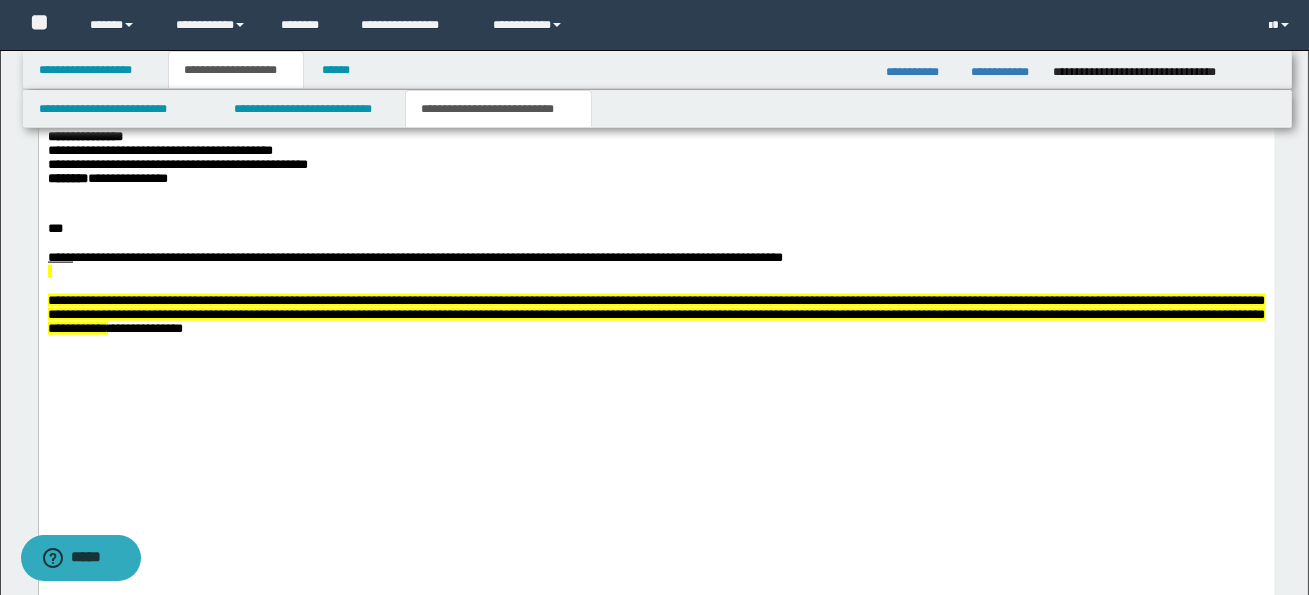 scroll, scrollTop: 5171, scrollLeft: 0, axis: vertical 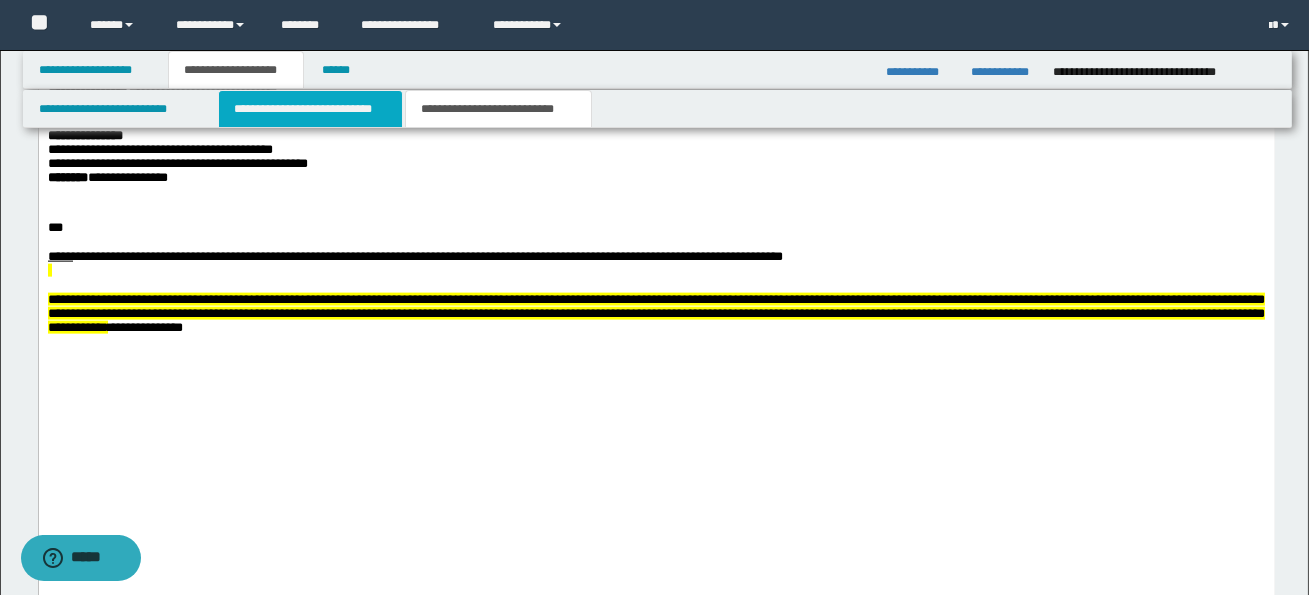click on "**********" at bounding box center (310, 109) 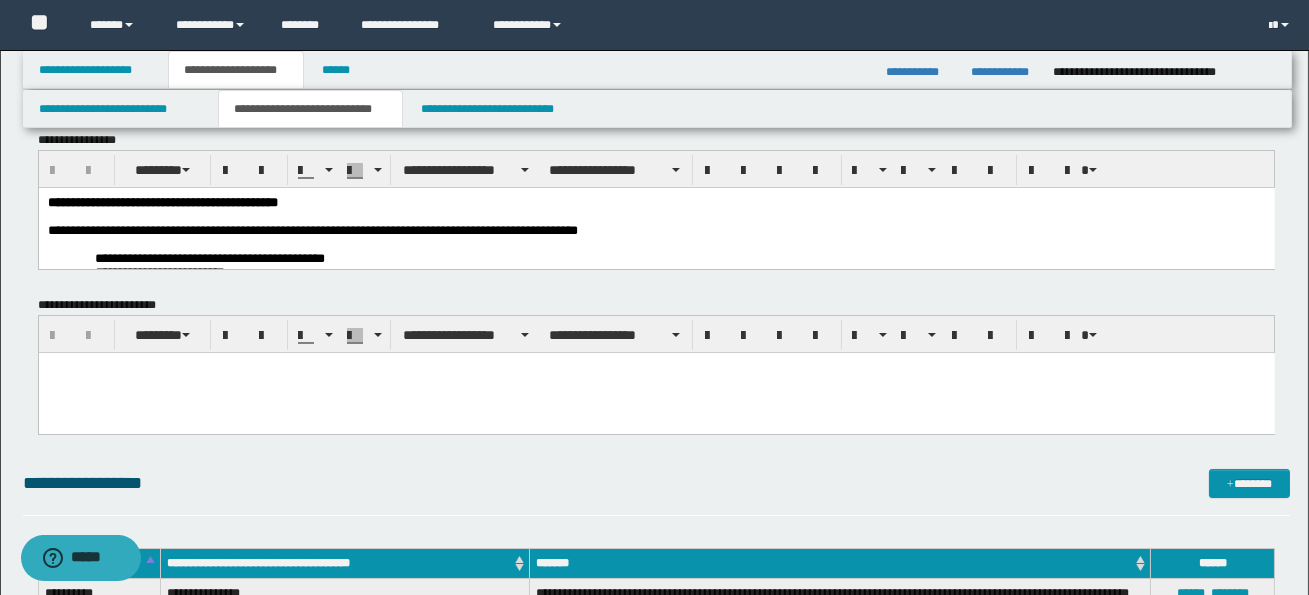 scroll, scrollTop: 0, scrollLeft: 0, axis: both 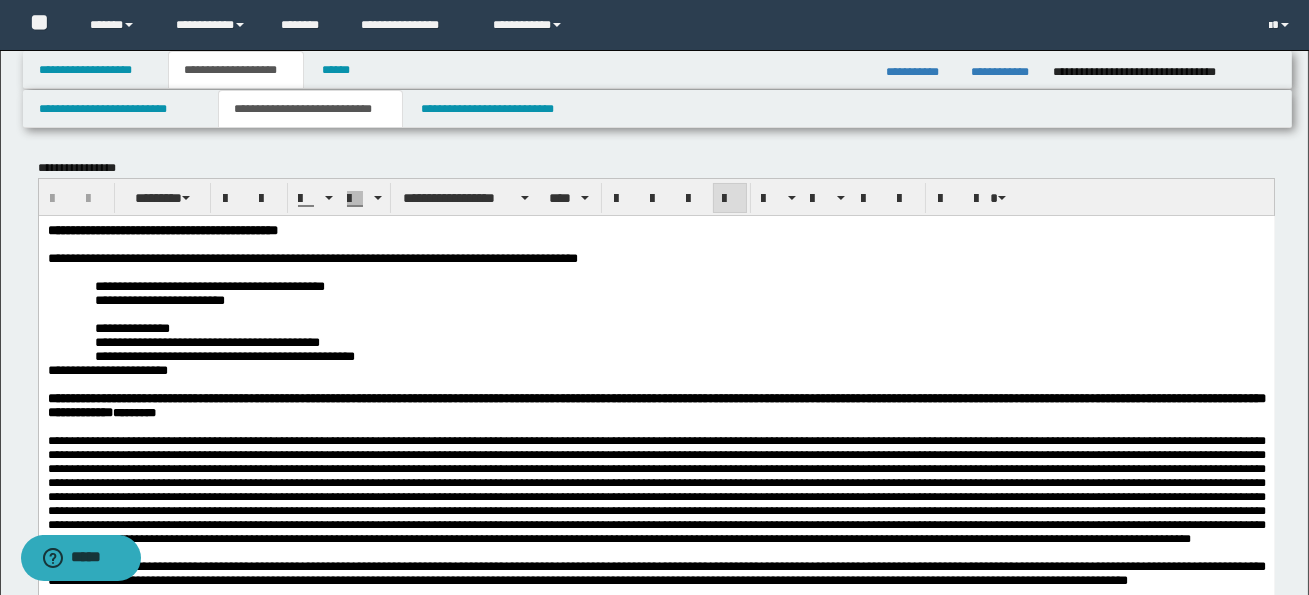 click on "**********" at bounding box center [209, 285] 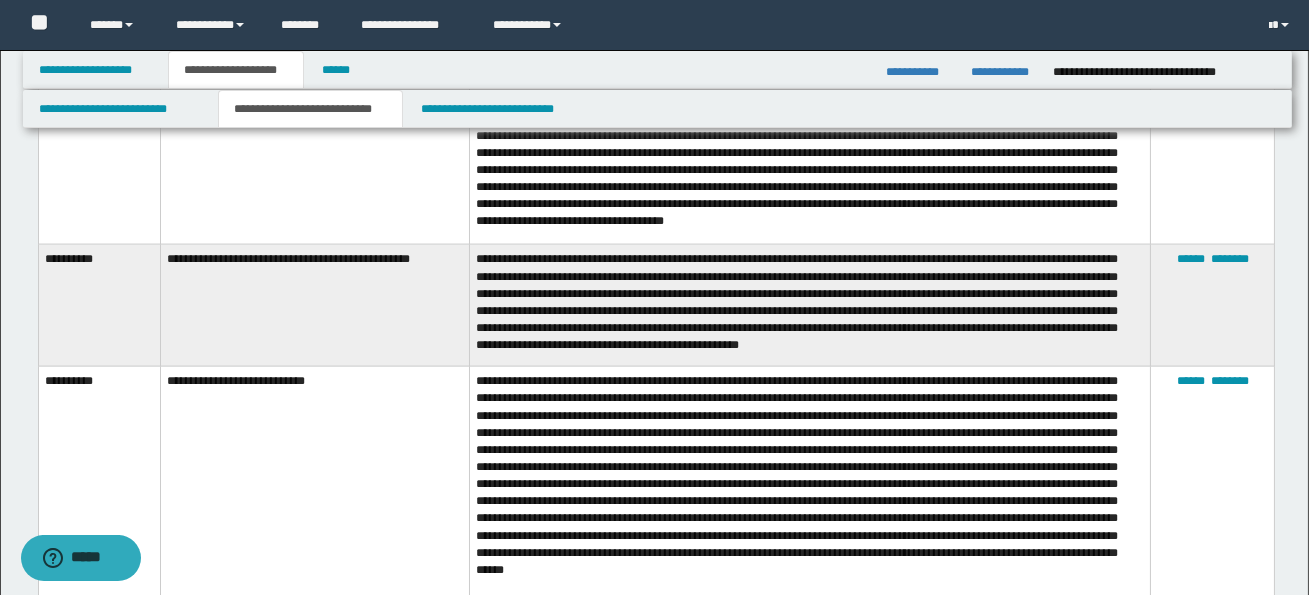 scroll, scrollTop: 5988, scrollLeft: 0, axis: vertical 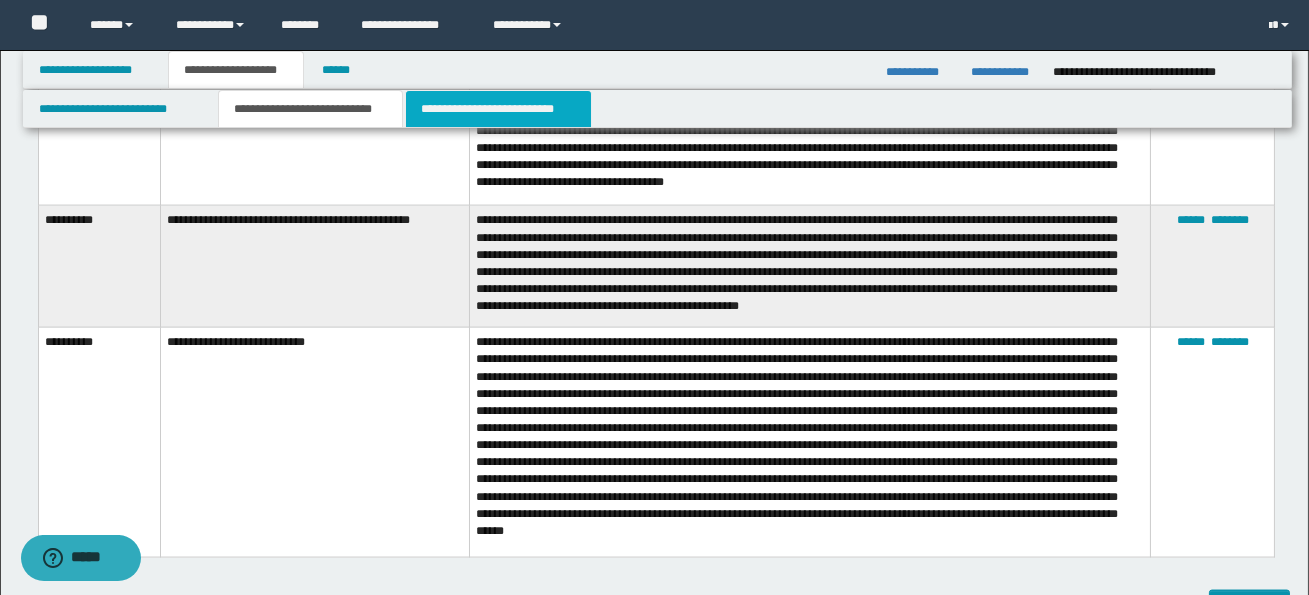click on "**********" at bounding box center (498, 109) 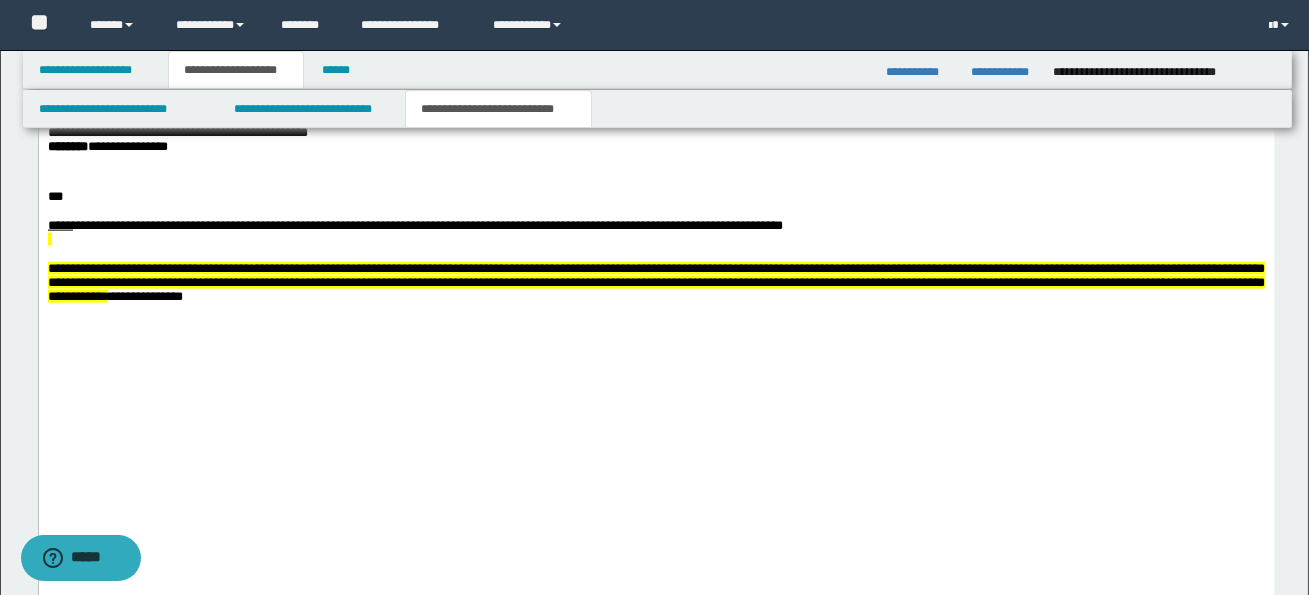 scroll, scrollTop: 5197, scrollLeft: 0, axis: vertical 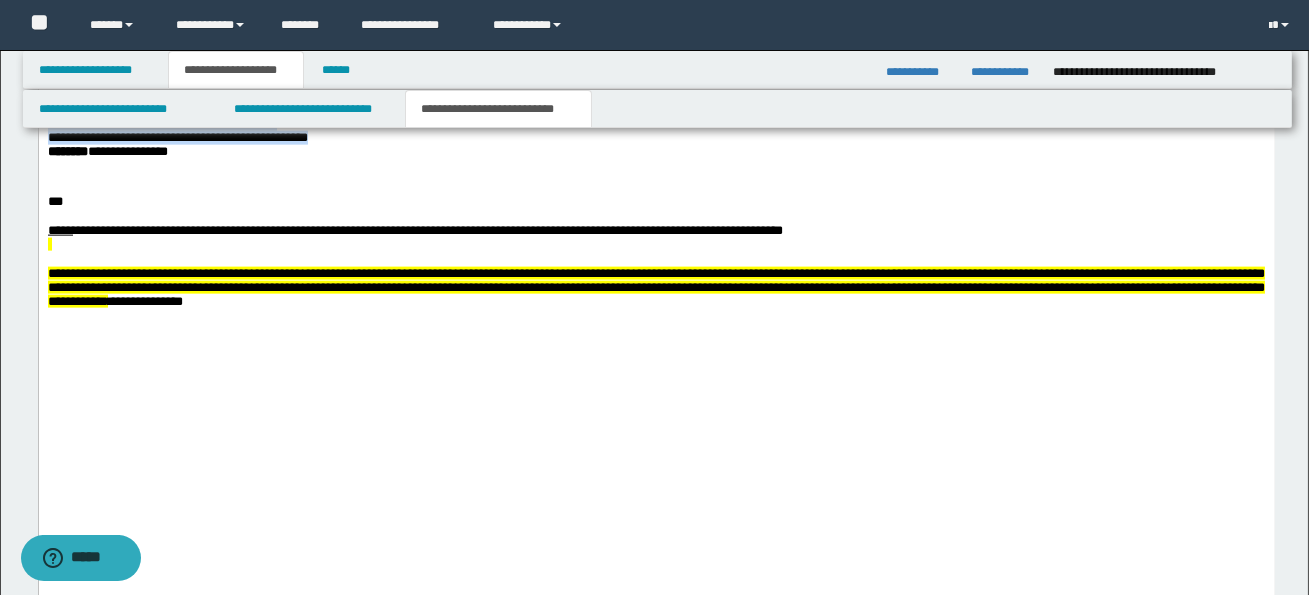 drag, startPoint x: 53, startPoint y: 404, endPoint x: 345, endPoint y: 421, distance: 292.49445 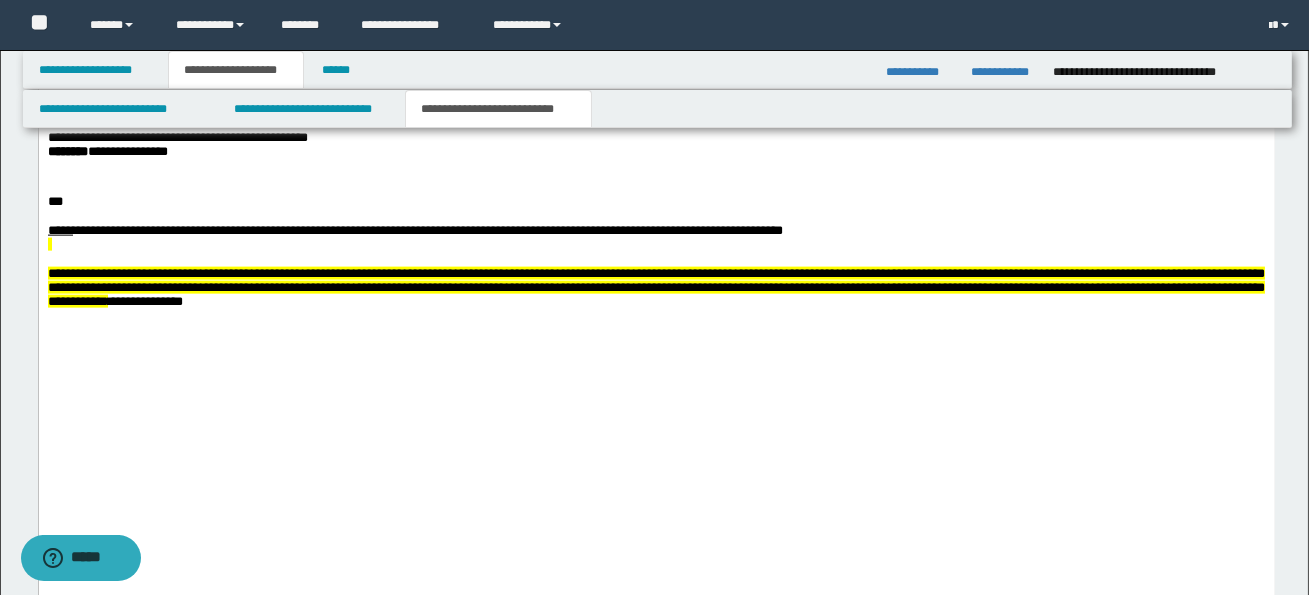 click on "**********" at bounding box center (656, 139) 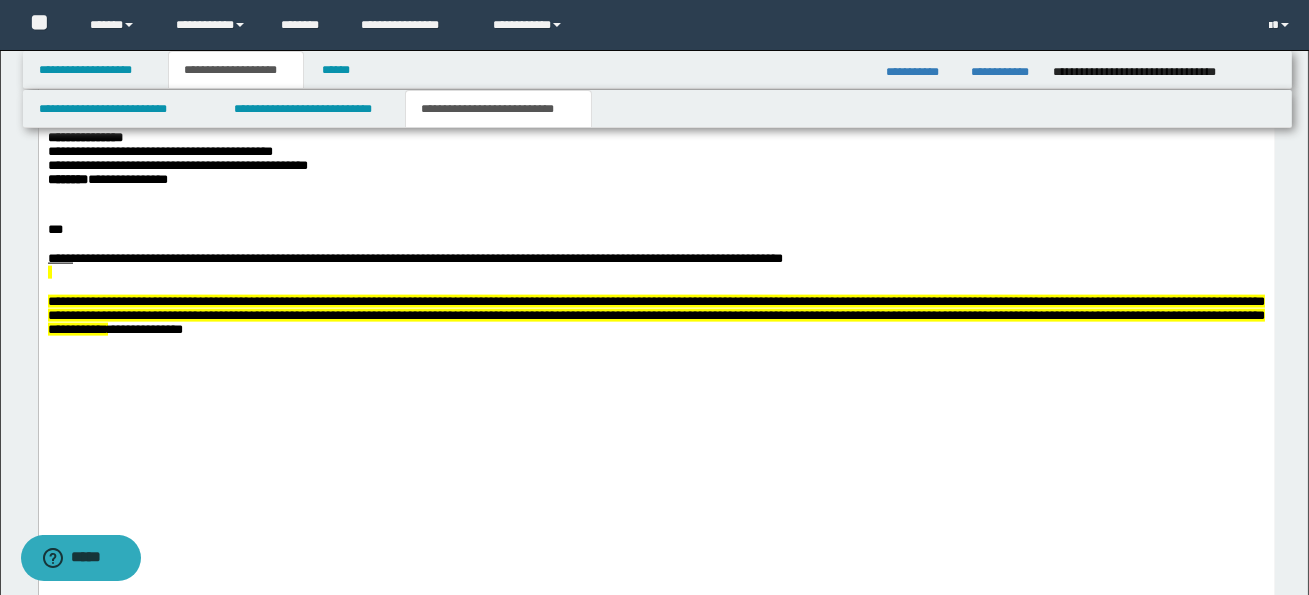click on "**********" at bounding box center (656, -1592) 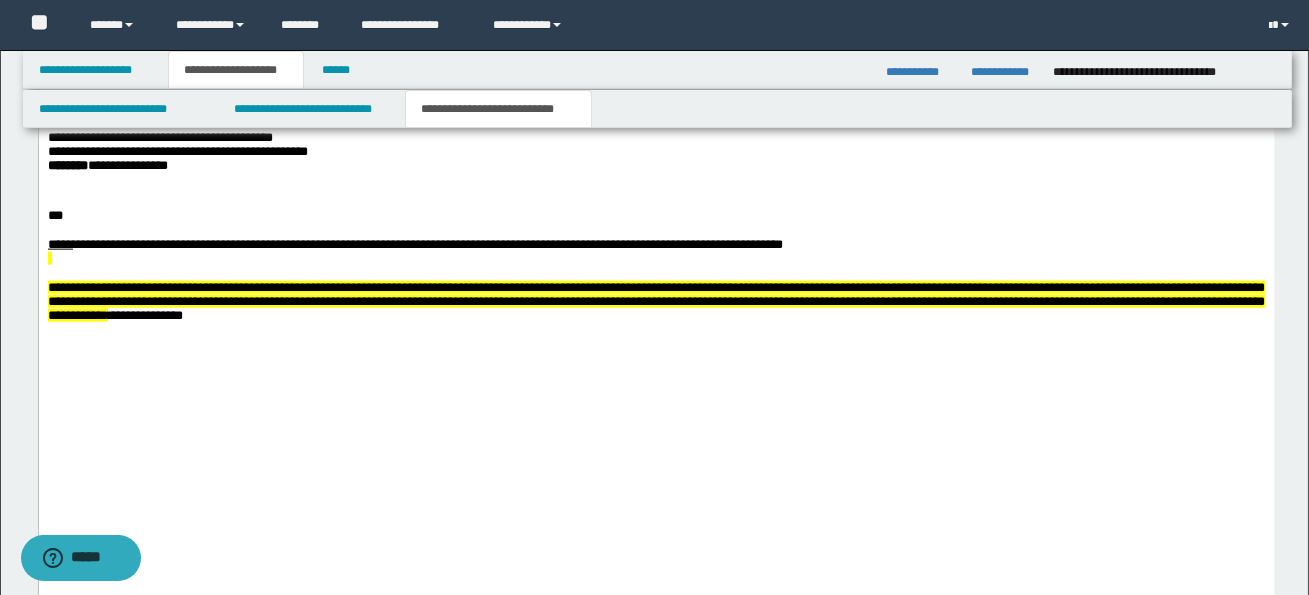 click on "**********" at bounding box center [656, -1599] 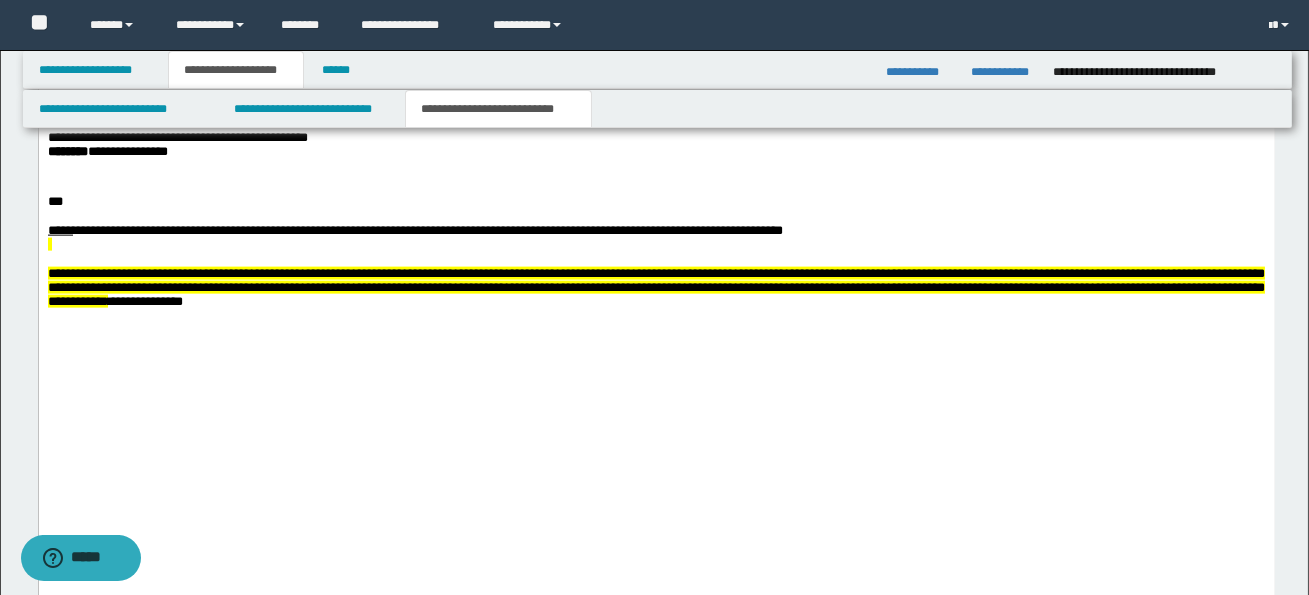 click on "**********" at bounding box center [604, -2] 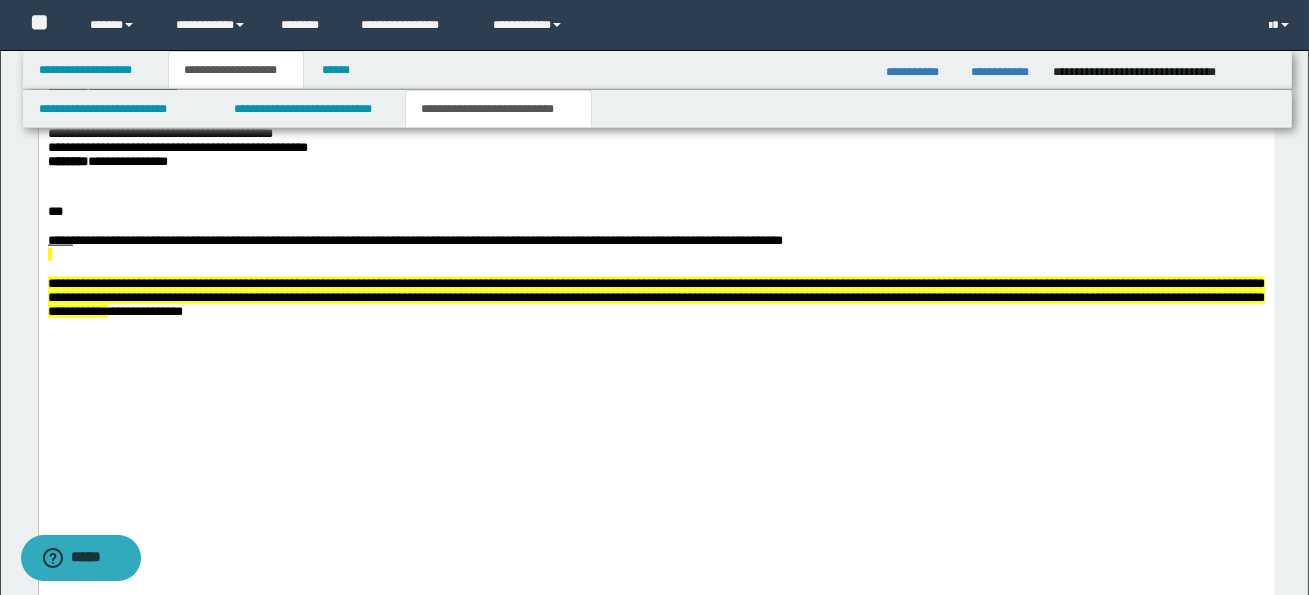 scroll, scrollTop: 5181, scrollLeft: 0, axis: vertical 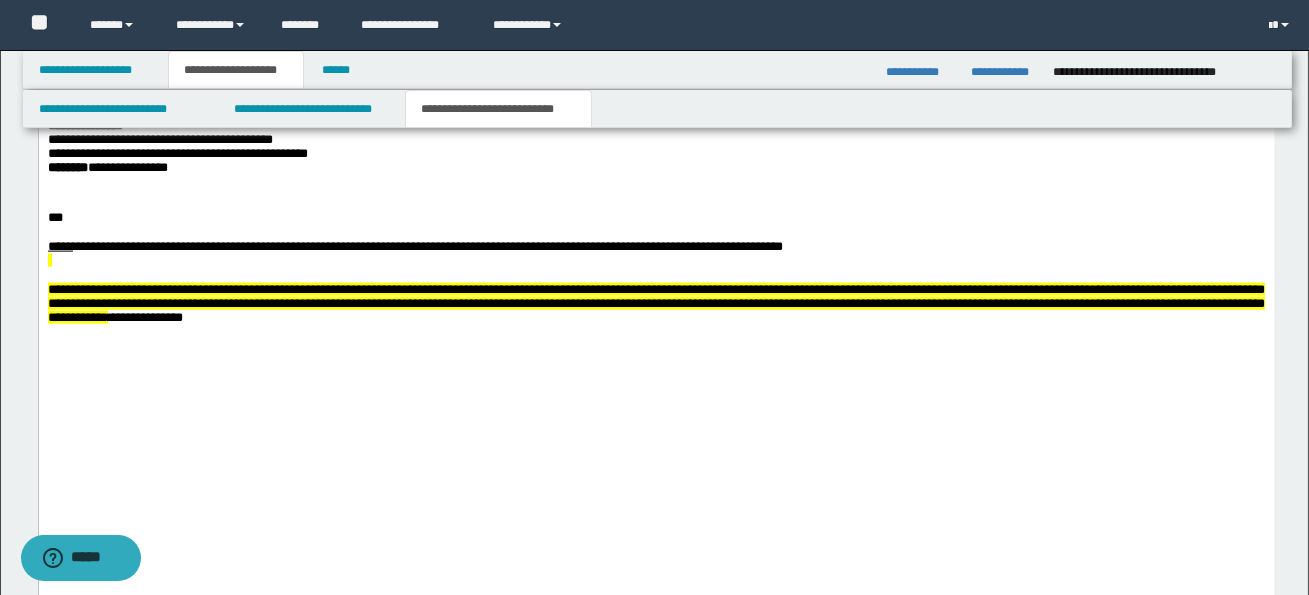 click on "**********" at bounding box center [649, -29] 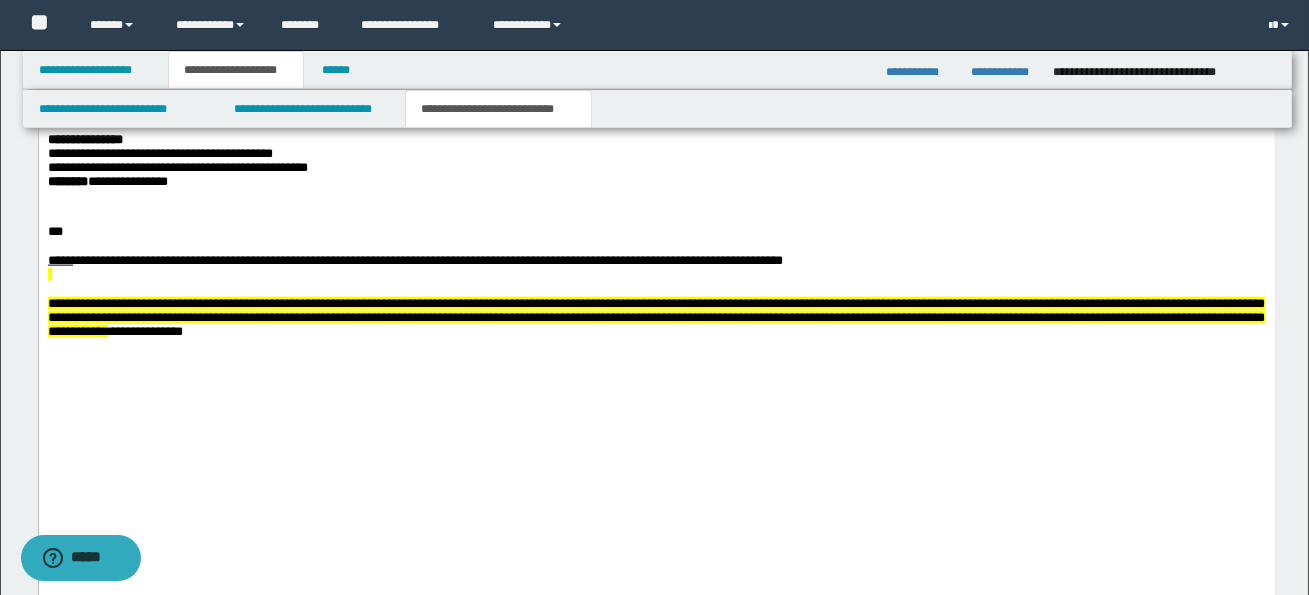scroll, scrollTop: 0, scrollLeft: 0, axis: both 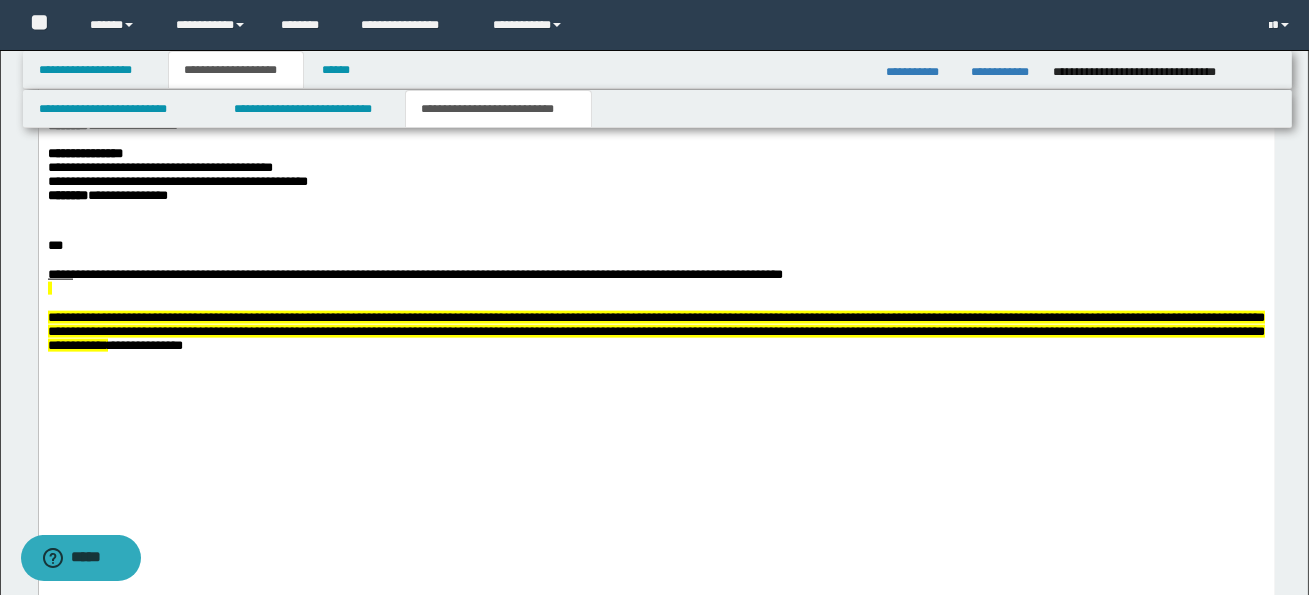 click on "**********" at bounding box center (656, -1576) 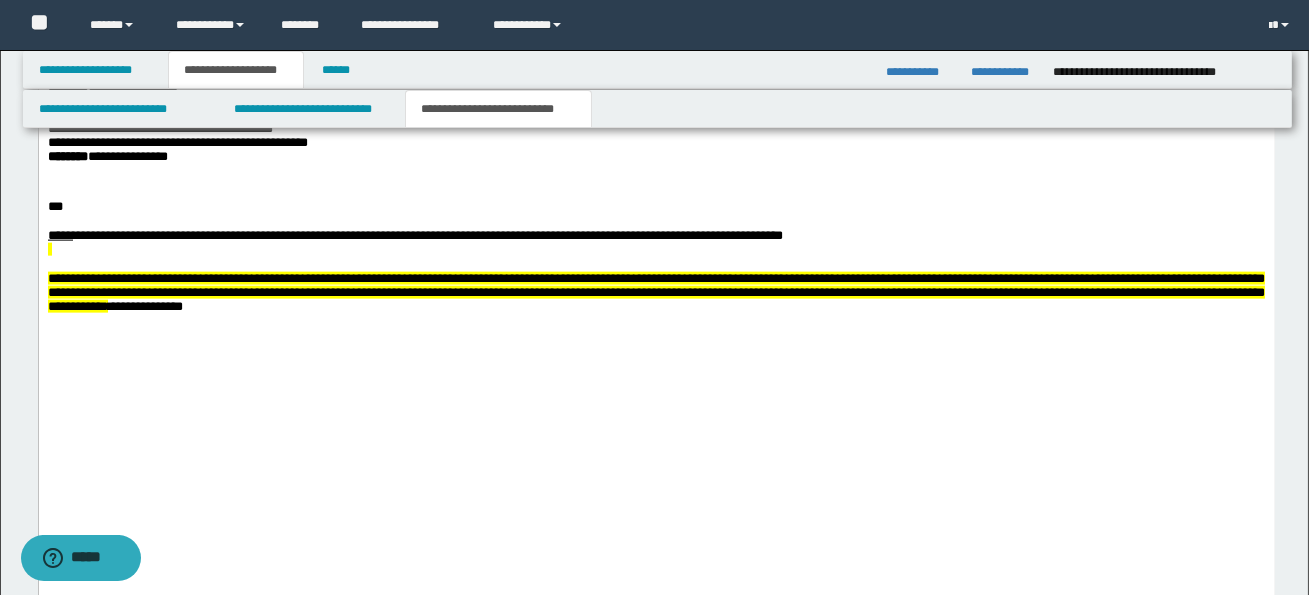 scroll, scrollTop: 5223, scrollLeft: 0, axis: vertical 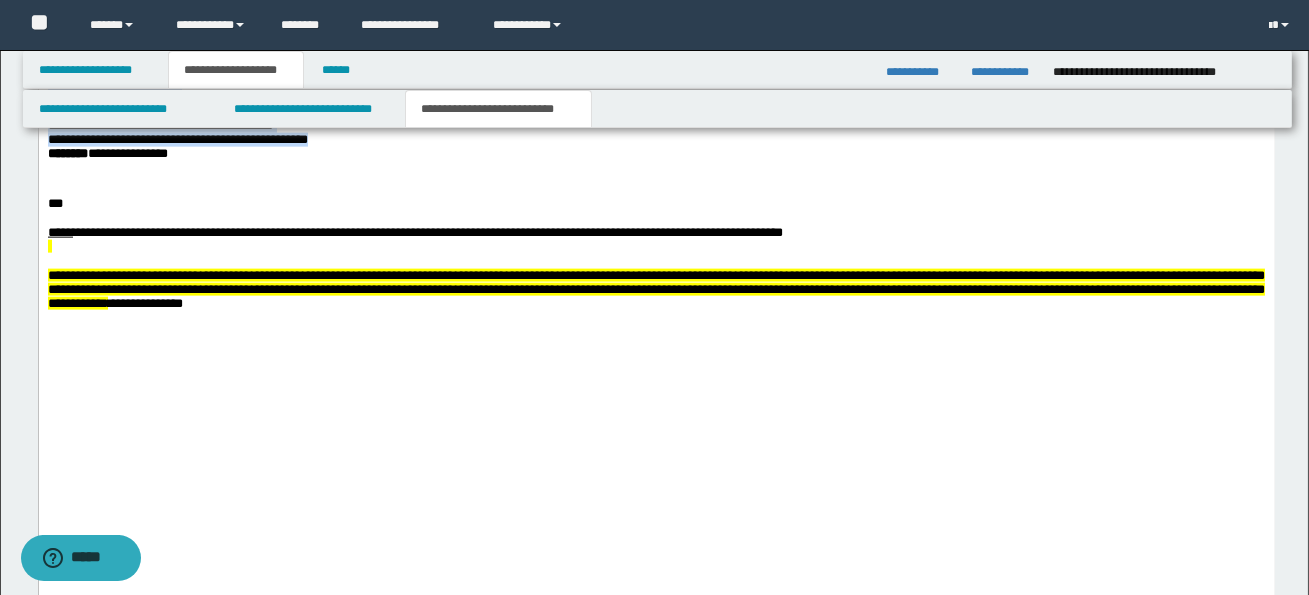 drag, startPoint x: 49, startPoint y: 378, endPoint x: 346, endPoint y: 442, distance: 303.81738 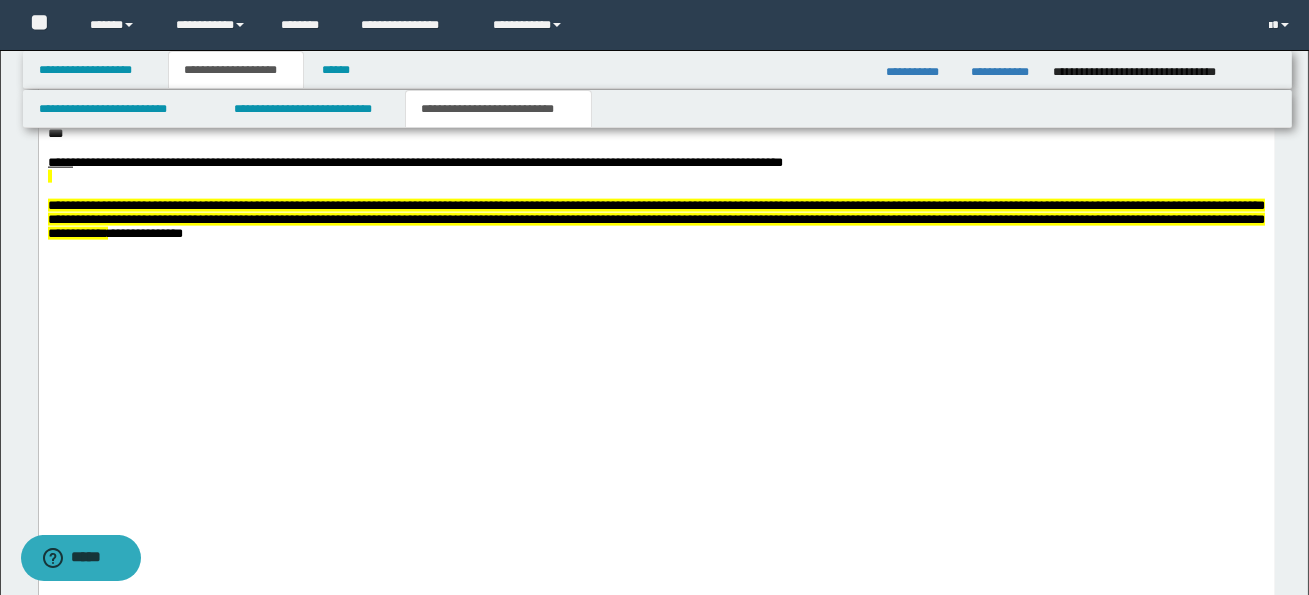 drag, startPoint x: 303, startPoint y: 305, endPoint x: 221, endPoint y: 297, distance: 82.38932 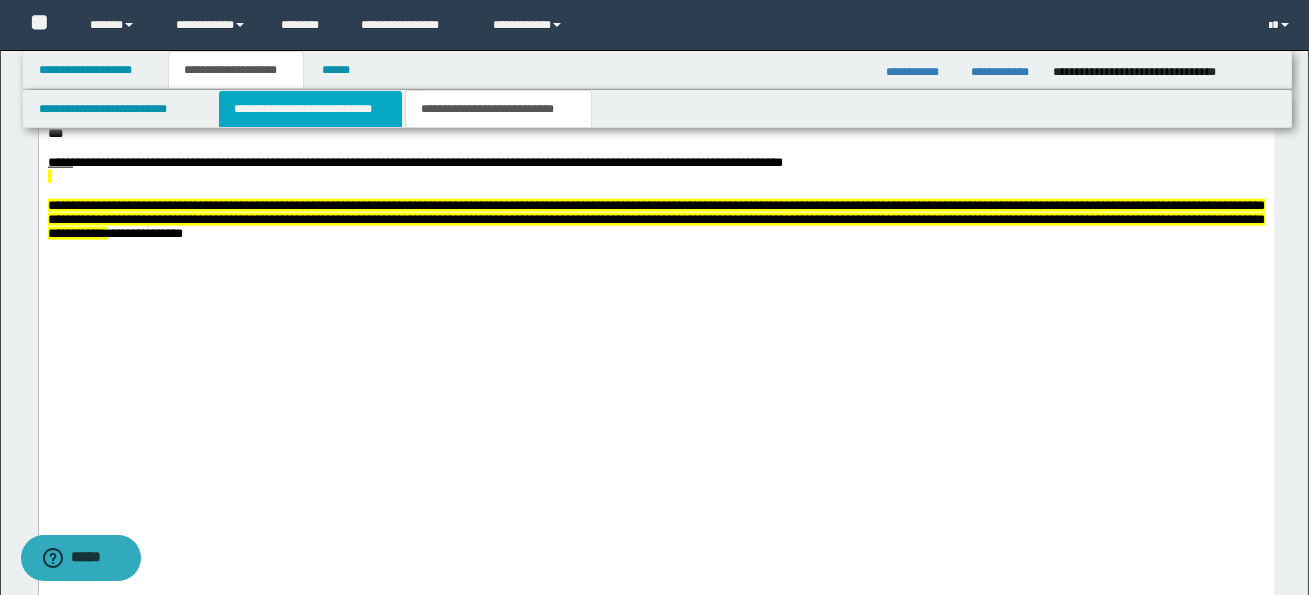 click on "**********" at bounding box center (310, 109) 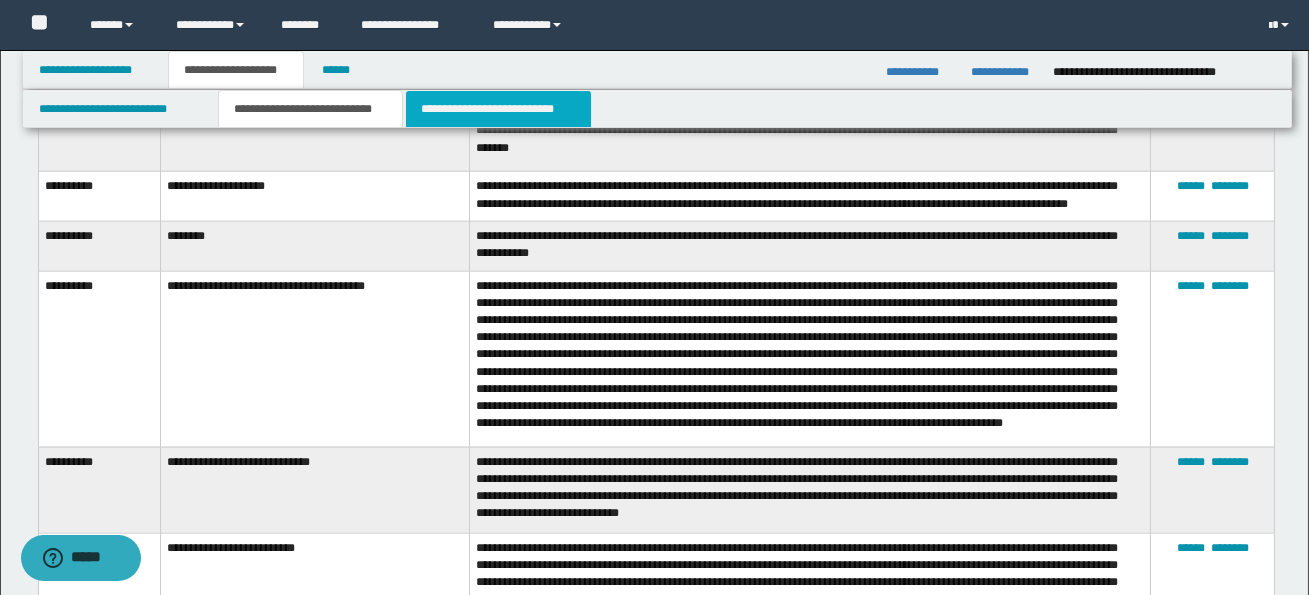 click on "**********" at bounding box center (498, 109) 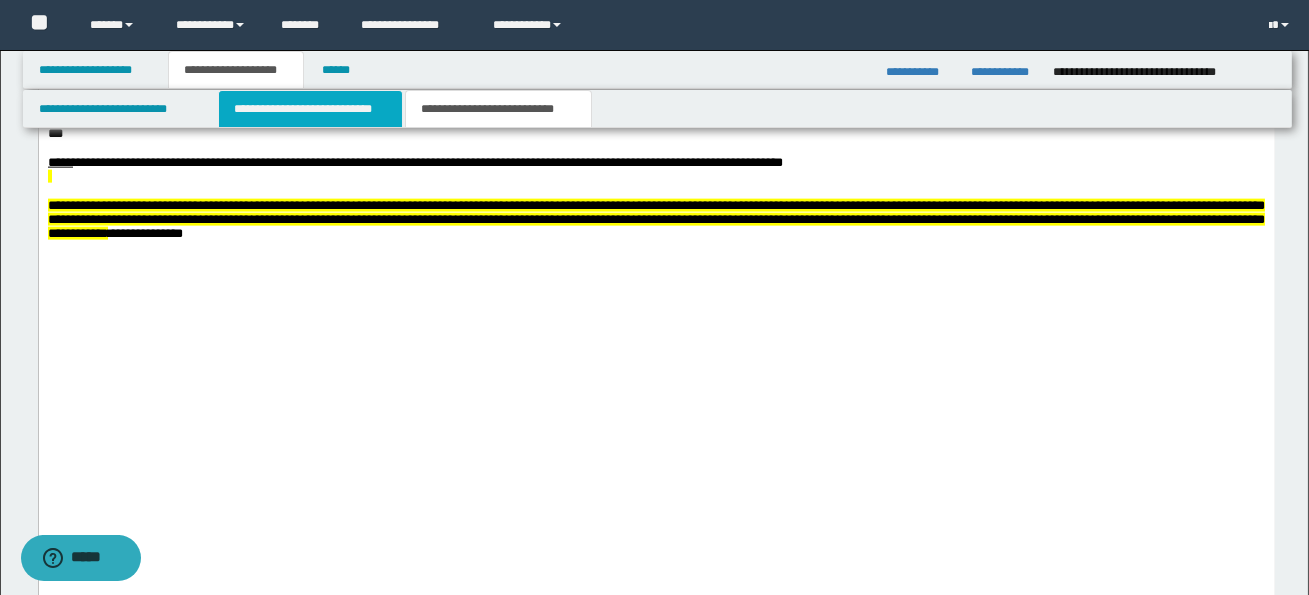 click on "**********" at bounding box center (310, 109) 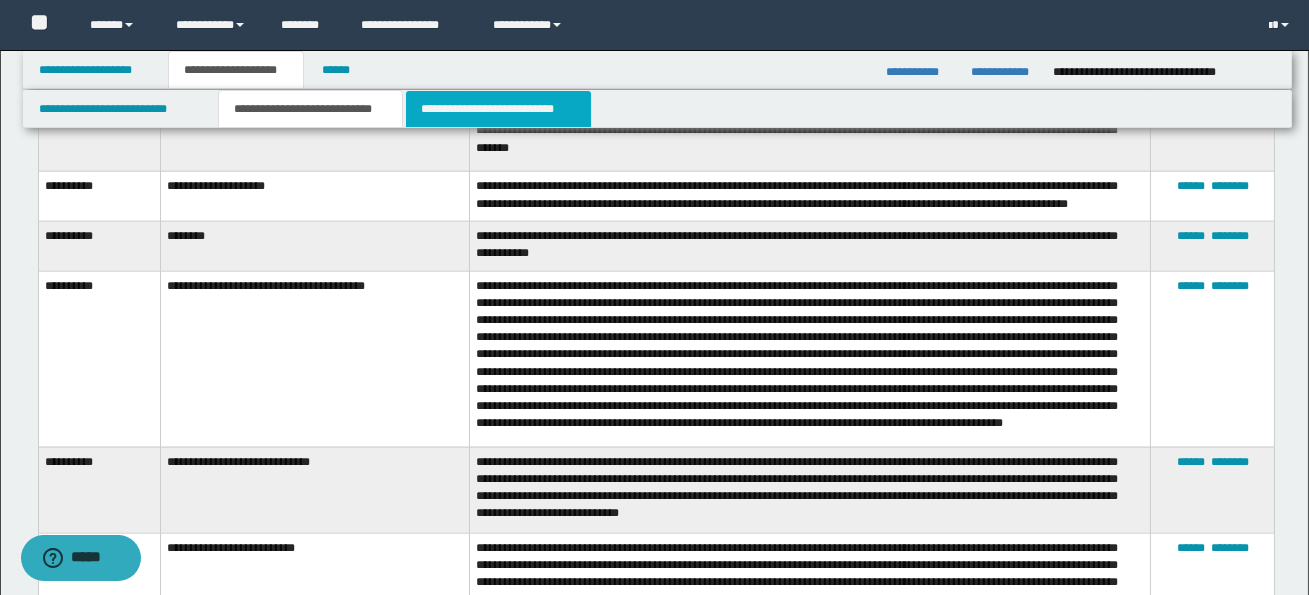click on "**********" at bounding box center (498, 109) 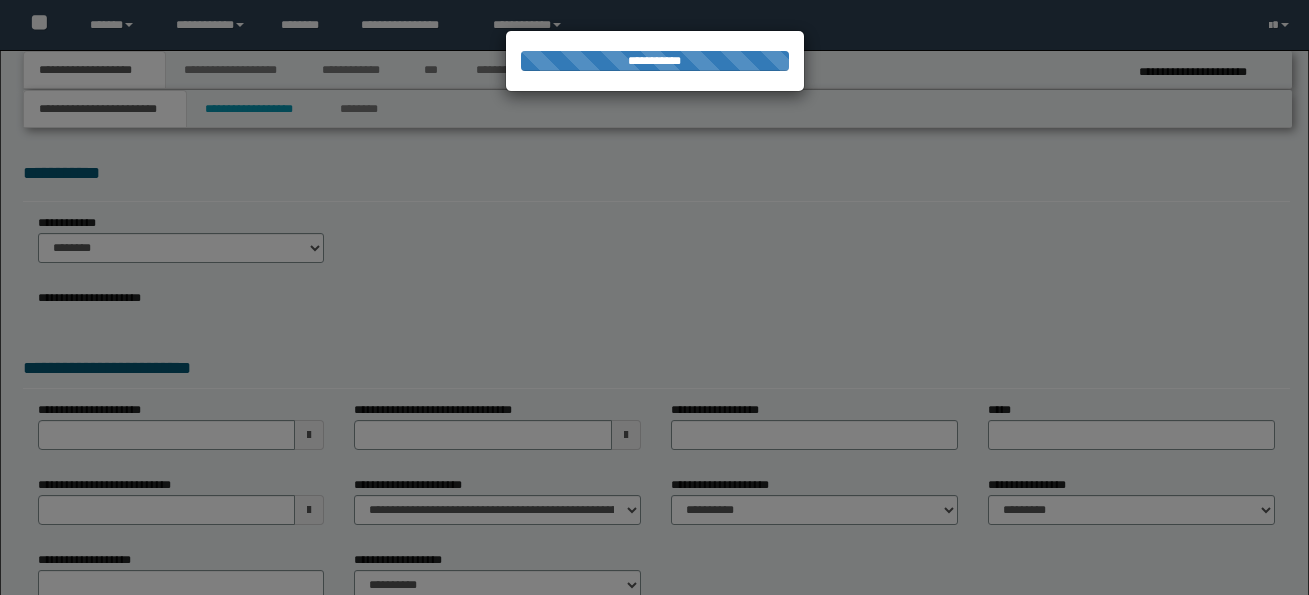 scroll, scrollTop: 0, scrollLeft: 0, axis: both 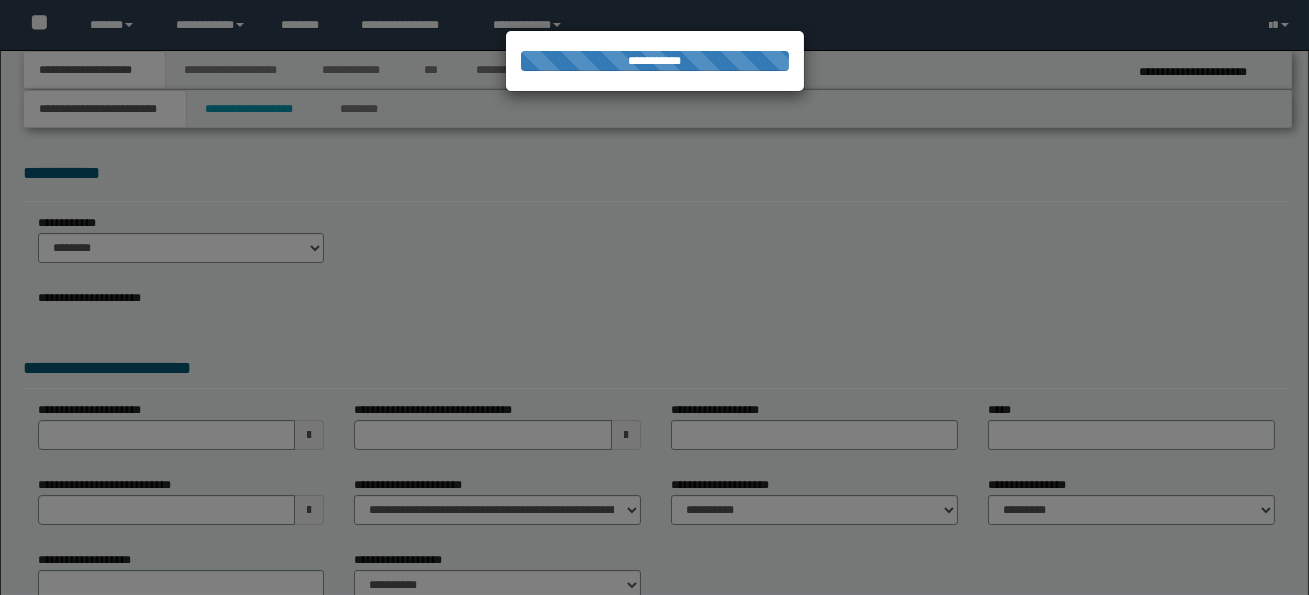 select on "*" 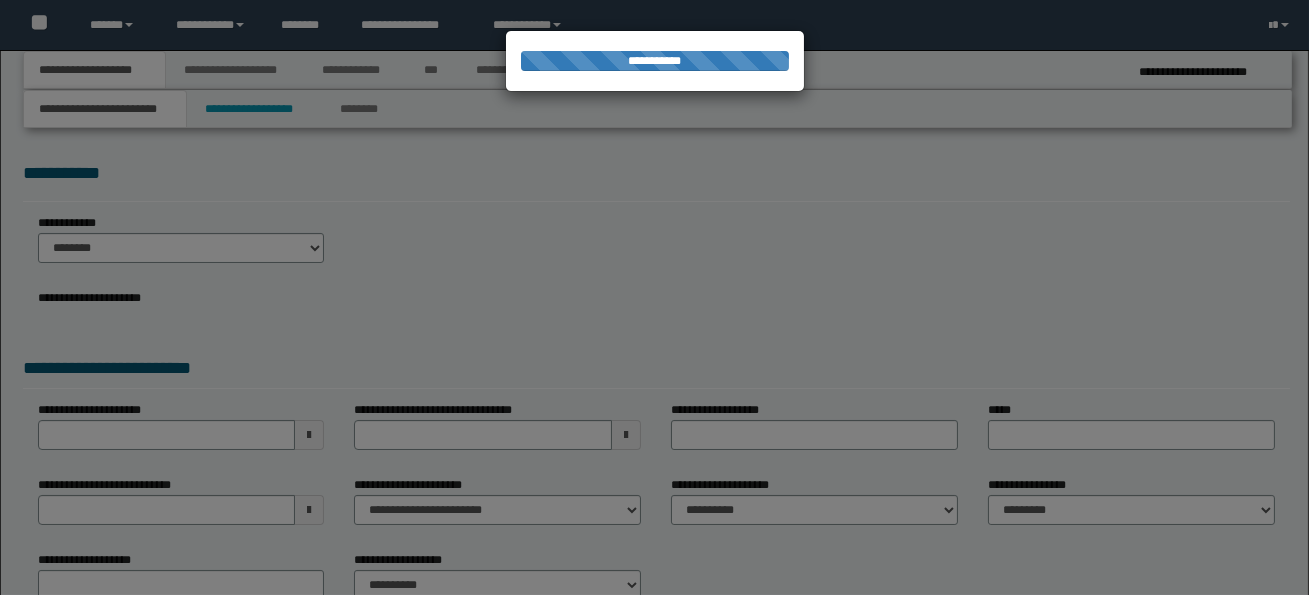 scroll, scrollTop: 0, scrollLeft: 0, axis: both 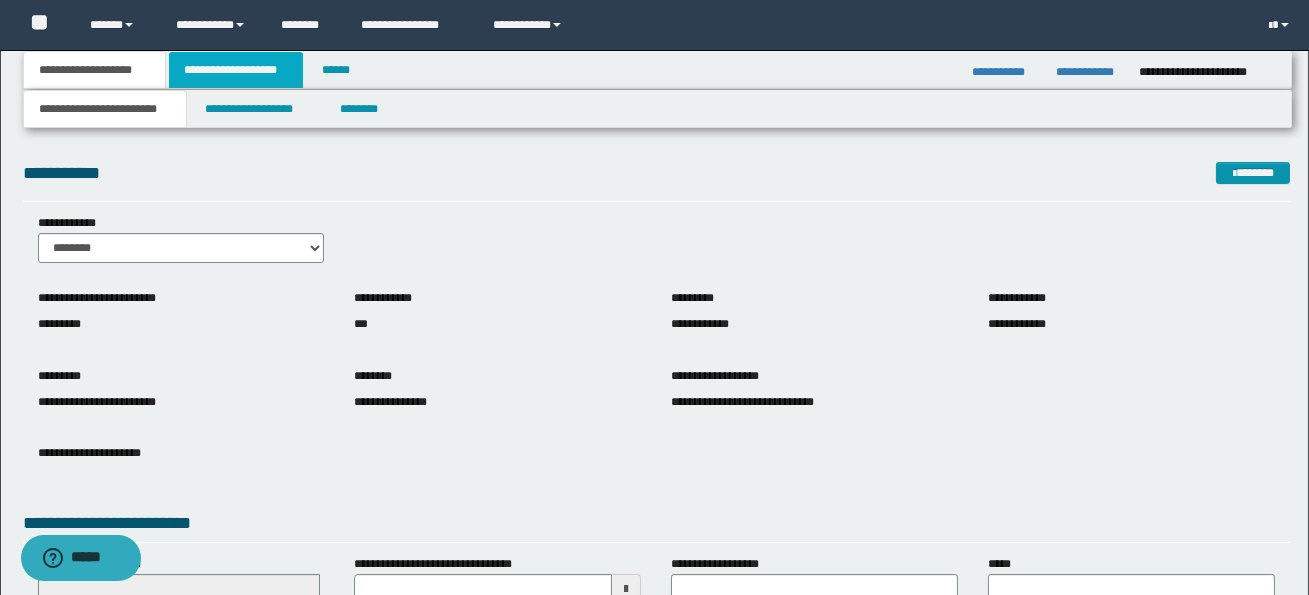 click on "**********" at bounding box center [236, 70] 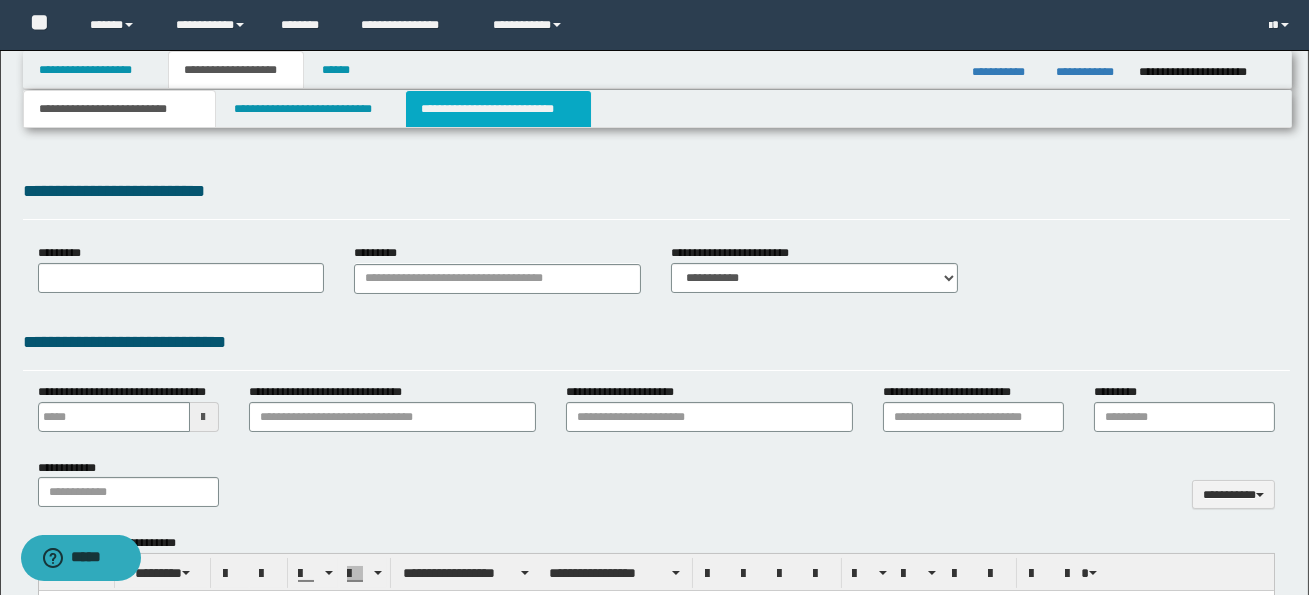 click on "**********" at bounding box center (498, 109) 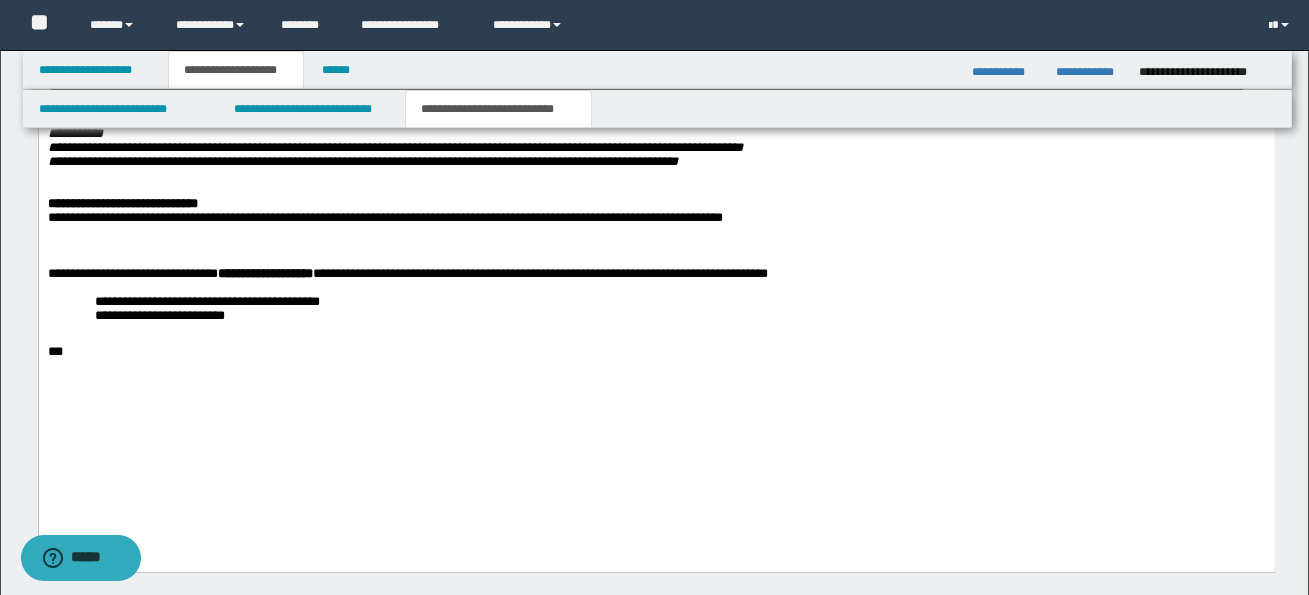 scroll, scrollTop: 2316, scrollLeft: 0, axis: vertical 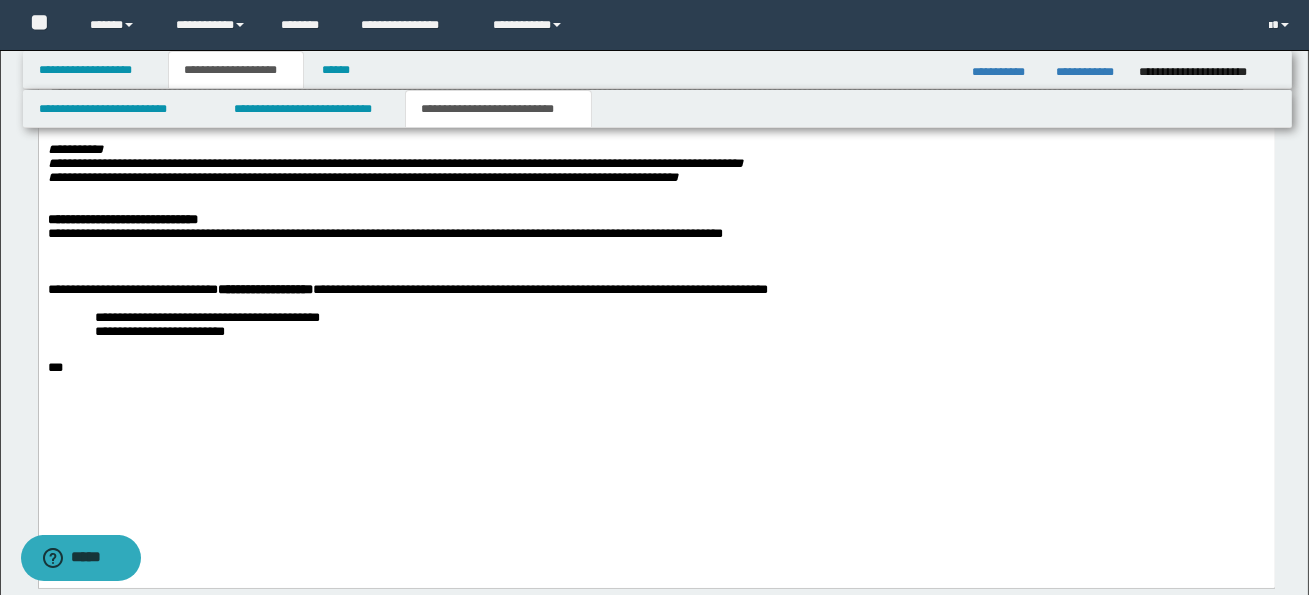 click on "**********" at bounding box center [656, 234] 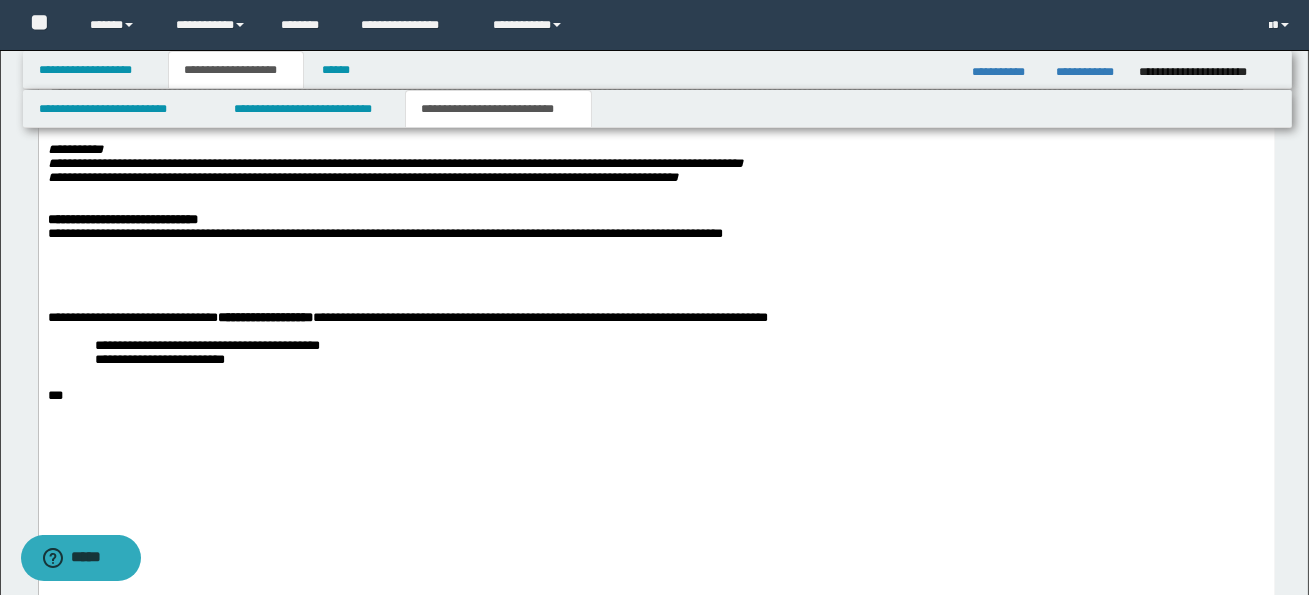 paste 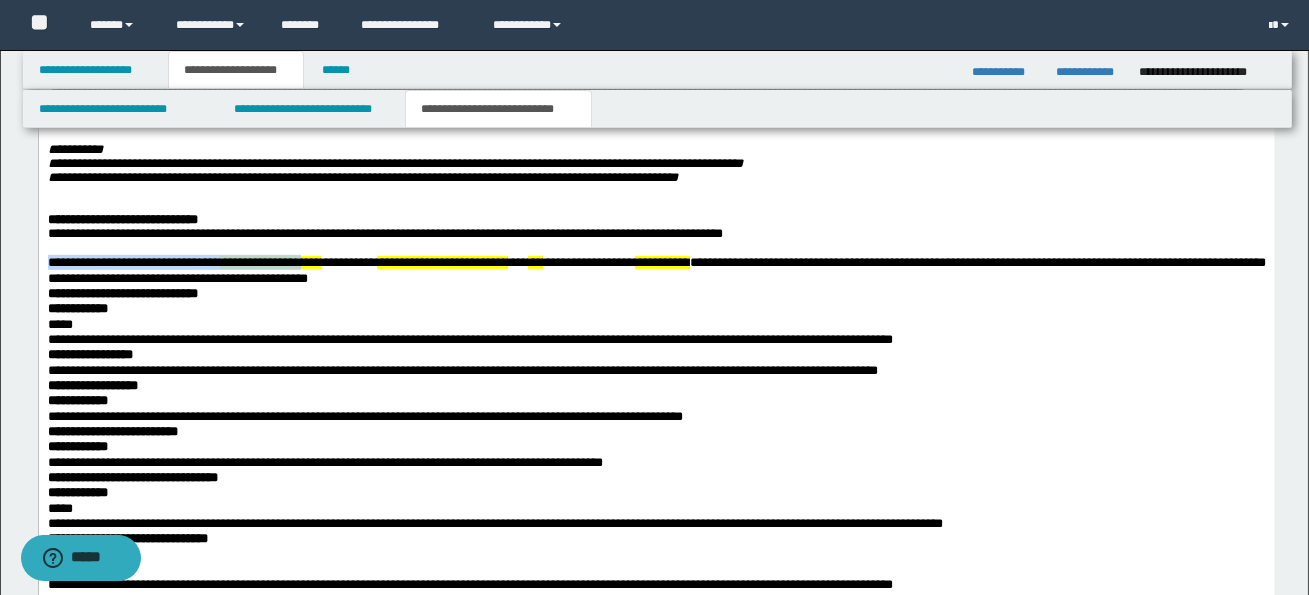 drag, startPoint x: 51, startPoint y: 353, endPoint x: 322, endPoint y: 353, distance: 271 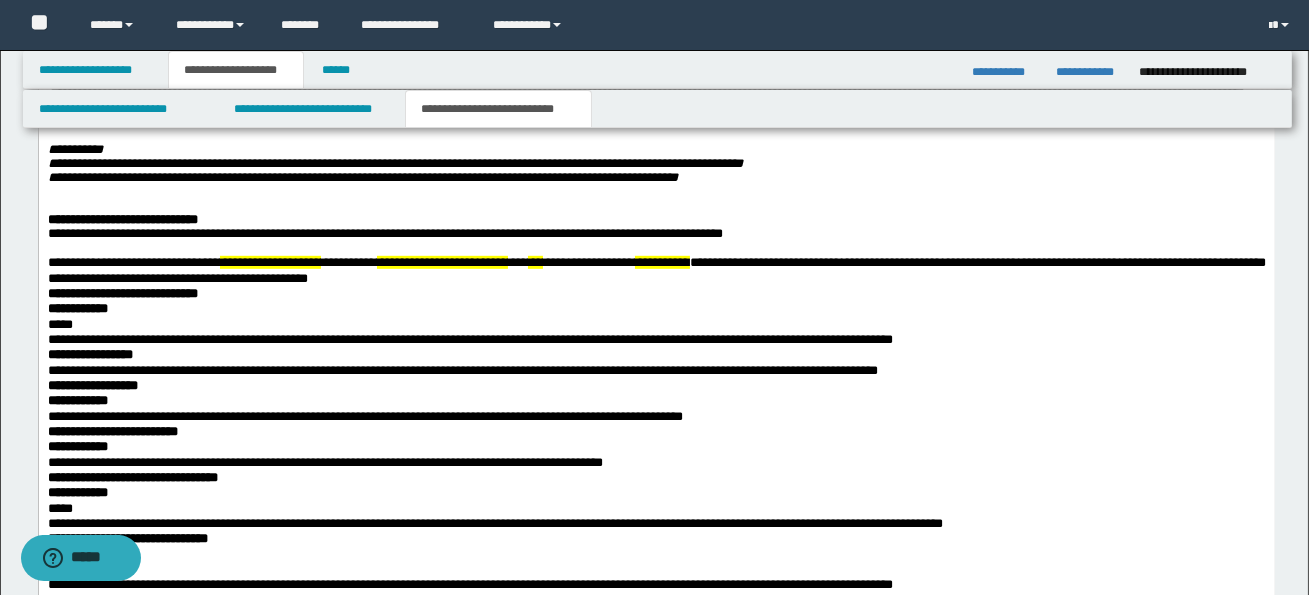 click on "**********" at bounding box center (133, 262) 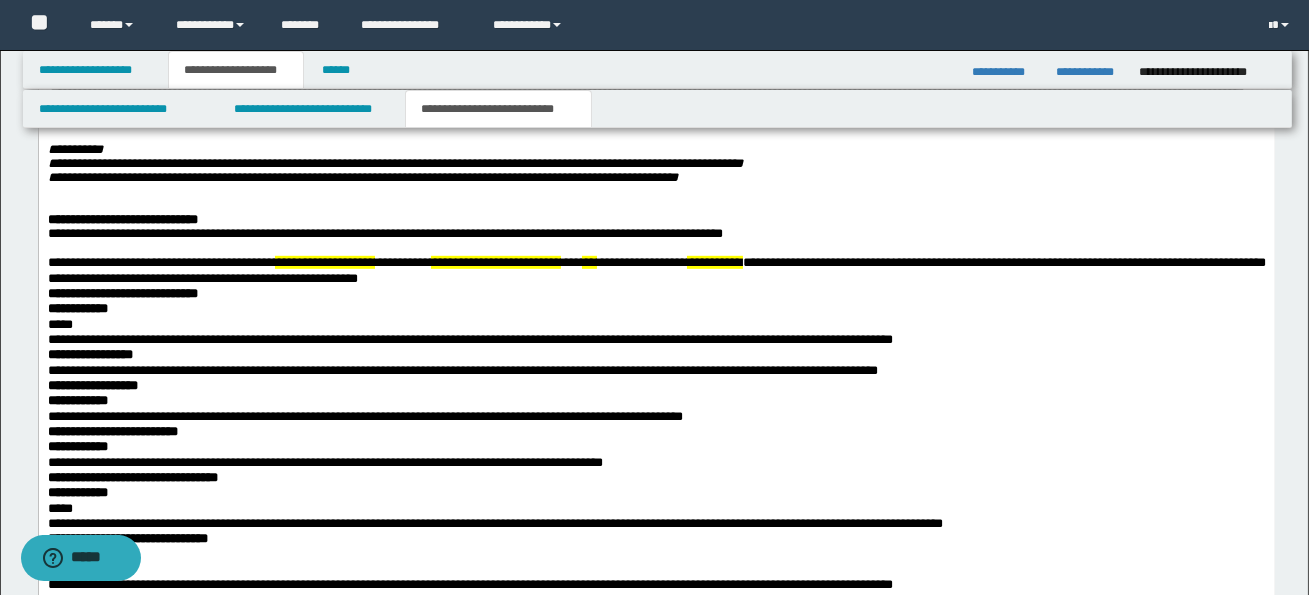 click on "**********" at bounding box center (324, 262) 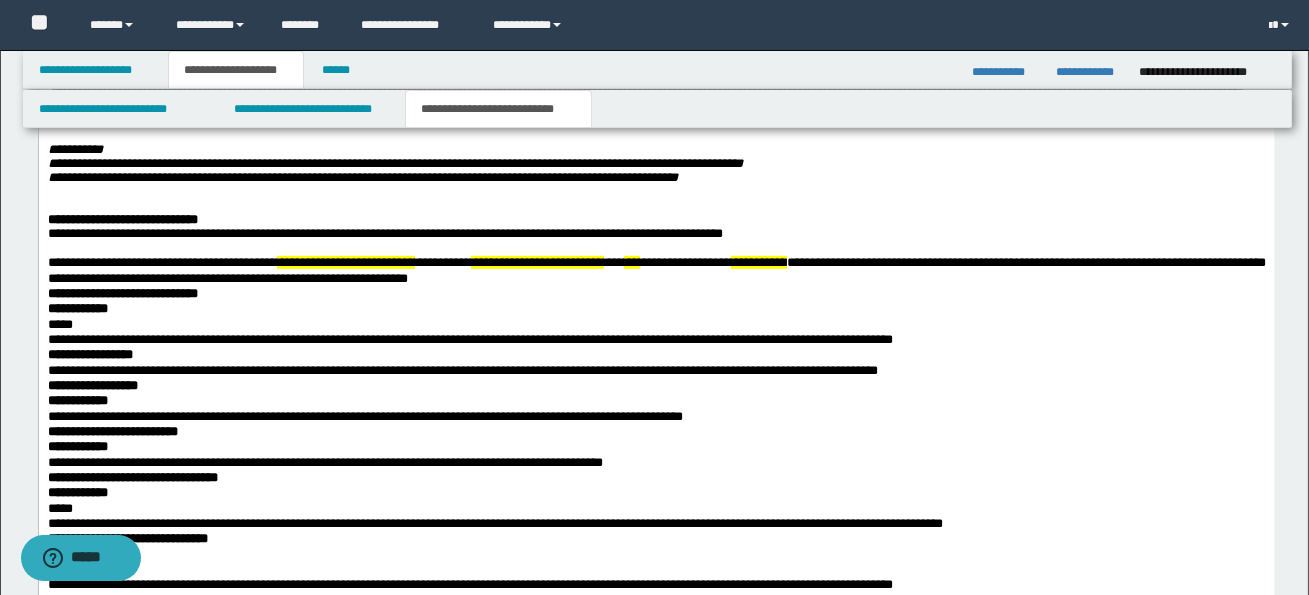 click on "**********" at bounding box center (442, 262) 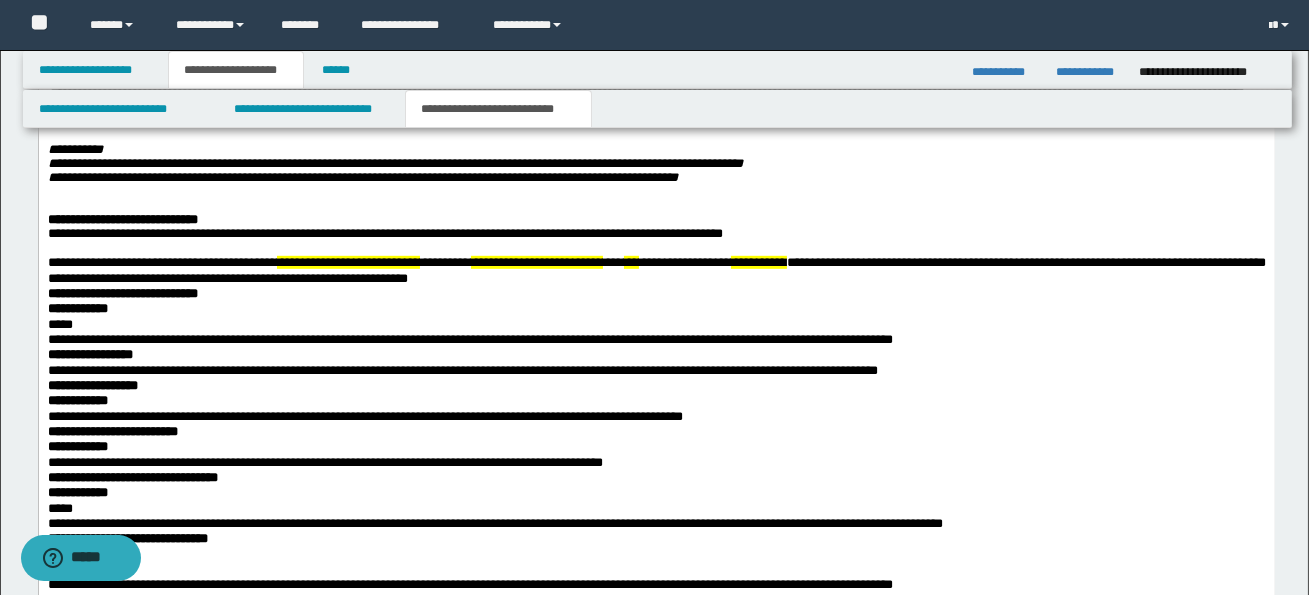 click on "*********" at bounding box center [444, 262] 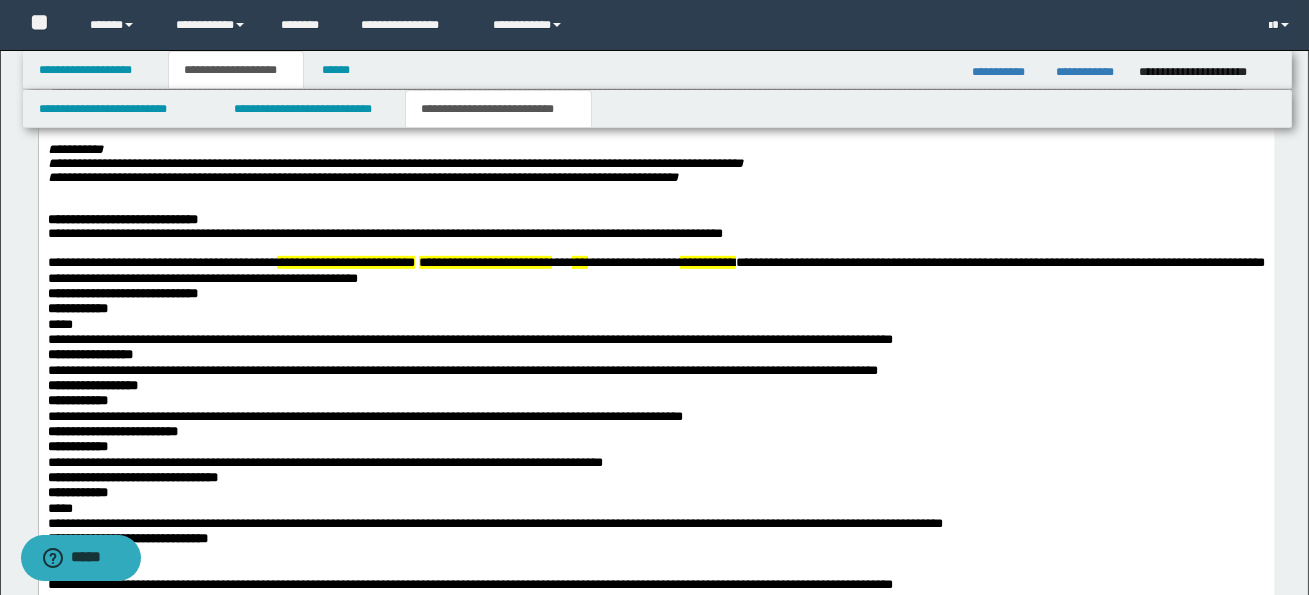 click on "**********" at bounding box center [484, 262] 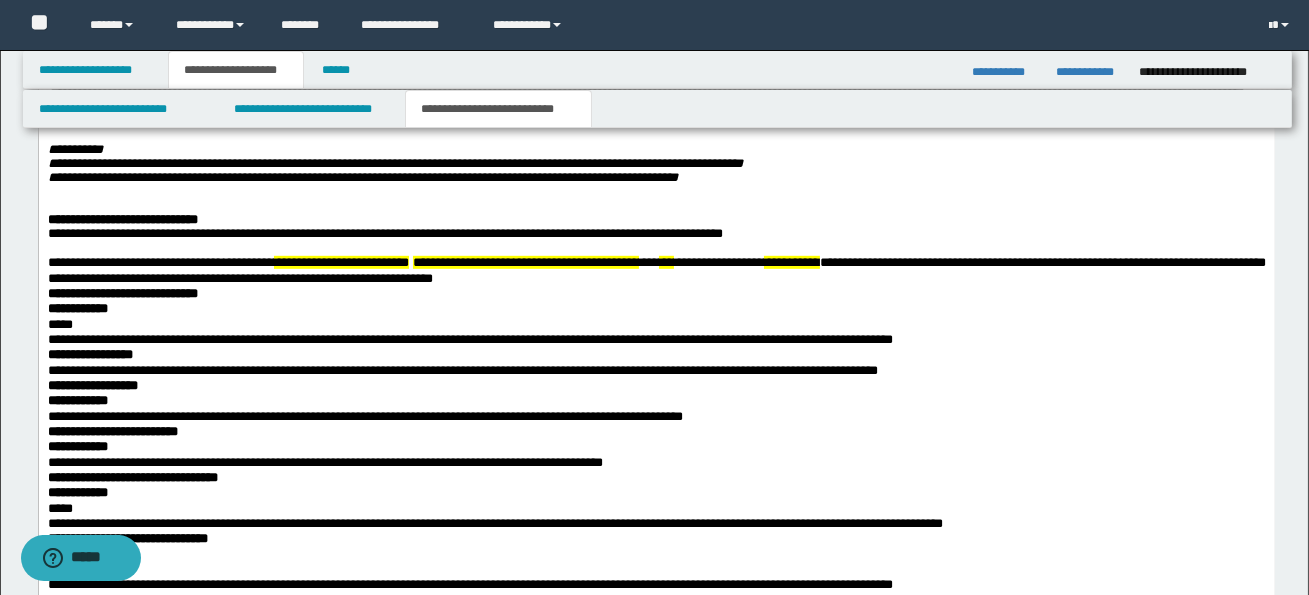 click on "**********" at bounding box center (790, 262) 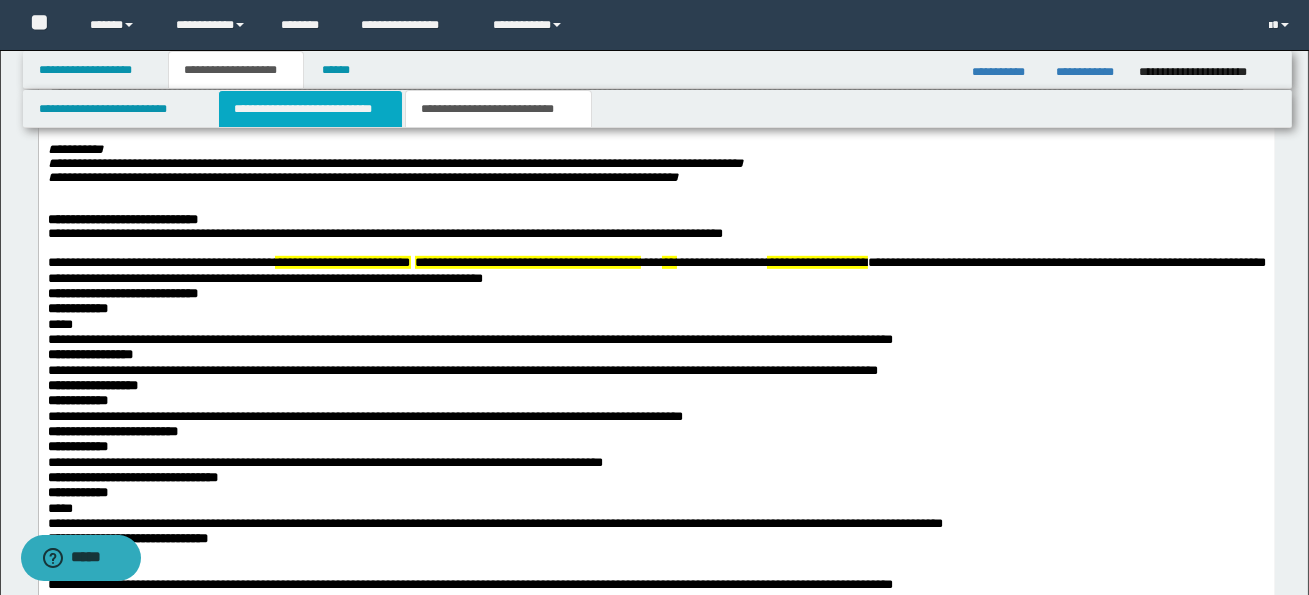 click on "**********" at bounding box center [310, 109] 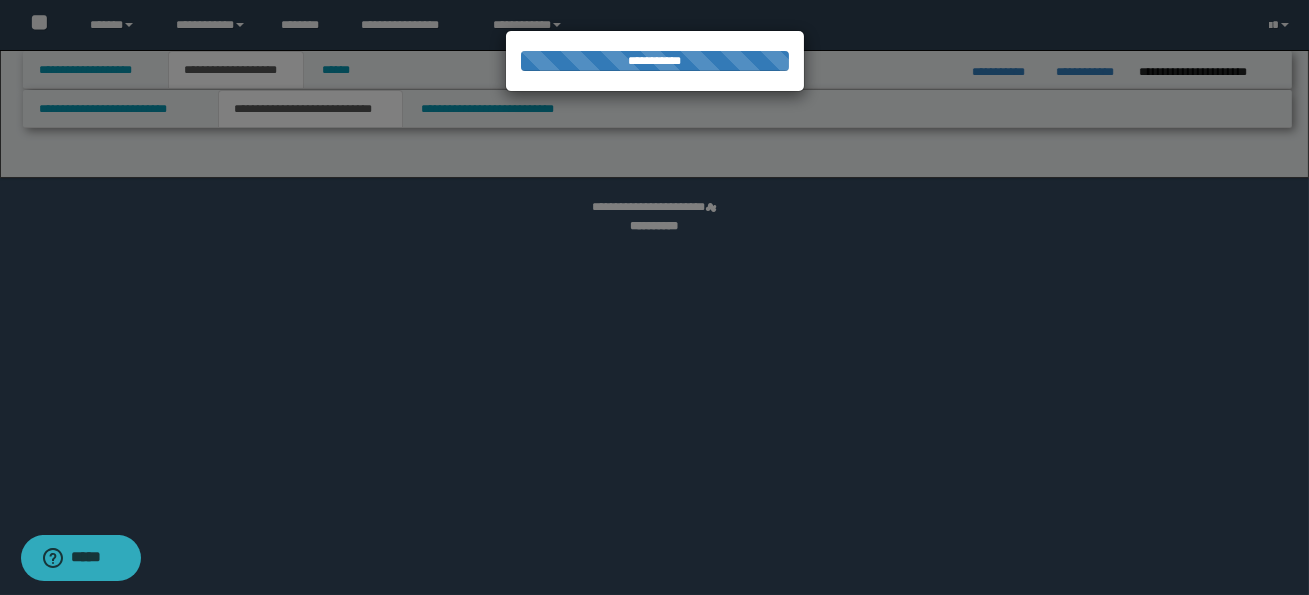 select on "*" 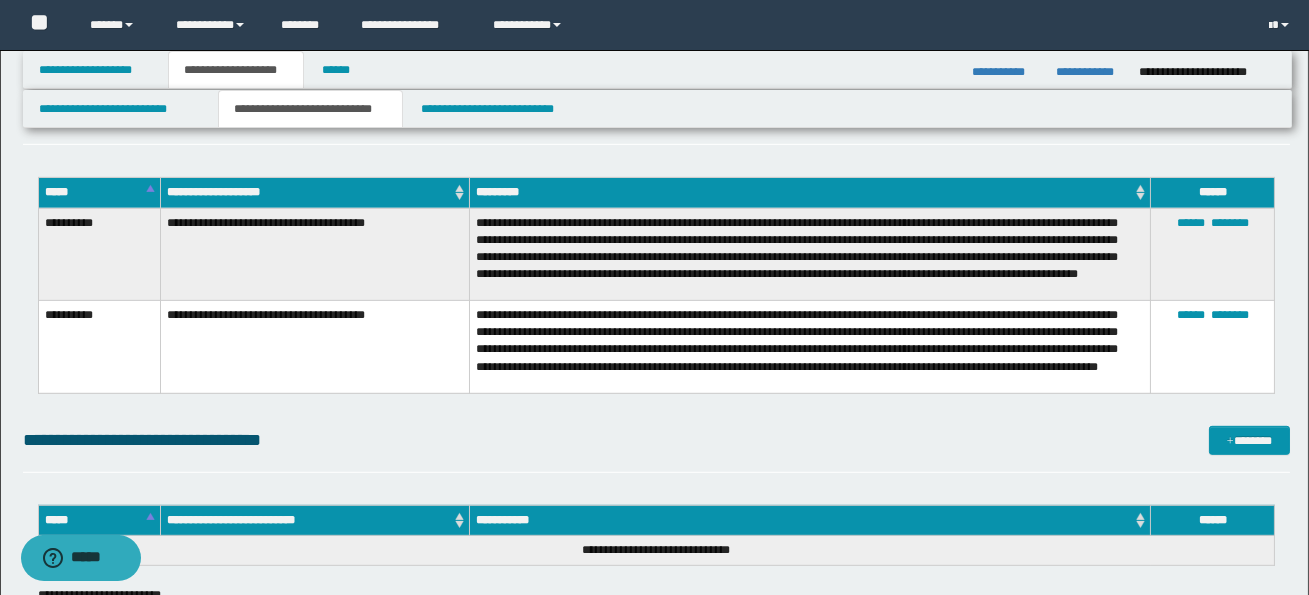 scroll, scrollTop: 2102, scrollLeft: 0, axis: vertical 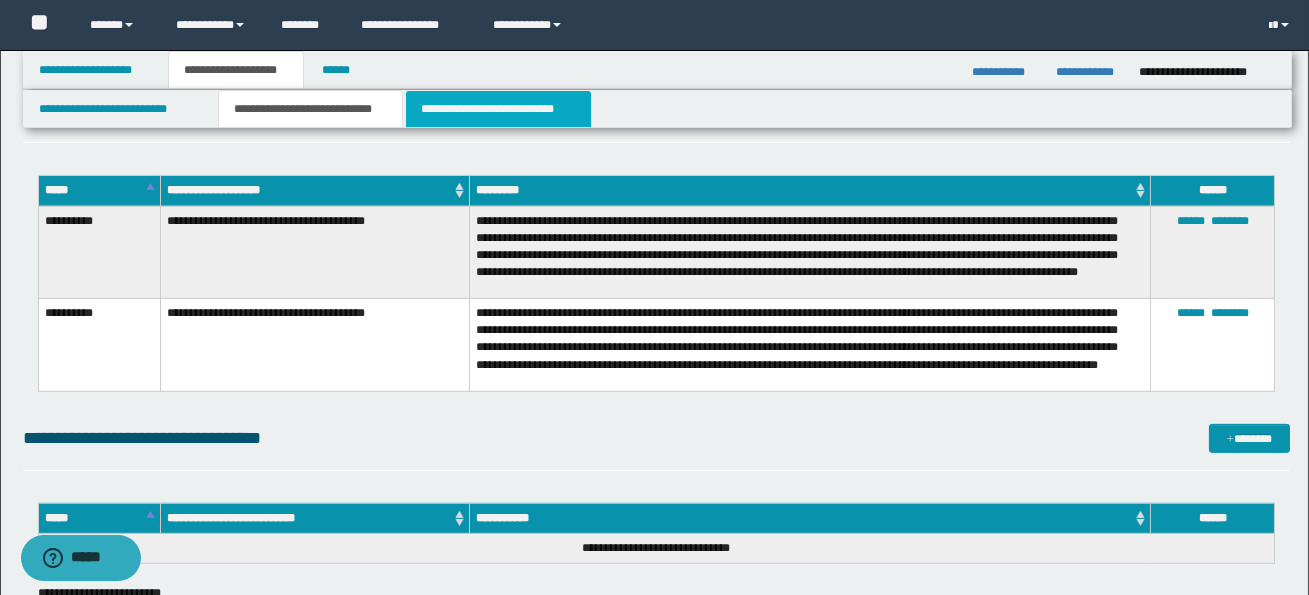click on "**********" at bounding box center (498, 109) 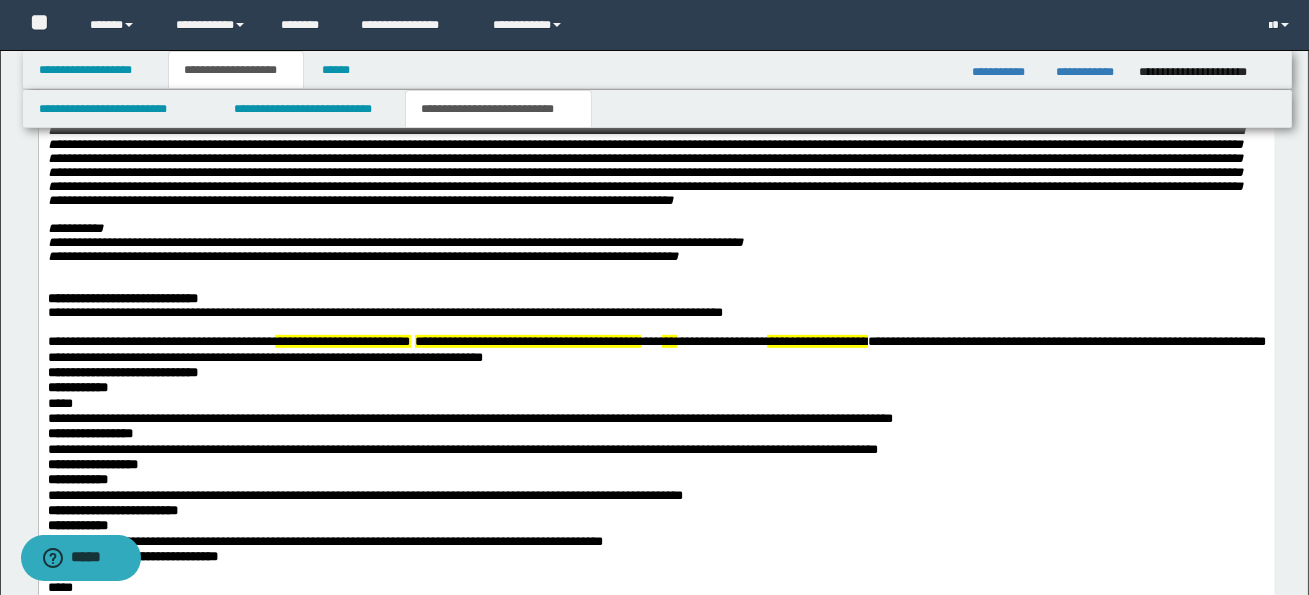 scroll, scrollTop: 2354, scrollLeft: 0, axis: vertical 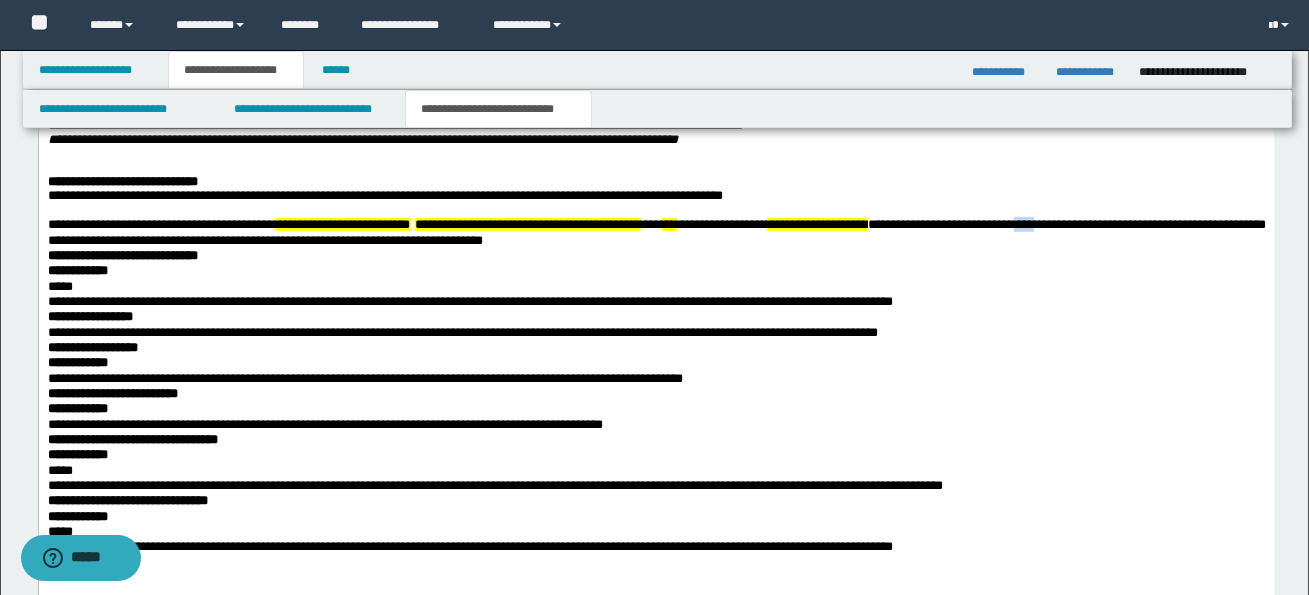 drag, startPoint x: 1106, startPoint y: 318, endPoint x: 1142, endPoint y: 321, distance: 36.124783 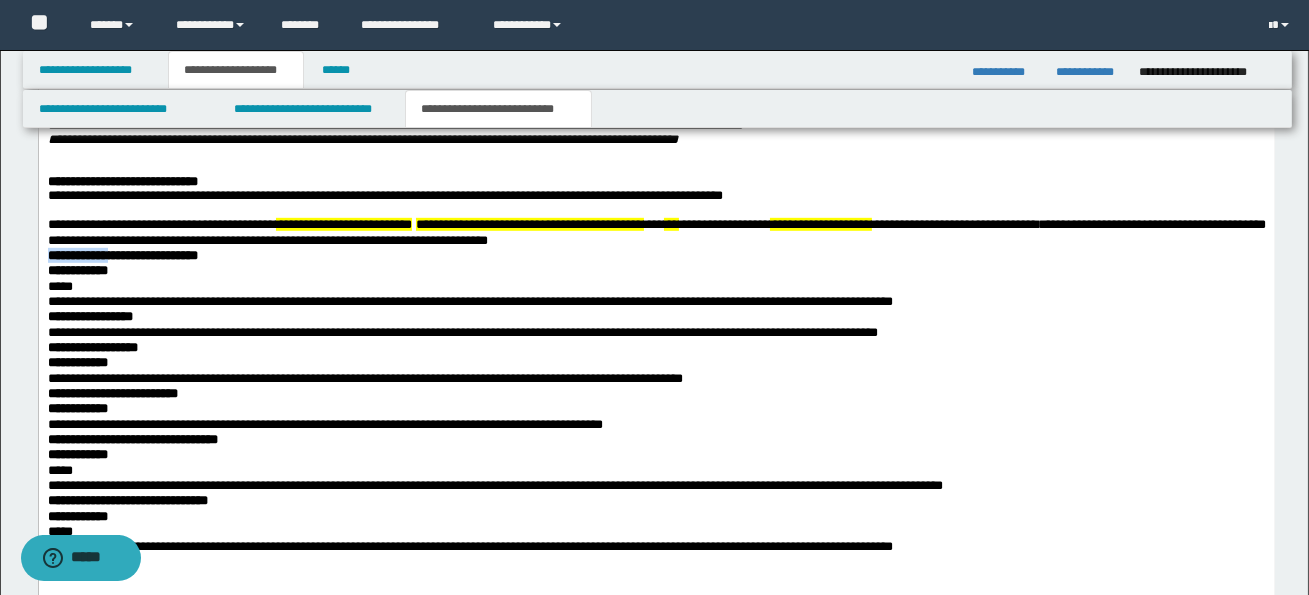 drag, startPoint x: 50, startPoint y: 349, endPoint x: 117, endPoint y: 352, distance: 67.06713 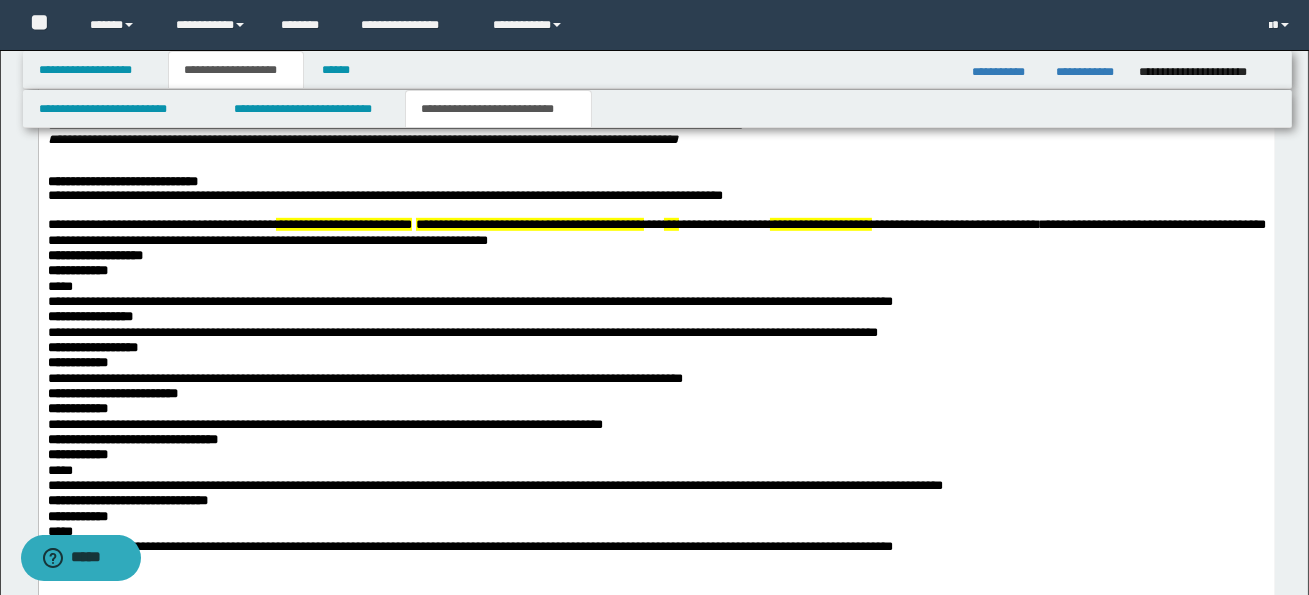 click on "**********" at bounding box center (656, -5) 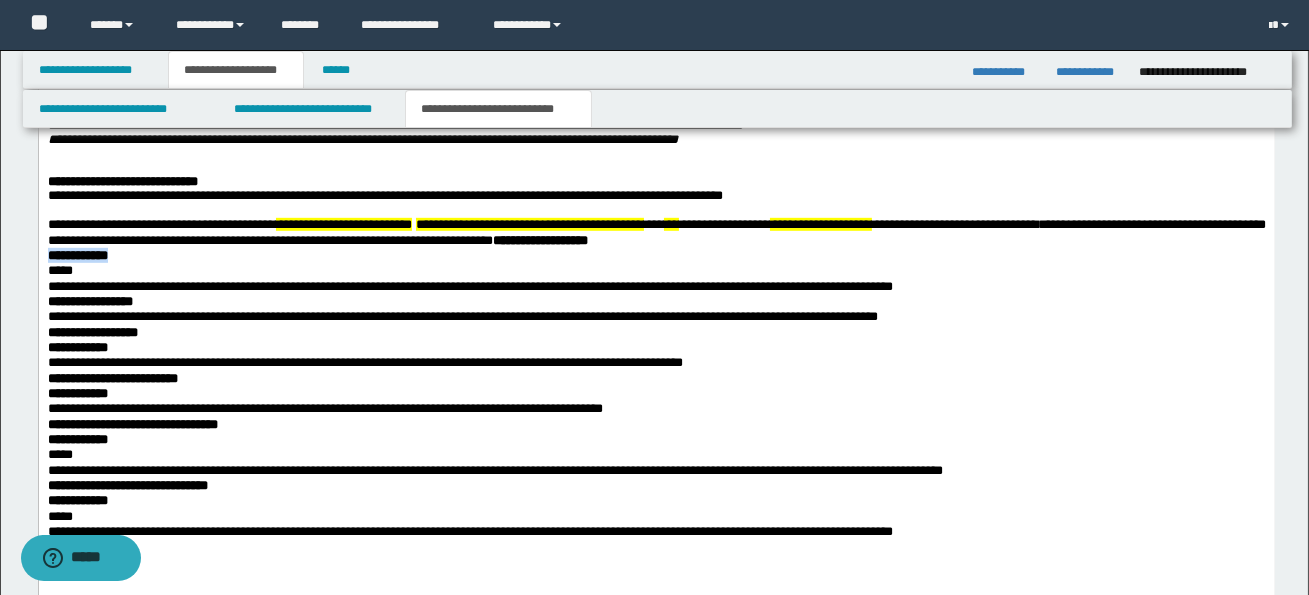drag, startPoint x: 46, startPoint y: 347, endPoint x: 134, endPoint y: 357, distance: 88.56636 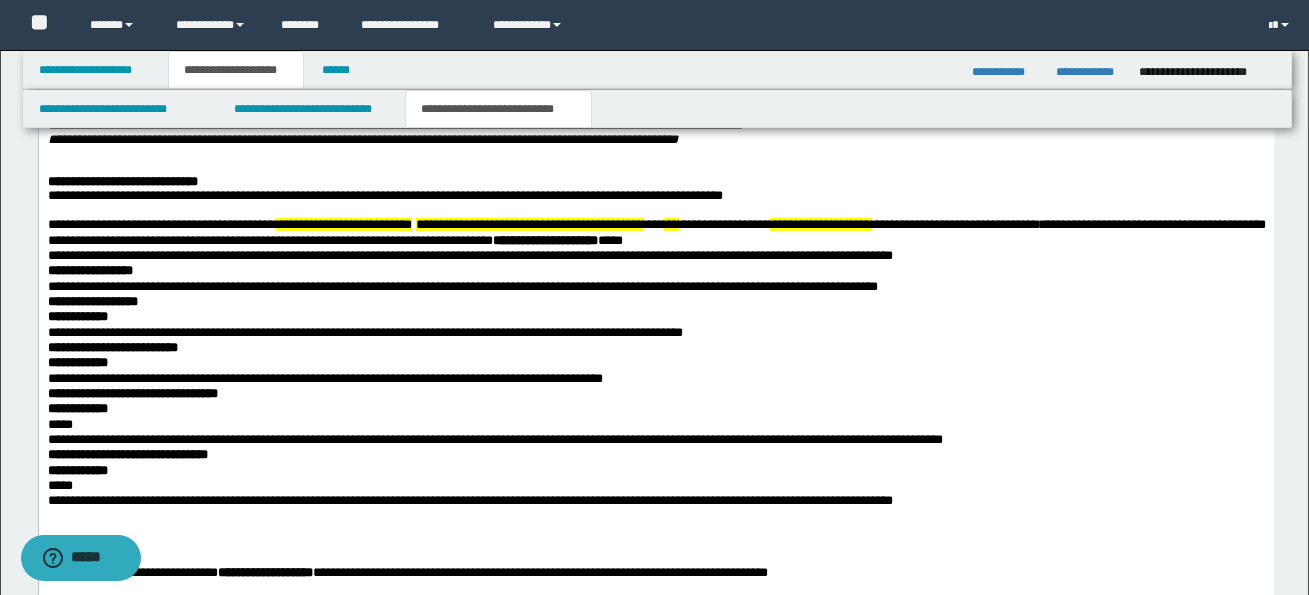 click on "**********" at bounding box center (656, -28) 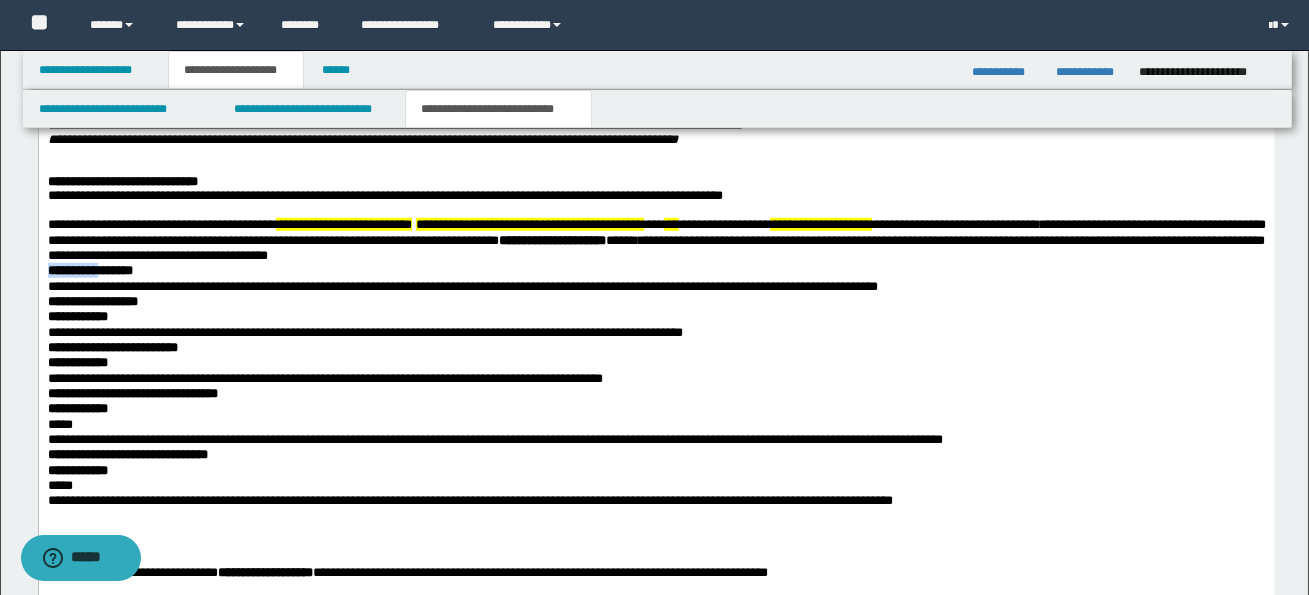 drag, startPoint x: 47, startPoint y: 367, endPoint x: 106, endPoint y: 369, distance: 59.03389 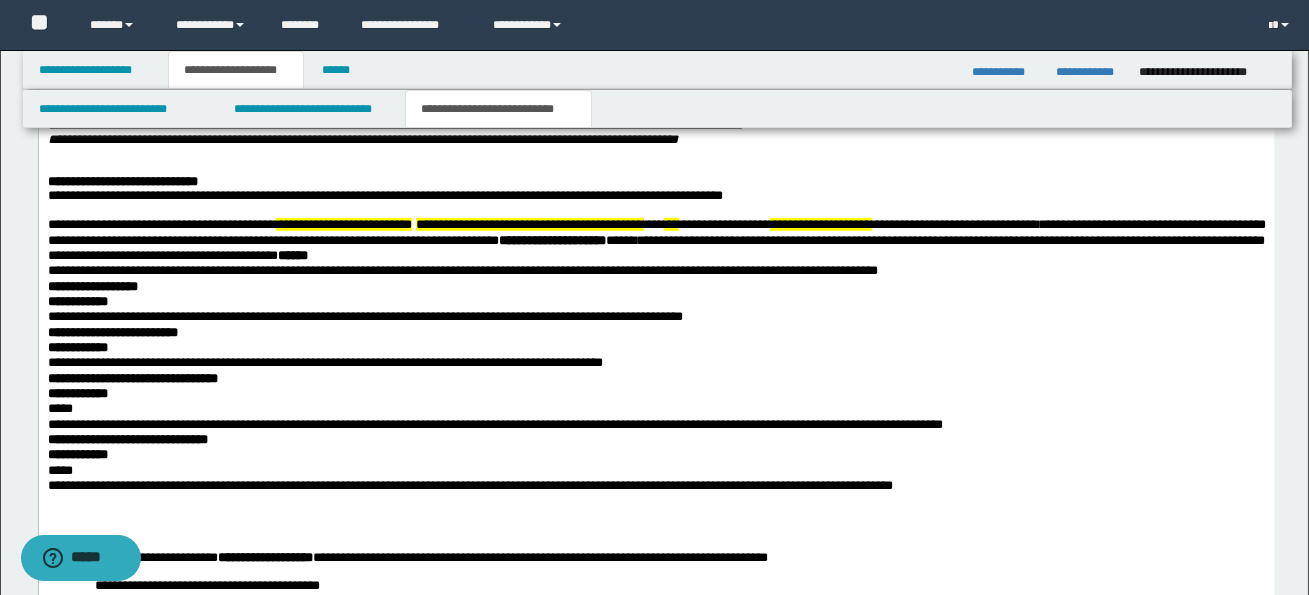 click on "**********" at bounding box center (656, -35) 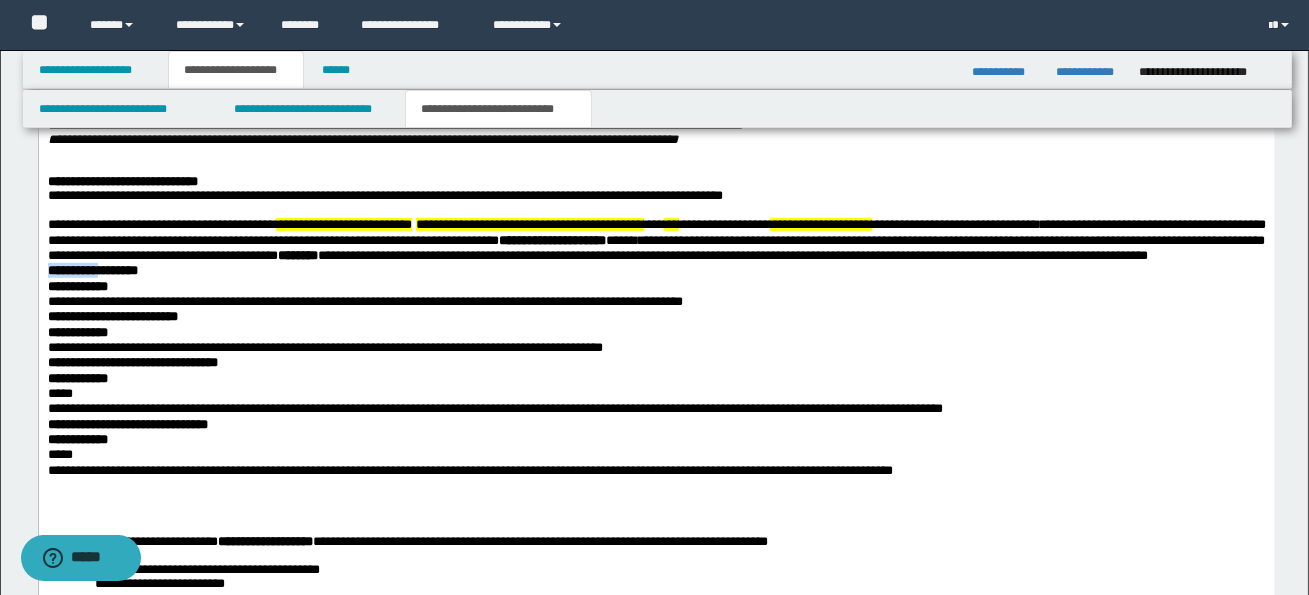 drag, startPoint x: 48, startPoint y: 376, endPoint x: 107, endPoint y: 381, distance: 59.211487 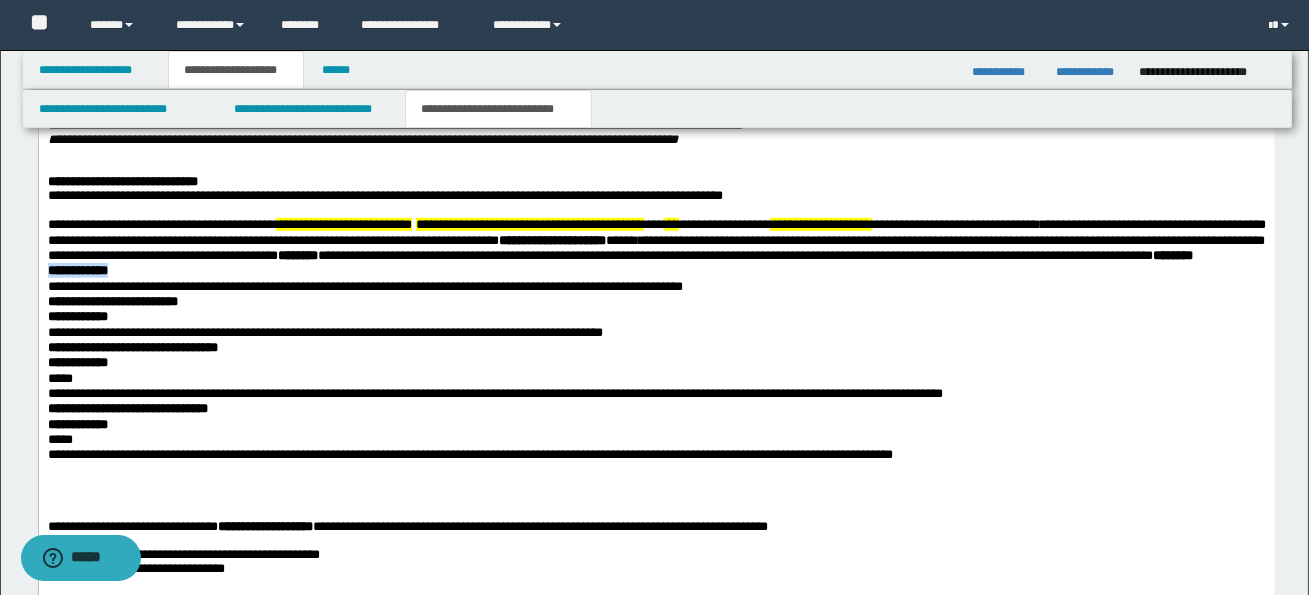 drag, startPoint x: 45, startPoint y: 382, endPoint x: 130, endPoint y: 382, distance: 85 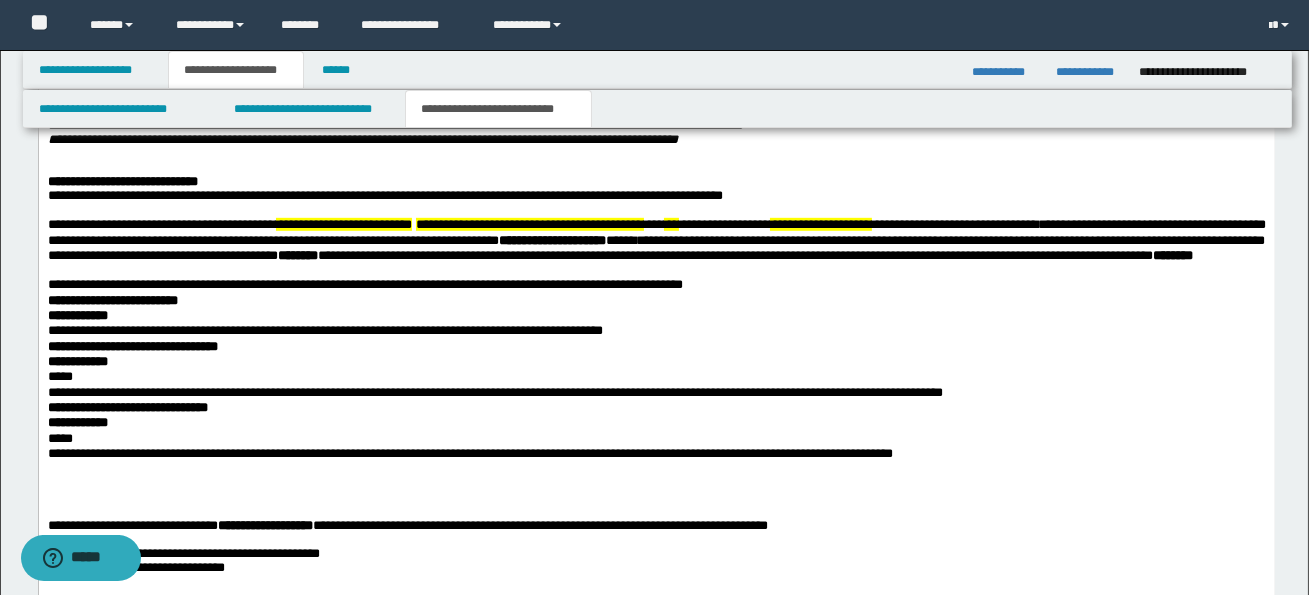 click on "**********" at bounding box center (656, -51) 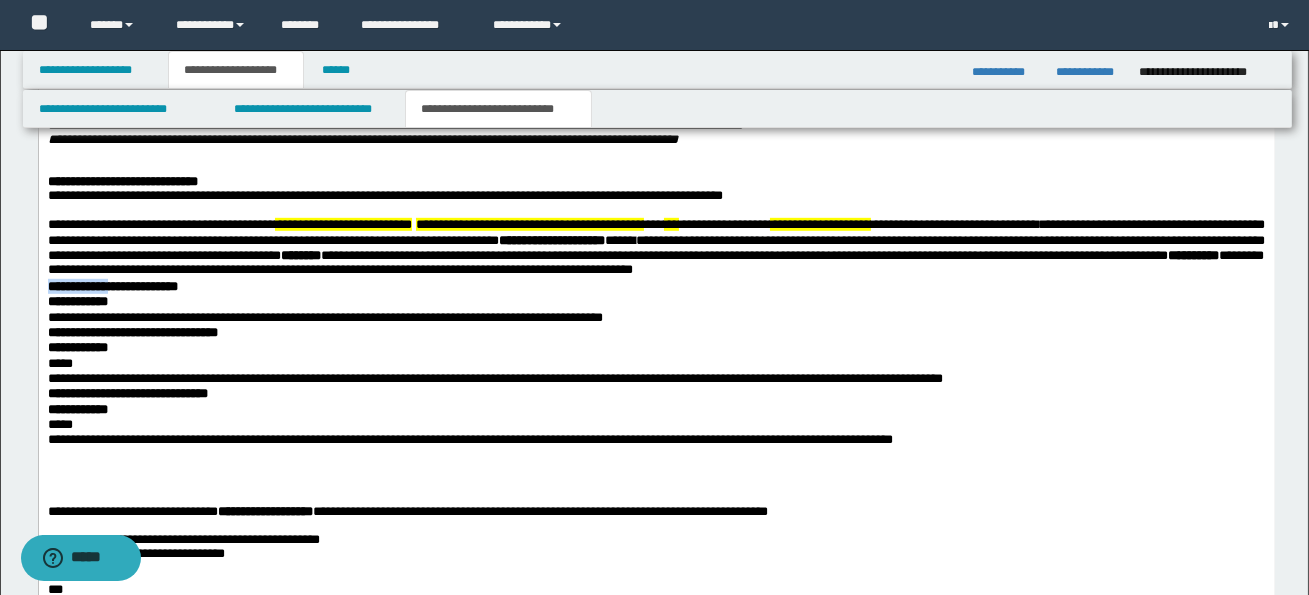 drag, startPoint x: 46, startPoint y: 380, endPoint x: 113, endPoint y: 379, distance: 67.00746 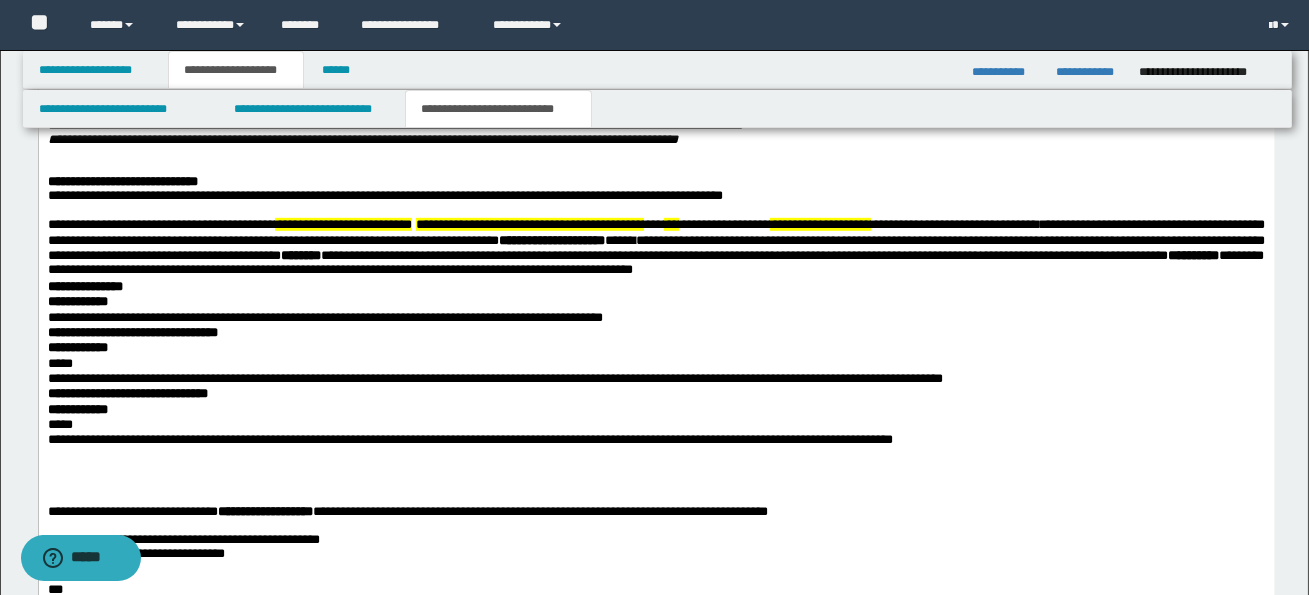 click on "**********" at bounding box center (656, -58) 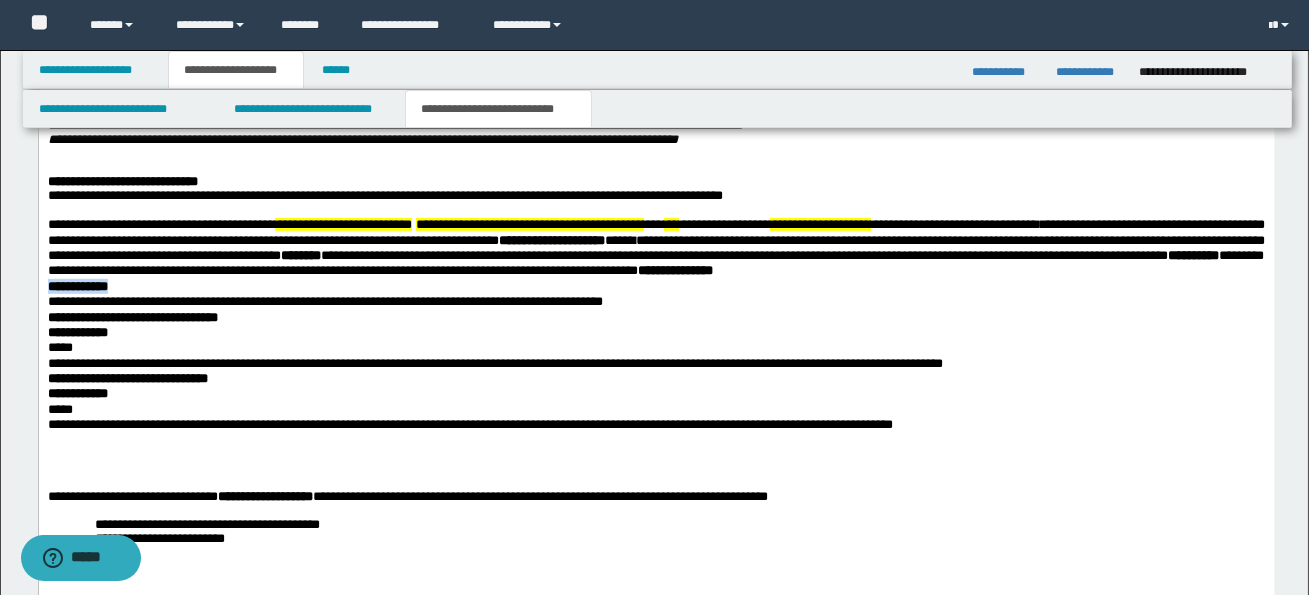 drag, startPoint x: 46, startPoint y: 379, endPoint x: 126, endPoint y: 383, distance: 80.09994 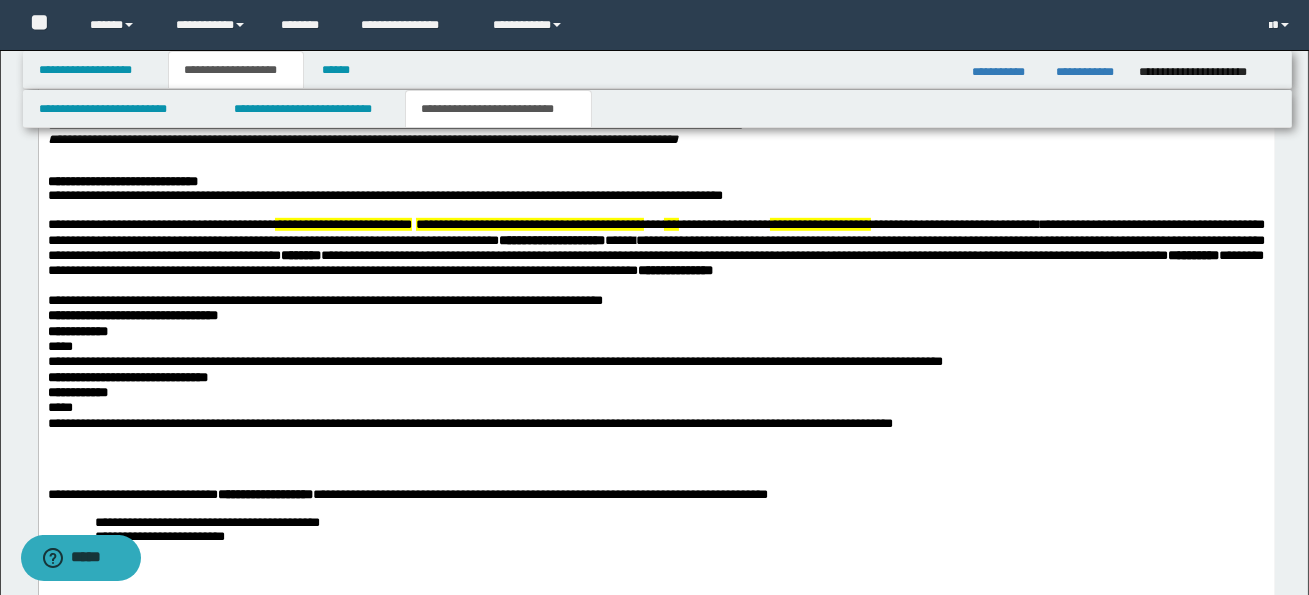 click on "**********" at bounding box center [656, -67] 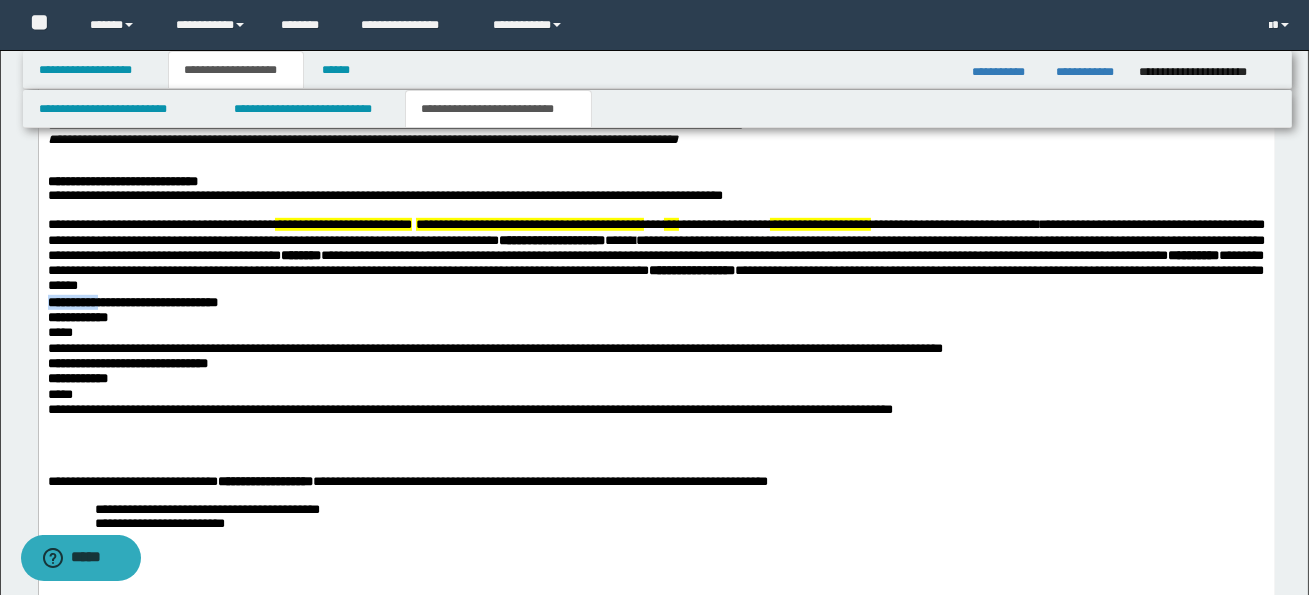 drag, startPoint x: 47, startPoint y: 395, endPoint x: 108, endPoint y: 397, distance: 61.03278 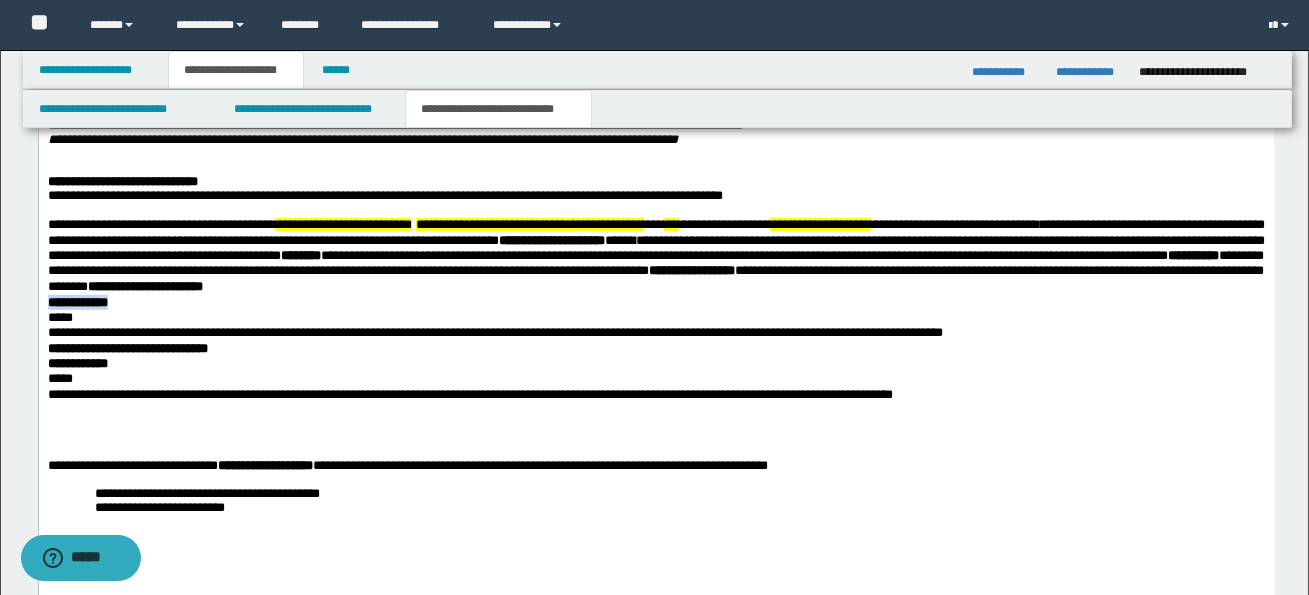 drag, startPoint x: 45, startPoint y: 395, endPoint x: 137, endPoint y: 401, distance: 92.19544 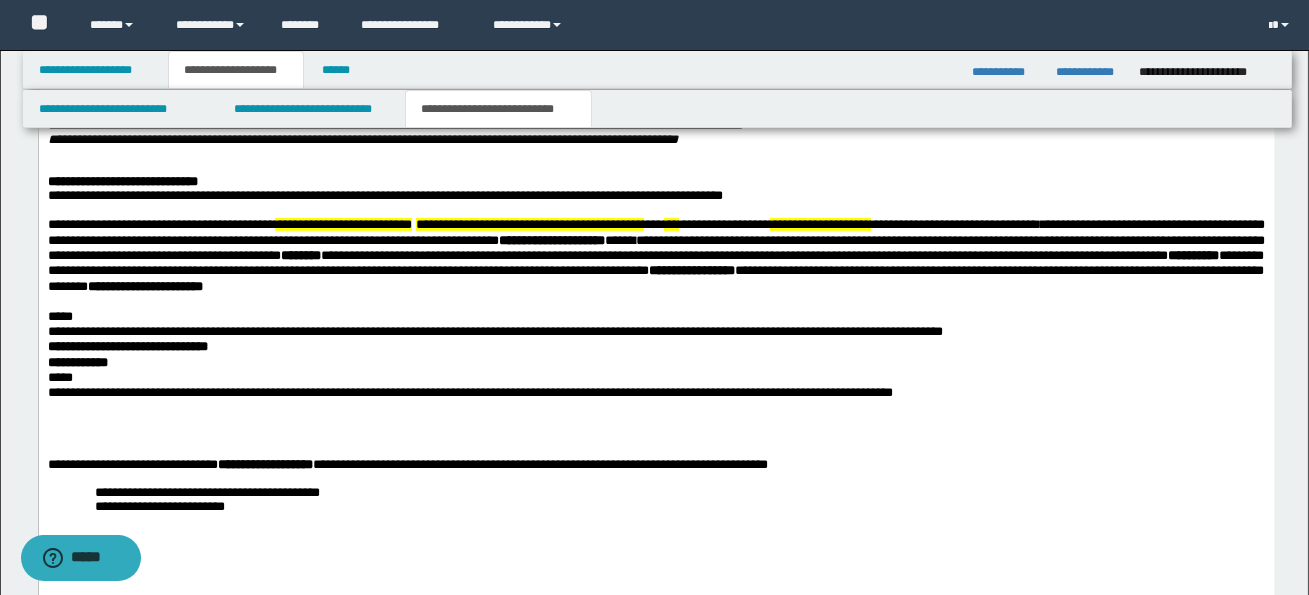 click on "*****" at bounding box center [59, 316] 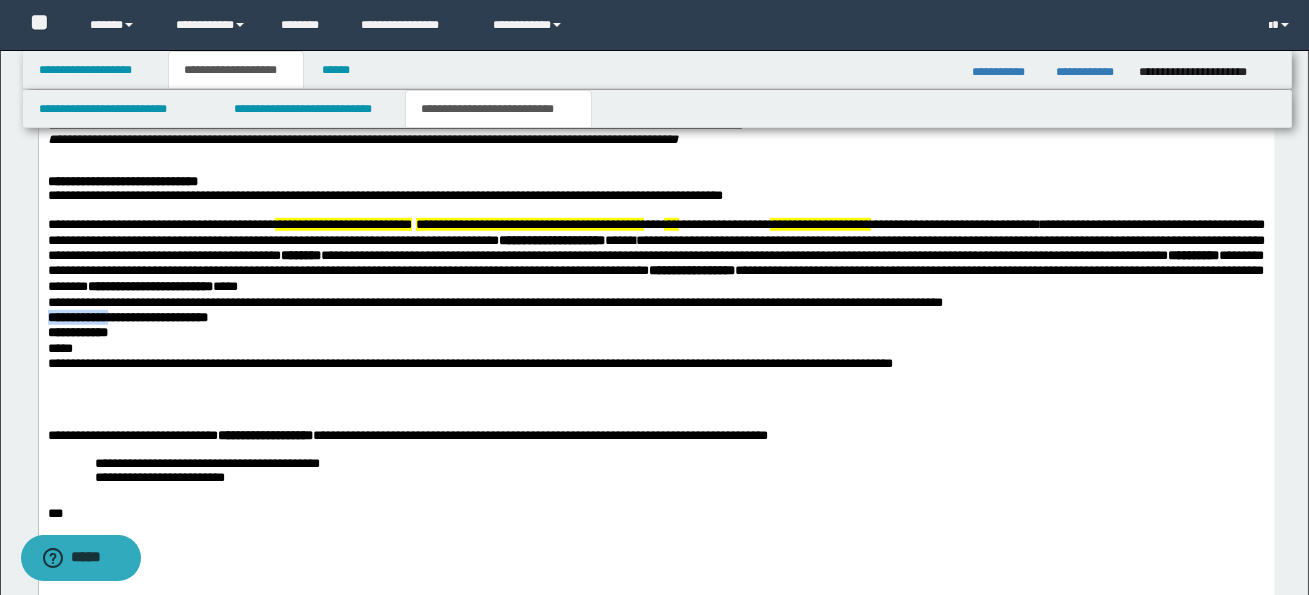 drag, startPoint x: 47, startPoint y: 409, endPoint x: 117, endPoint y: 412, distance: 70.064255 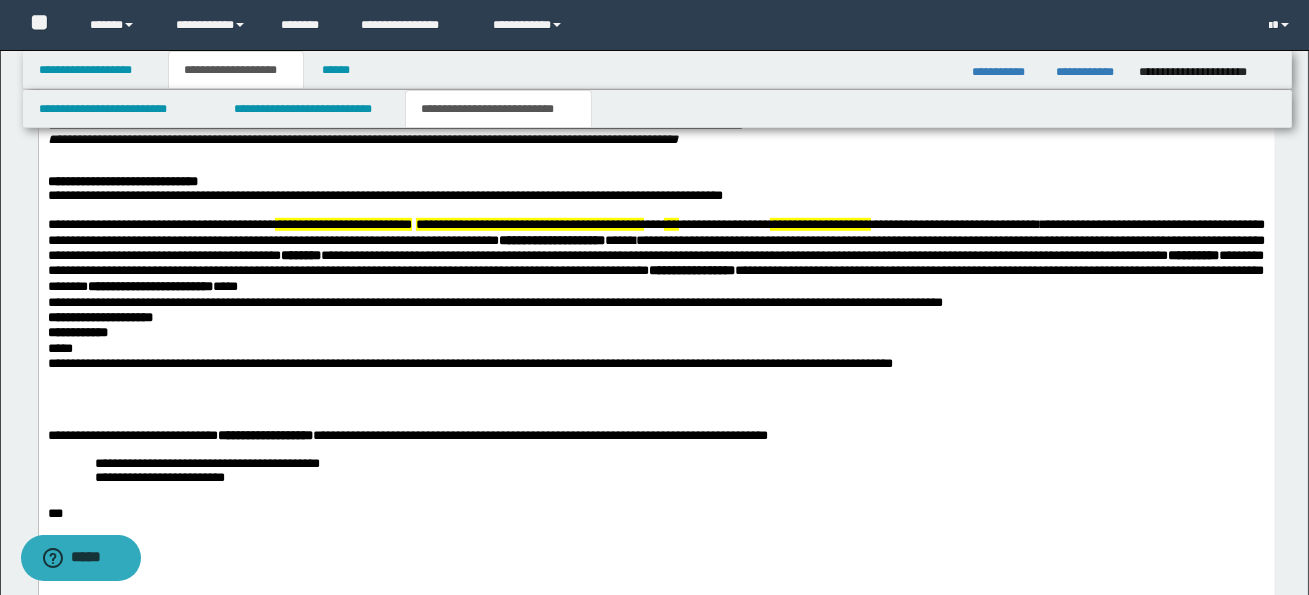 click on "**********" at bounding box center [656, -96] 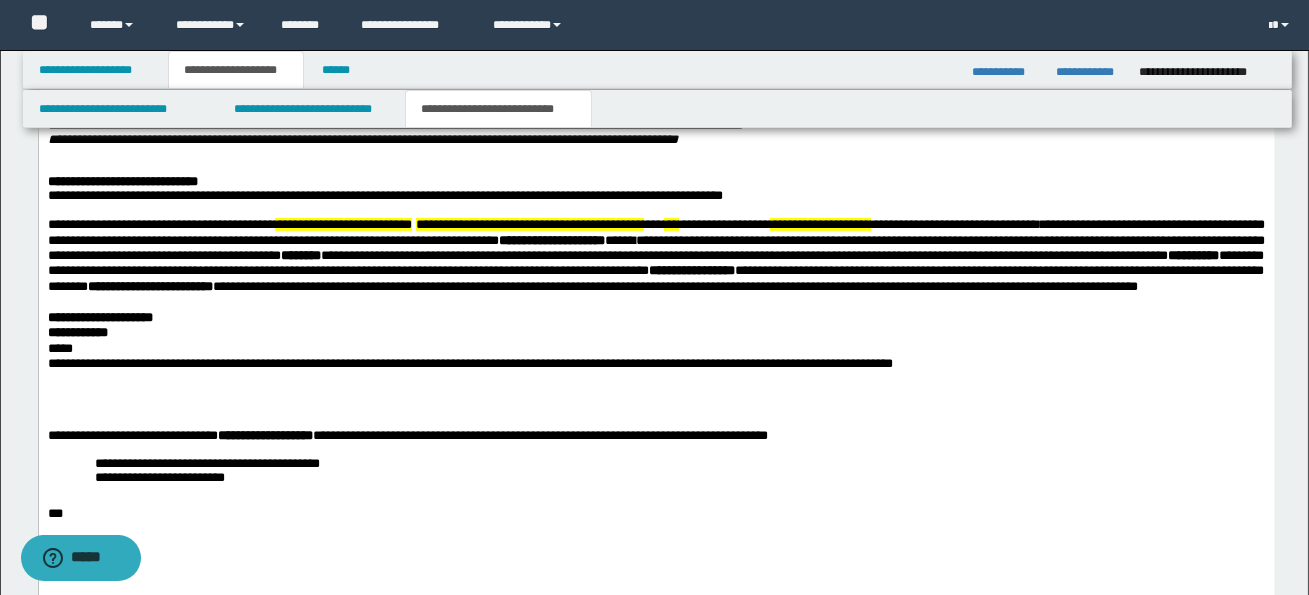 click on "**********" at bounding box center (656, -96) 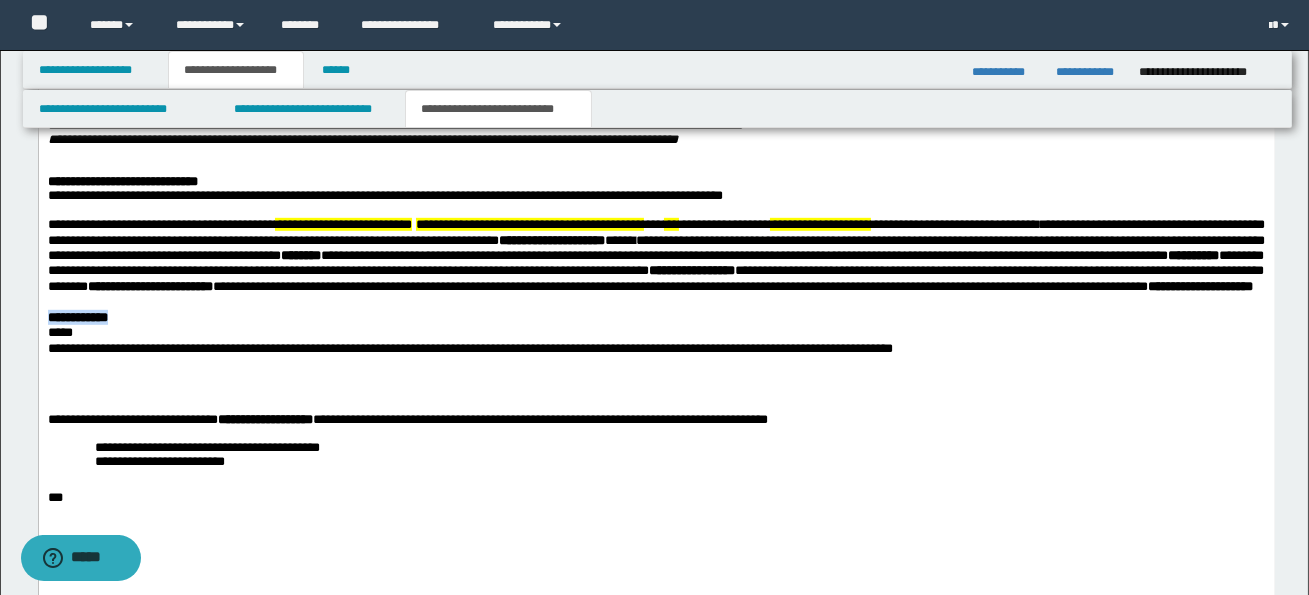 drag, startPoint x: 48, startPoint y: 412, endPoint x: 135, endPoint y: 417, distance: 87.14356 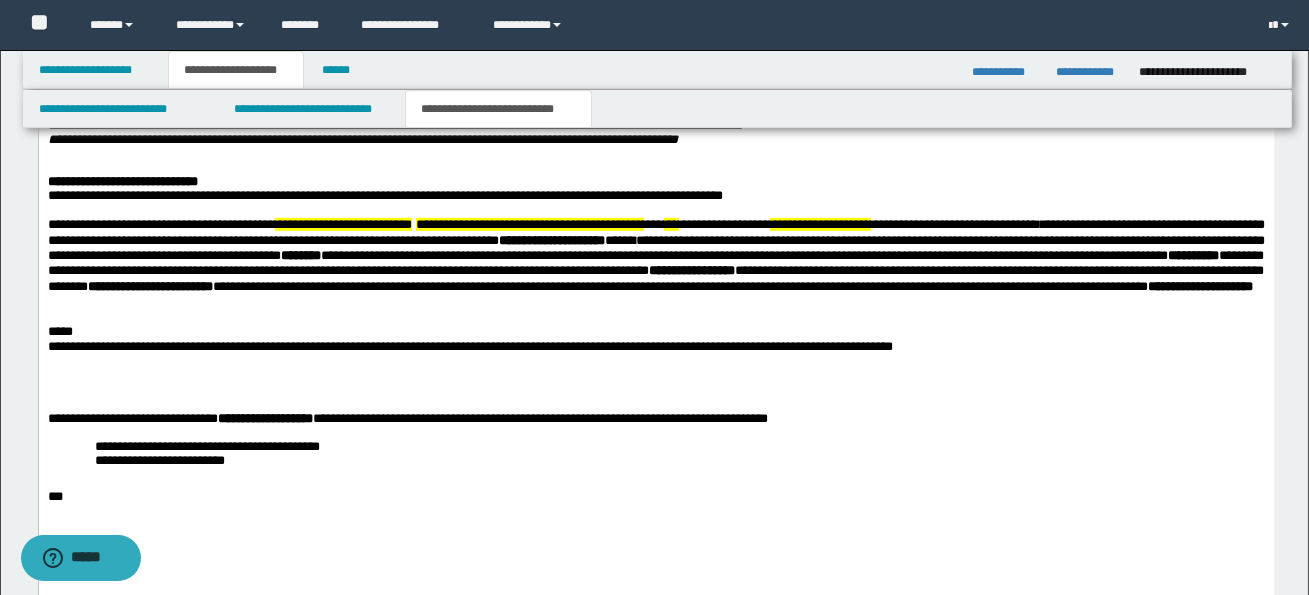 click on "**********" at bounding box center (656, -105) 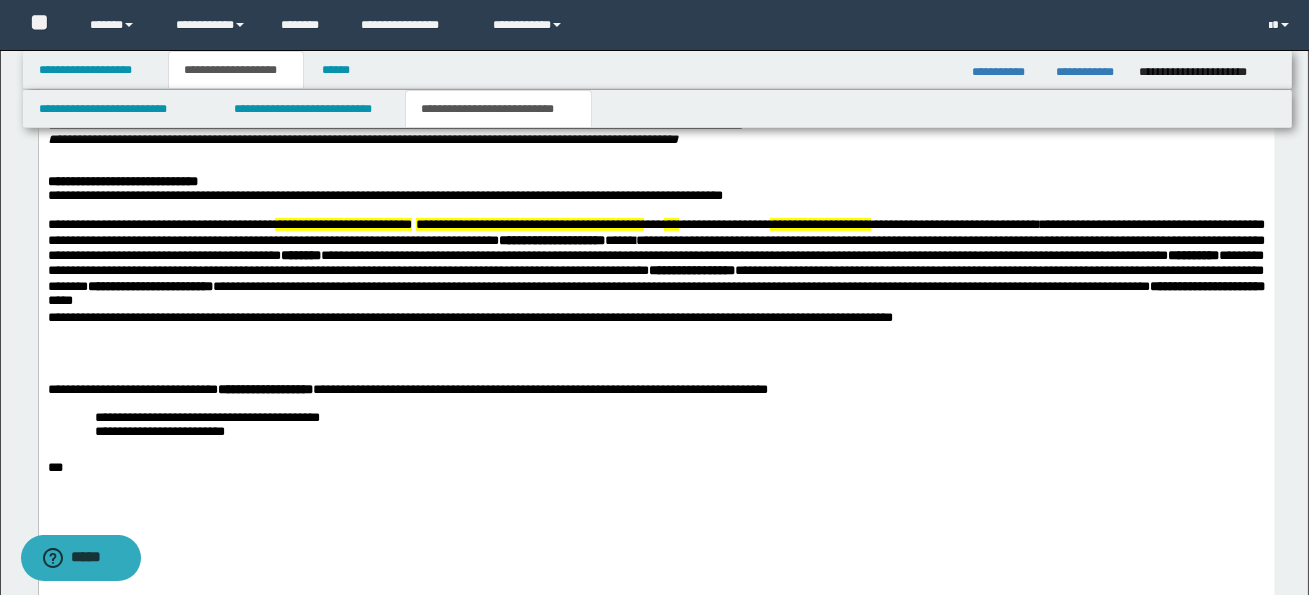 click on "**********" at bounding box center [656, -119] 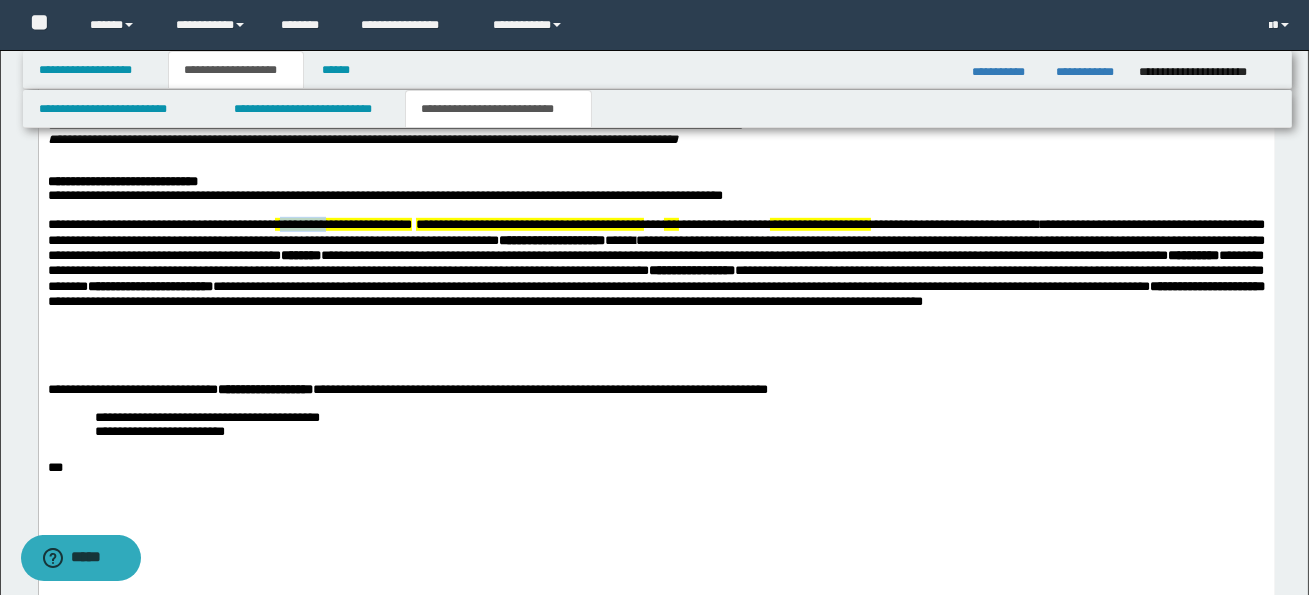 drag, startPoint x: 299, startPoint y: 320, endPoint x: 349, endPoint y: 320, distance: 50 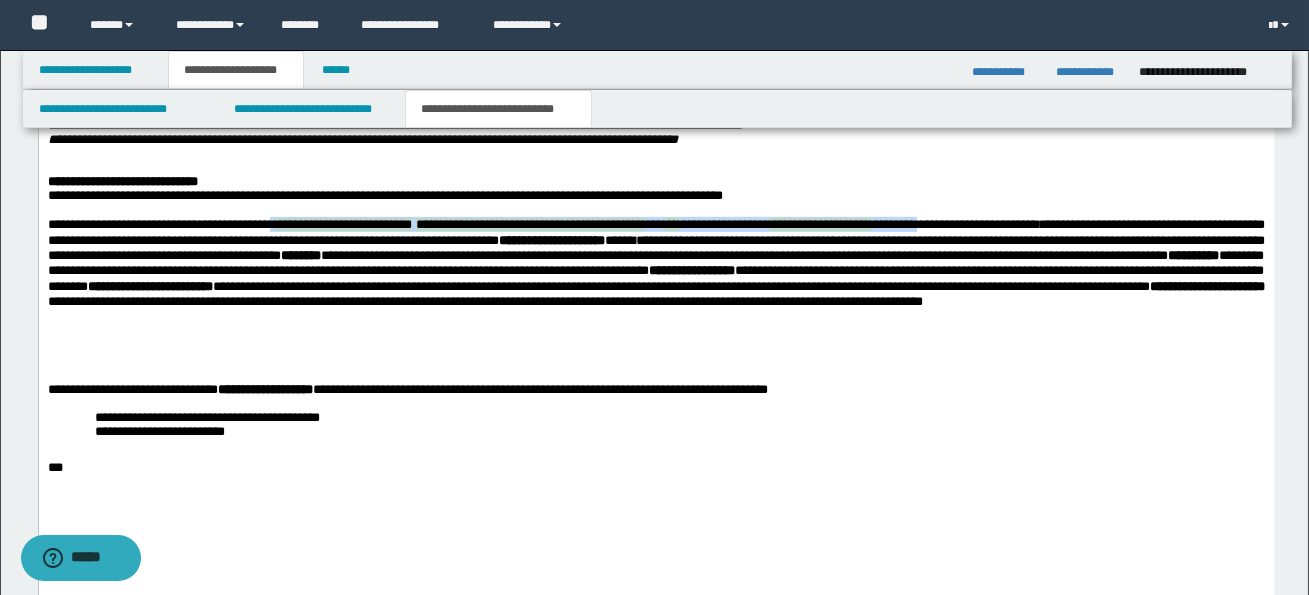 drag, startPoint x: 292, startPoint y: 319, endPoint x: 1003, endPoint y: 322, distance: 711.00635 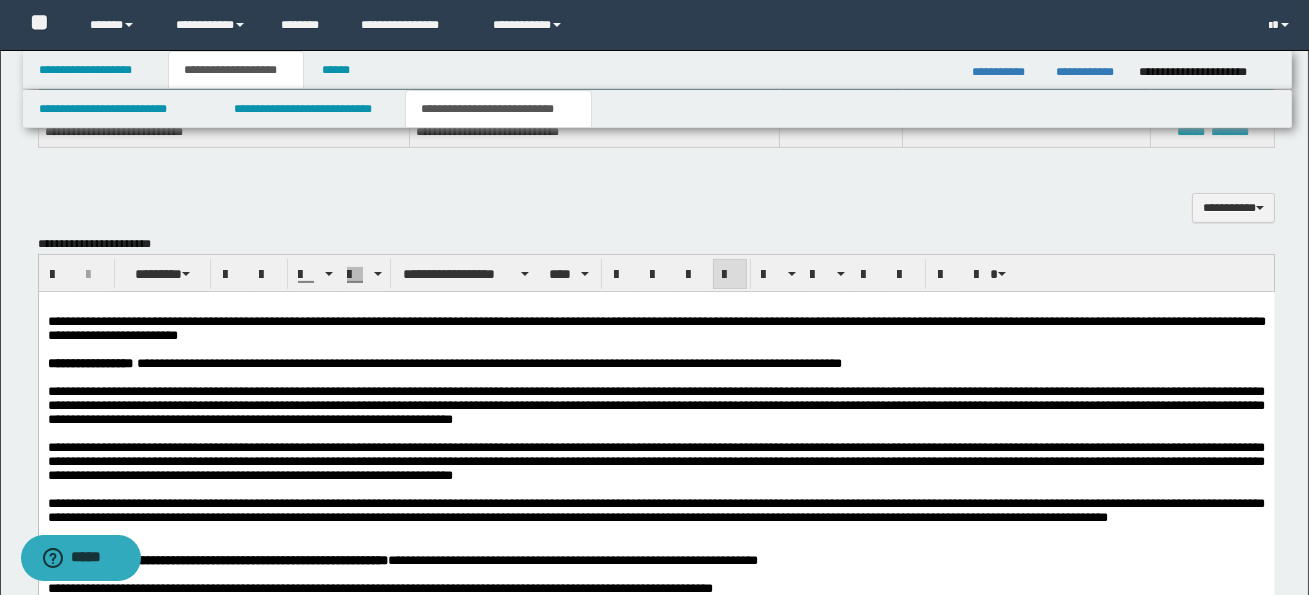 scroll, scrollTop: 1318, scrollLeft: 0, axis: vertical 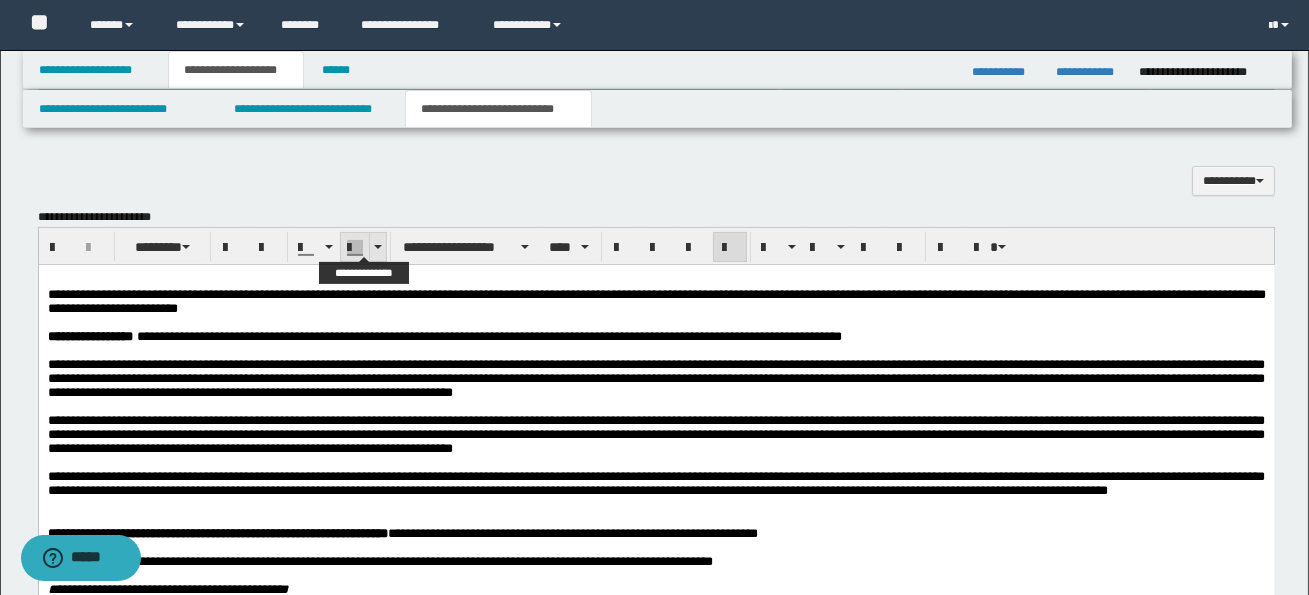 click at bounding box center [377, 247] 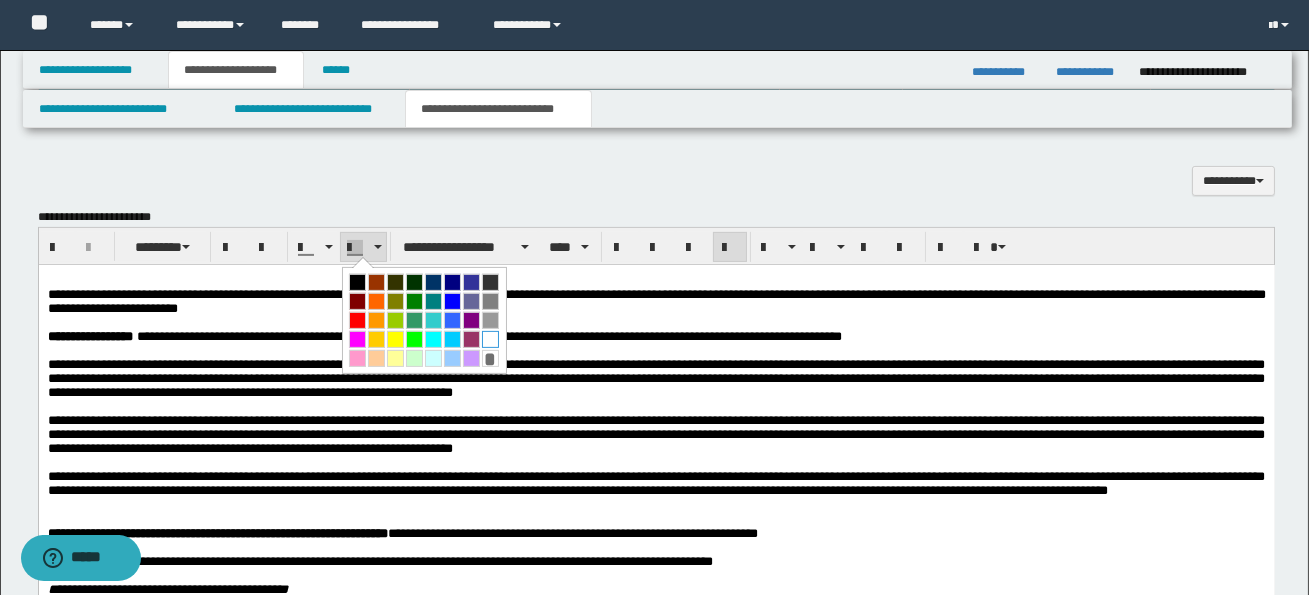 click at bounding box center [490, 339] 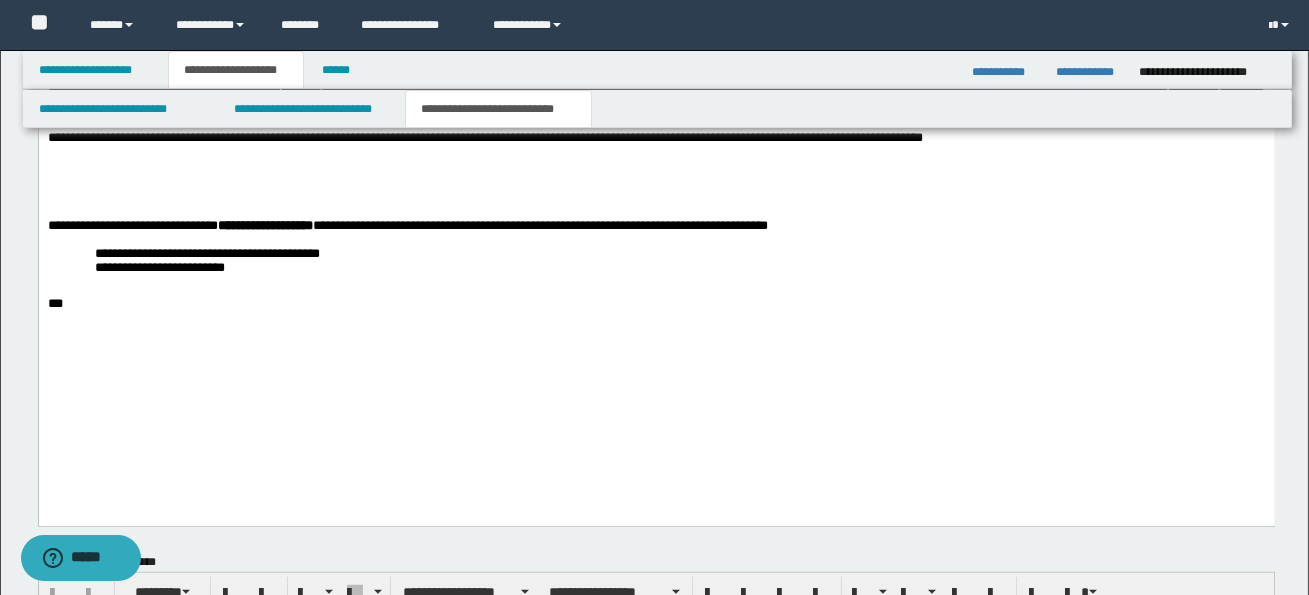 scroll, scrollTop: 2522, scrollLeft: 0, axis: vertical 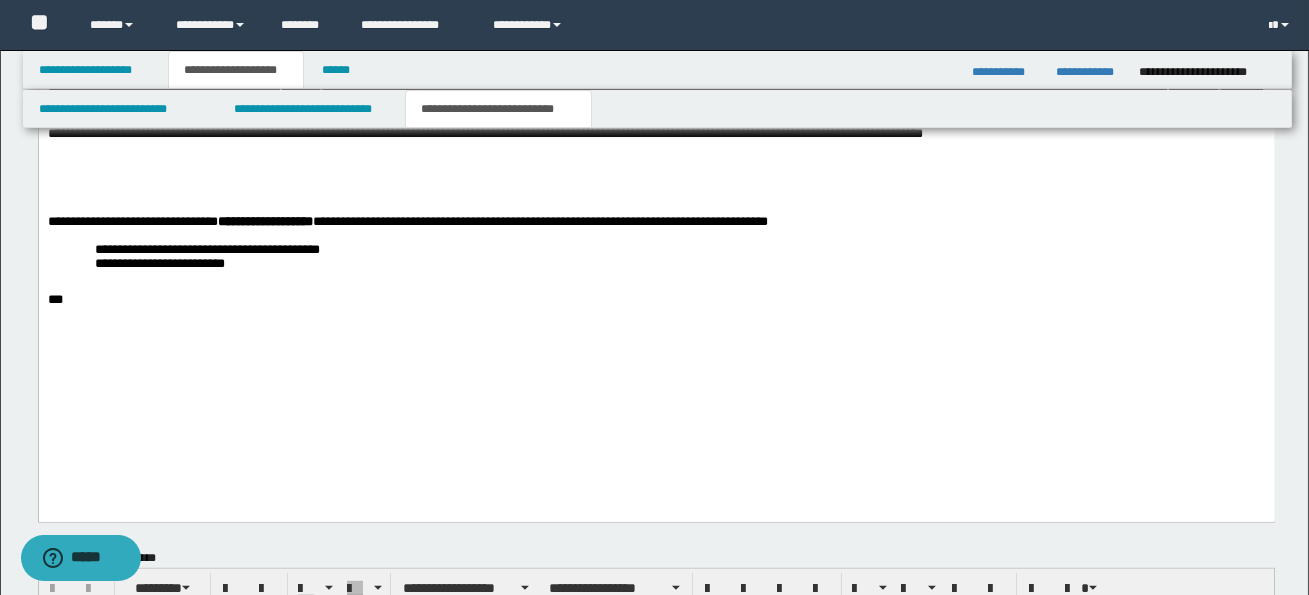 click on "**********" at bounding box center [655, 103] 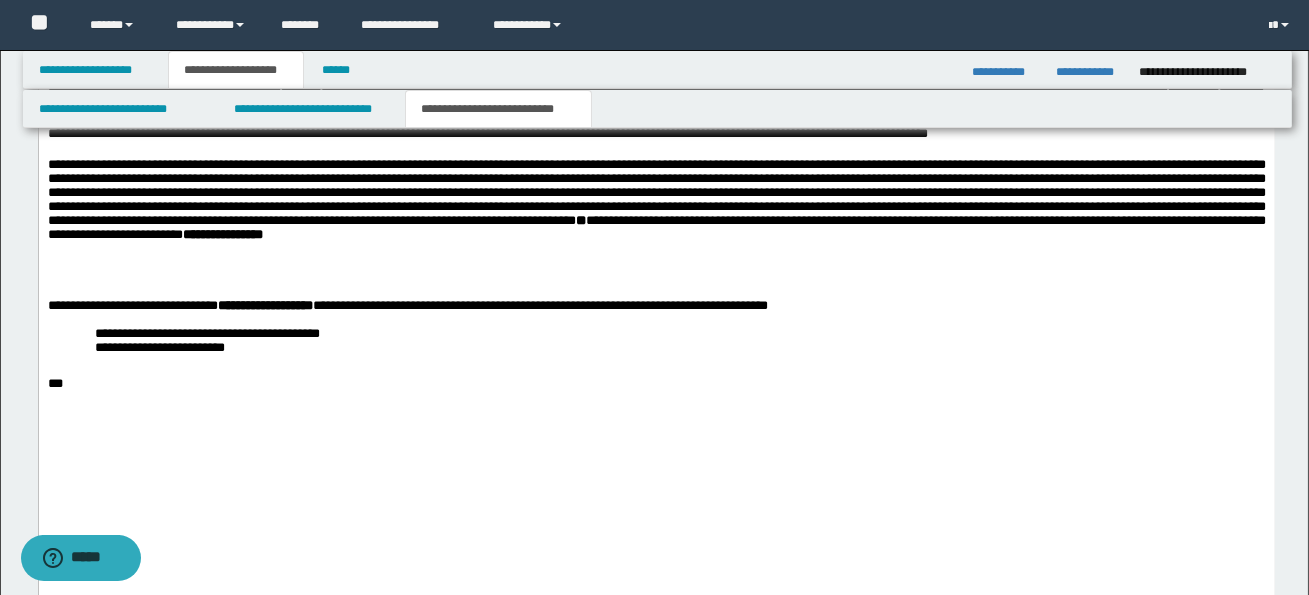 click on "**********" at bounding box center (656, -245) 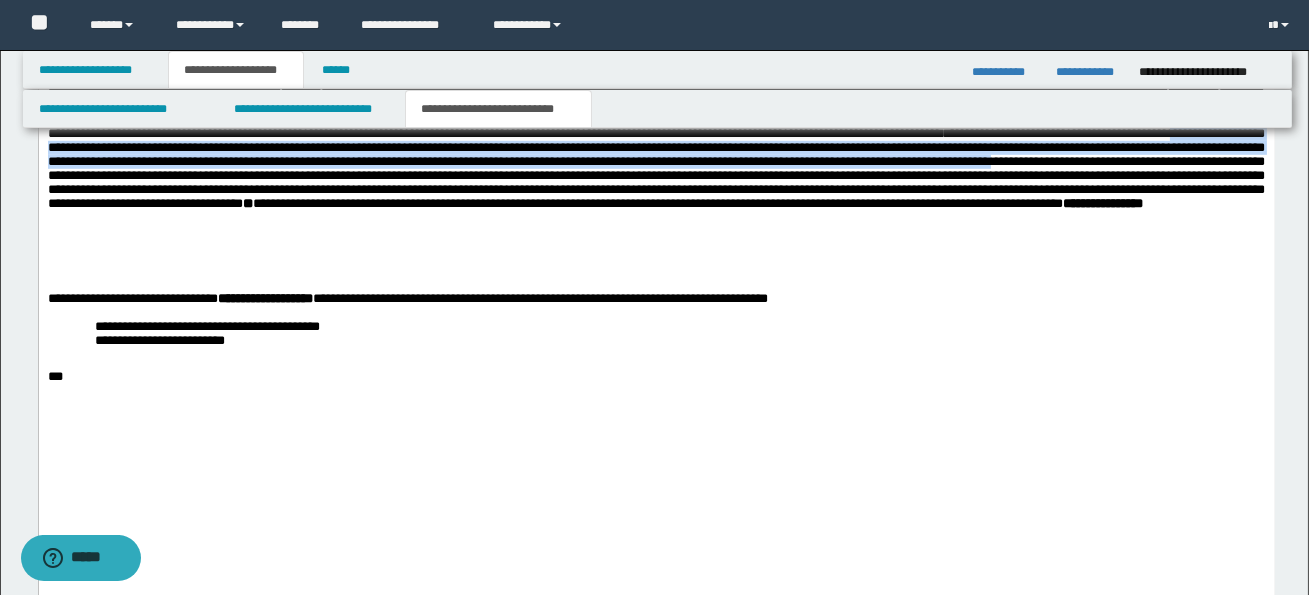 drag, startPoint x: 688, startPoint y: 243, endPoint x: 700, endPoint y: 278, distance: 37 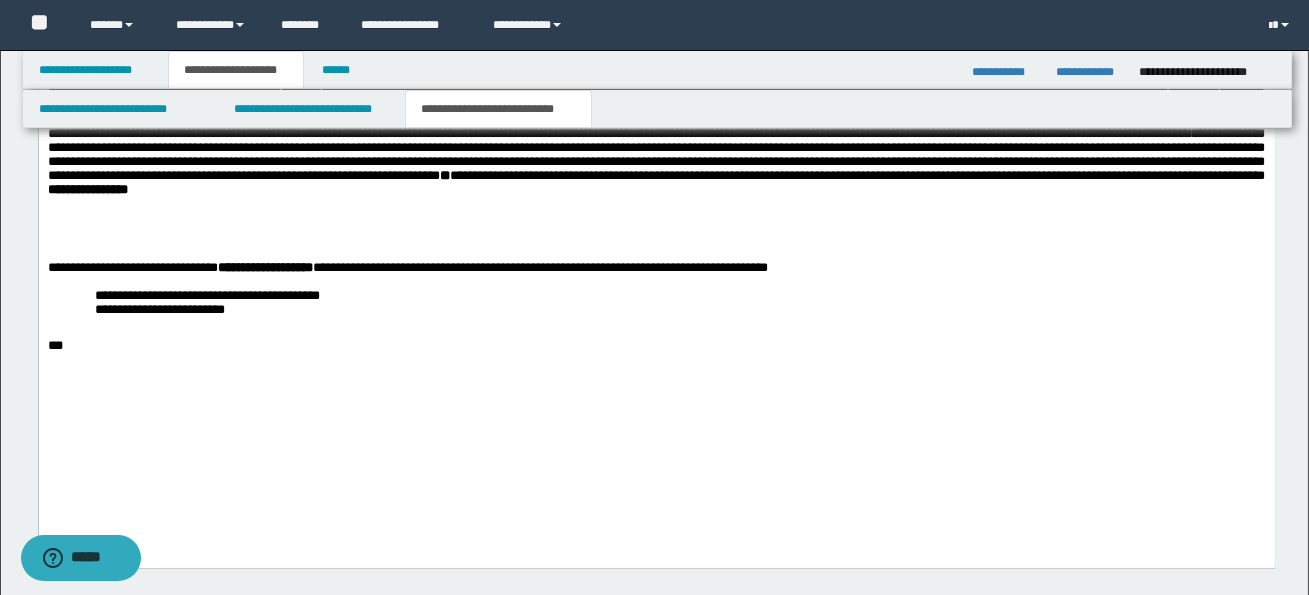 click on "**********" at bounding box center [656, 161] 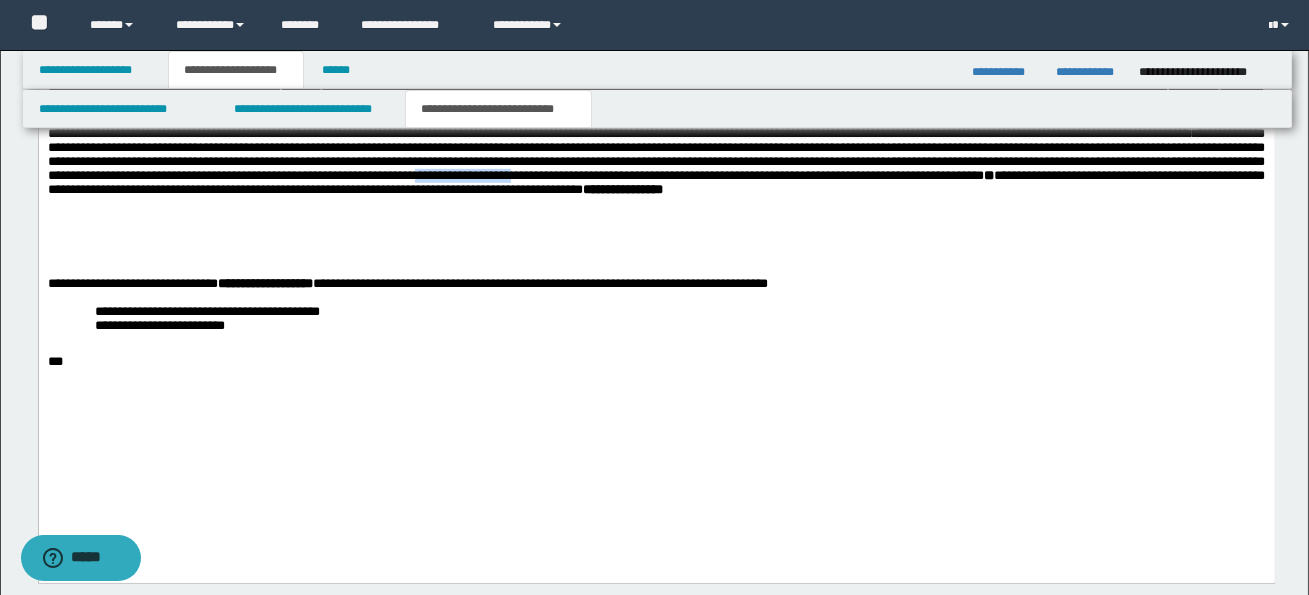 drag, startPoint x: 175, startPoint y: 286, endPoint x: 285, endPoint y: 291, distance: 110.11358 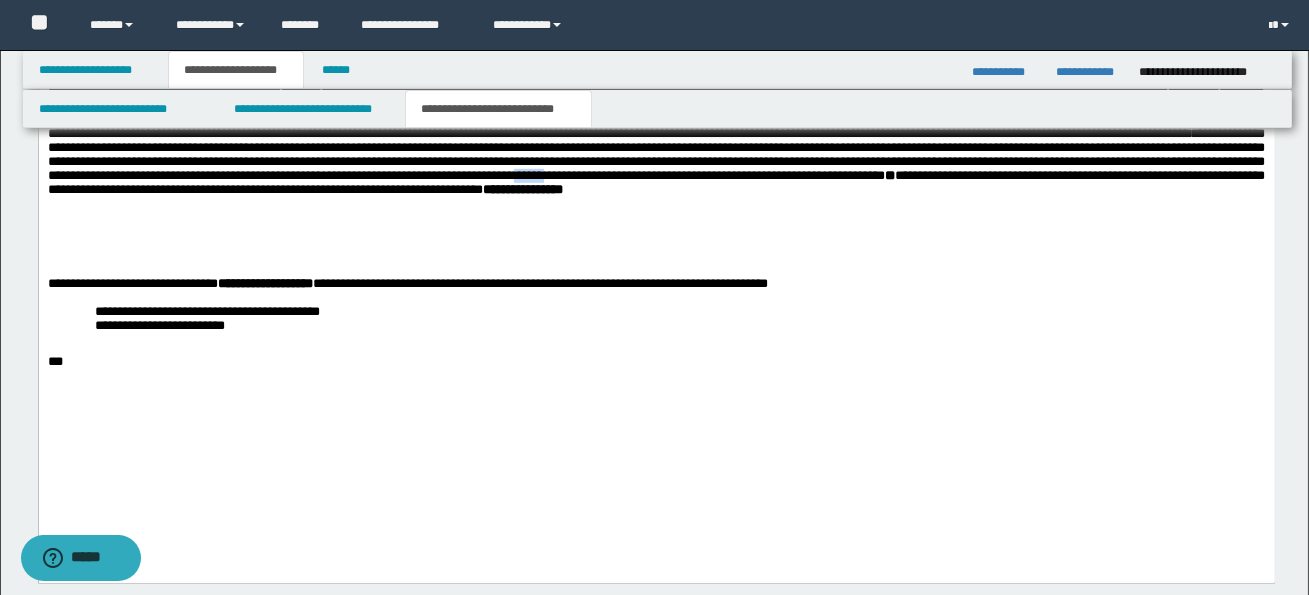 drag, startPoint x: 282, startPoint y: 291, endPoint x: 324, endPoint y: 289, distance: 42.047592 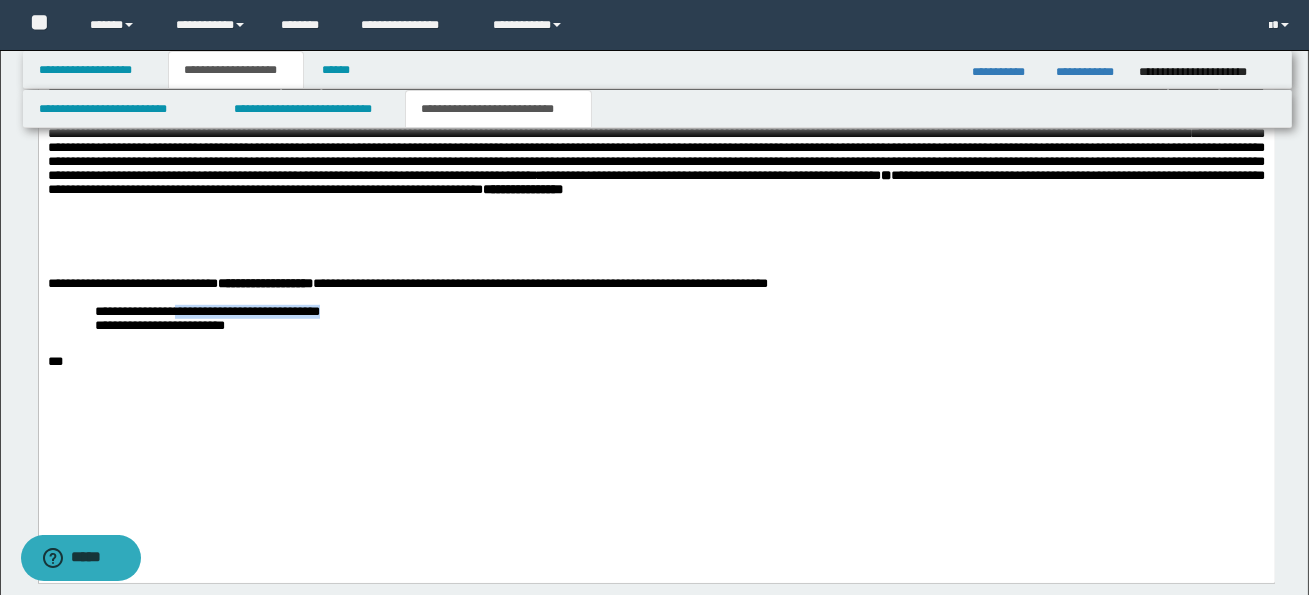 drag, startPoint x: 180, startPoint y: 413, endPoint x: 335, endPoint y: 413, distance: 155 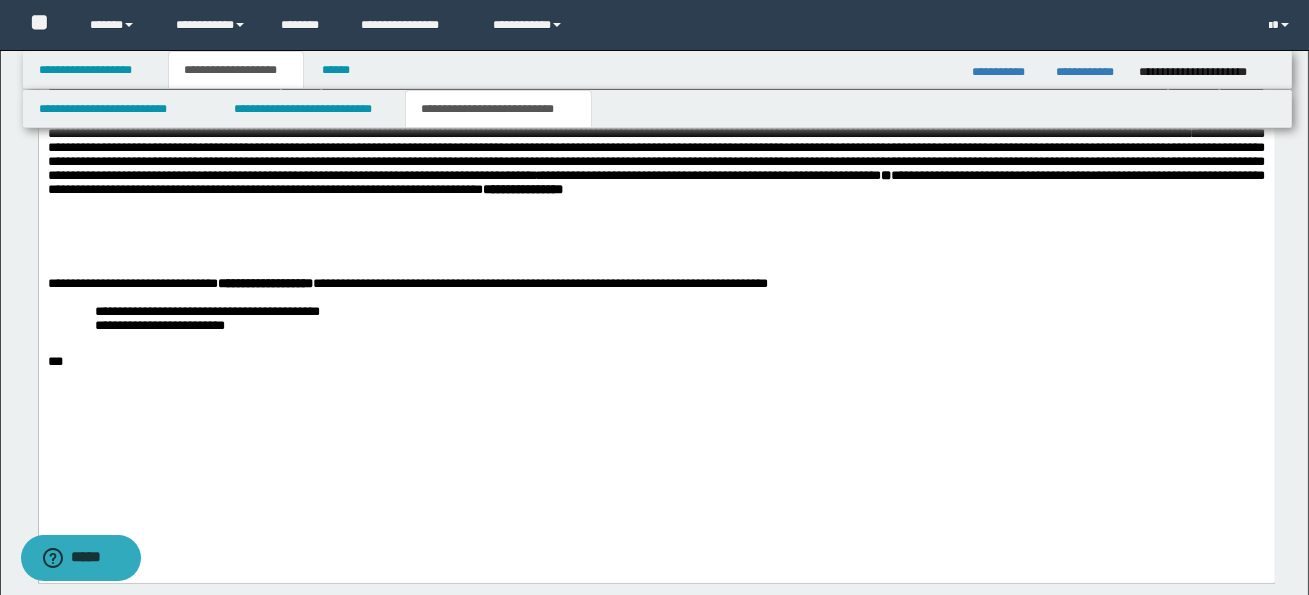 click at bounding box center [656, 256] 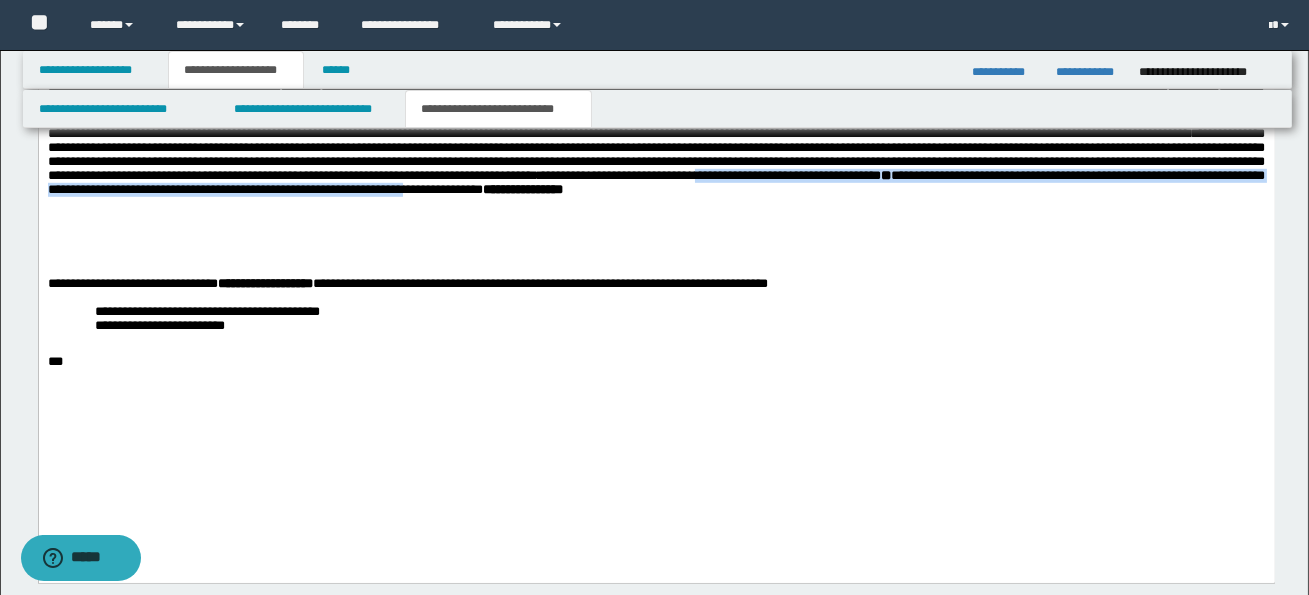 drag, startPoint x: 475, startPoint y: 289, endPoint x: 247, endPoint y: 309, distance: 228.87552 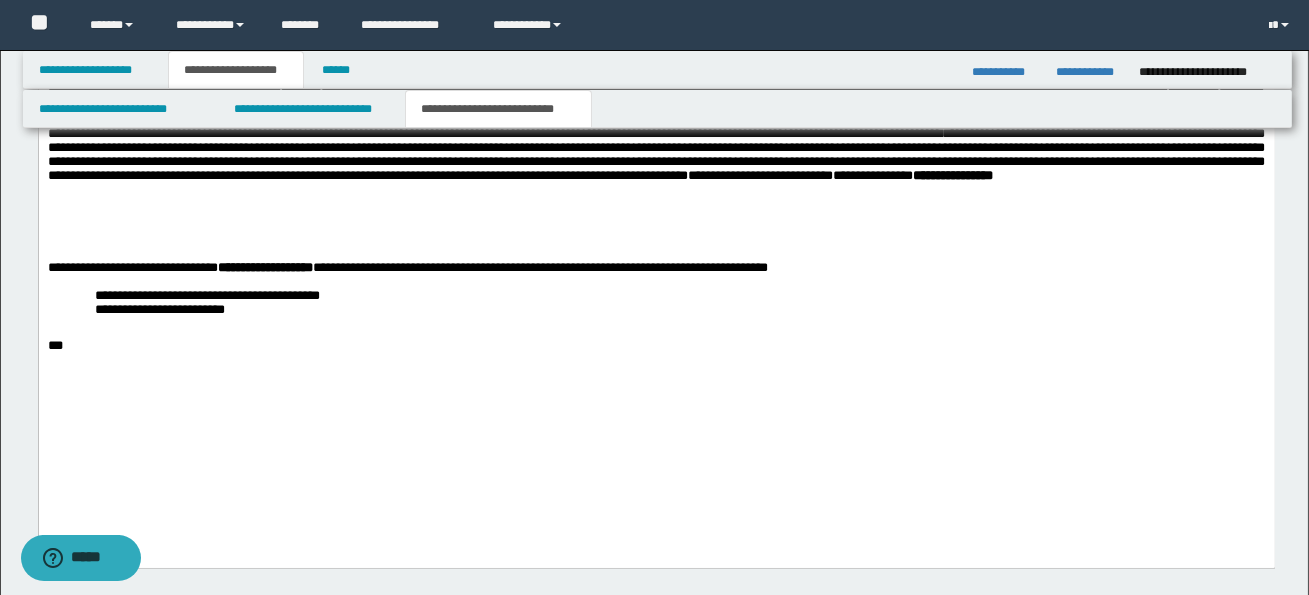 click on "**********" at bounding box center [759, 175] 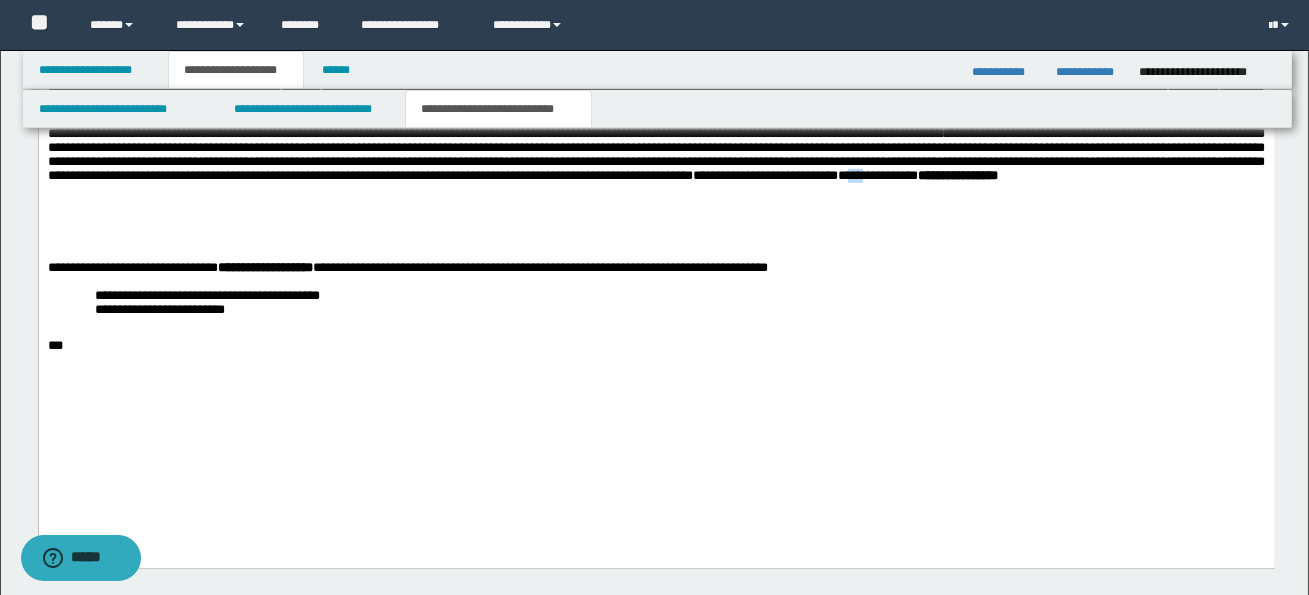 drag, startPoint x: 621, startPoint y: 289, endPoint x: 639, endPoint y: 292, distance: 18.248287 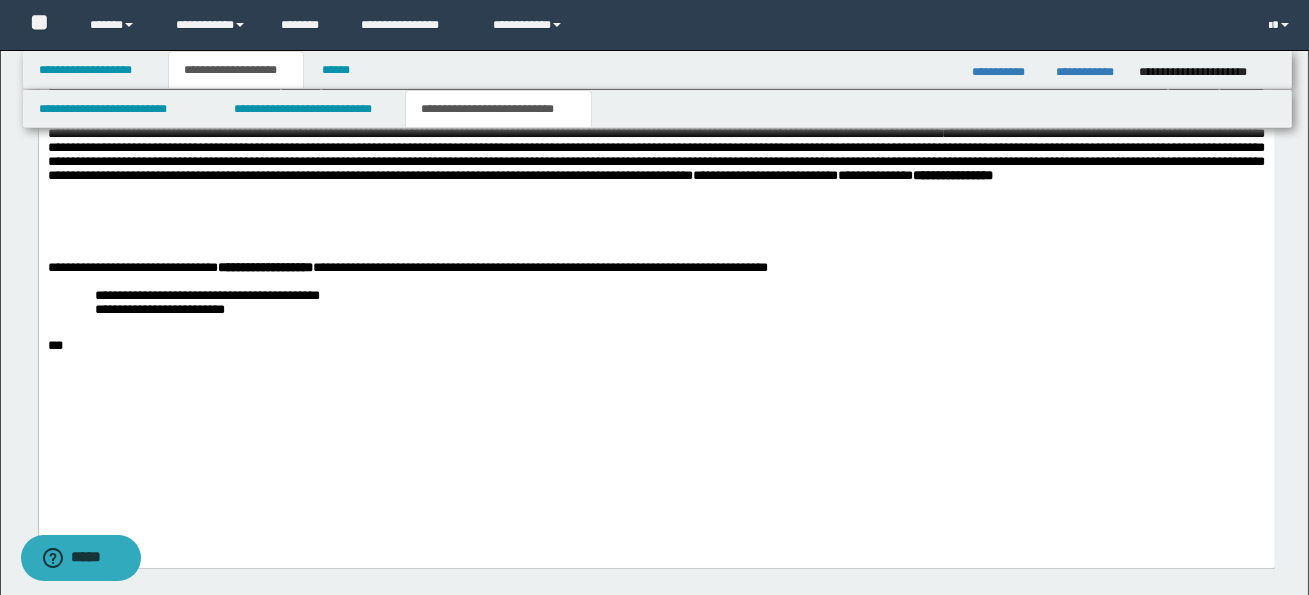 click at bounding box center [656, 240] 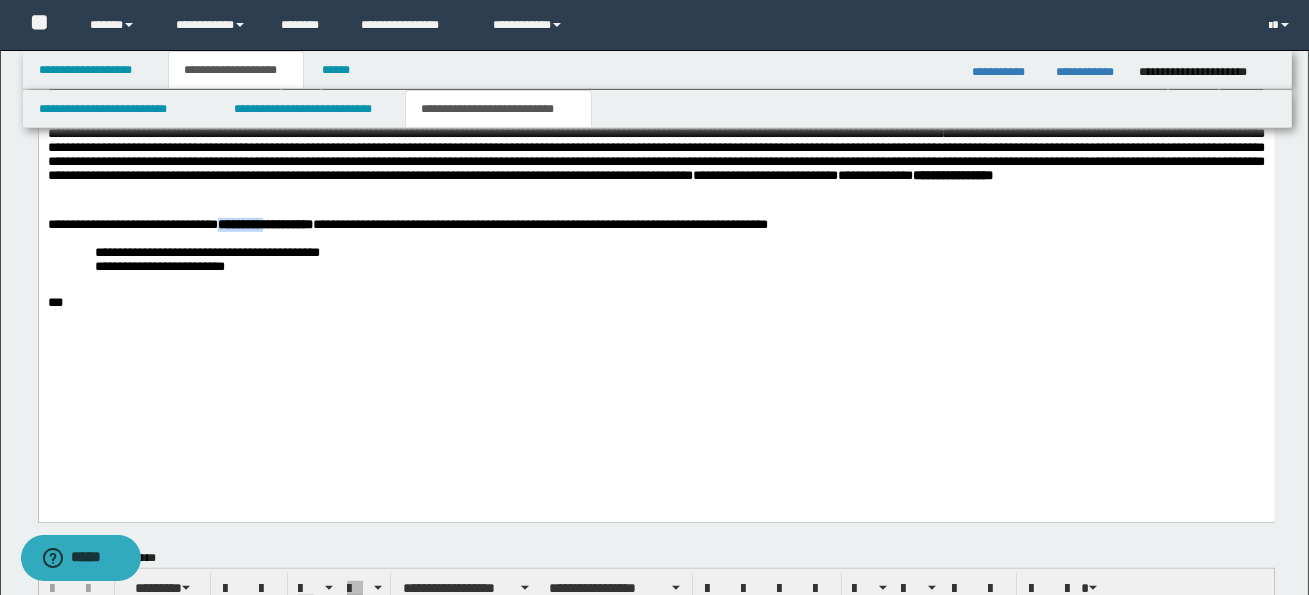 drag, startPoint x: 303, startPoint y: 319, endPoint x: 223, endPoint y: 315, distance: 80.09994 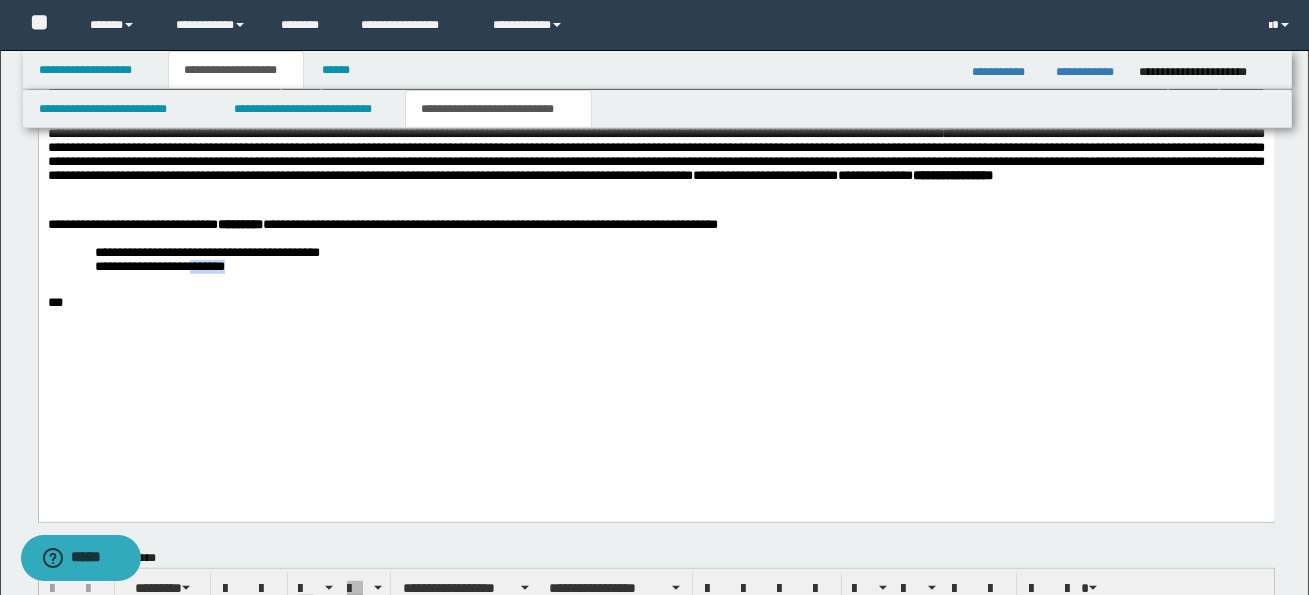 drag, startPoint x: 206, startPoint y: 368, endPoint x: 247, endPoint y: 369, distance: 41.01219 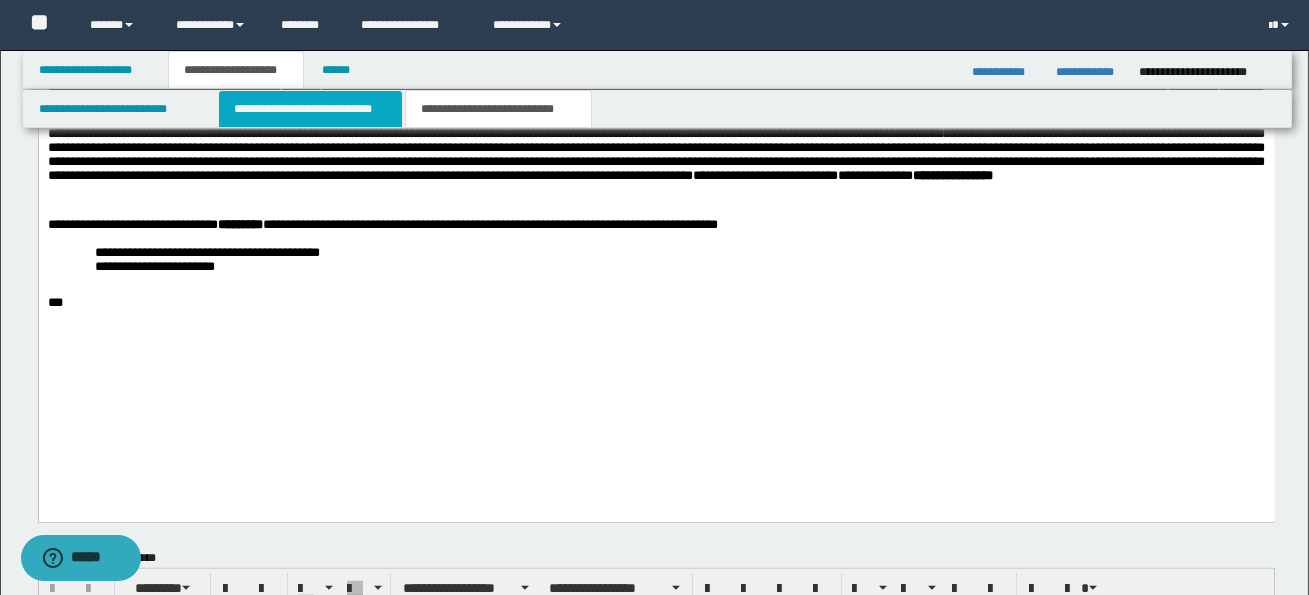 click on "**********" at bounding box center (310, 109) 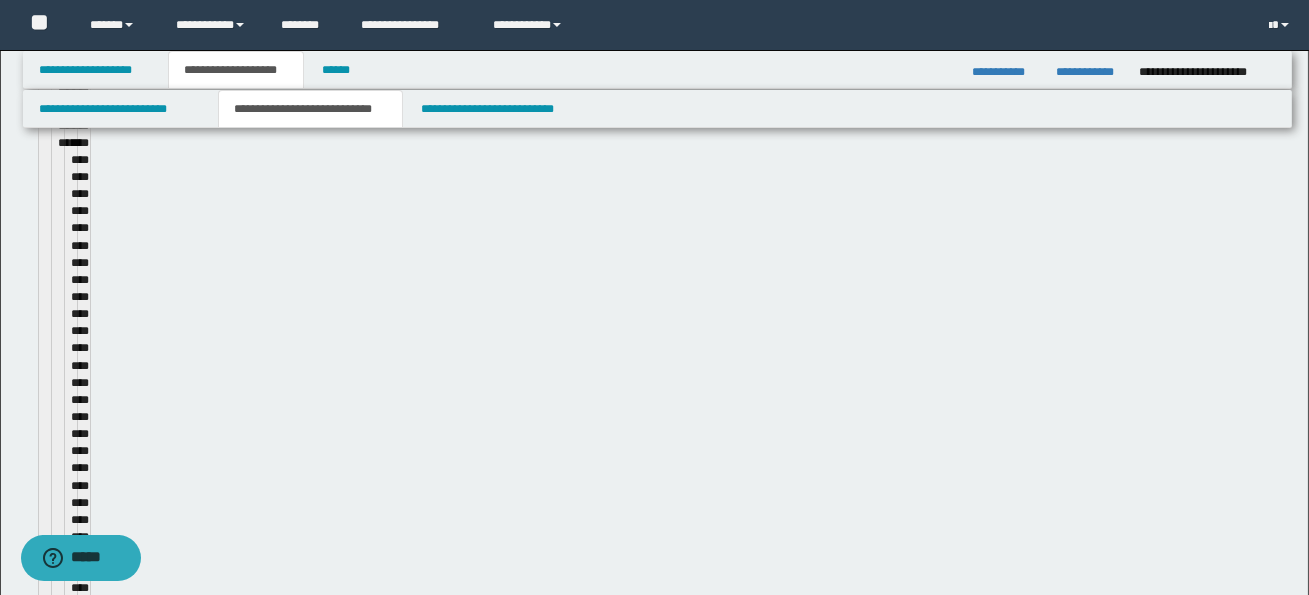 type 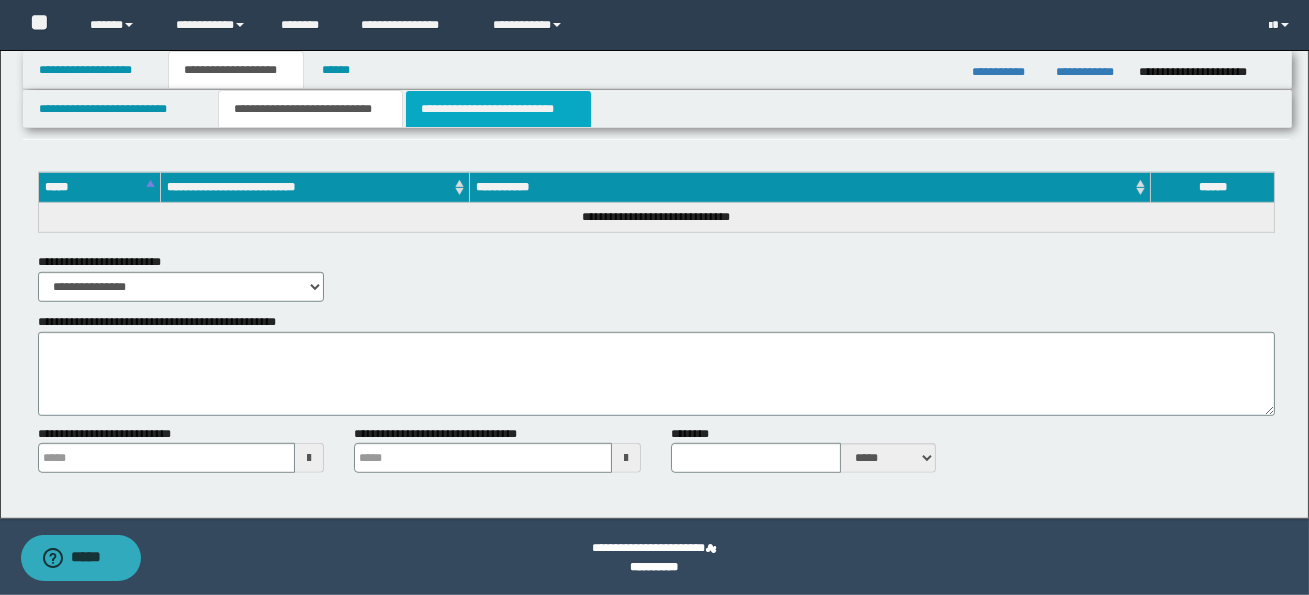 click on "**********" at bounding box center [498, 109] 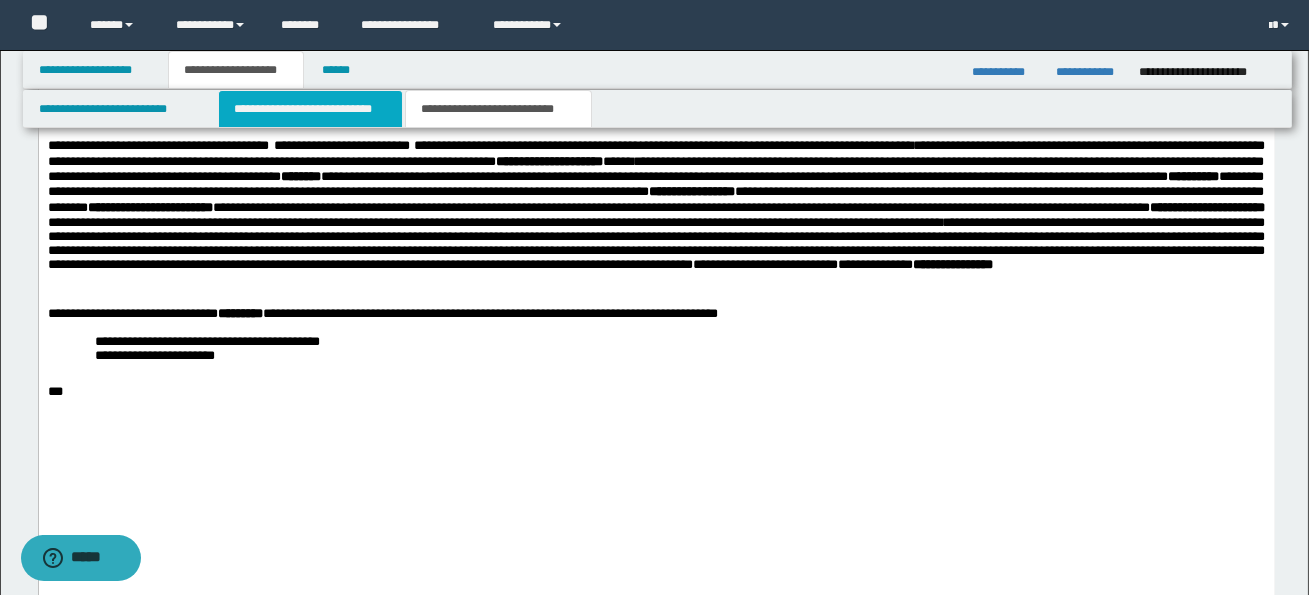 click on "**********" at bounding box center (310, 109) 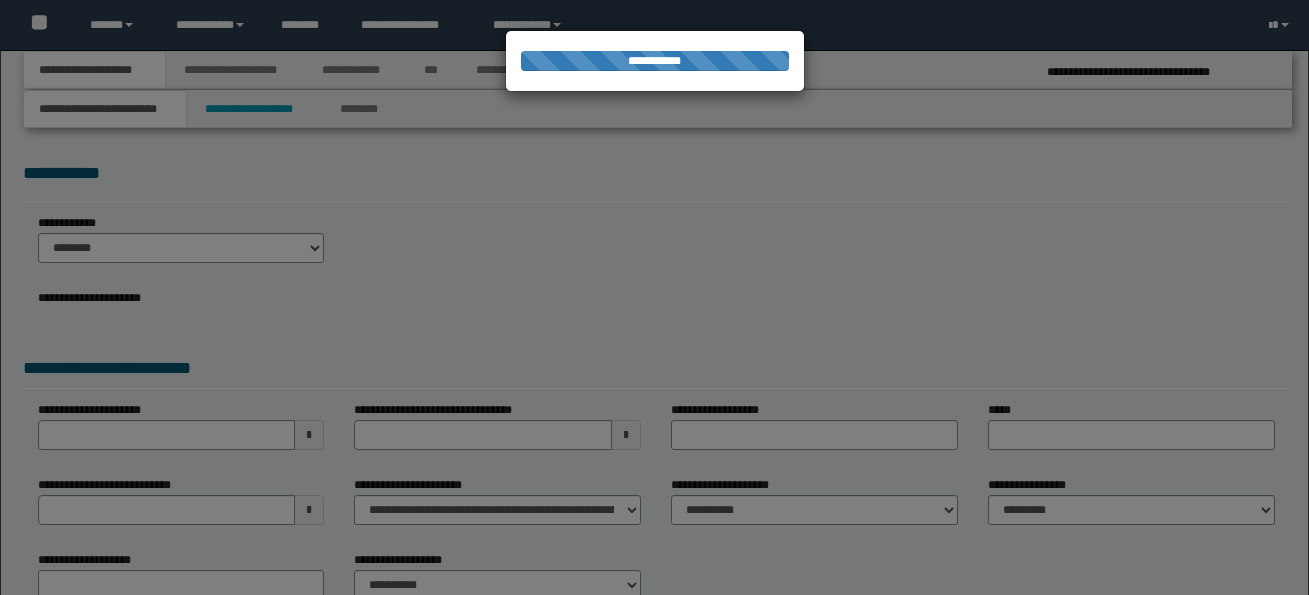 scroll, scrollTop: 0, scrollLeft: 0, axis: both 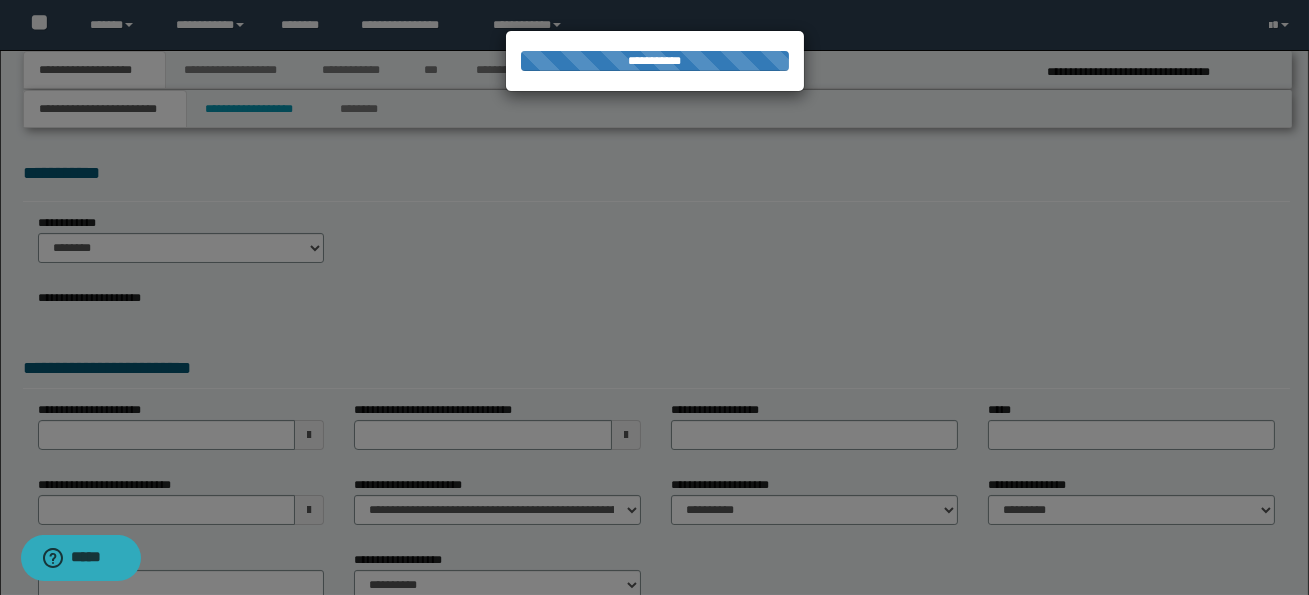 select on "*" 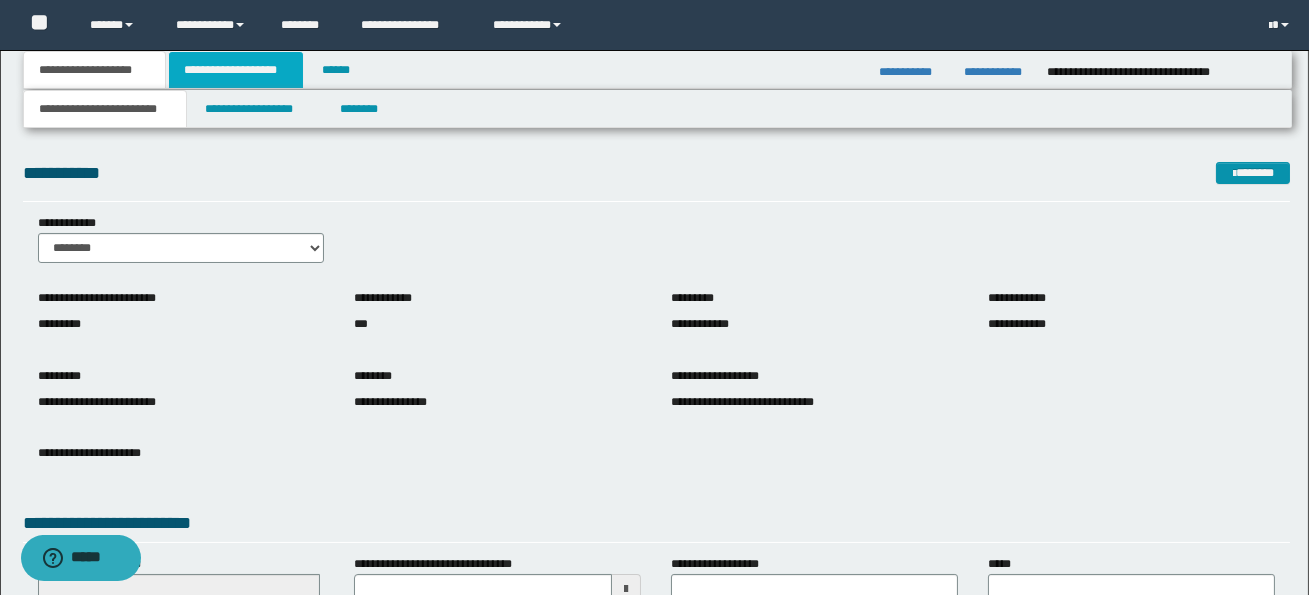 click on "**********" at bounding box center (236, 70) 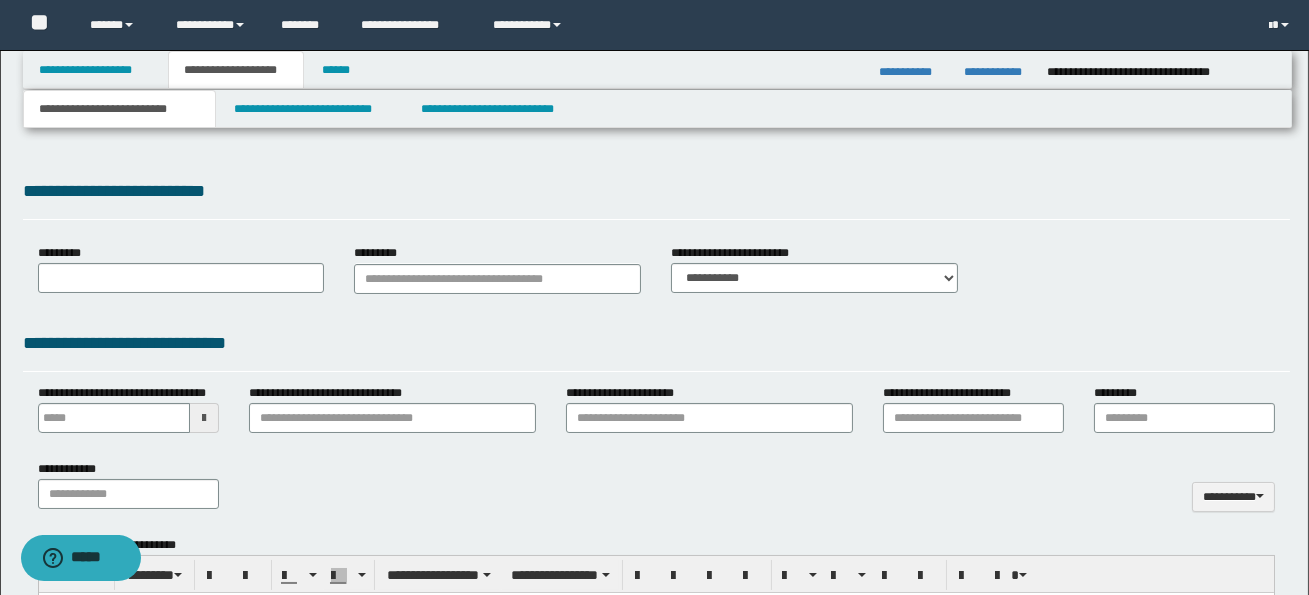type 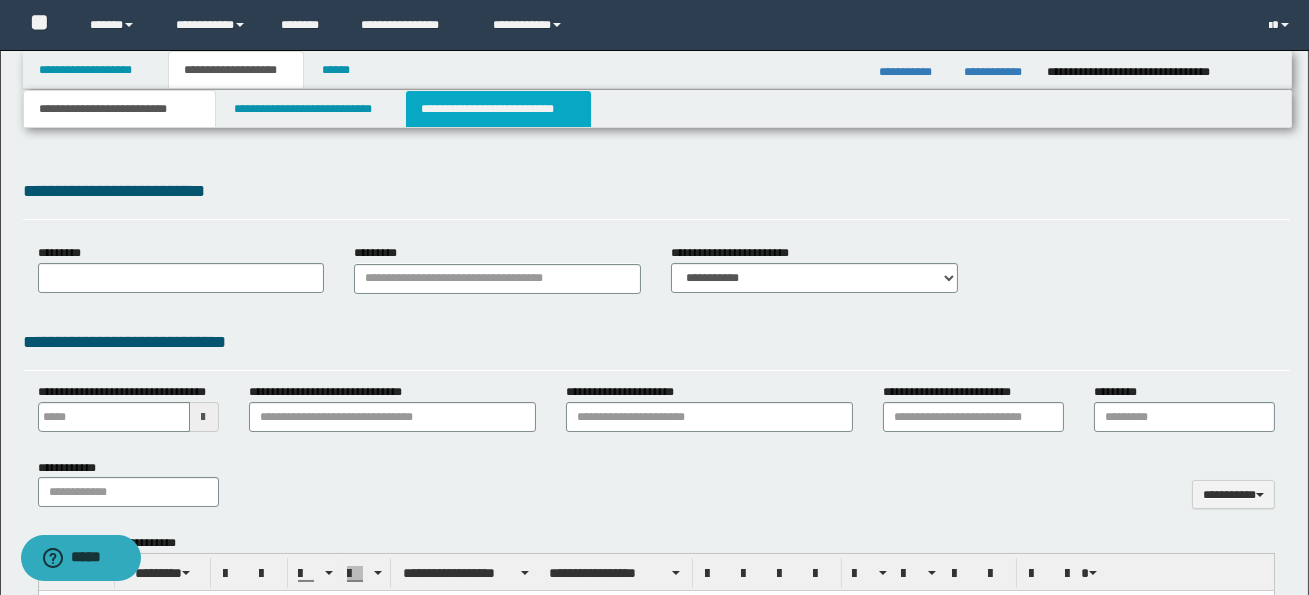 click on "**********" at bounding box center (498, 109) 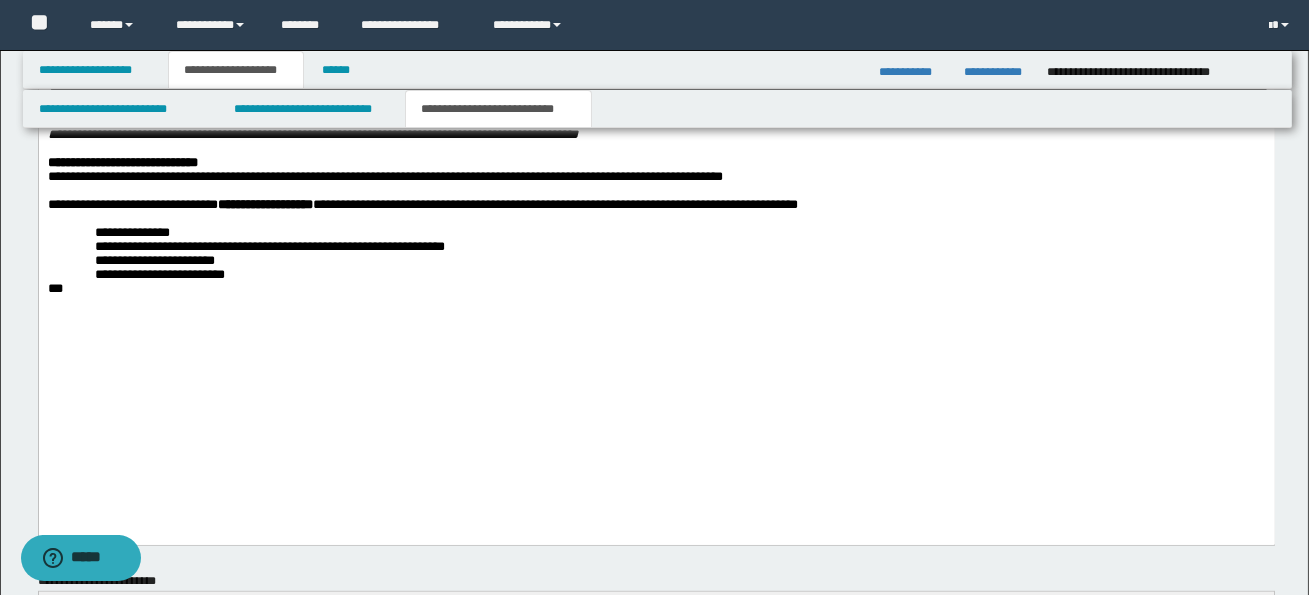 scroll, scrollTop: 2424, scrollLeft: 0, axis: vertical 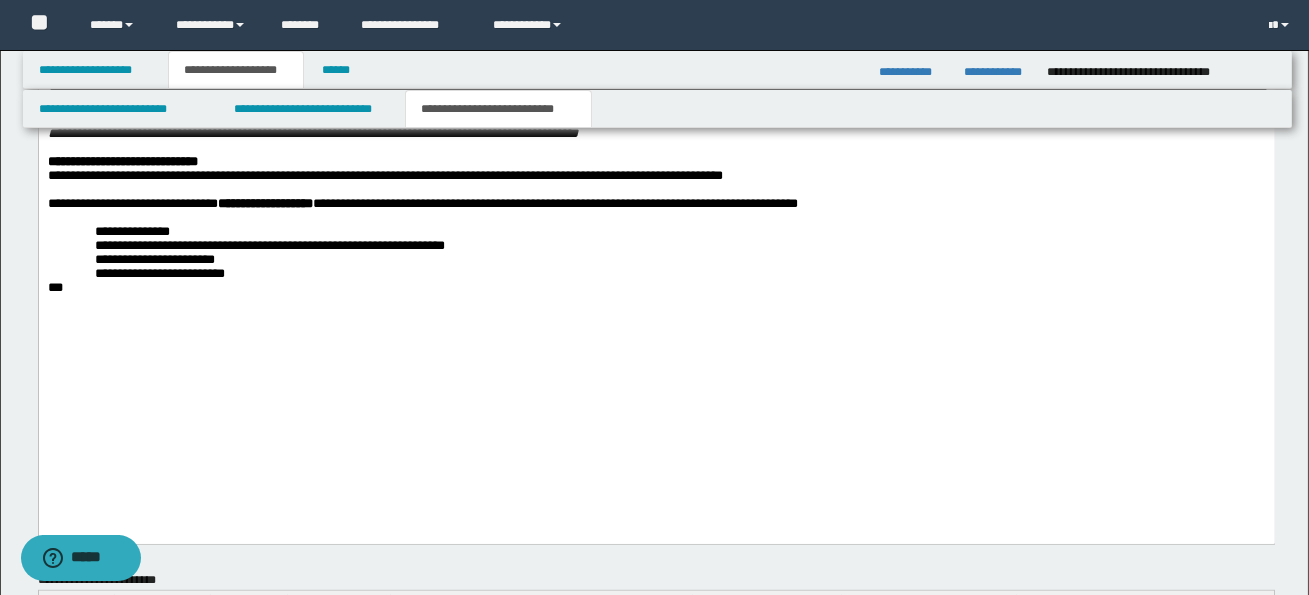 click on "**********" at bounding box center [656, 177] 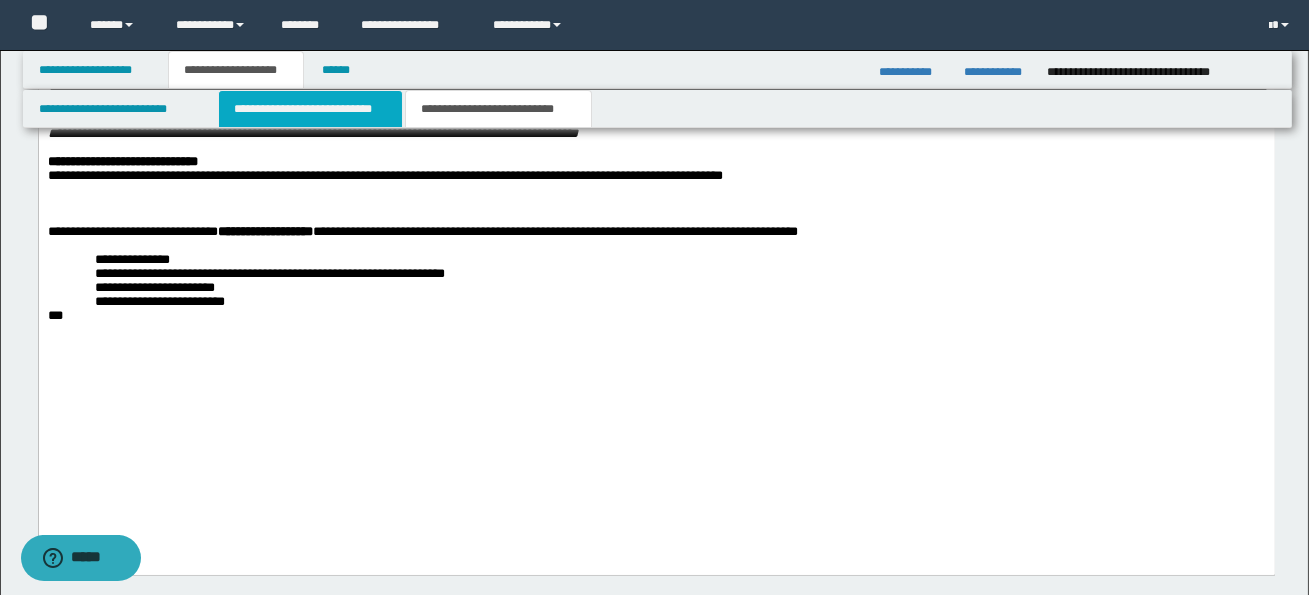 click on "**********" at bounding box center [310, 109] 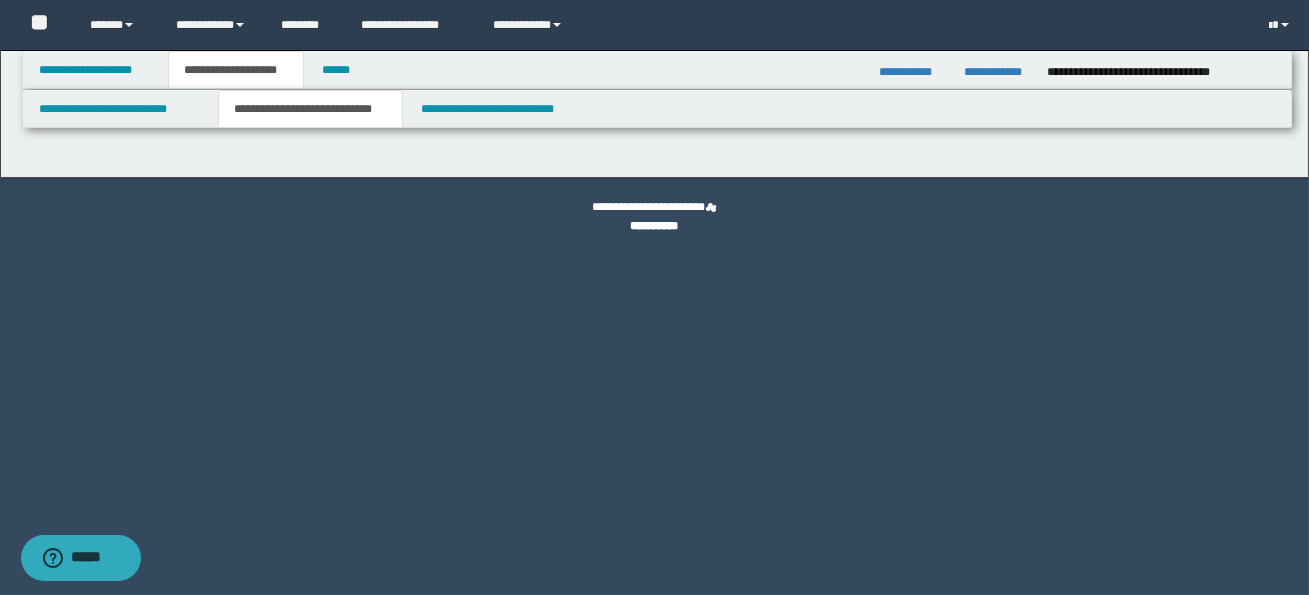 scroll, scrollTop: 0, scrollLeft: 0, axis: both 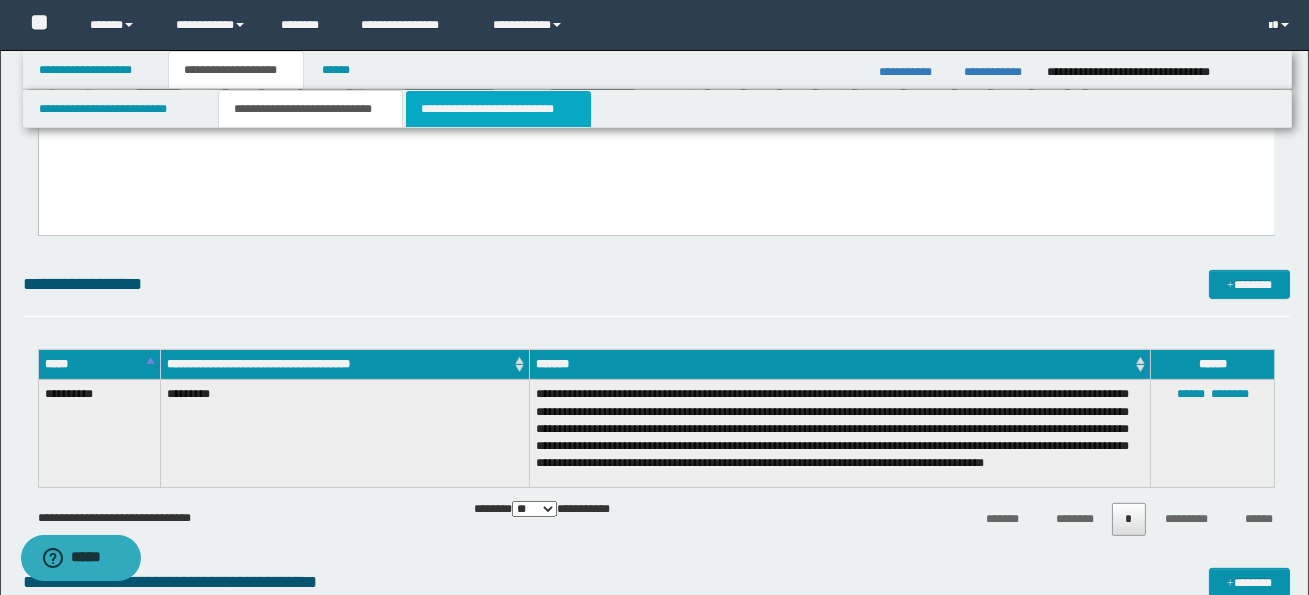 click on "**********" at bounding box center [498, 109] 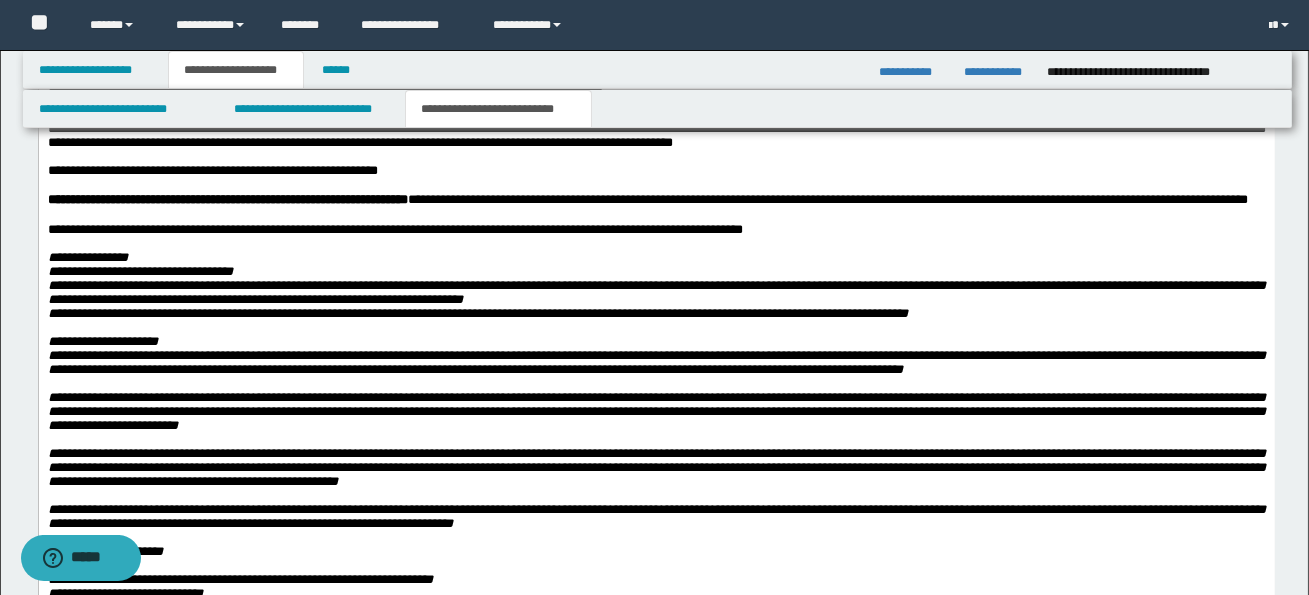 scroll, scrollTop: 0, scrollLeft: 0, axis: both 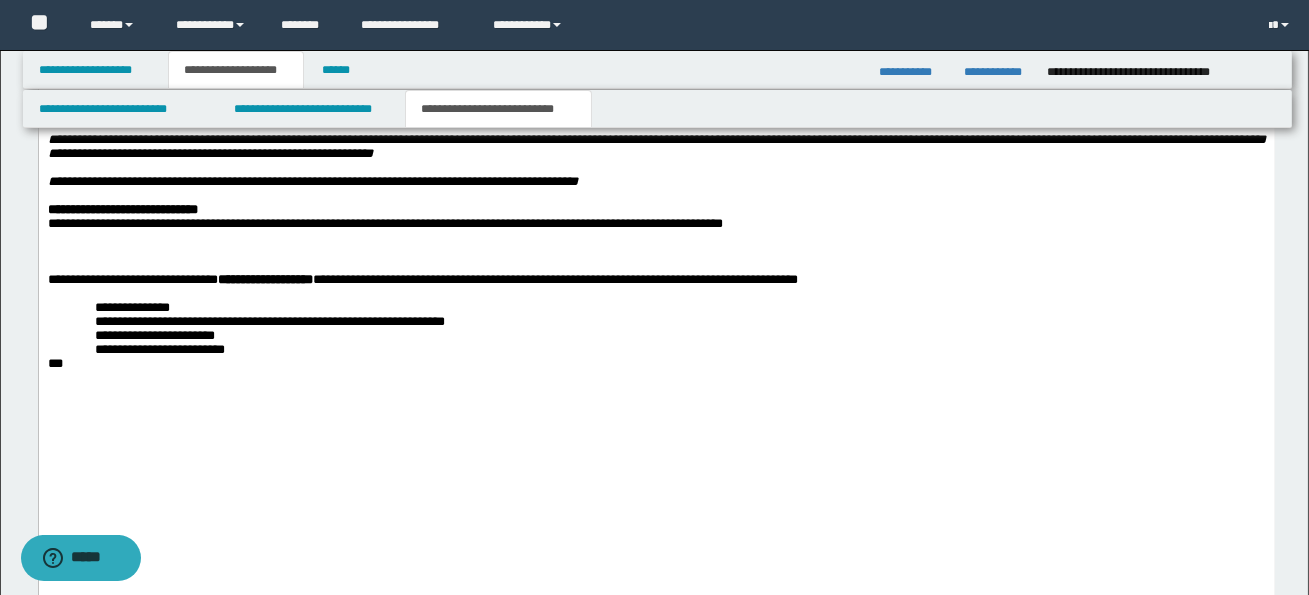 click at bounding box center (656, 267) 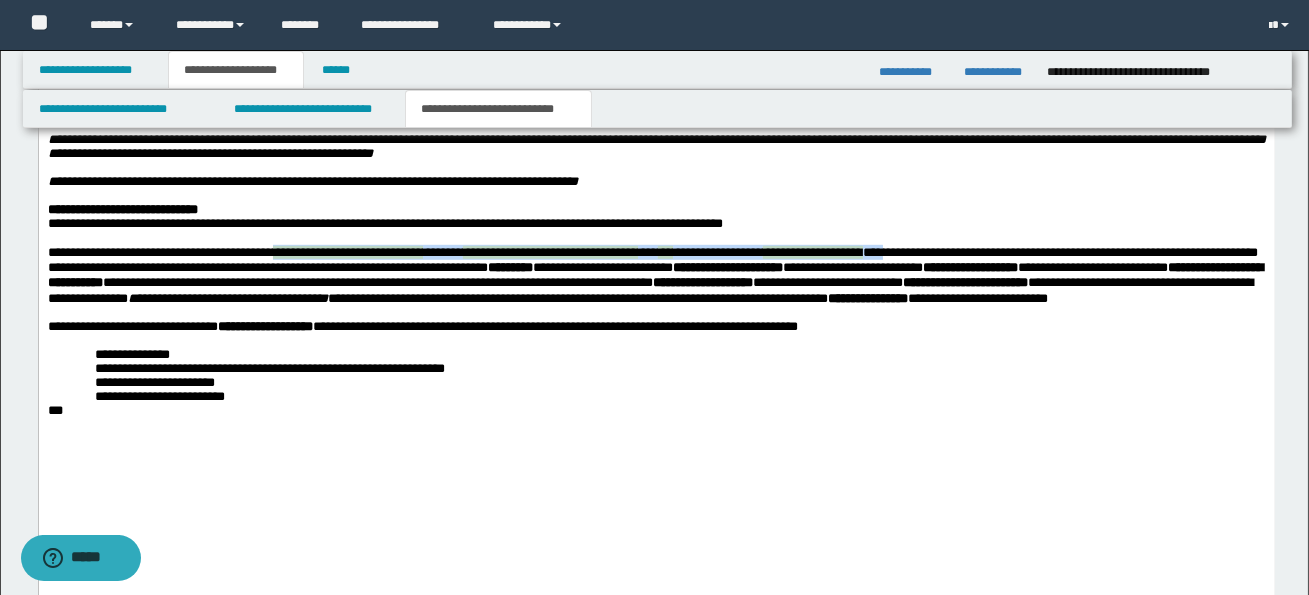 drag, startPoint x: 281, startPoint y: 382, endPoint x: 956, endPoint y: 382, distance: 675 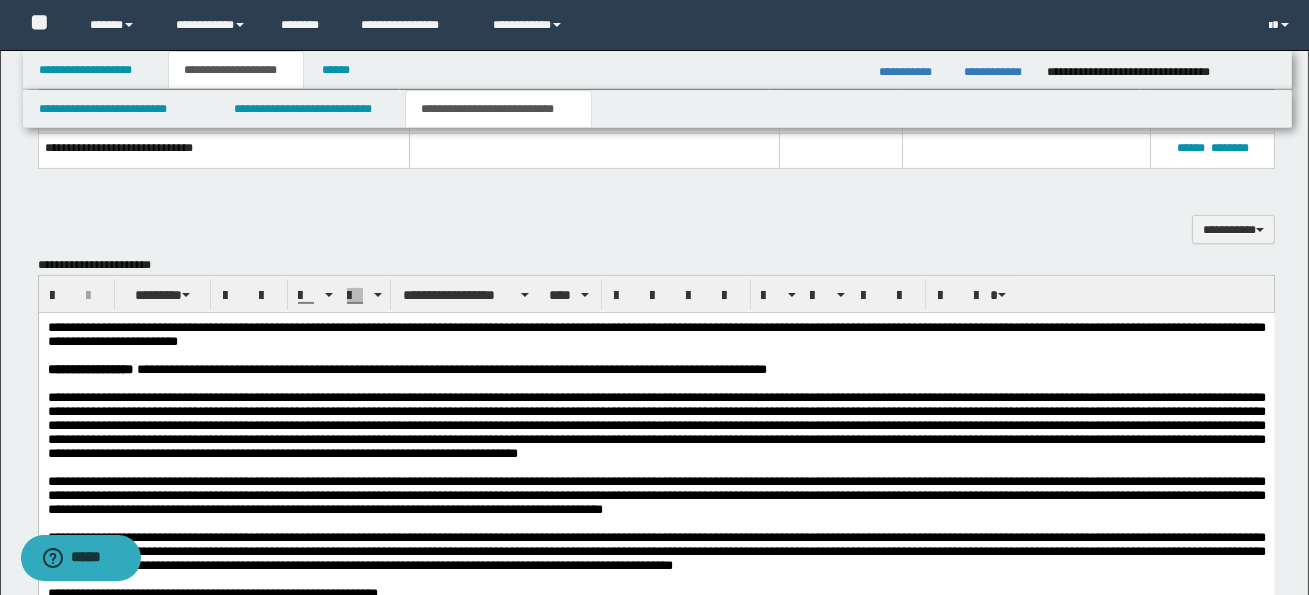 scroll, scrollTop: 1272, scrollLeft: 0, axis: vertical 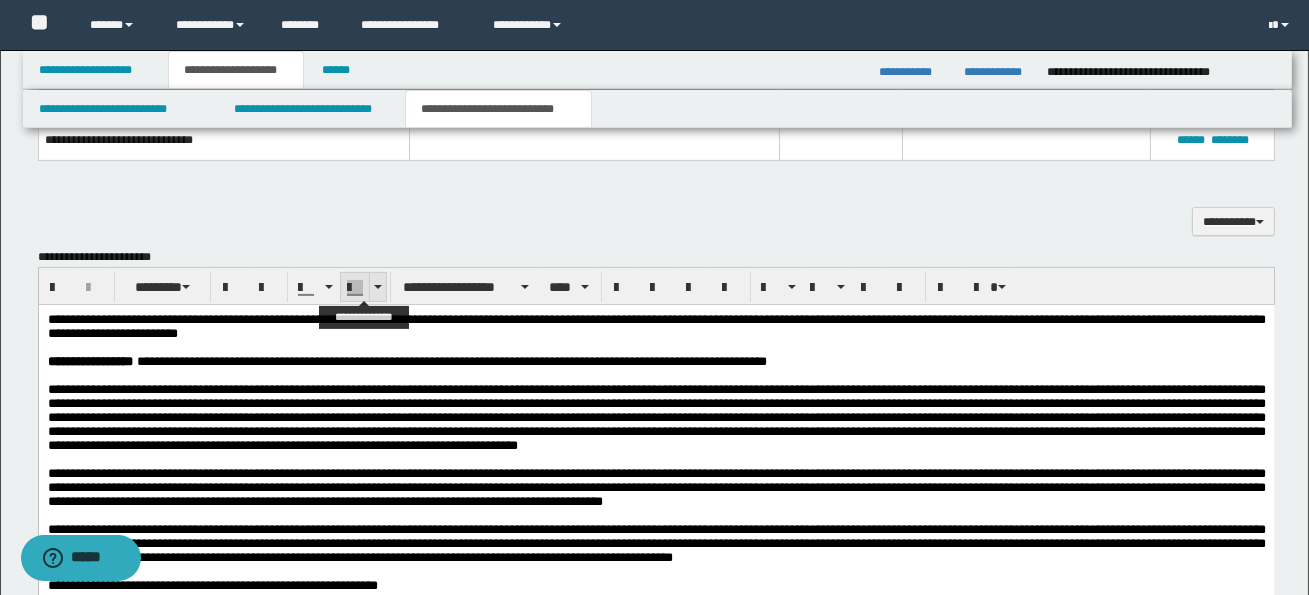 click at bounding box center (378, 287) 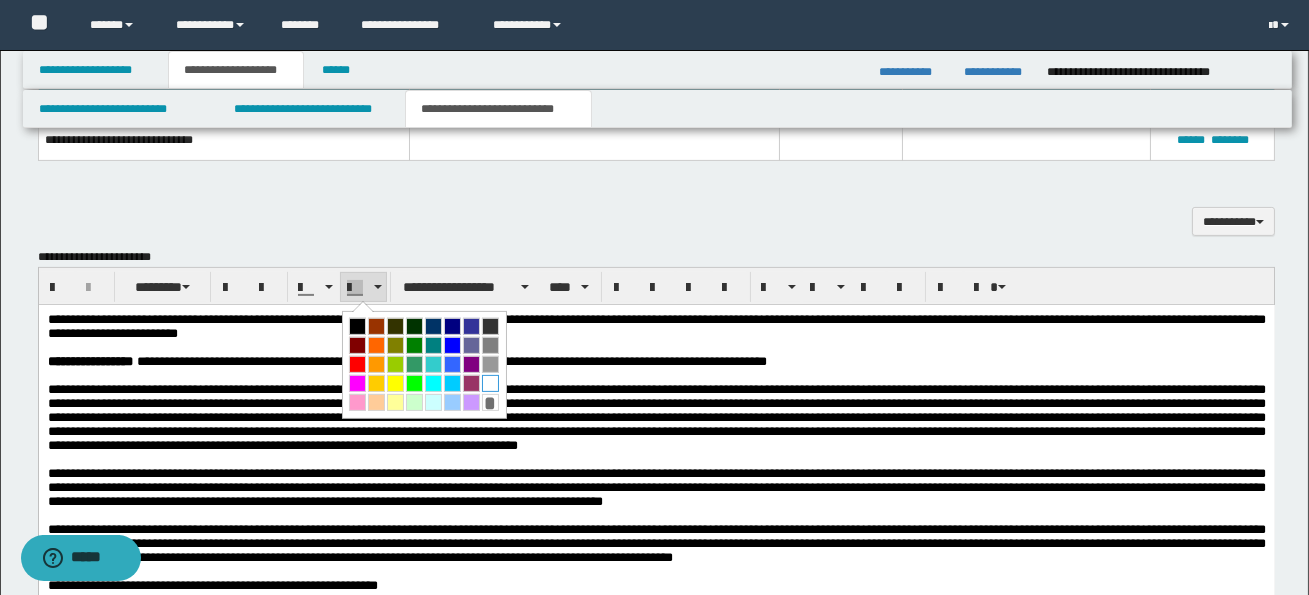 click at bounding box center [490, 383] 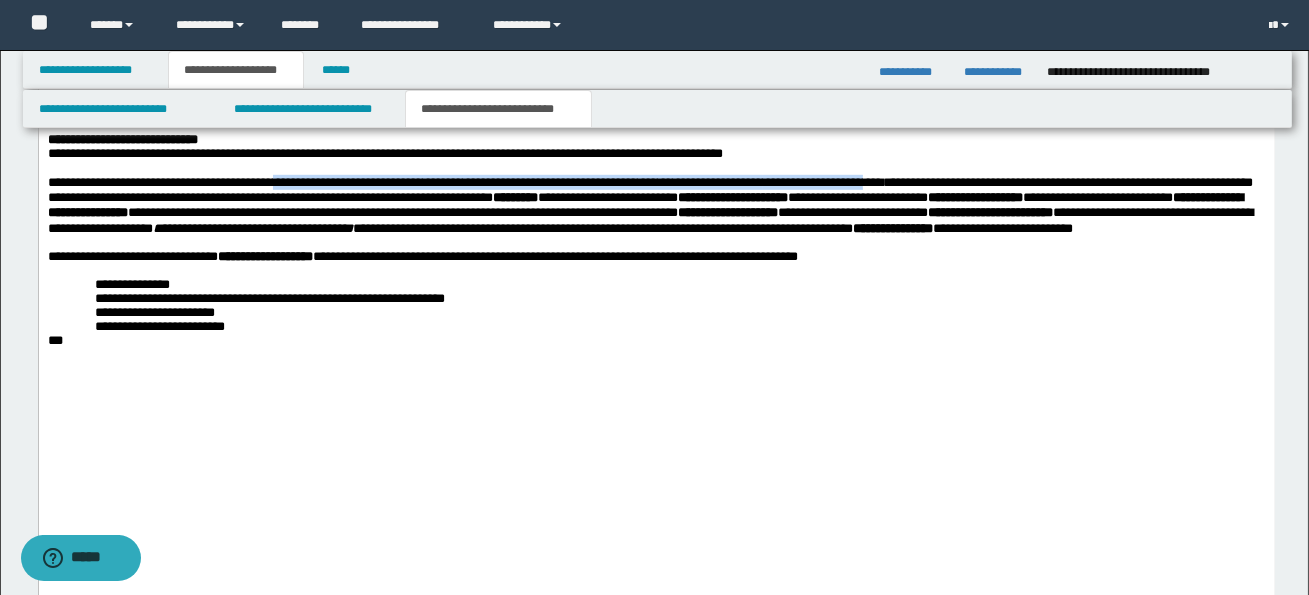 scroll, scrollTop: 2460, scrollLeft: 0, axis: vertical 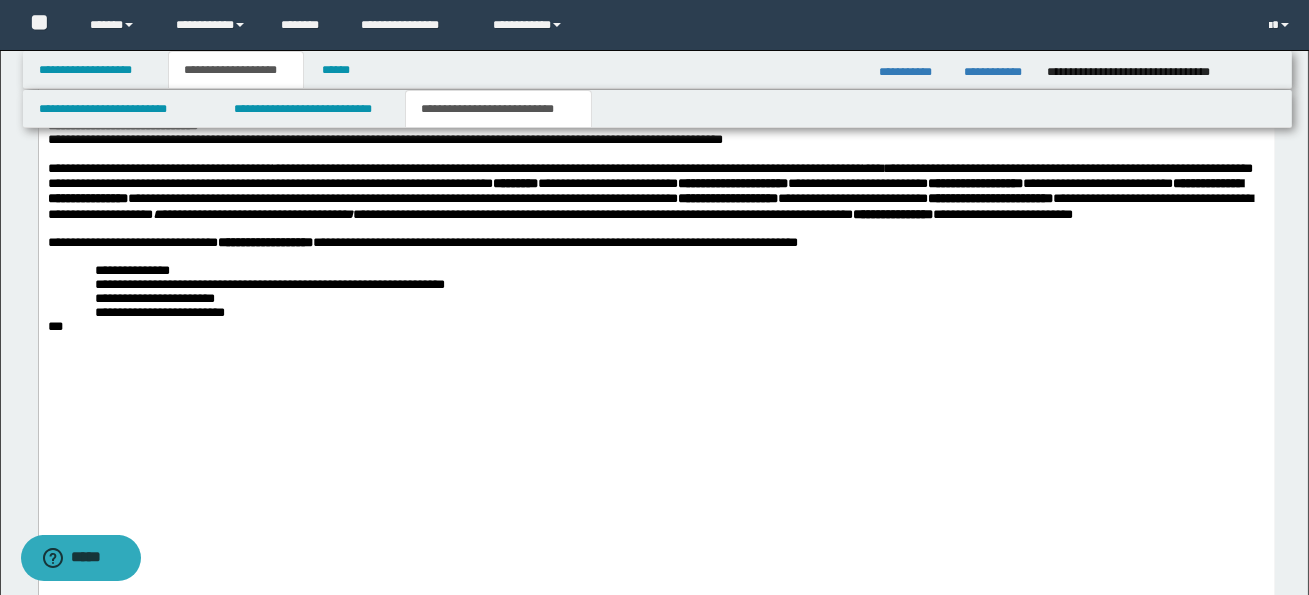 click on "[FIRST] [LAST] [STREET] [NUMBER] [CITY], [STATE] [PHONE]" at bounding box center (656, 192) 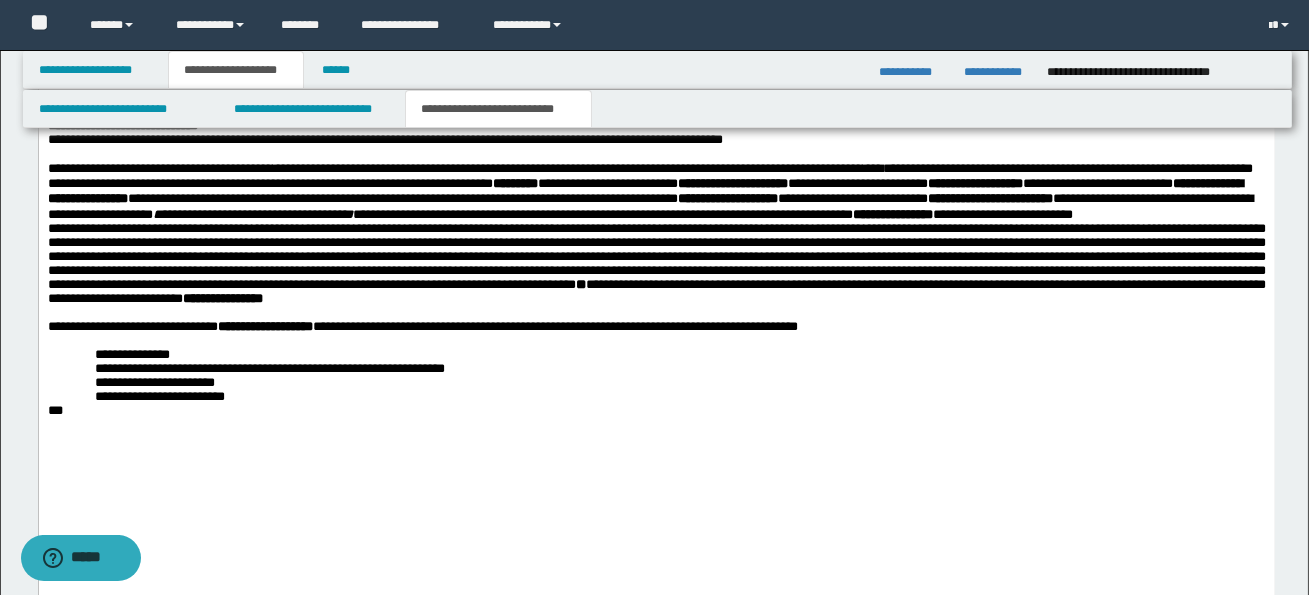 click on "[FIRST] [LAST] [STREET] [NUMBER] [CITY], [STATE]" at bounding box center [656, -203] 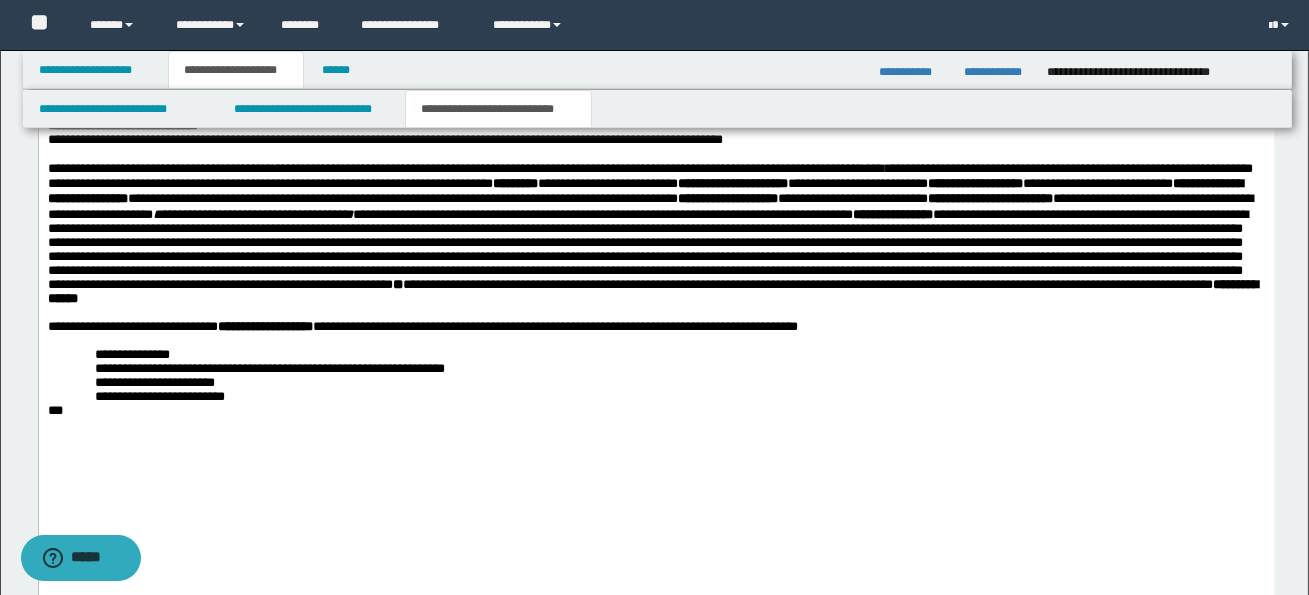 click on "**********" at bounding box center [652, 257] 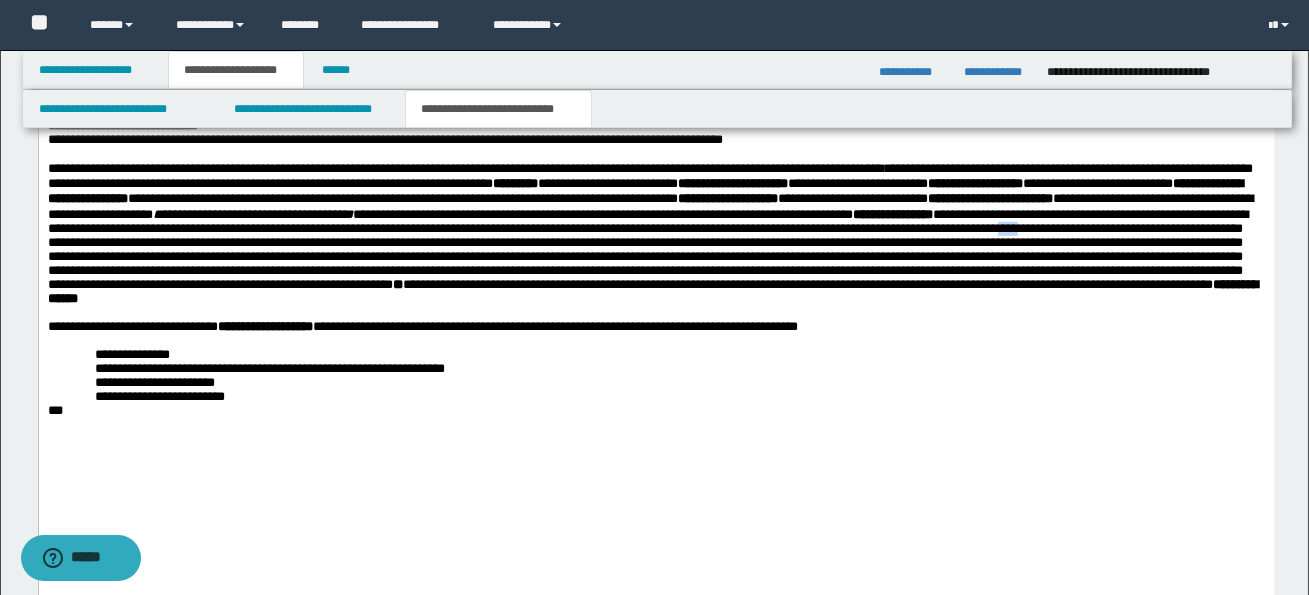 drag, startPoint x: 501, startPoint y: 379, endPoint x: 531, endPoint y: 380, distance: 30.016663 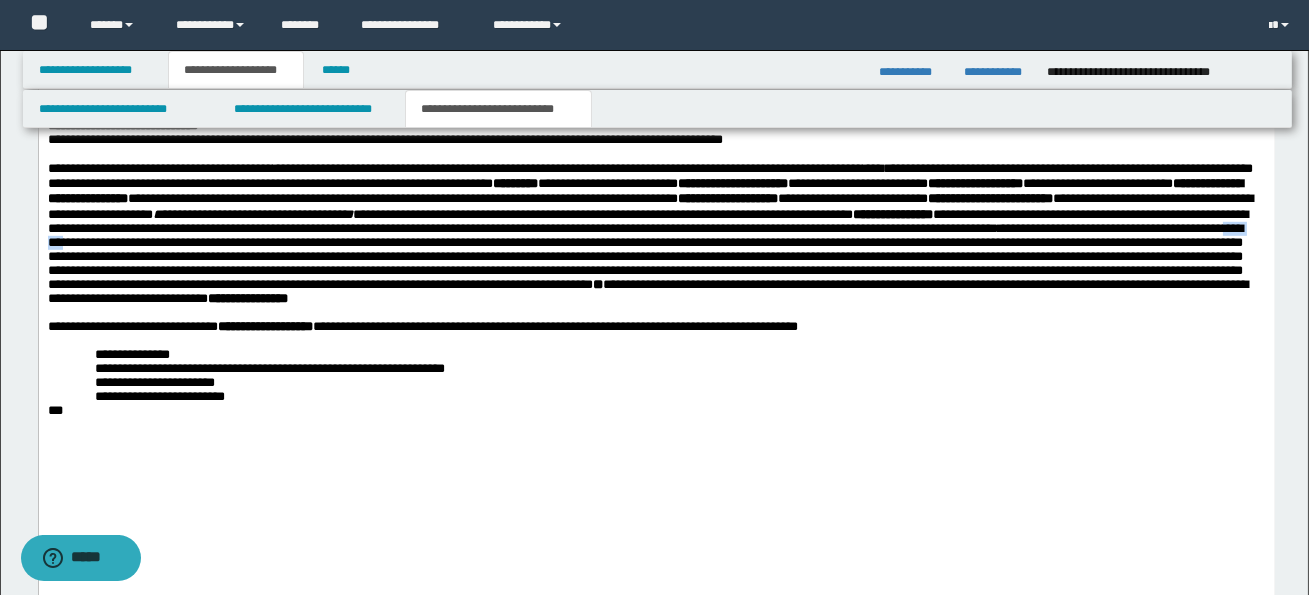 drag, startPoint x: 749, startPoint y: 377, endPoint x: 794, endPoint y: 380, distance: 45.099888 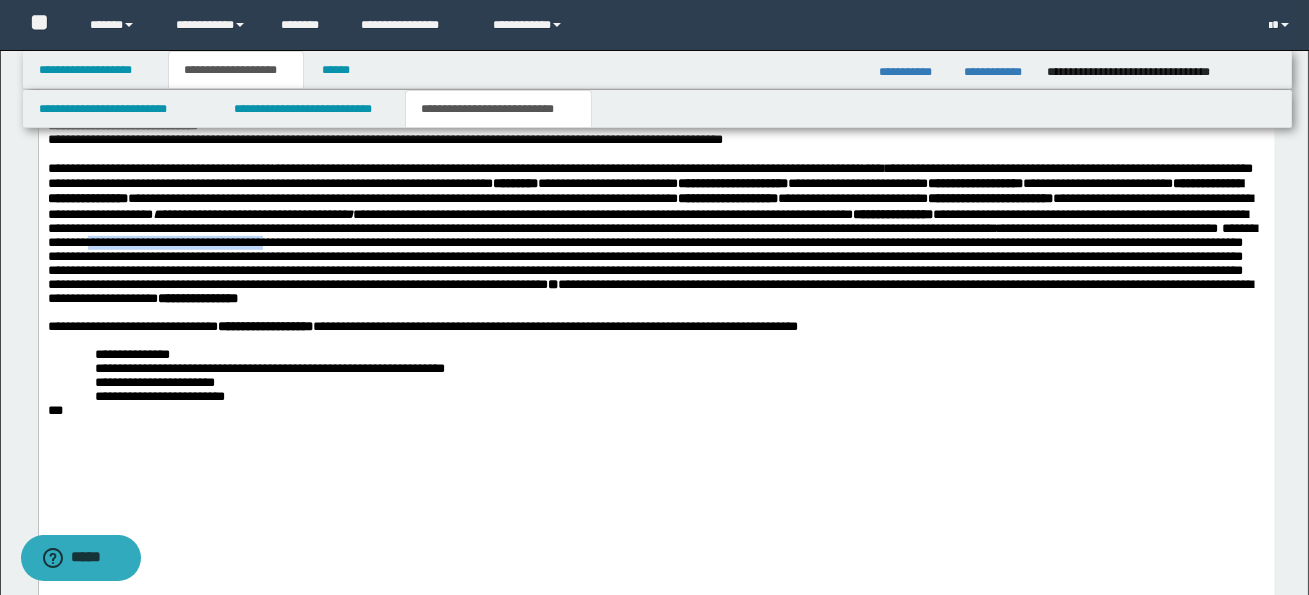 drag, startPoint x: 842, startPoint y: 379, endPoint x: 1036, endPoint y: 380, distance: 194.00258 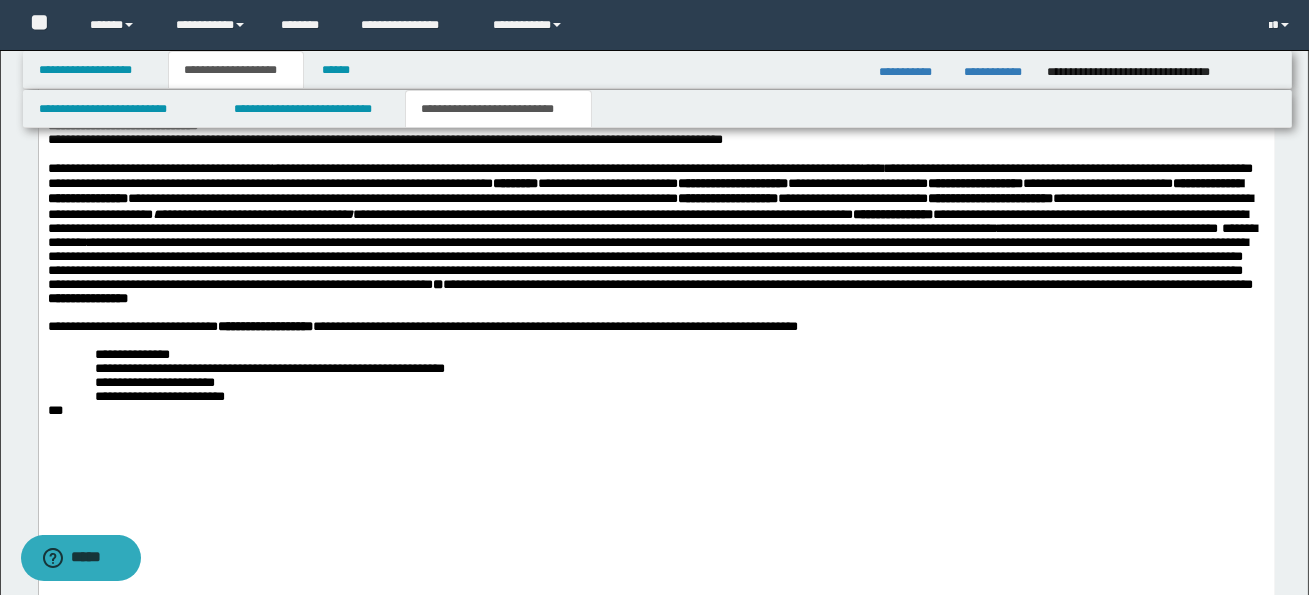 click on "[FIRST] [LAST] [STREET] [NUMBER] [CITY], [STATE]" at bounding box center [651, 257] 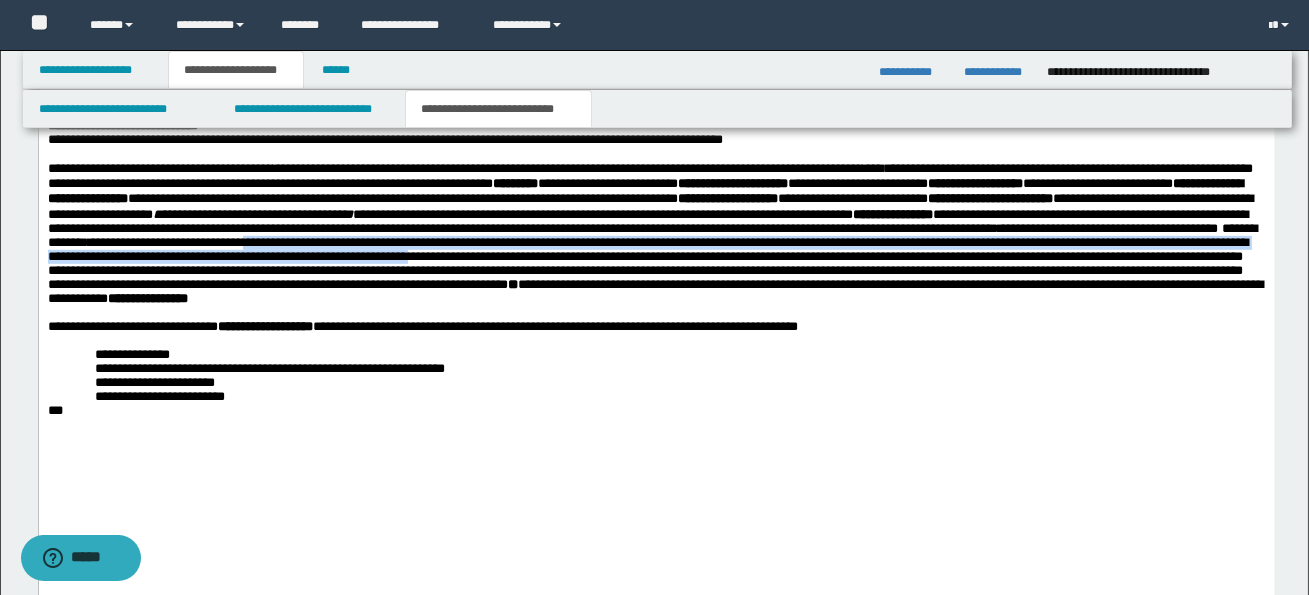 drag, startPoint x: 1003, startPoint y: 378, endPoint x: 113, endPoint y: 413, distance: 890.6879 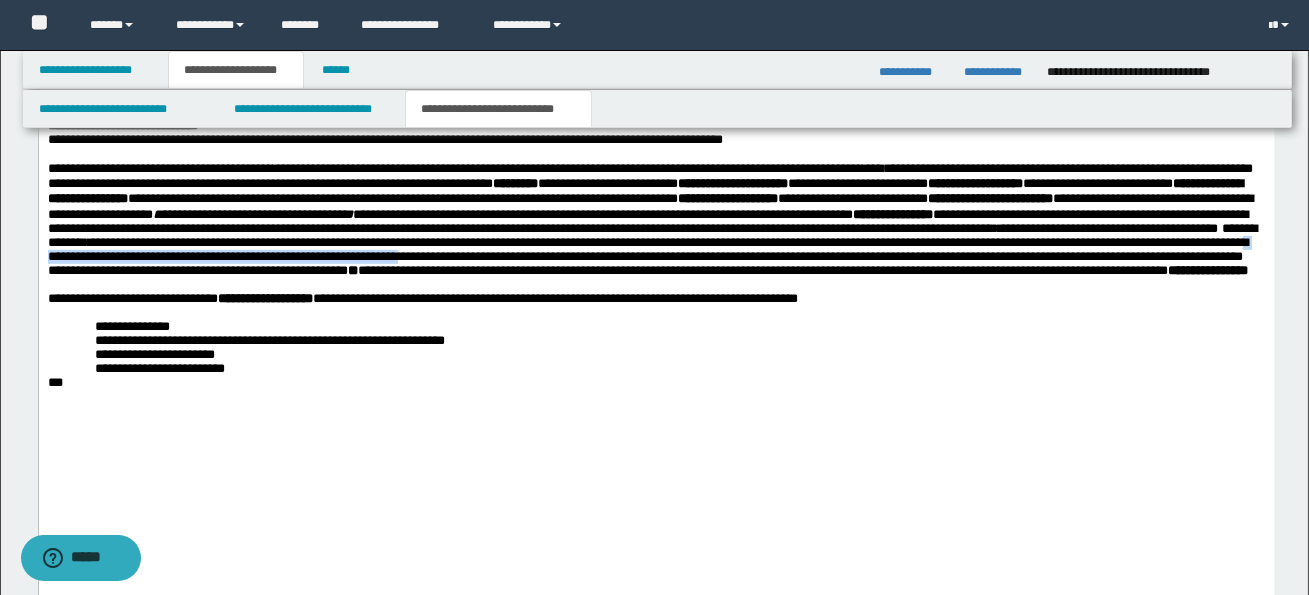 drag, startPoint x: 865, startPoint y: 392, endPoint x: 117, endPoint y: 411, distance: 748.2413 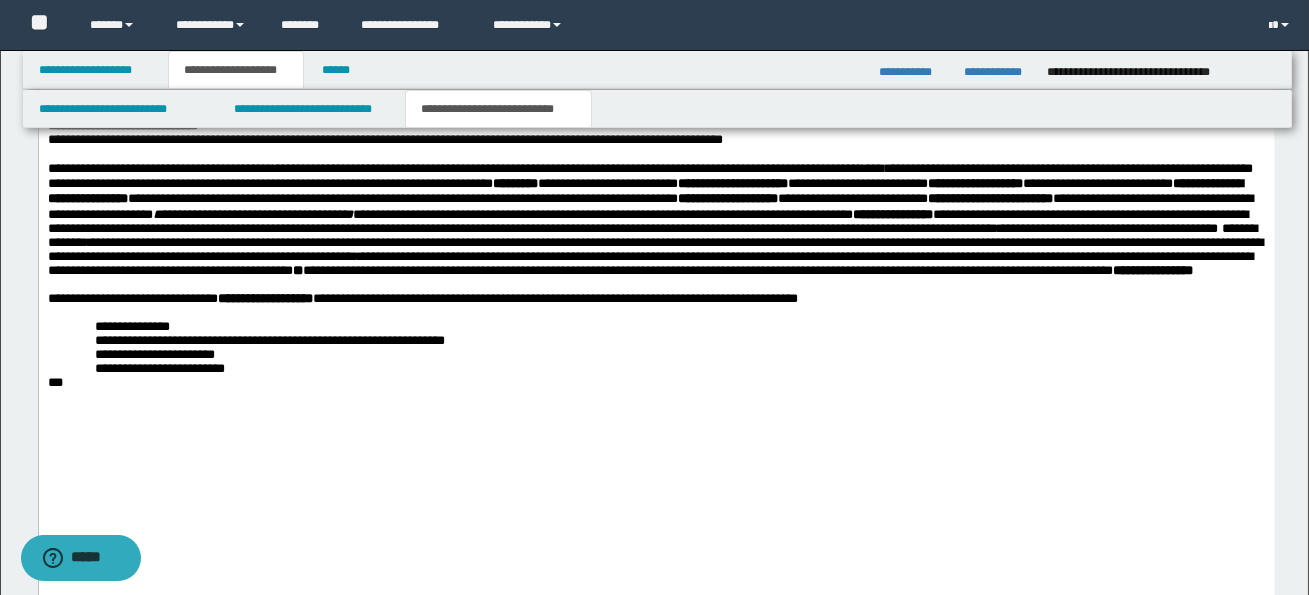 click on "[FIRST] [LAST] [STREET] [NUMBER] [CITY], [STATE]" at bounding box center [654, 243] 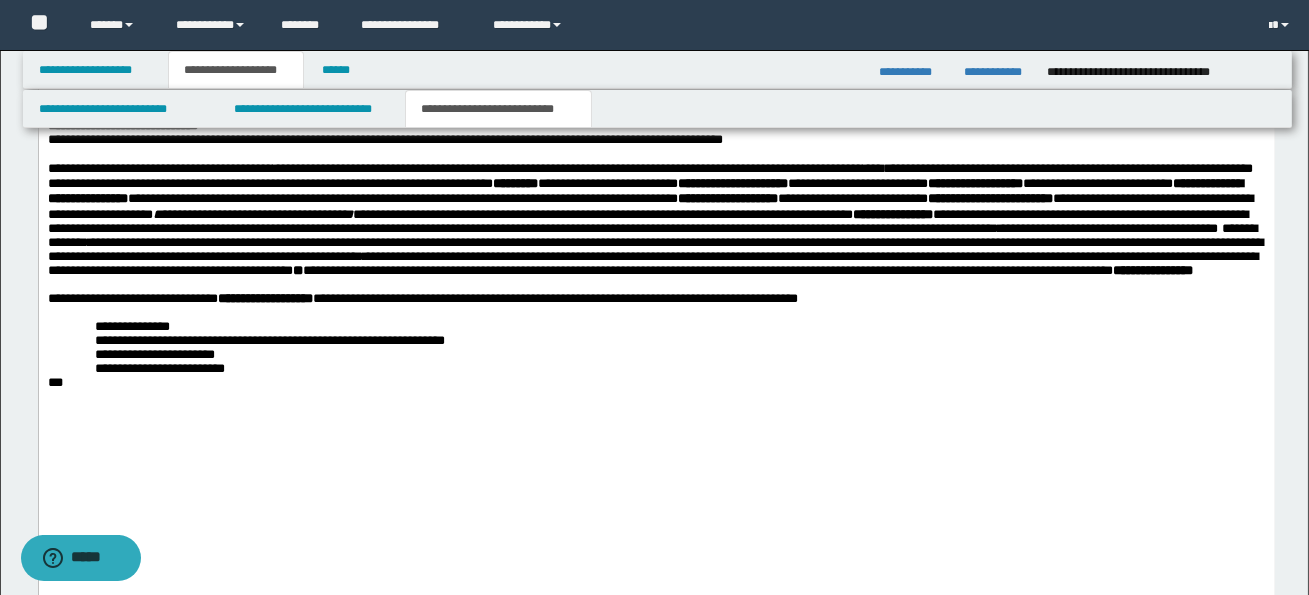 click on "[FIRST] [LAST] [STREET] [NUMBER] [CITY], [STATE]" at bounding box center (654, 243) 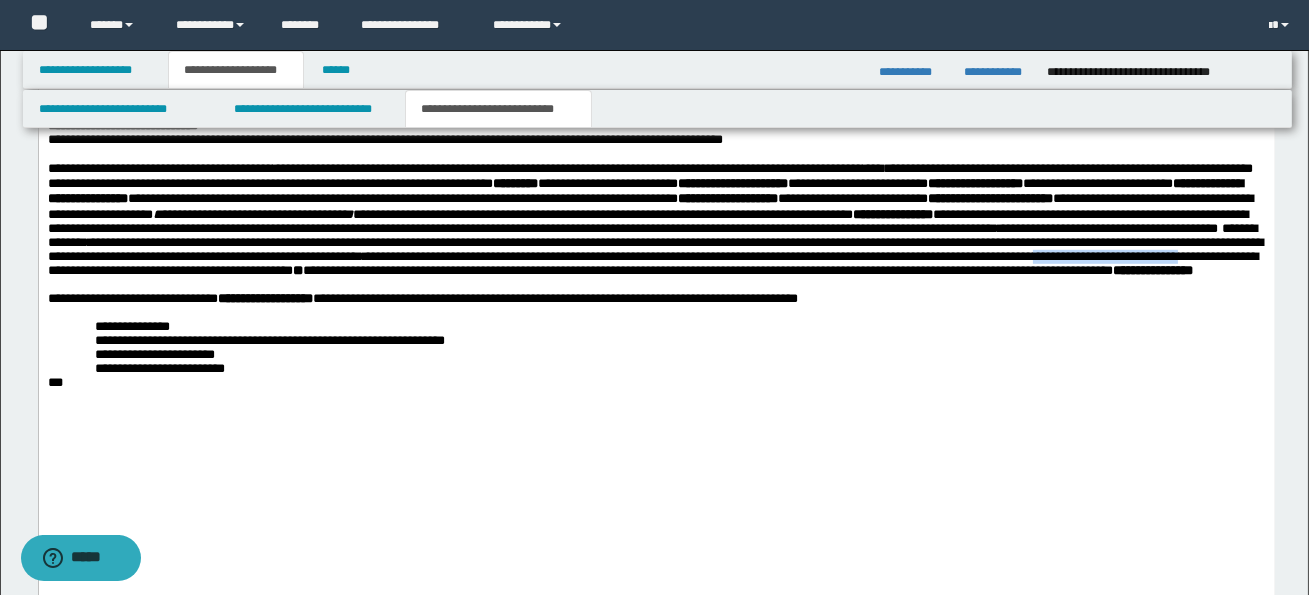 drag, startPoint x: 762, startPoint y: 409, endPoint x: 925, endPoint y: 407, distance: 163.01227 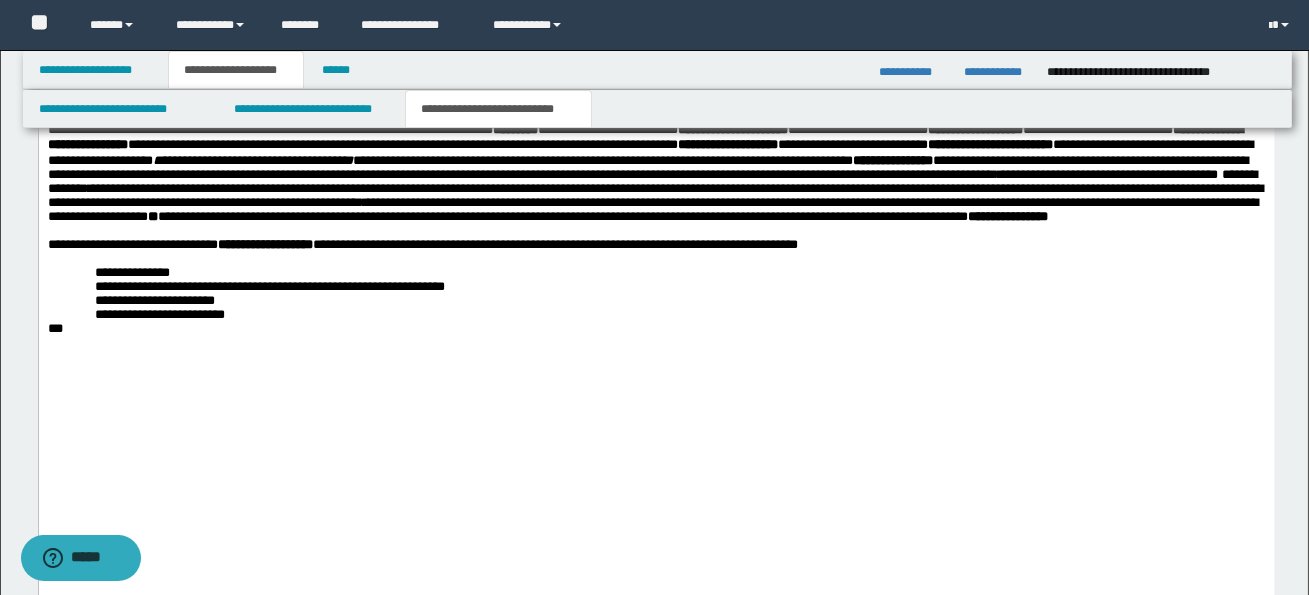 scroll, scrollTop: 2528, scrollLeft: 0, axis: vertical 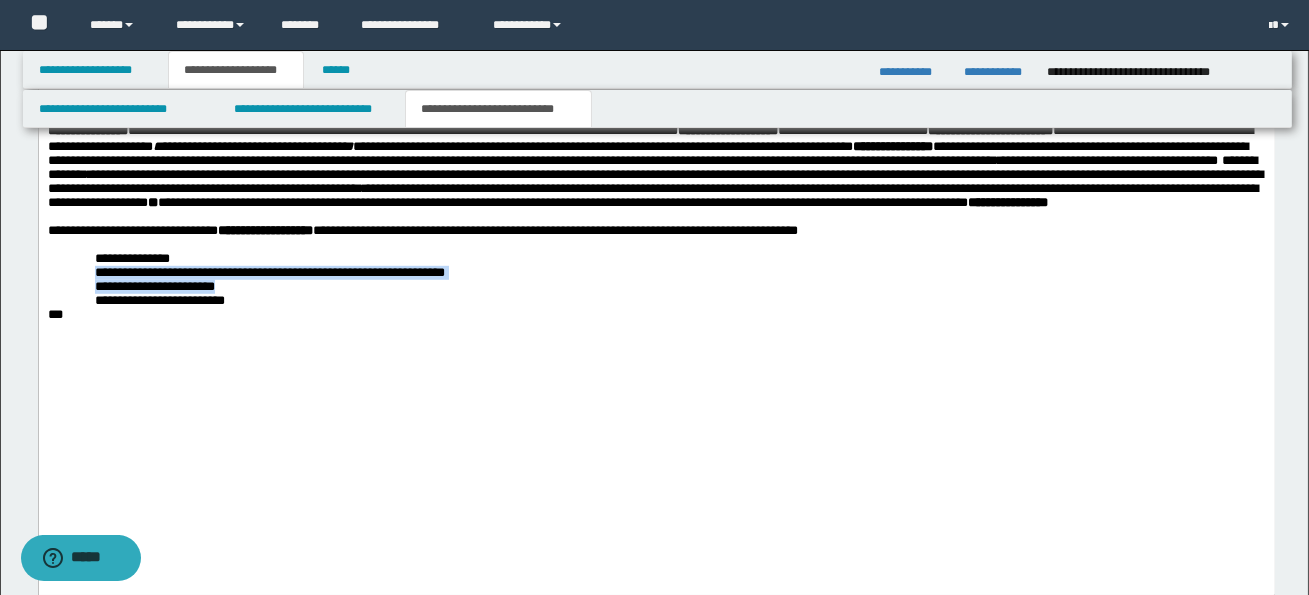 drag, startPoint x: 101, startPoint y: 432, endPoint x: 254, endPoint y: 449, distance: 153.94154 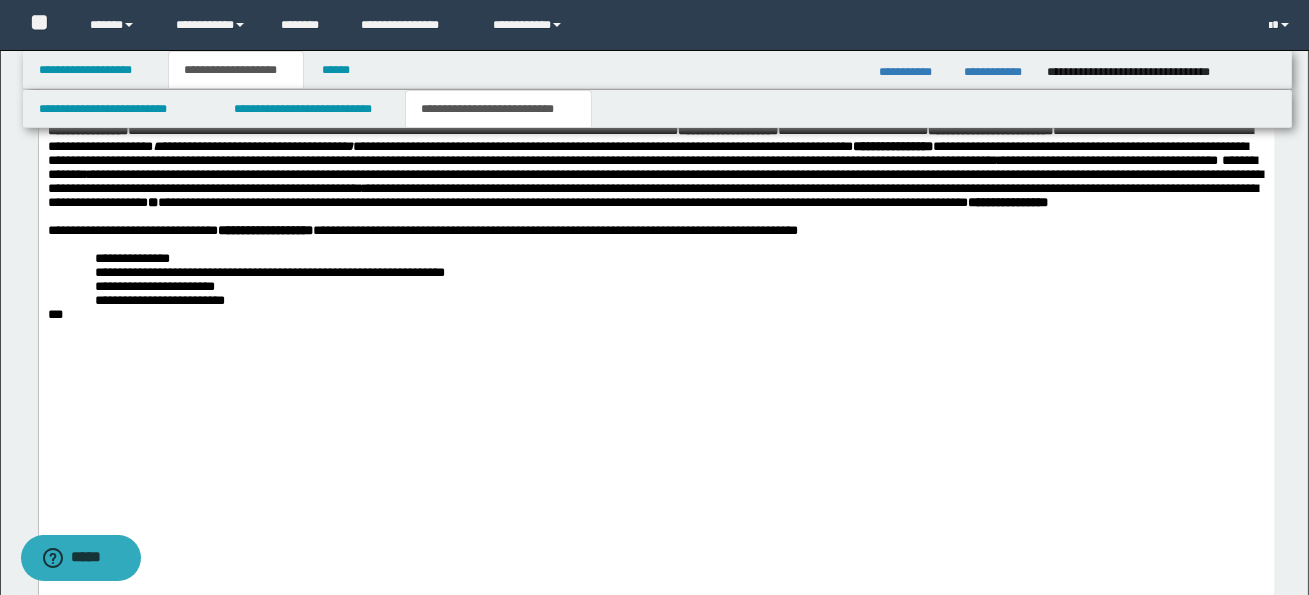 click on "[FIRST] [LAST] [STREET] [NUMBER] [CITY], [STATE]" at bounding box center (656, -285) 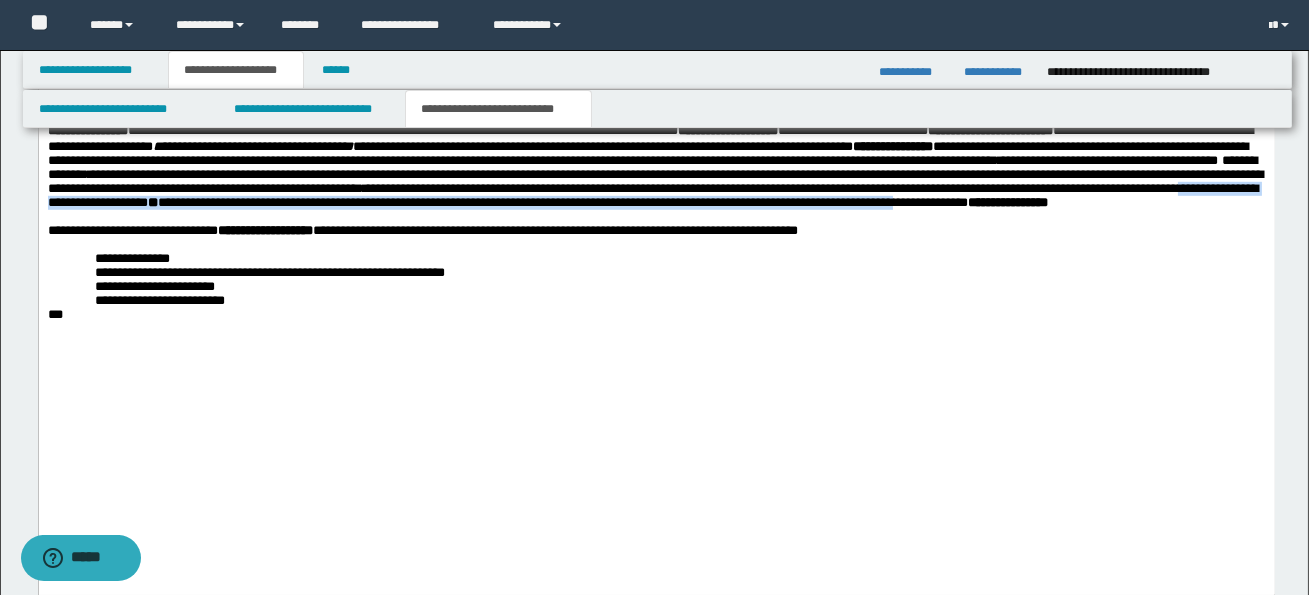 drag, startPoint x: 911, startPoint y: 341, endPoint x: 688, endPoint y: 358, distance: 223.64705 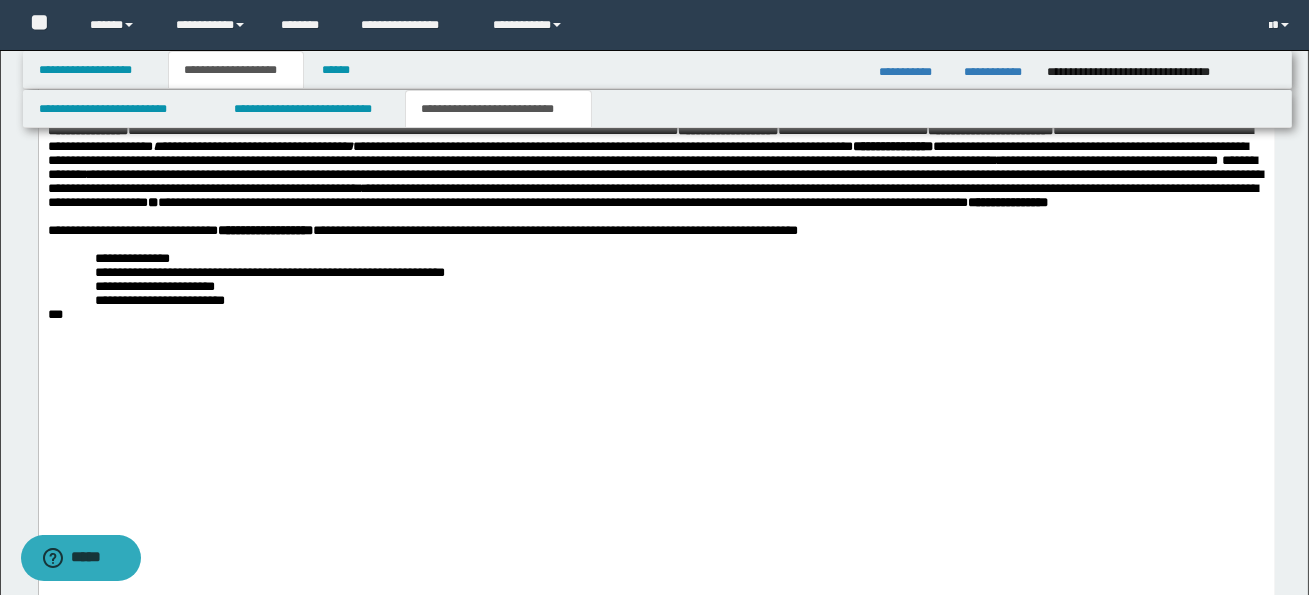 scroll, scrollTop: 0, scrollLeft: 0, axis: both 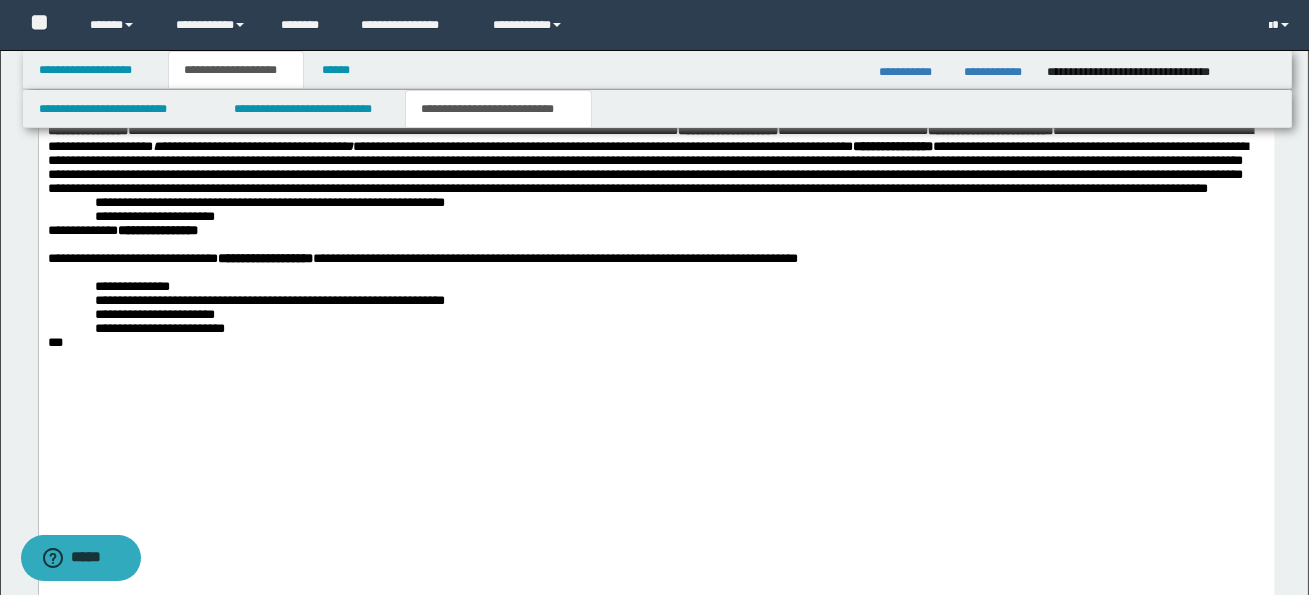 click on "[FIRST] [LAST] [STREET] [NUMBER] [CITY], [STATE]" at bounding box center (656, -271) 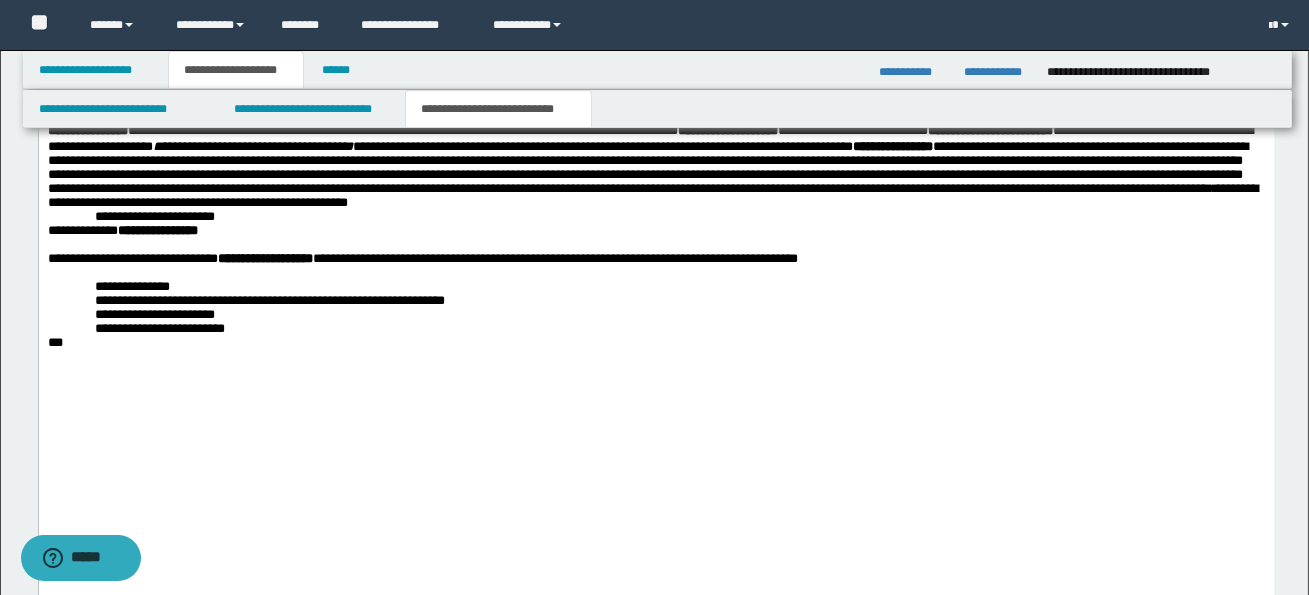 click on "**********" at bounding box center (154, 217) 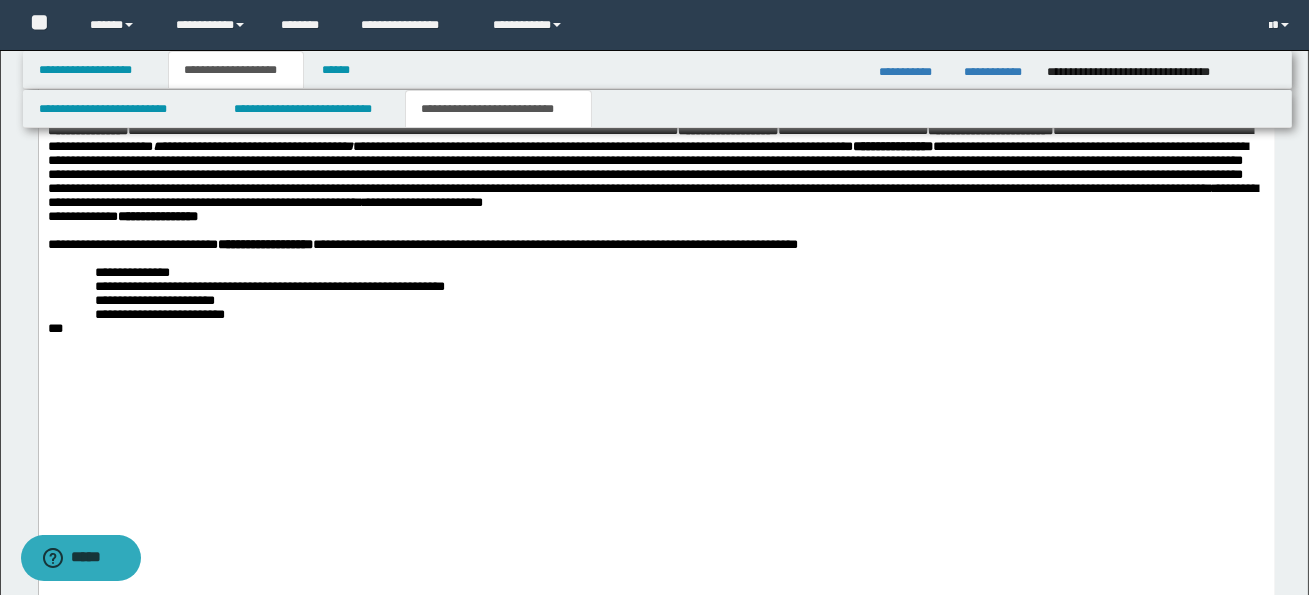 click on "**********" at bounding box center [122, 217] 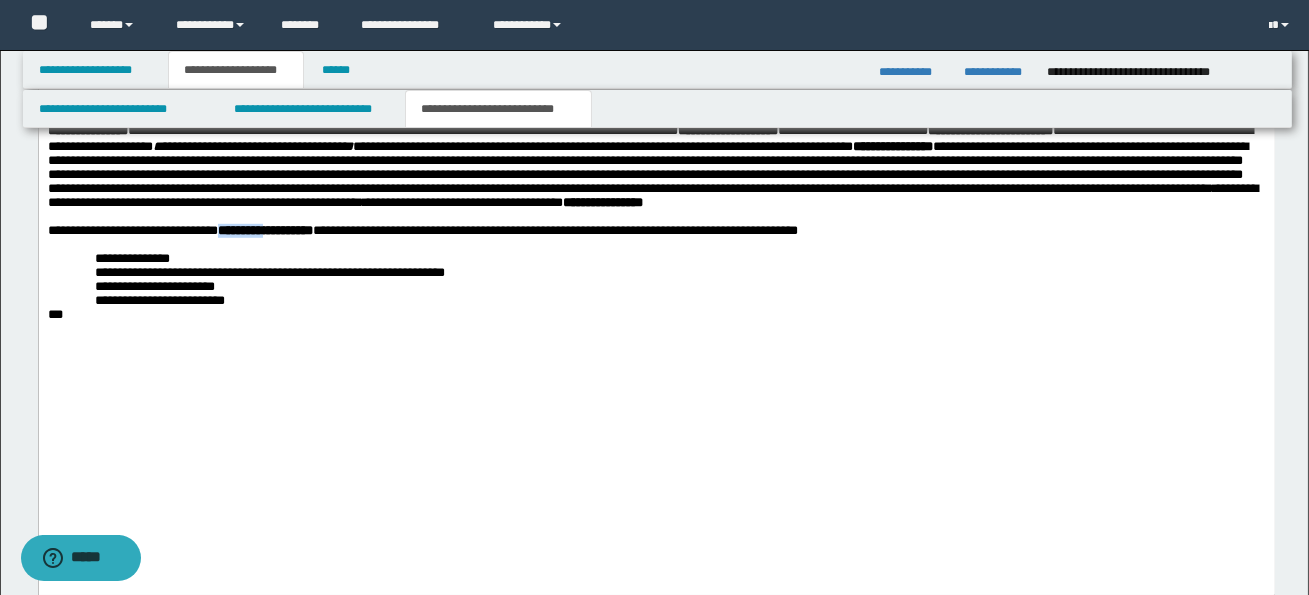 drag, startPoint x: 304, startPoint y: 387, endPoint x: 220, endPoint y: 384, distance: 84.05355 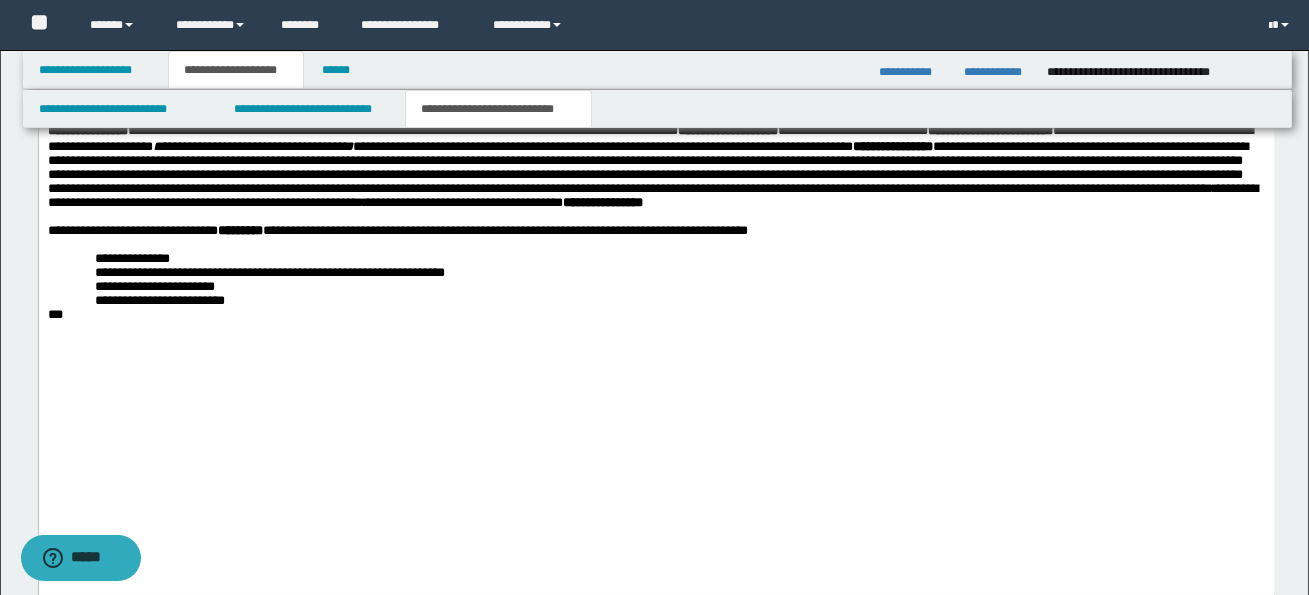 click on "**********" at bounding box center (159, 301) 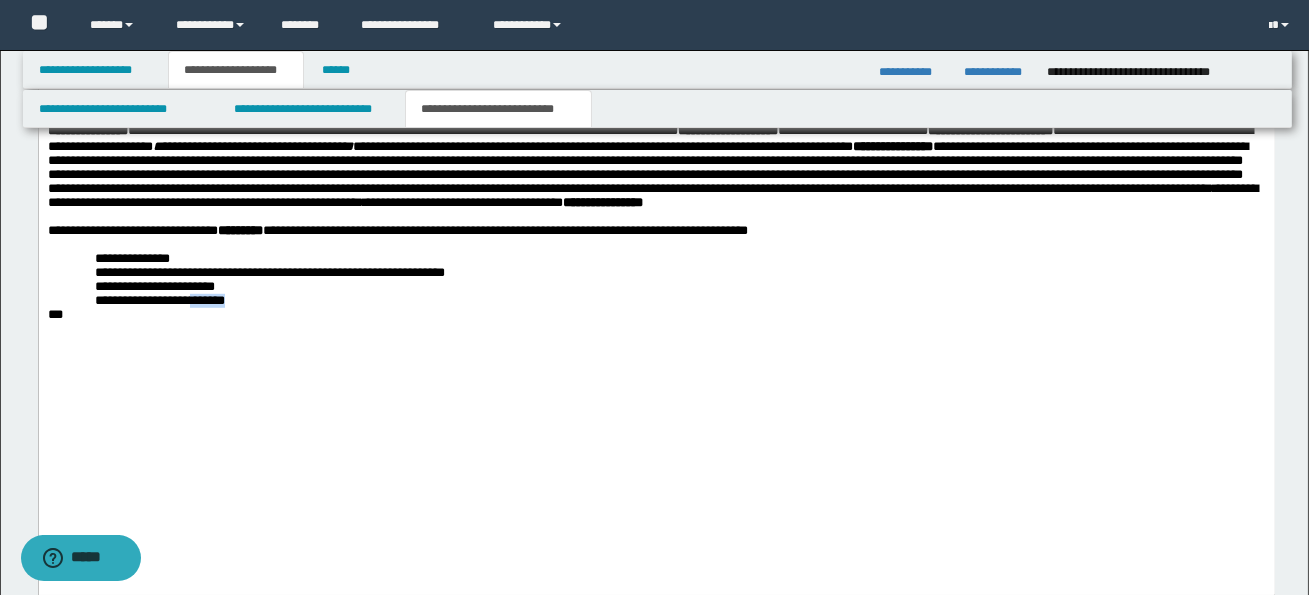 drag, startPoint x: 207, startPoint y: 464, endPoint x: 268, endPoint y: 462, distance: 61.03278 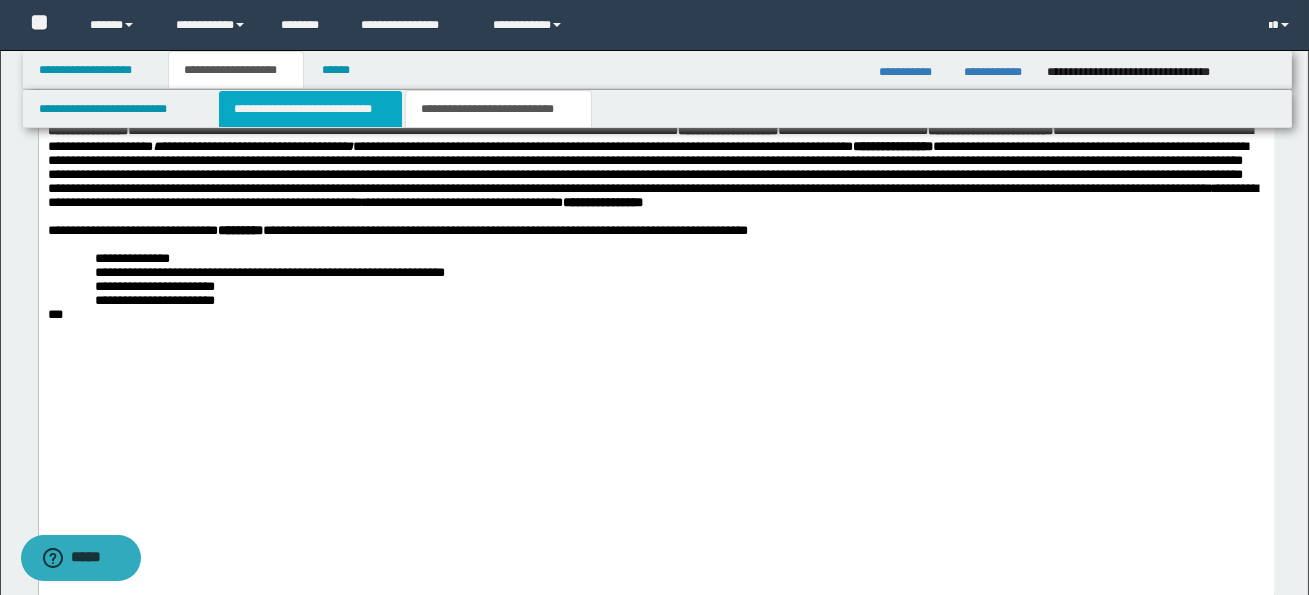click on "**********" at bounding box center (310, 109) 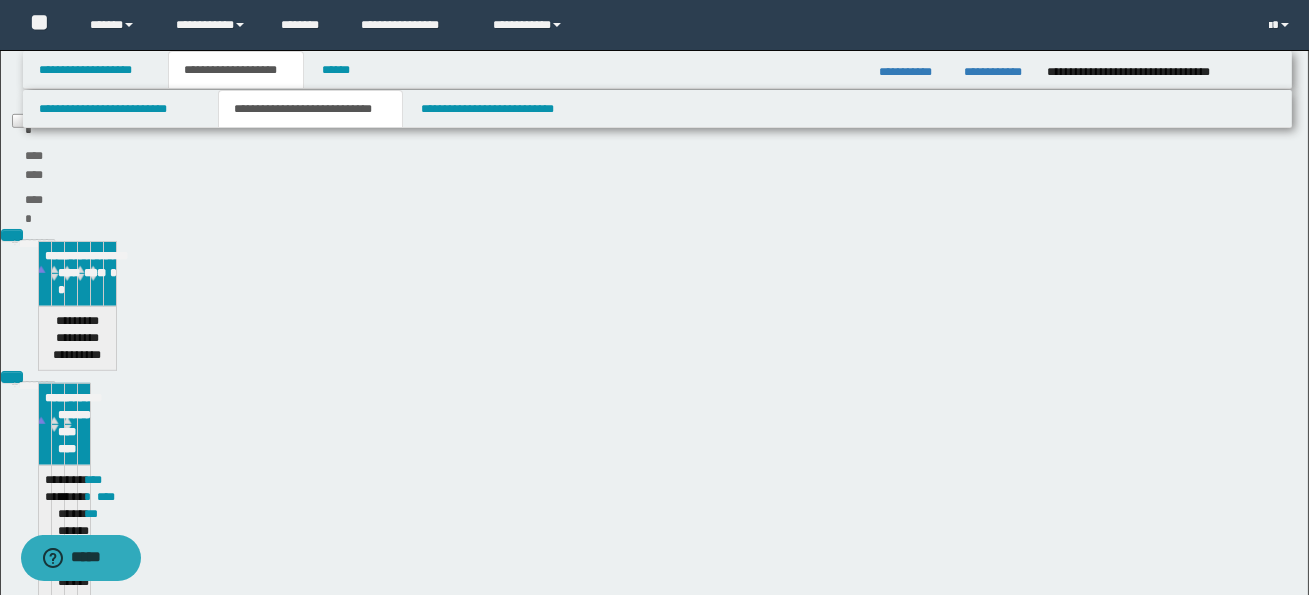 scroll, scrollTop: 1291, scrollLeft: 0, axis: vertical 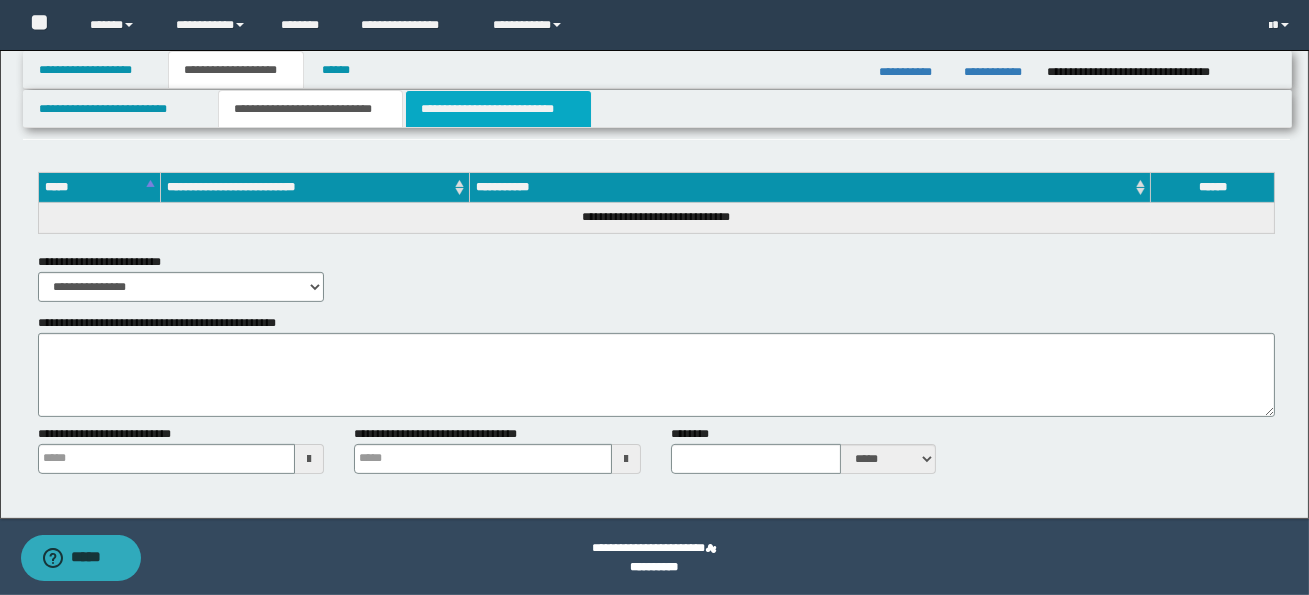 click on "**********" at bounding box center (498, 109) 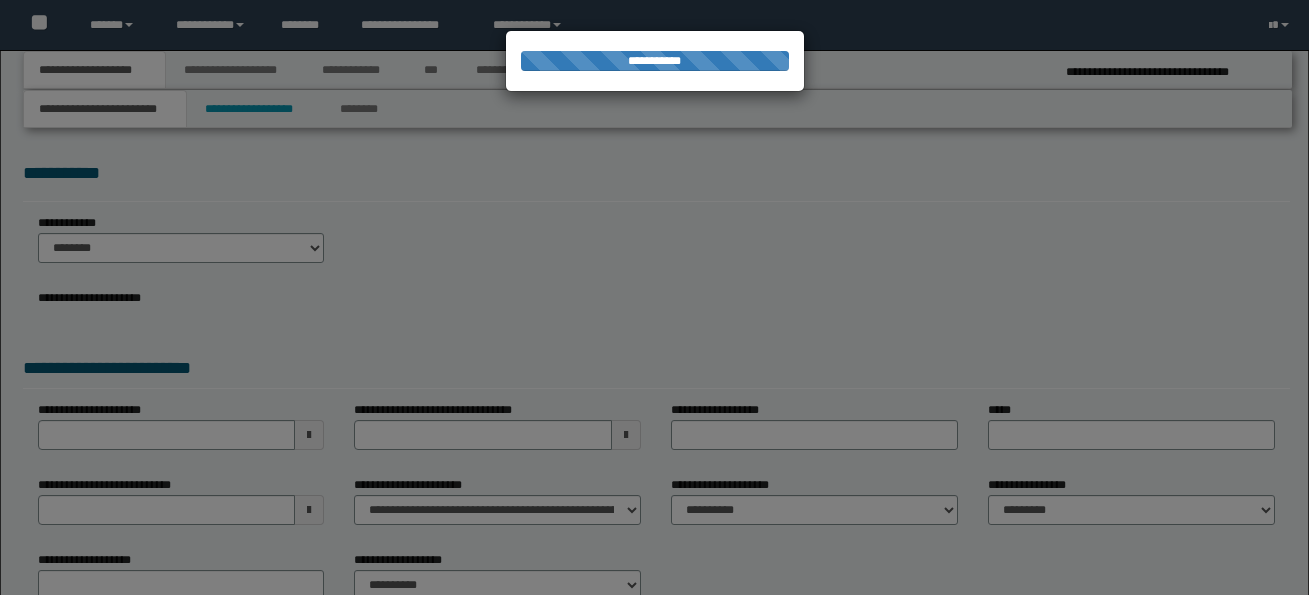 scroll, scrollTop: 0, scrollLeft: 0, axis: both 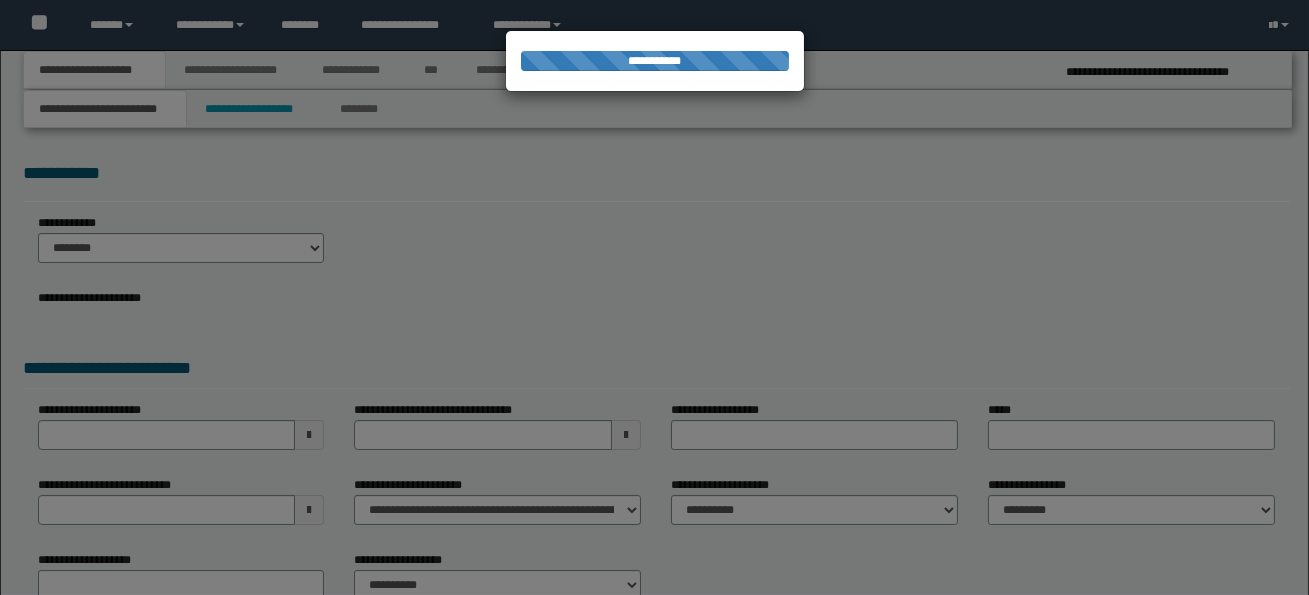 select on "*" 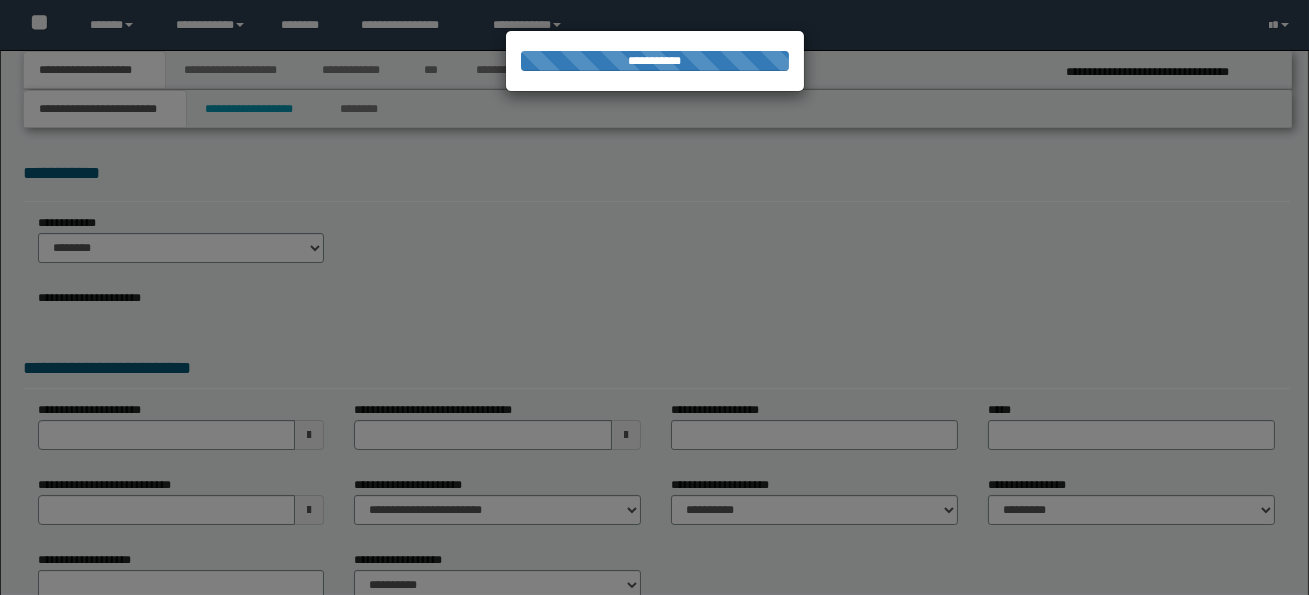 select on "*" 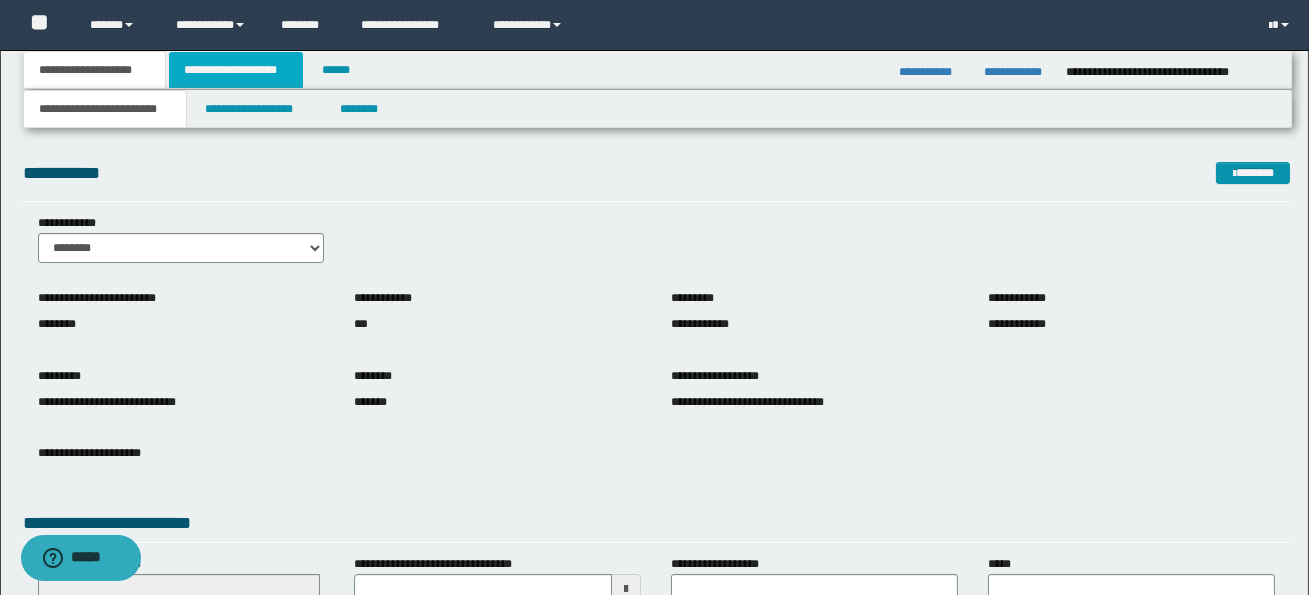 click on "**********" at bounding box center [236, 70] 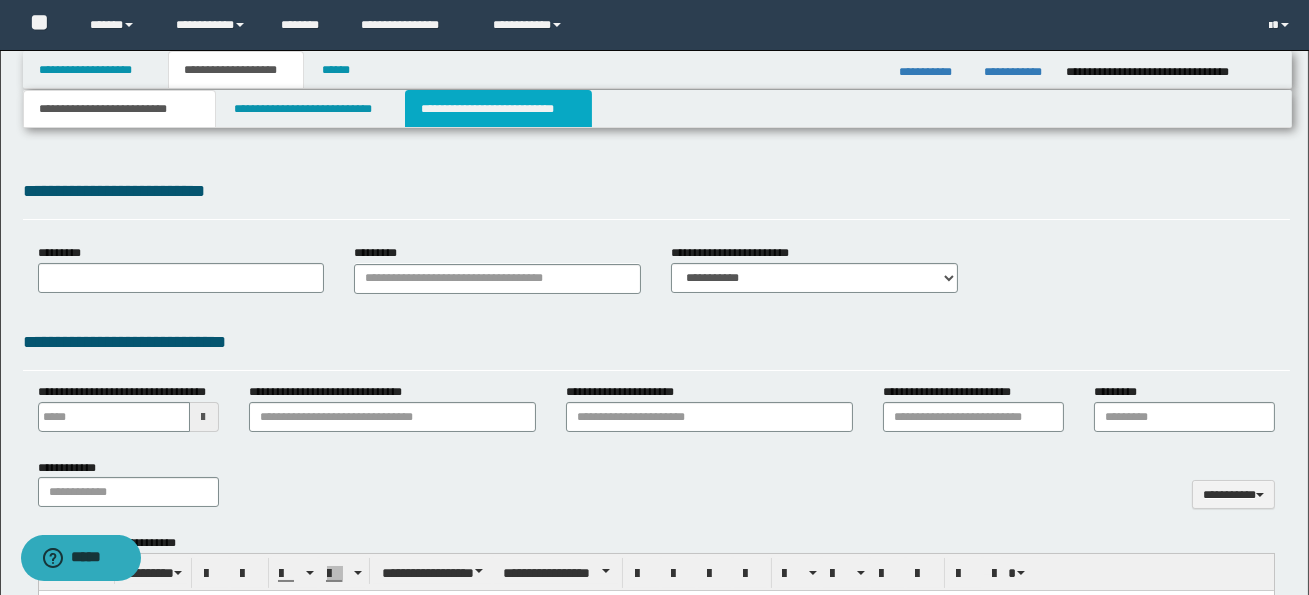 click on "**********" at bounding box center [498, 109] 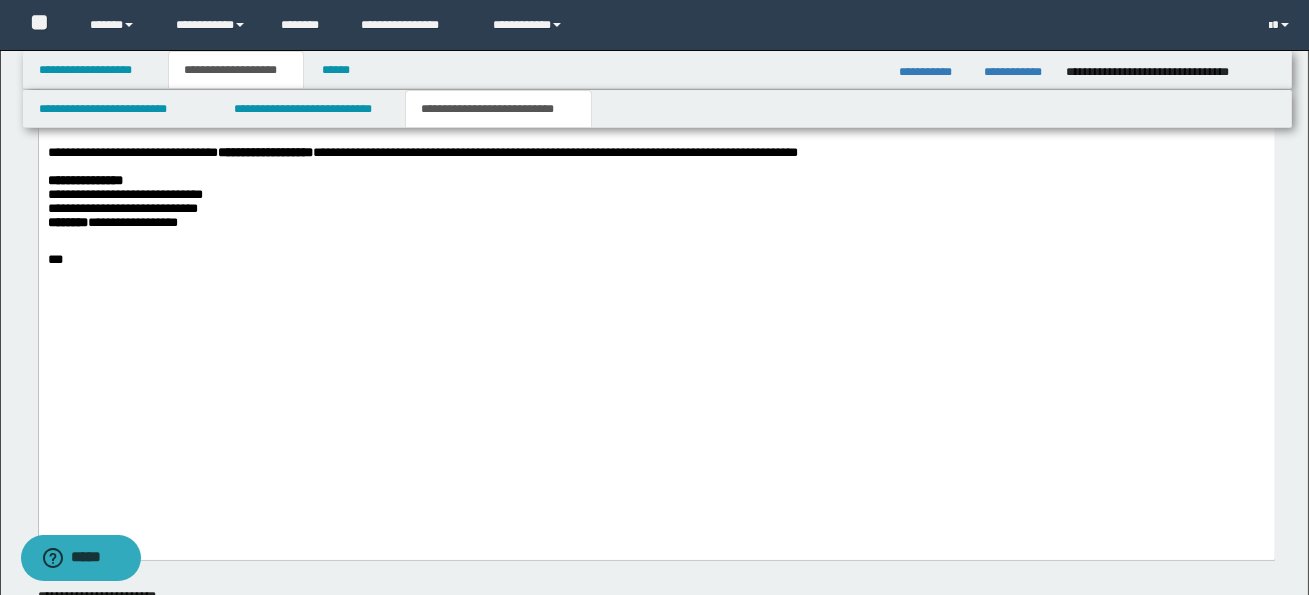 scroll, scrollTop: 2853, scrollLeft: 0, axis: vertical 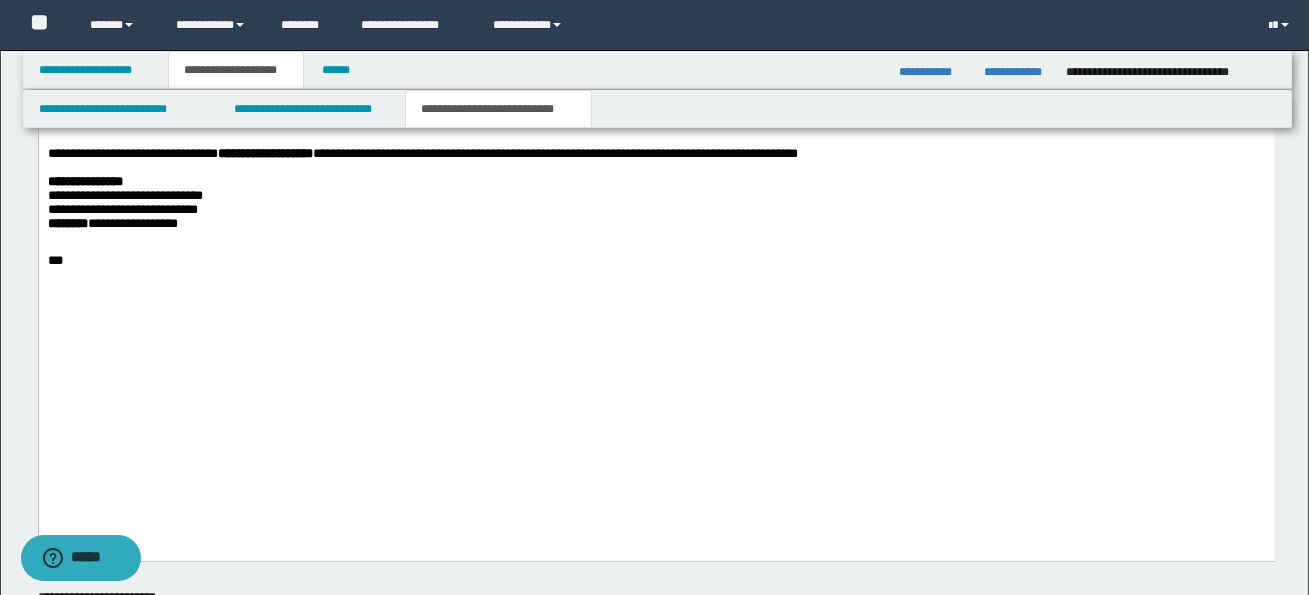 click at bounding box center (49, 125) 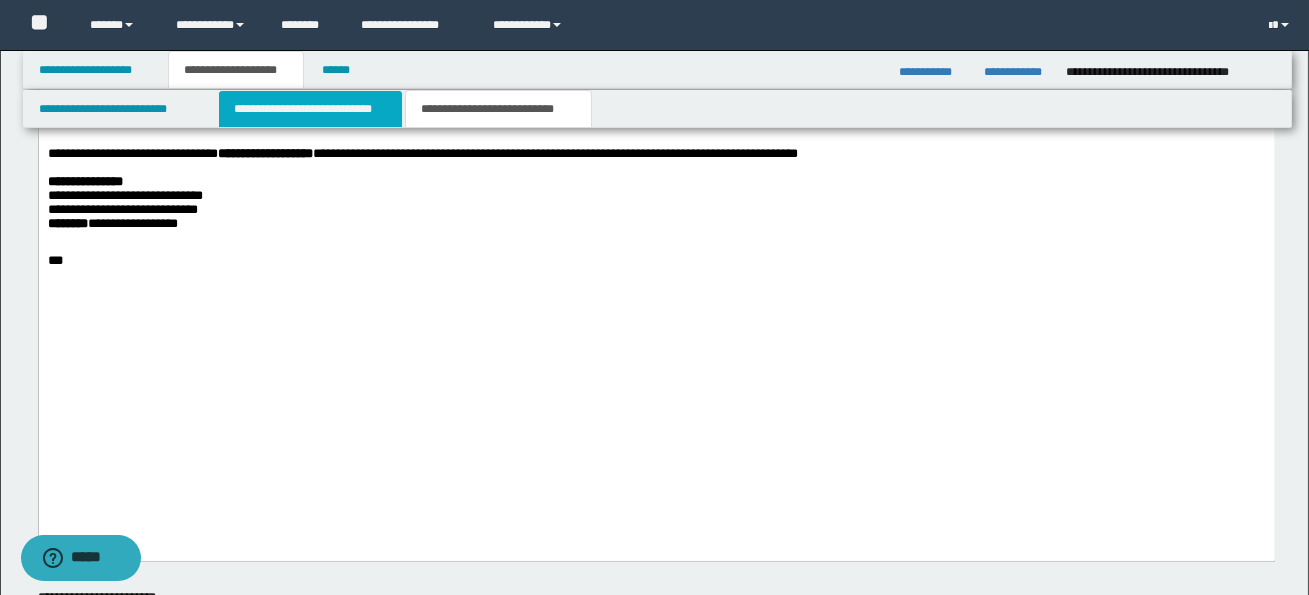 click on "**********" at bounding box center [310, 109] 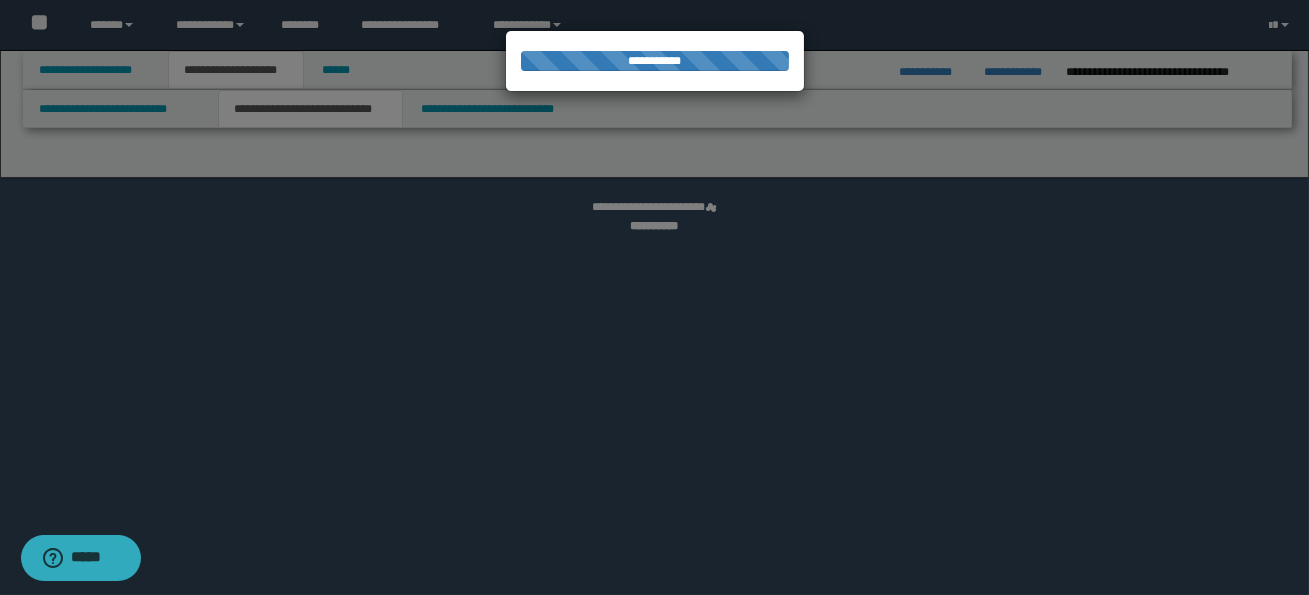 select on "*" 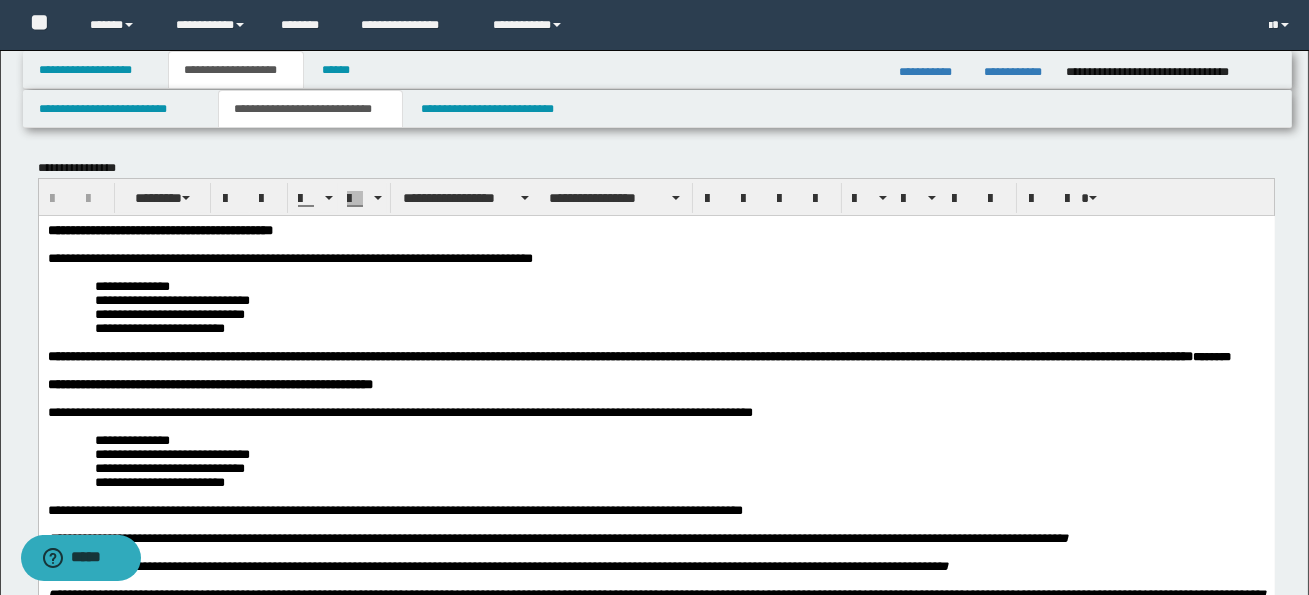scroll, scrollTop: 0, scrollLeft: 0, axis: both 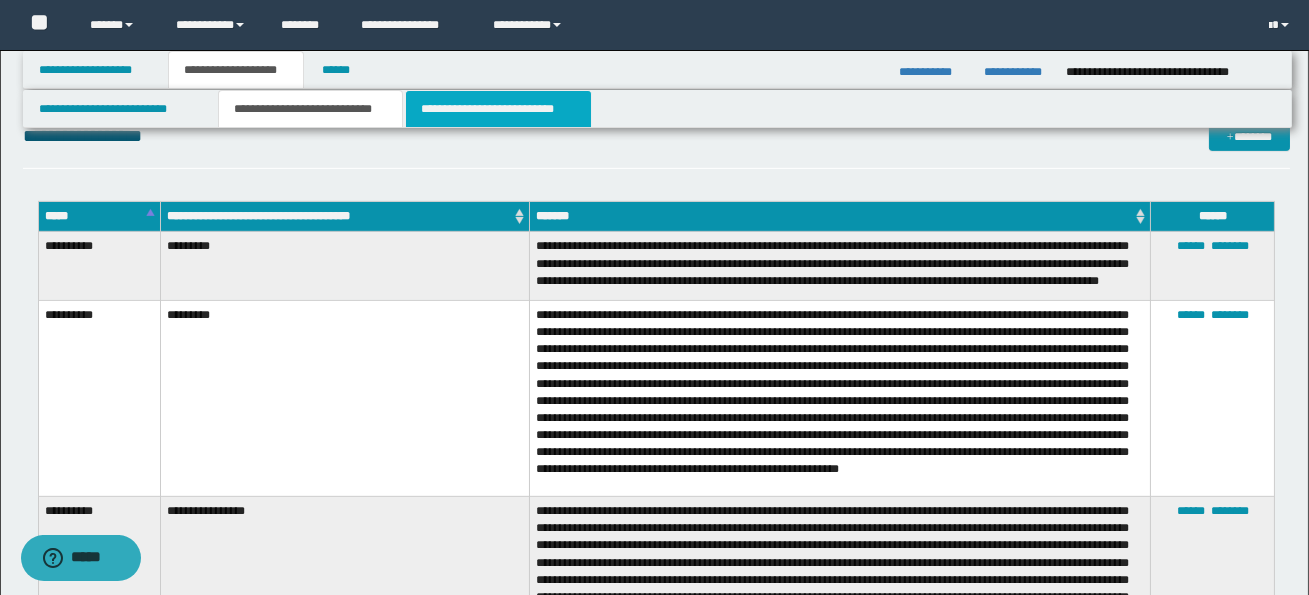 click on "**********" at bounding box center [498, 109] 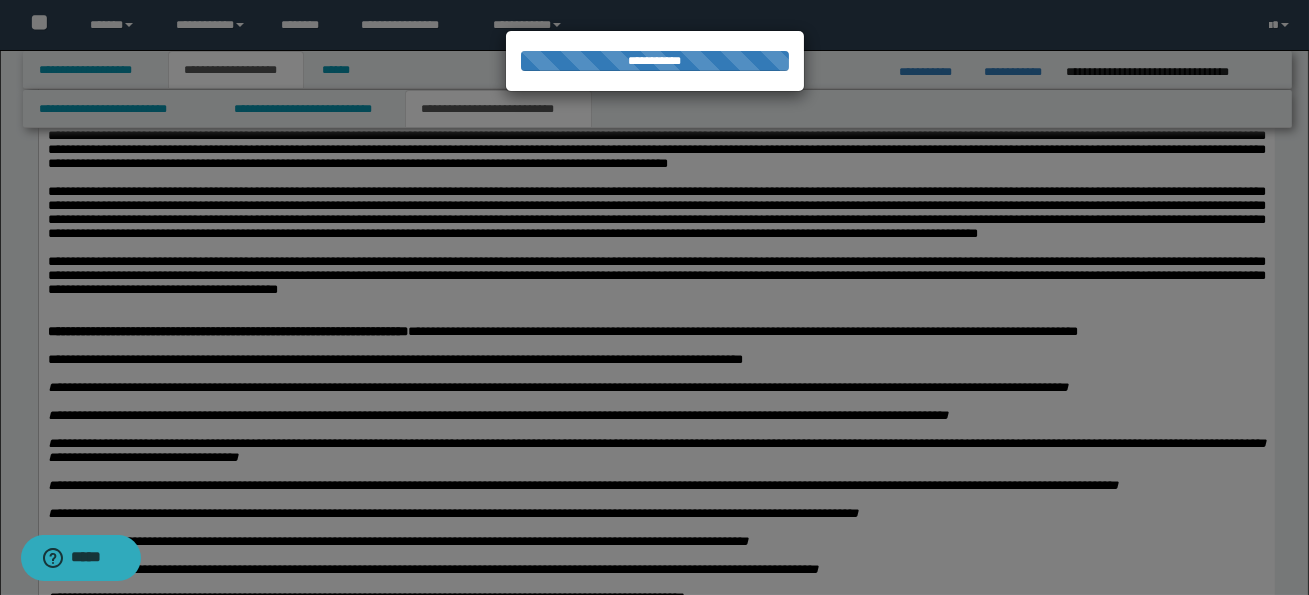 scroll, scrollTop: 0, scrollLeft: 0, axis: both 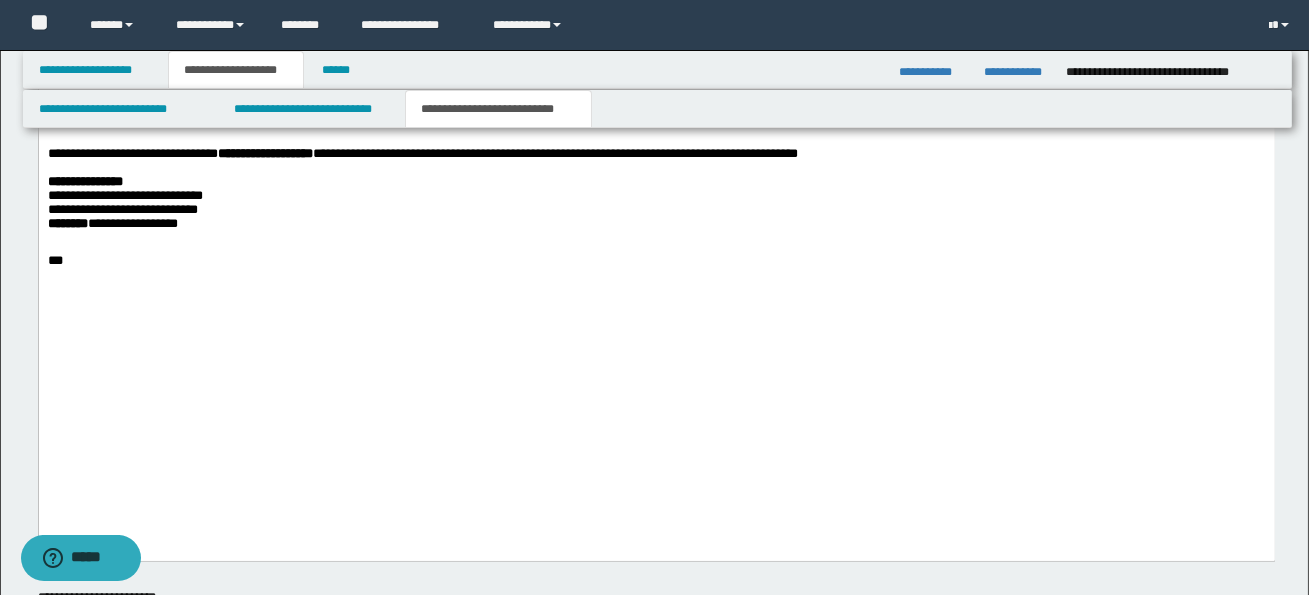 click at bounding box center [656, 126] 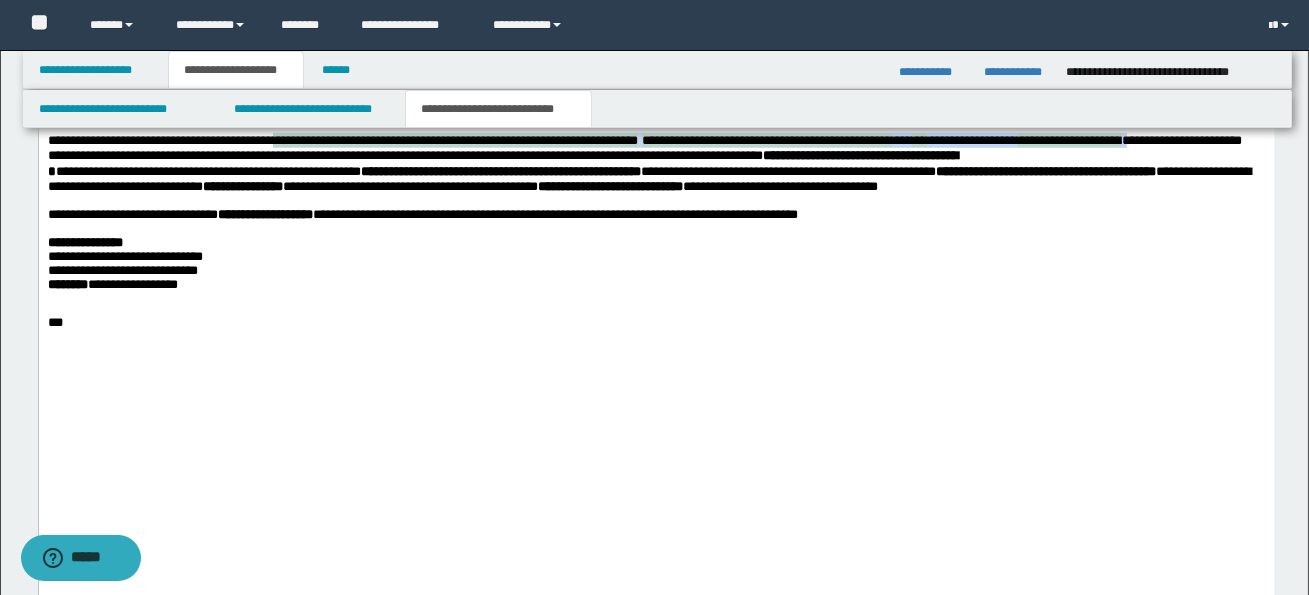 drag, startPoint x: 282, startPoint y: 317, endPoint x: 1207, endPoint y: 314, distance: 925.0049 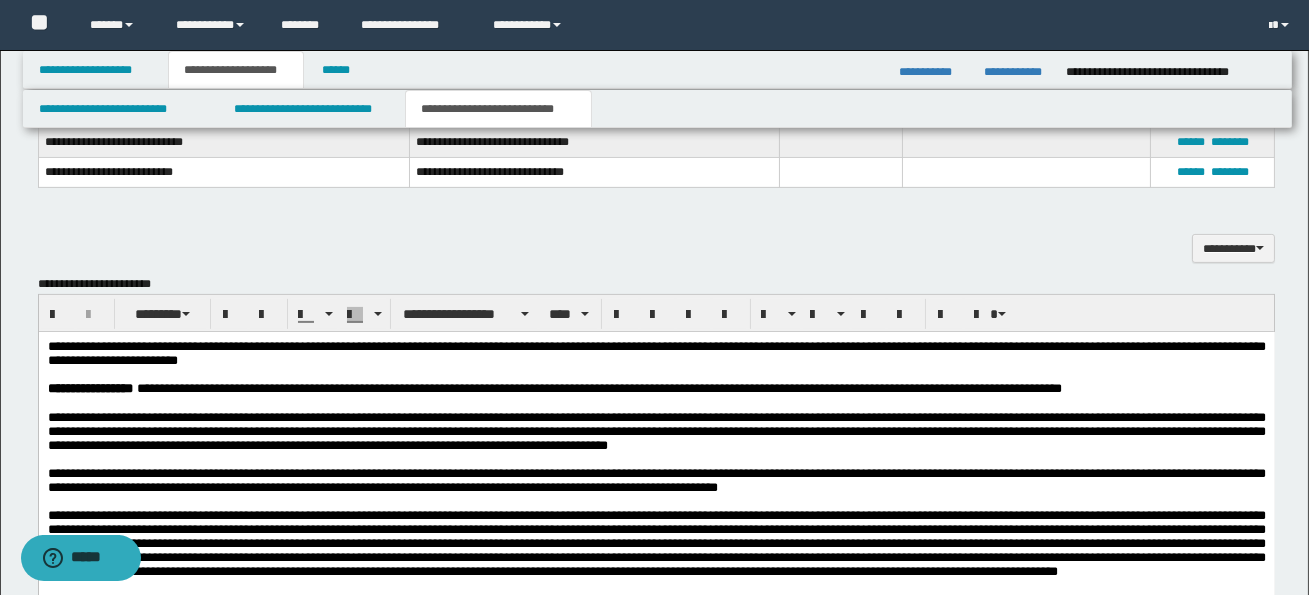 scroll, scrollTop: 1243, scrollLeft: 0, axis: vertical 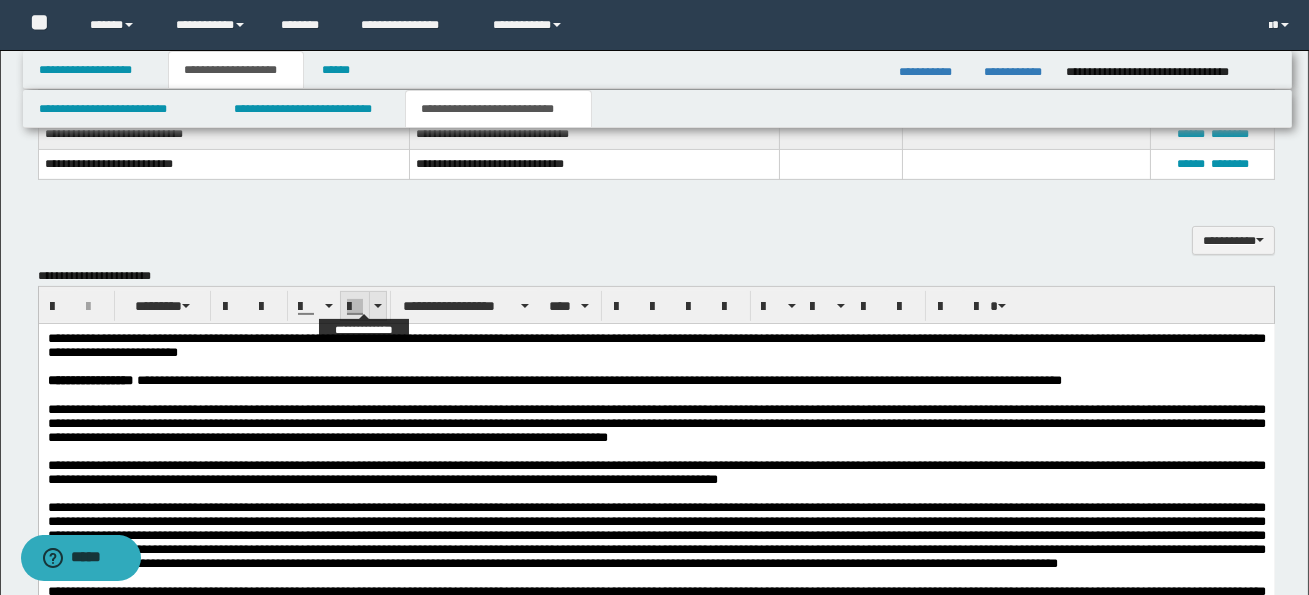 click at bounding box center (377, 306) 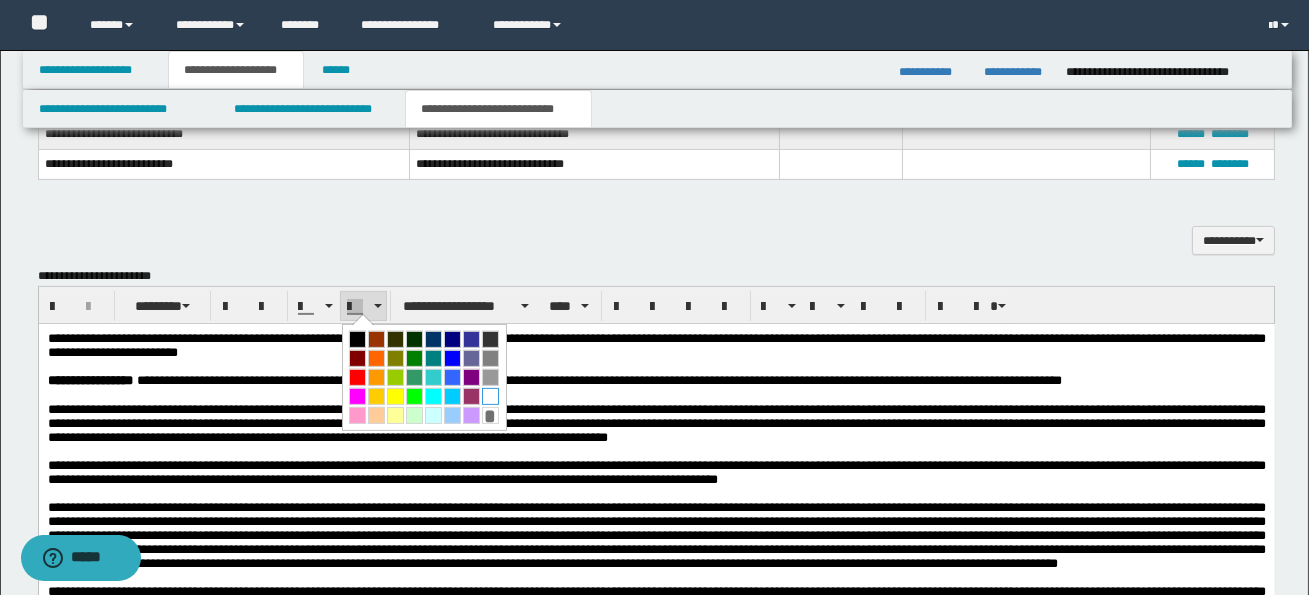 click at bounding box center [490, 396] 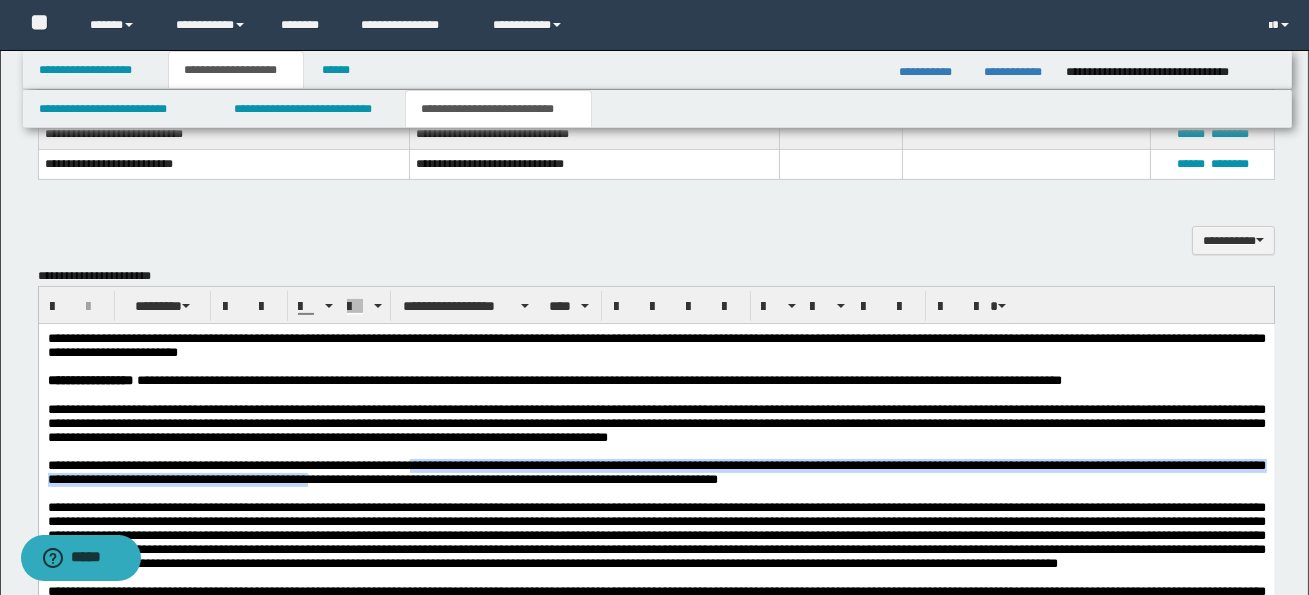 click on "**********" at bounding box center (656, 471) 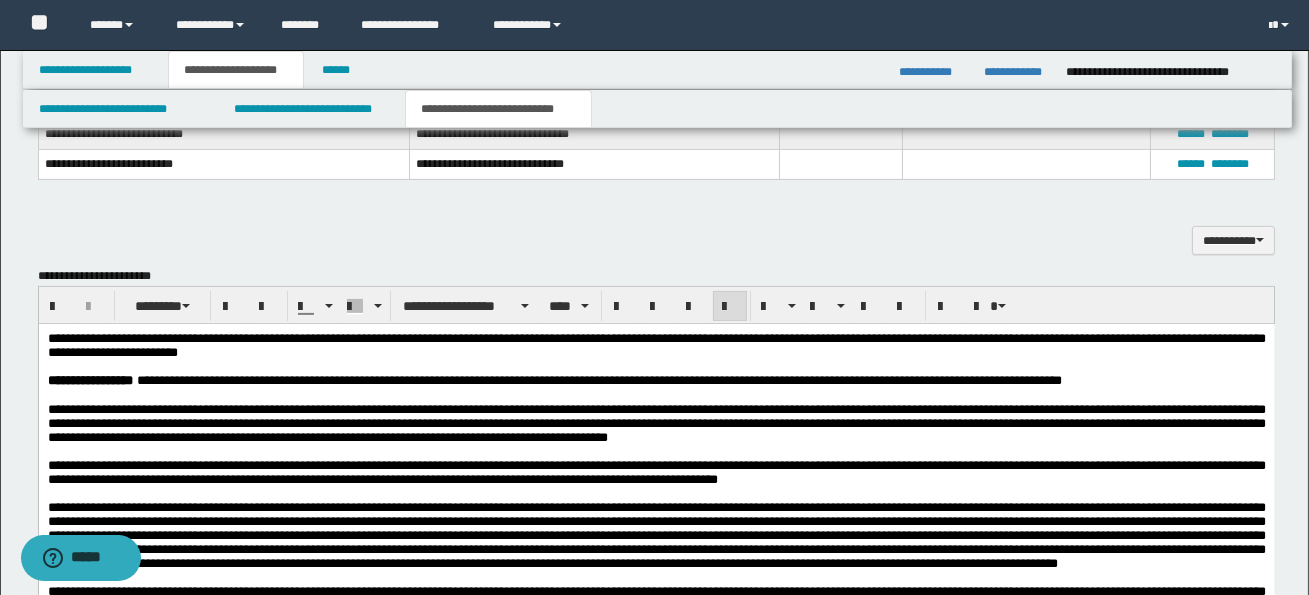 click on "**********" at bounding box center (656, 471) 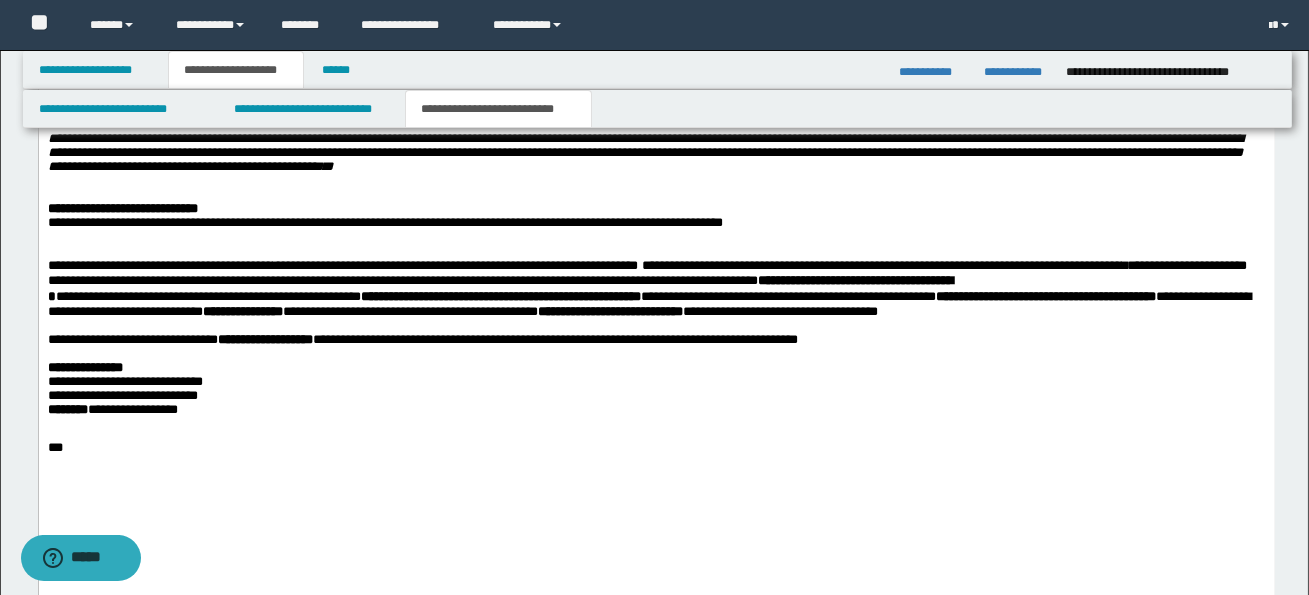 scroll, scrollTop: 2732, scrollLeft: 0, axis: vertical 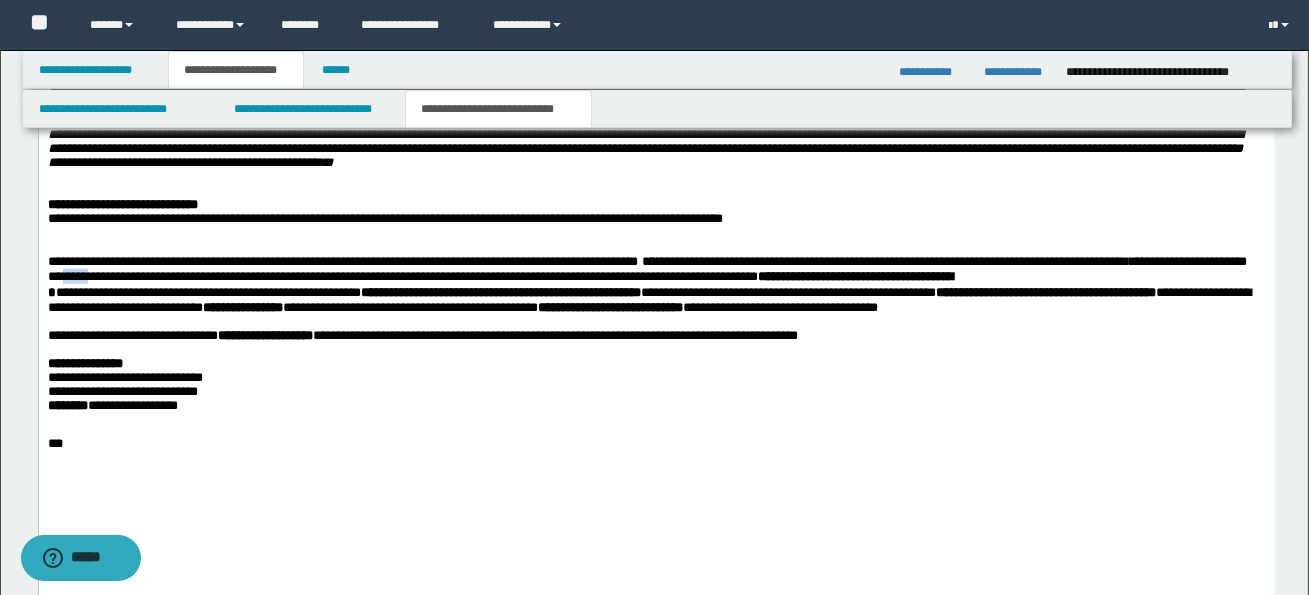 drag, startPoint x: 151, startPoint y: 452, endPoint x: 190, endPoint y: 453, distance: 39.012817 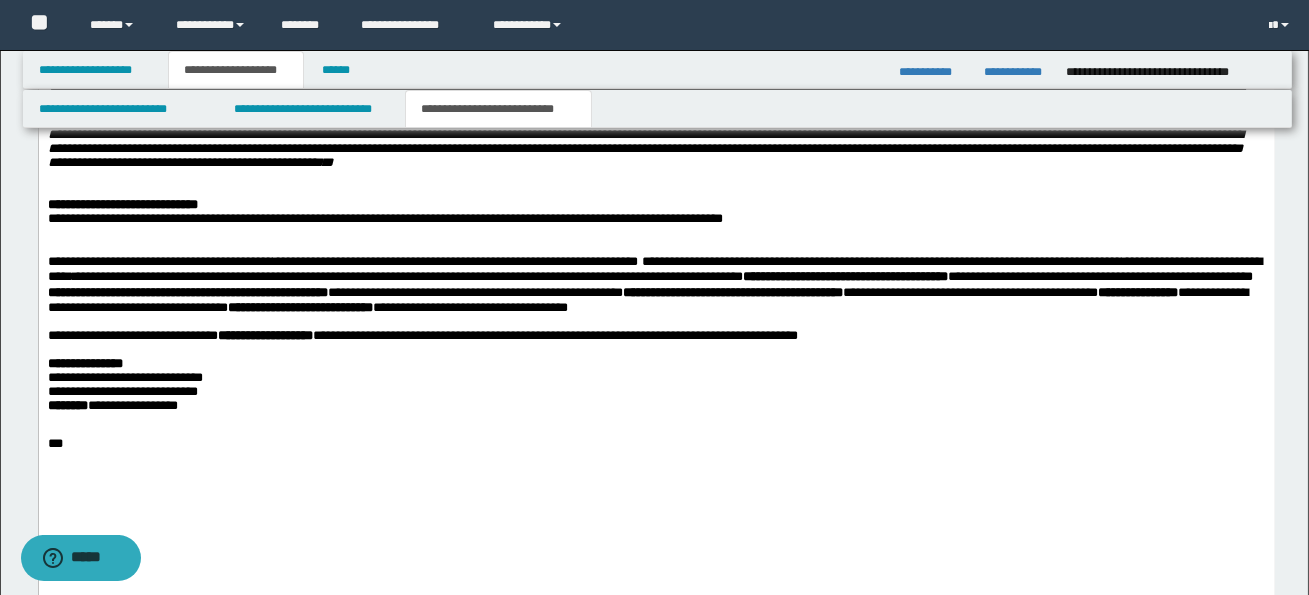 click on "**********" at bounding box center (656, 284) 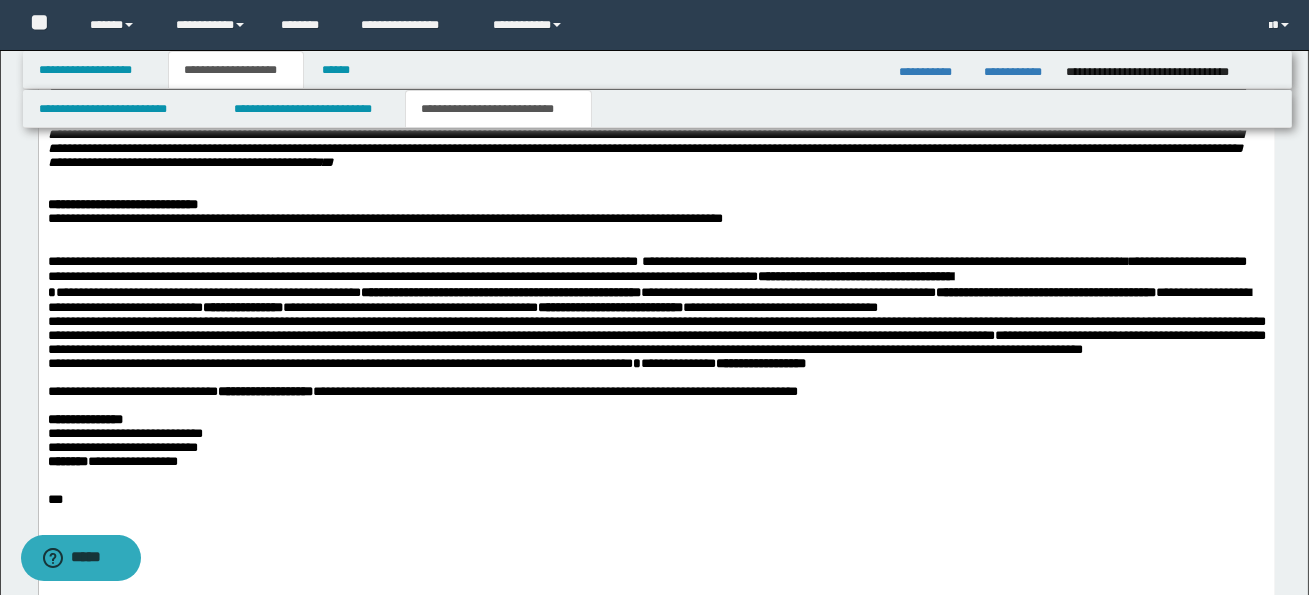 click on "**********" at bounding box center (656, -300) 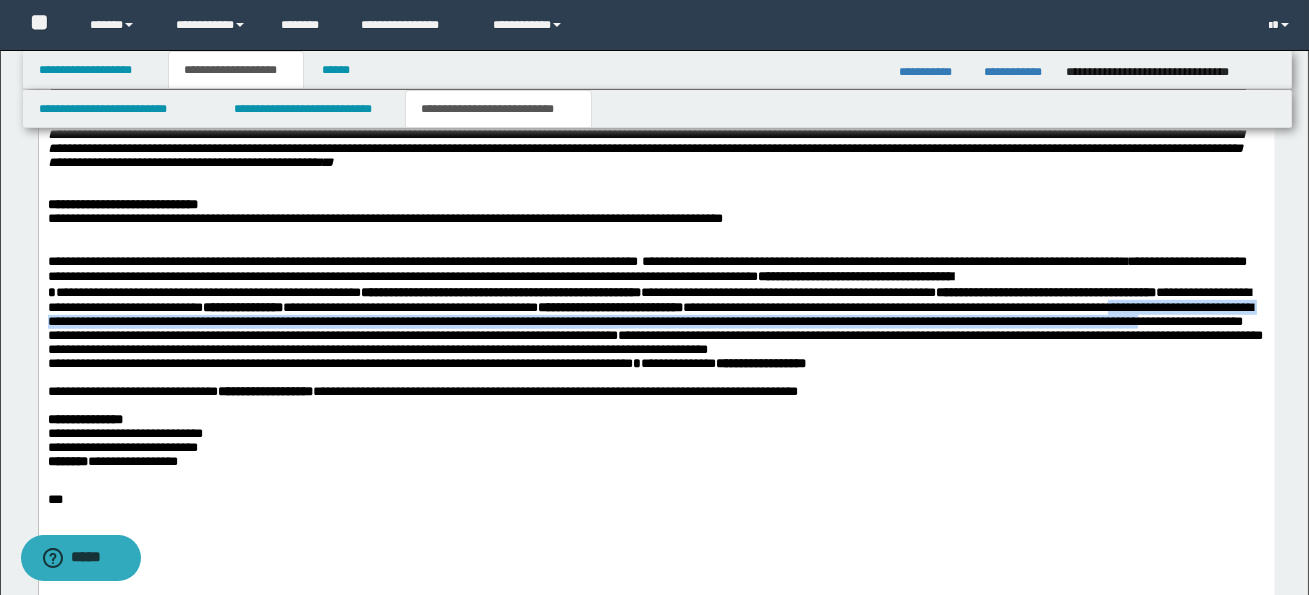 drag, startPoint x: 47, startPoint y: 496, endPoint x: 179, endPoint y: 514, distance: 133.22162 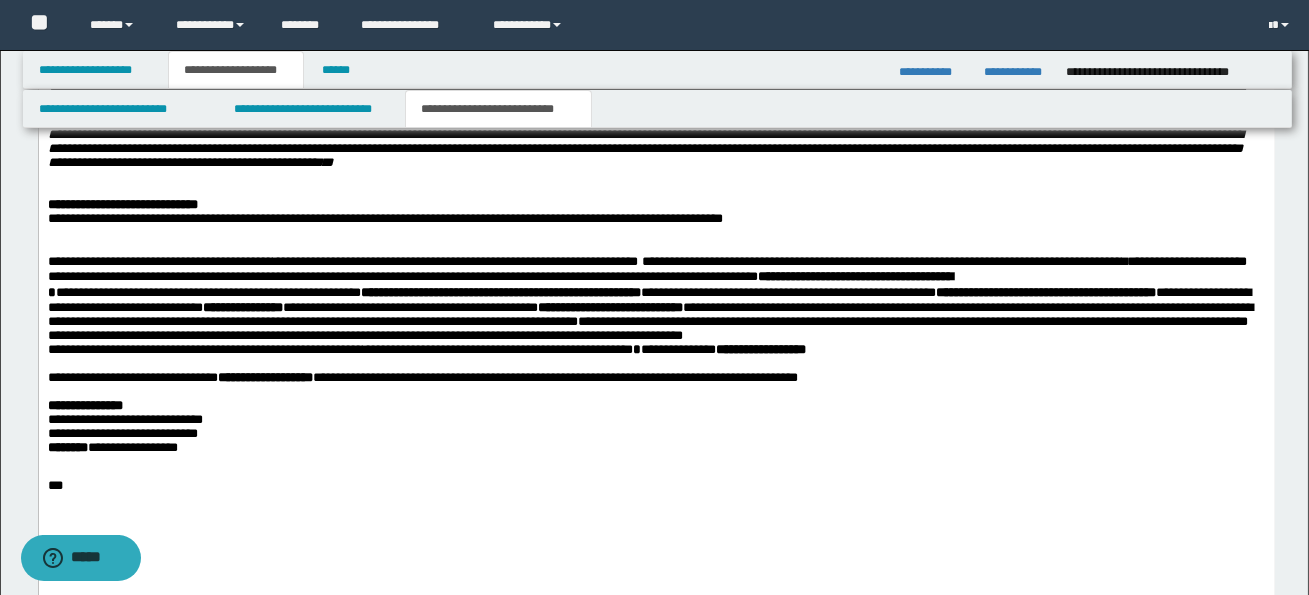 click on "**********" at bounding box center [649, 321] 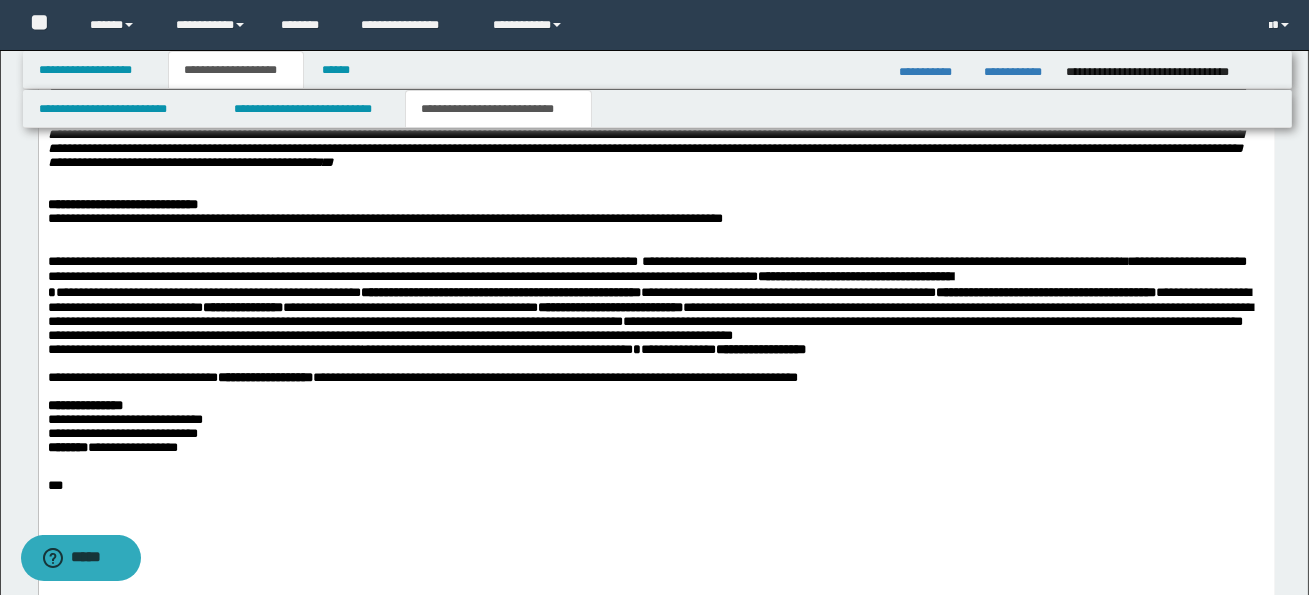 click on "**********" at bounding box center [649, 321] 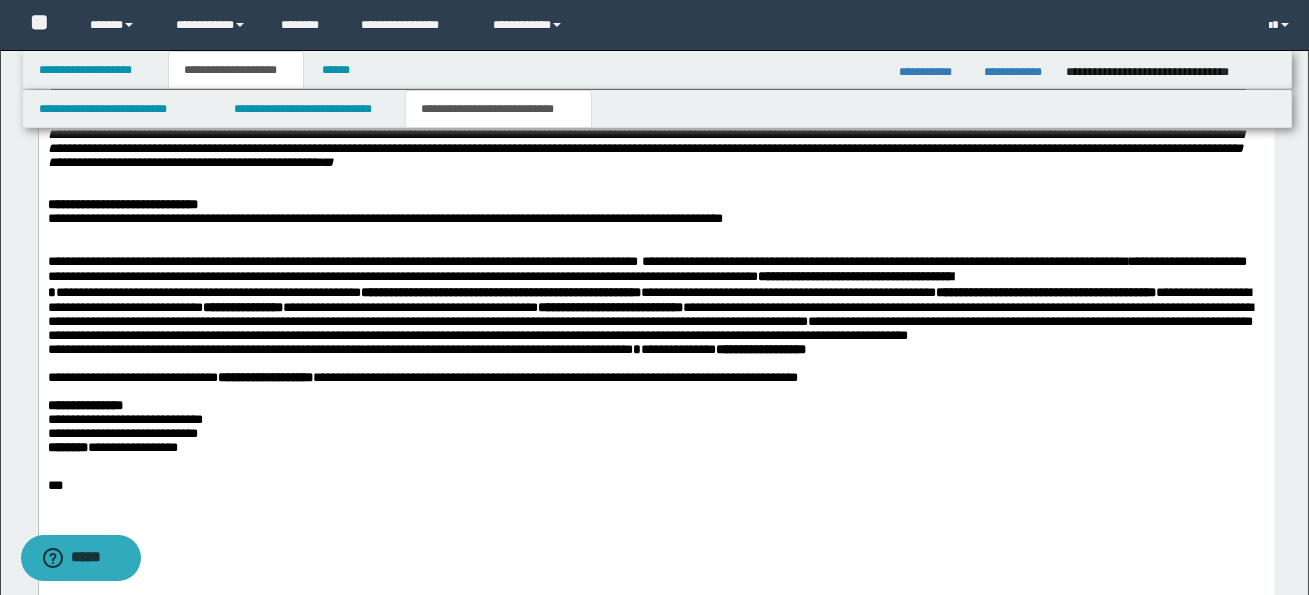 click on "**********" at bounding box center (649, 321) 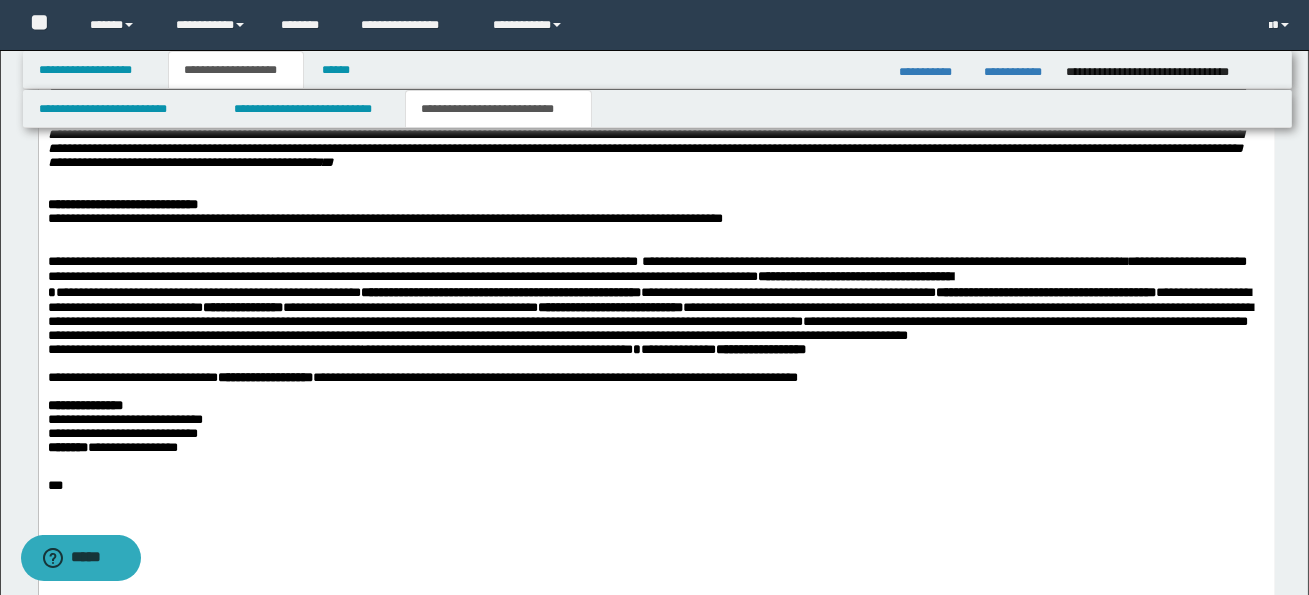 click on "**********" at bounding box center (647, 328) 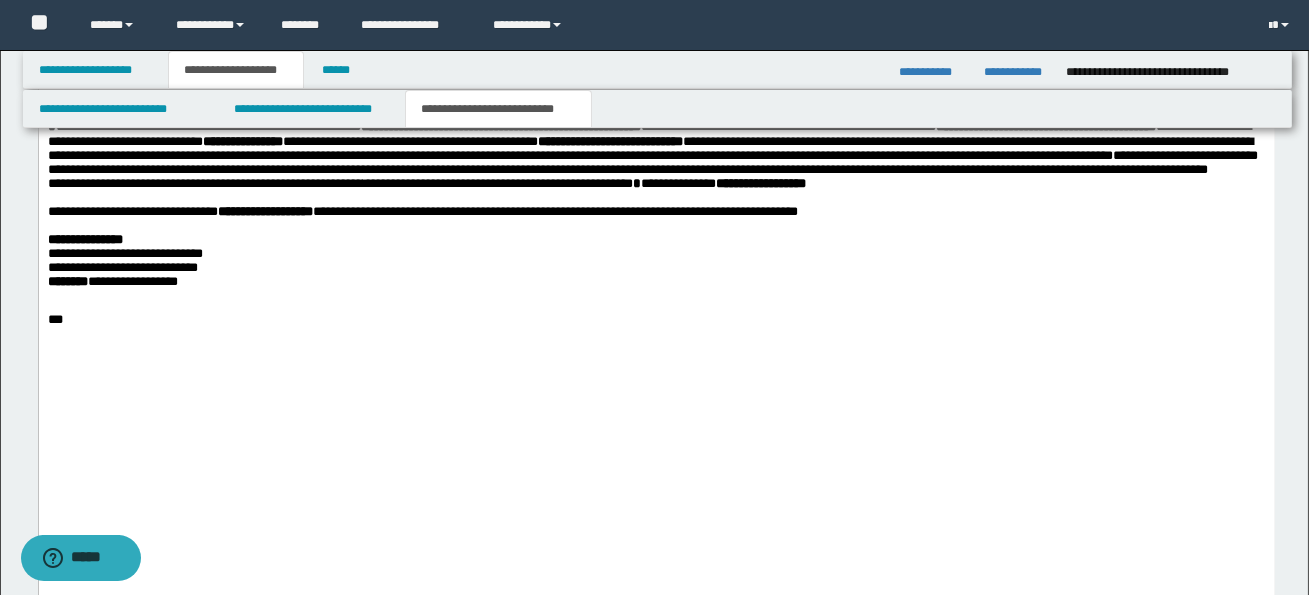 scroll, scrollTop: 2901, scrollLeft: 0, axis: vertical 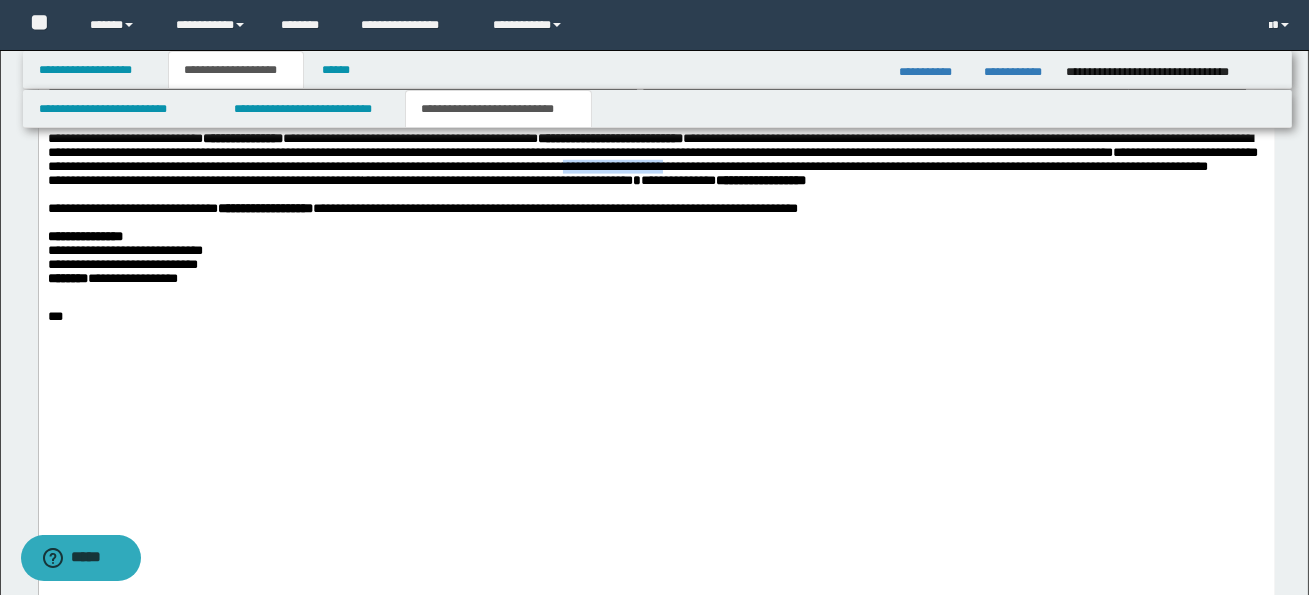drag, startPoint x: 869, startPoint y: 342, endPoint x: 982, endPoint y: 346, distance: 113.07078 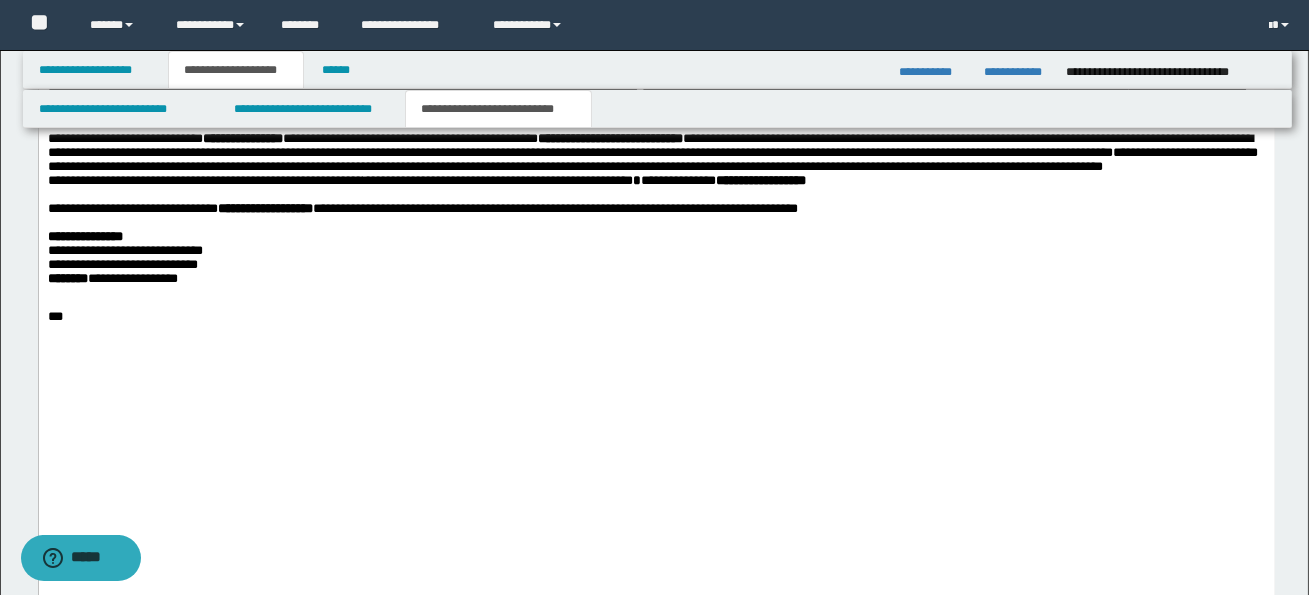 click on "**********" at bounding box center (652, 159) 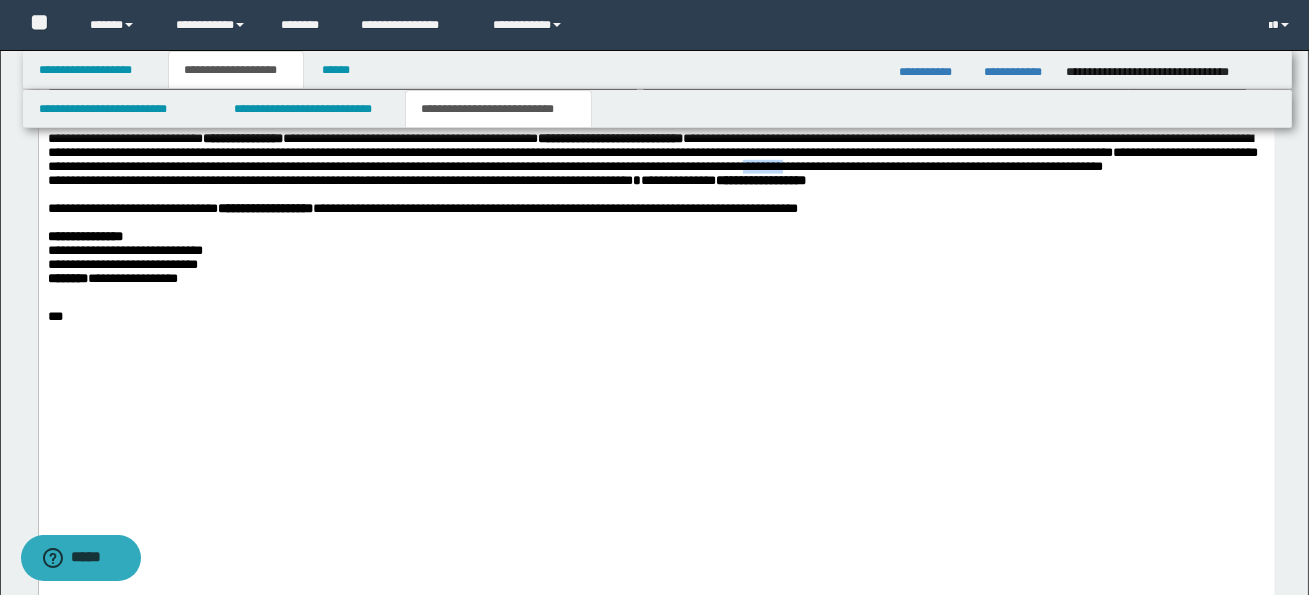 click on "**********" at bounding box center (652, 159) 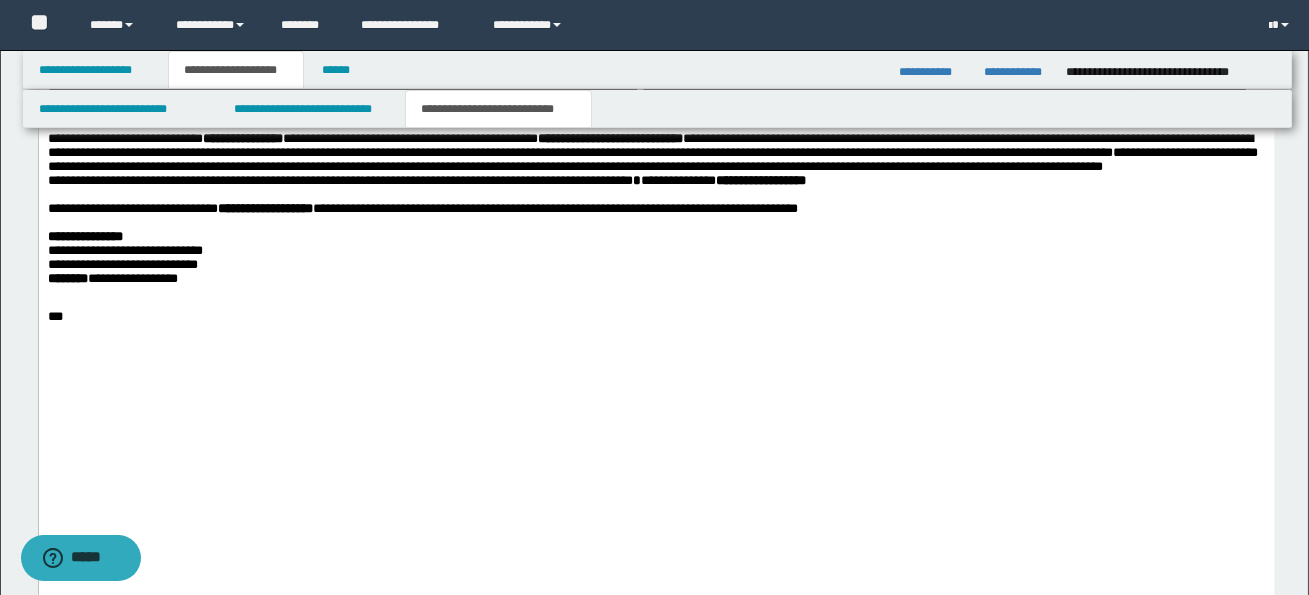 click on "**********" at bounding box center [652, 159] 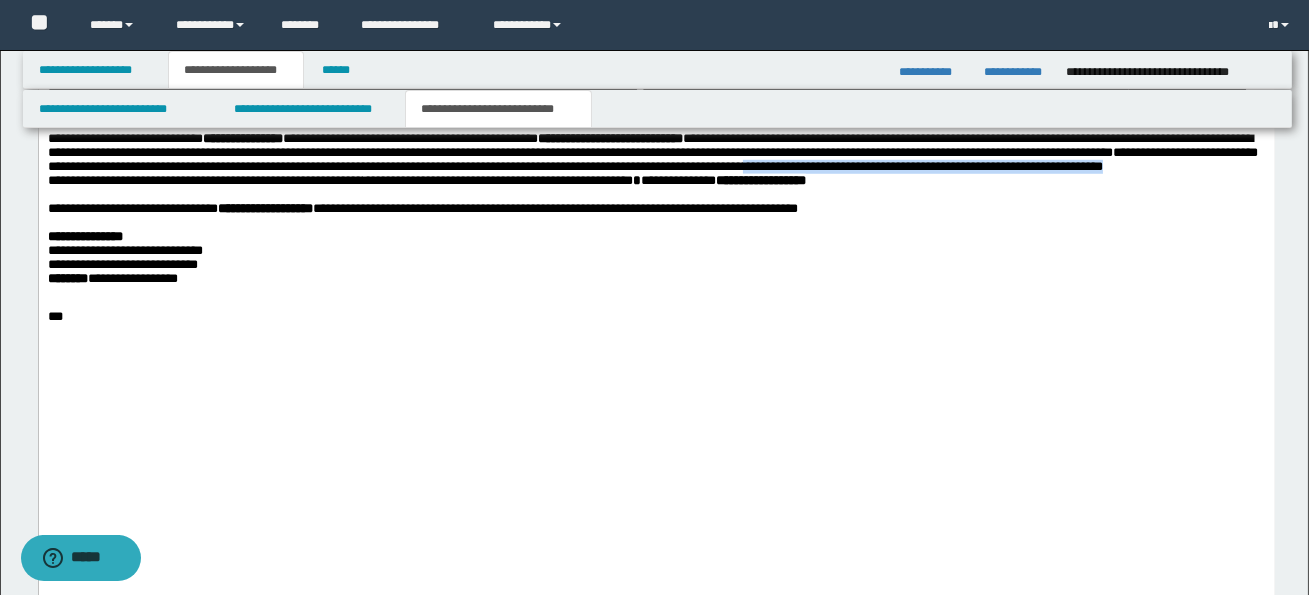 drag, startPoint x: 1055, startPoint y: 340, endPoint x: 1058, endPoint y: 357, distance: 17.262676 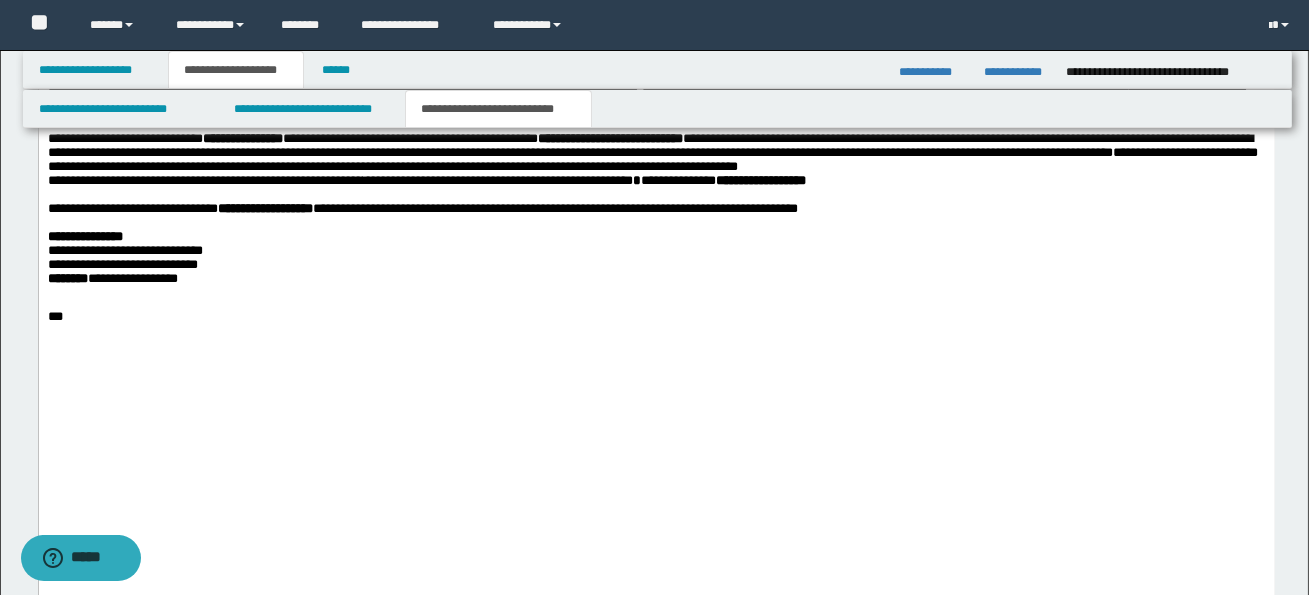 click on "**********" at bounding box center [656, -476] 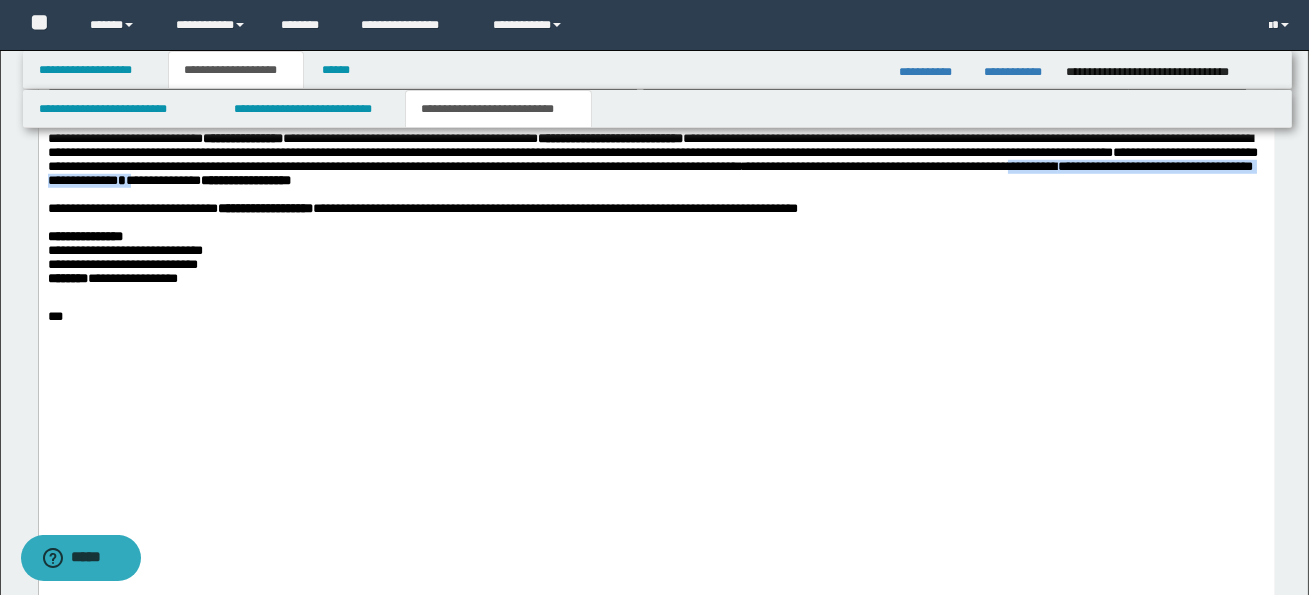 drag, startPoint x: 211, startPoint y: 358, endPoint x: 549, endPoint y: 357, distance: 338.00146 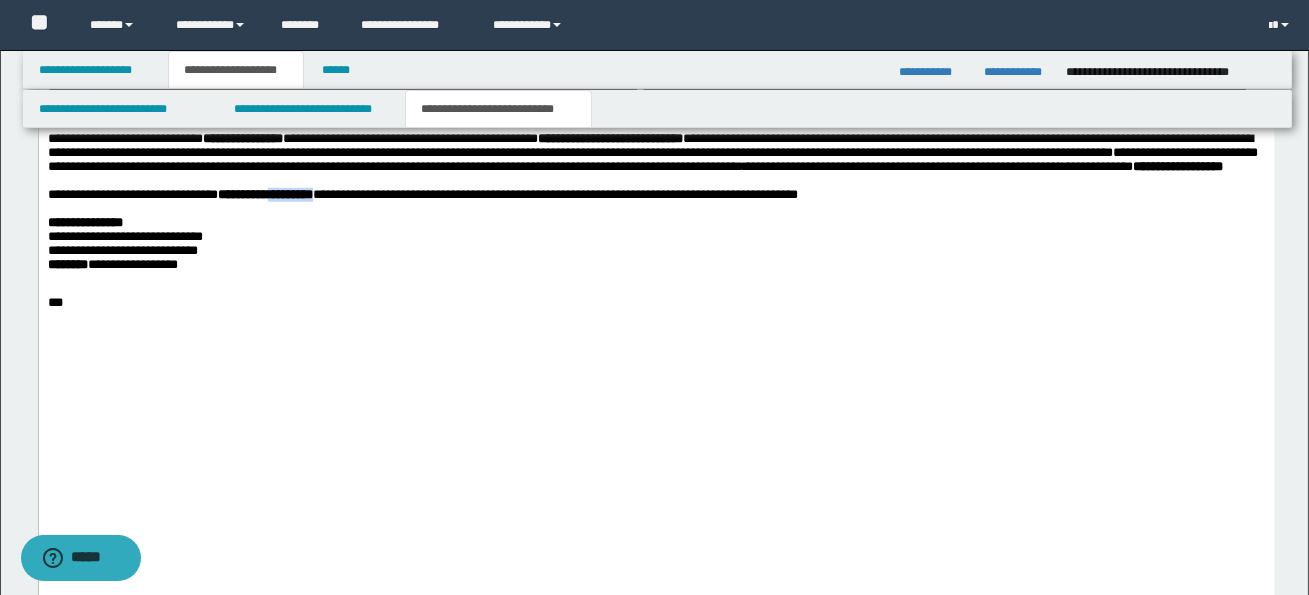 drag, startPoint x: 307, startPoint y: 382, endPoint x: 386, endPoint y: 384, distance: 79.025314 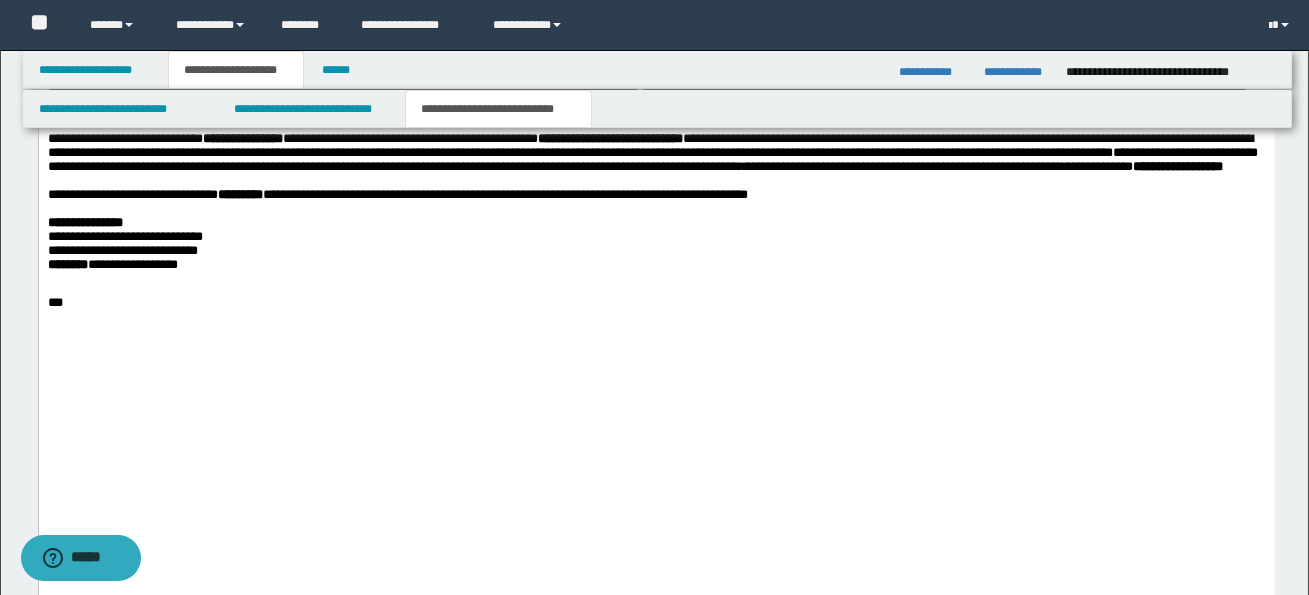 click on "**********" at bounding box center (132, 264) 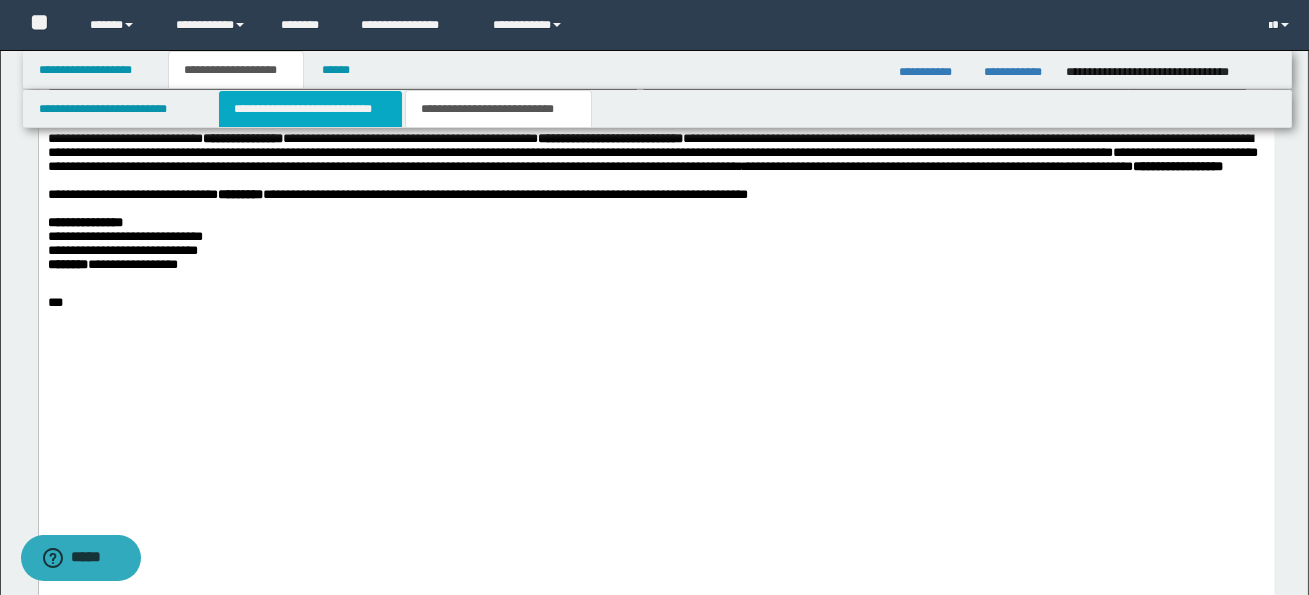 click on "**********" at bounding box center [310, 109] 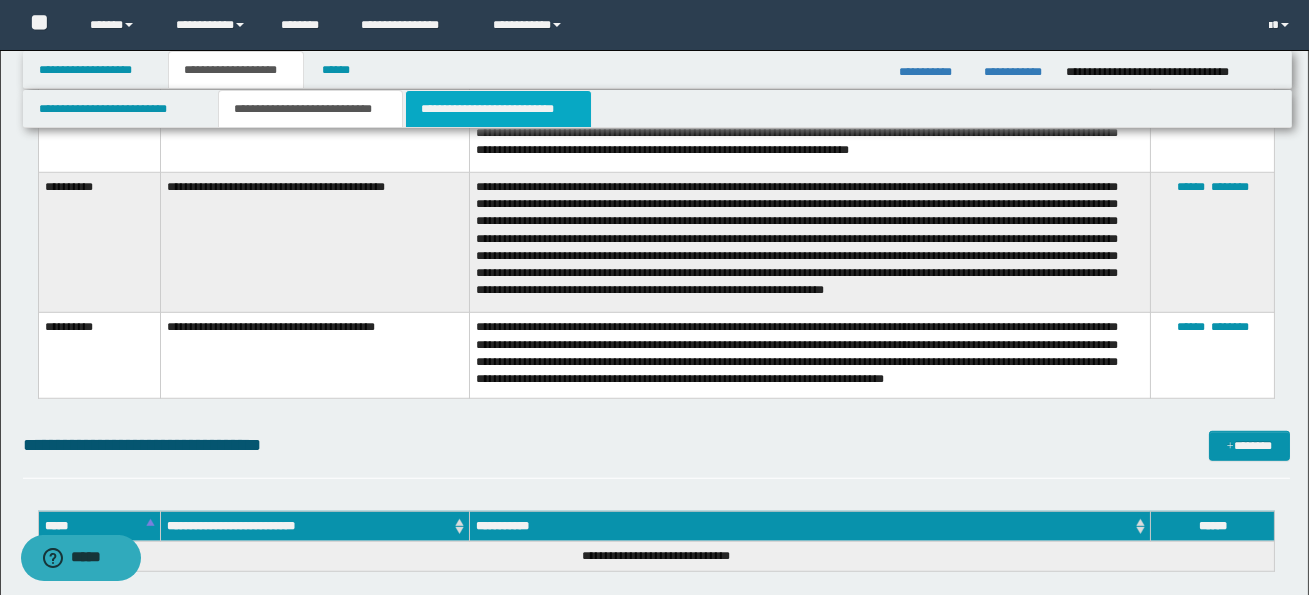 click on "**********" at bounding box center [498, 109] 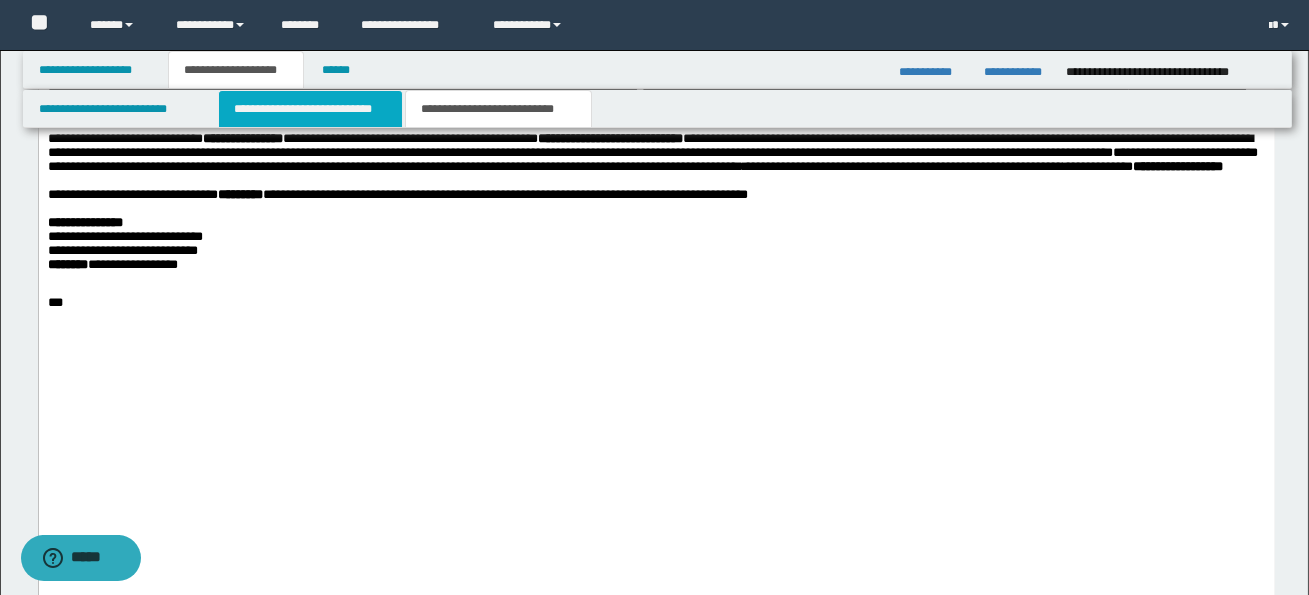 click on "**********" at bounding box center [310, 109] 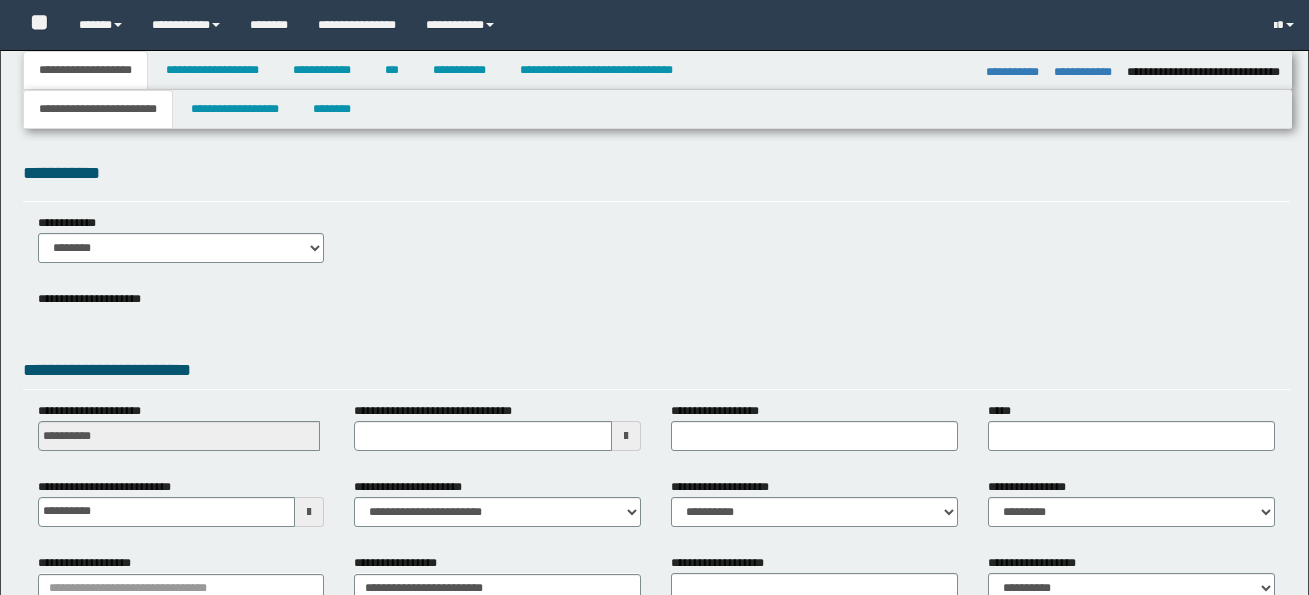 select on "*" 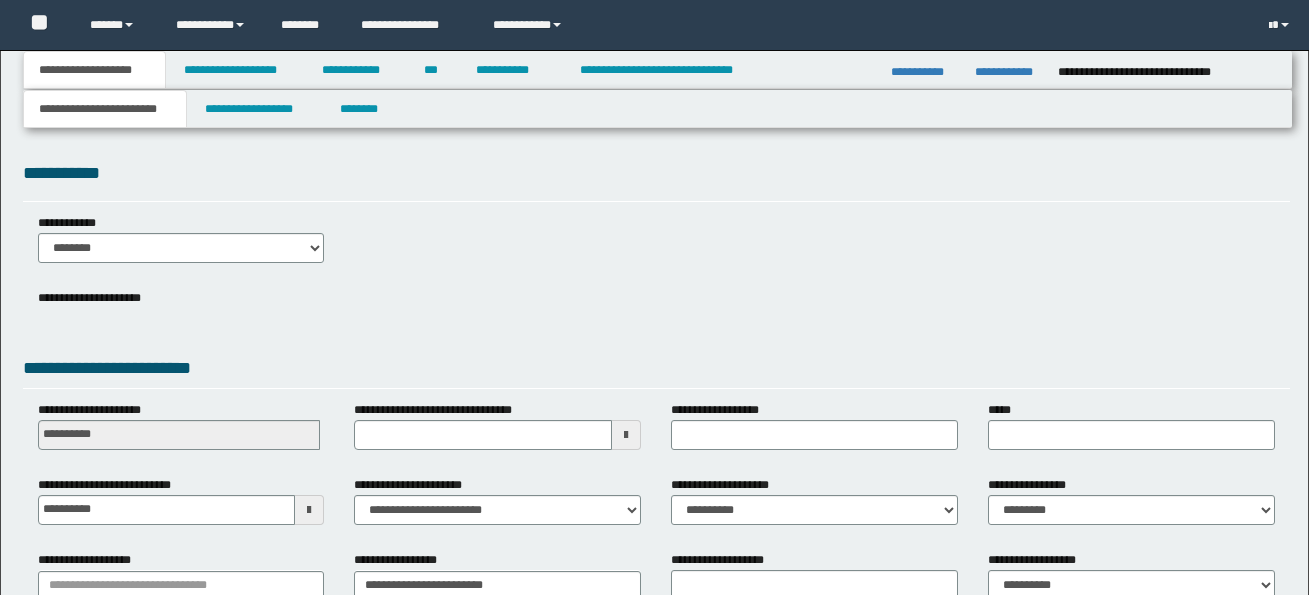 scroll, scrollTop: 0, scrollLeft: 0, axis: both 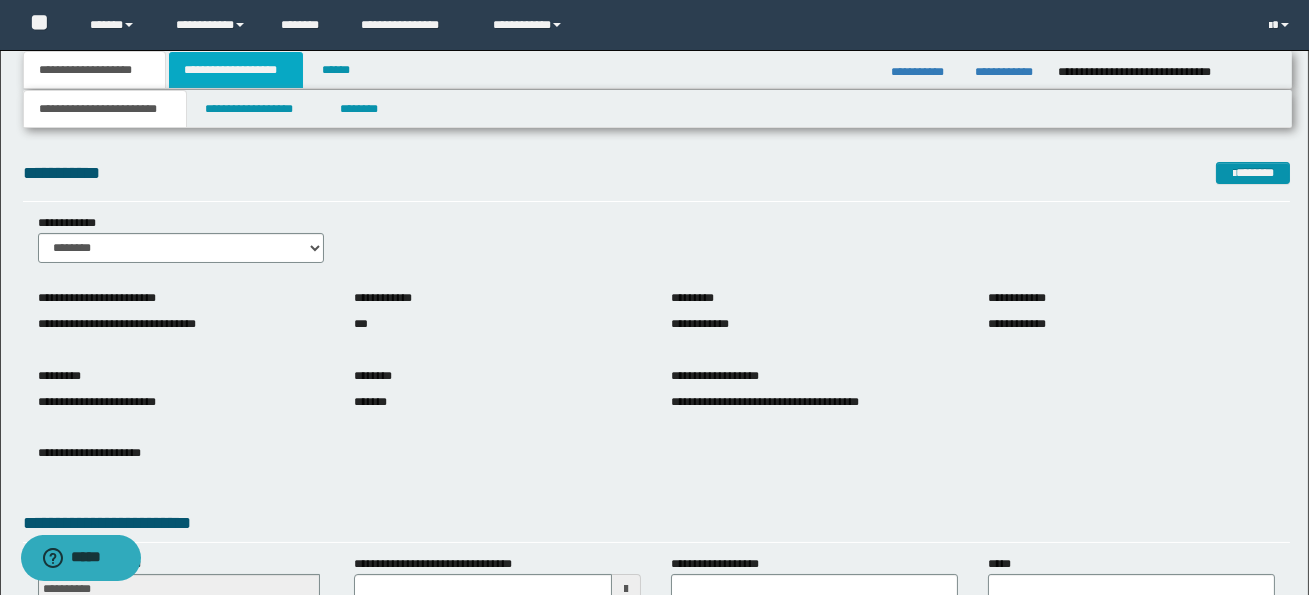 click on "**********" at bounding box center [236, 70] 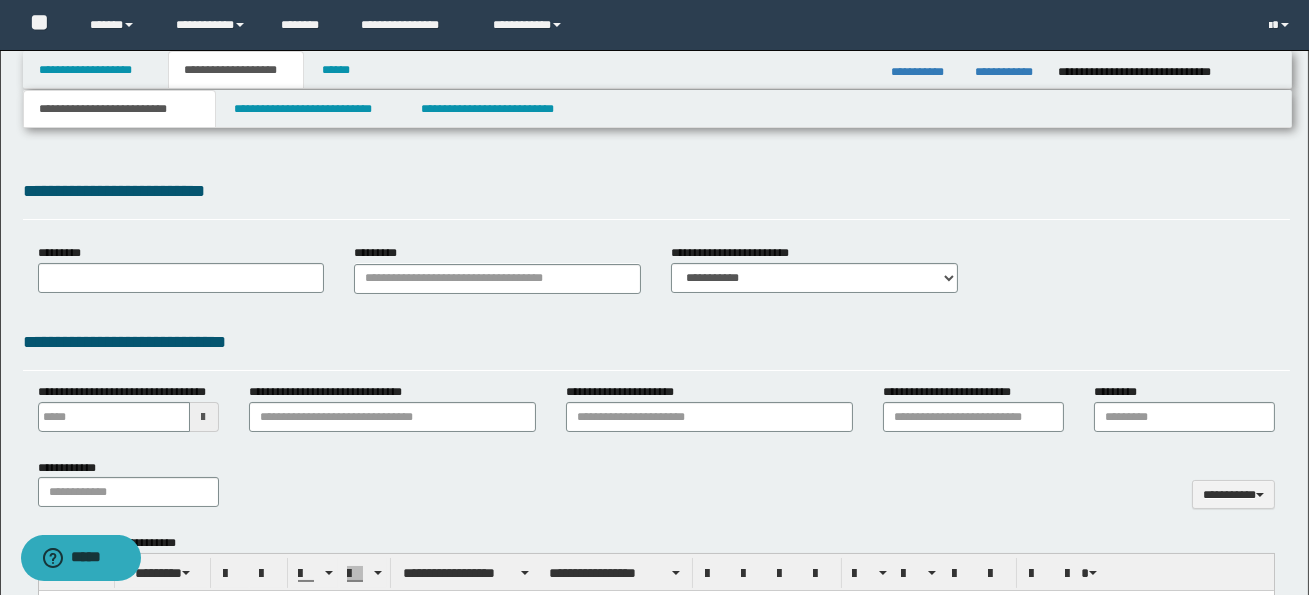 type 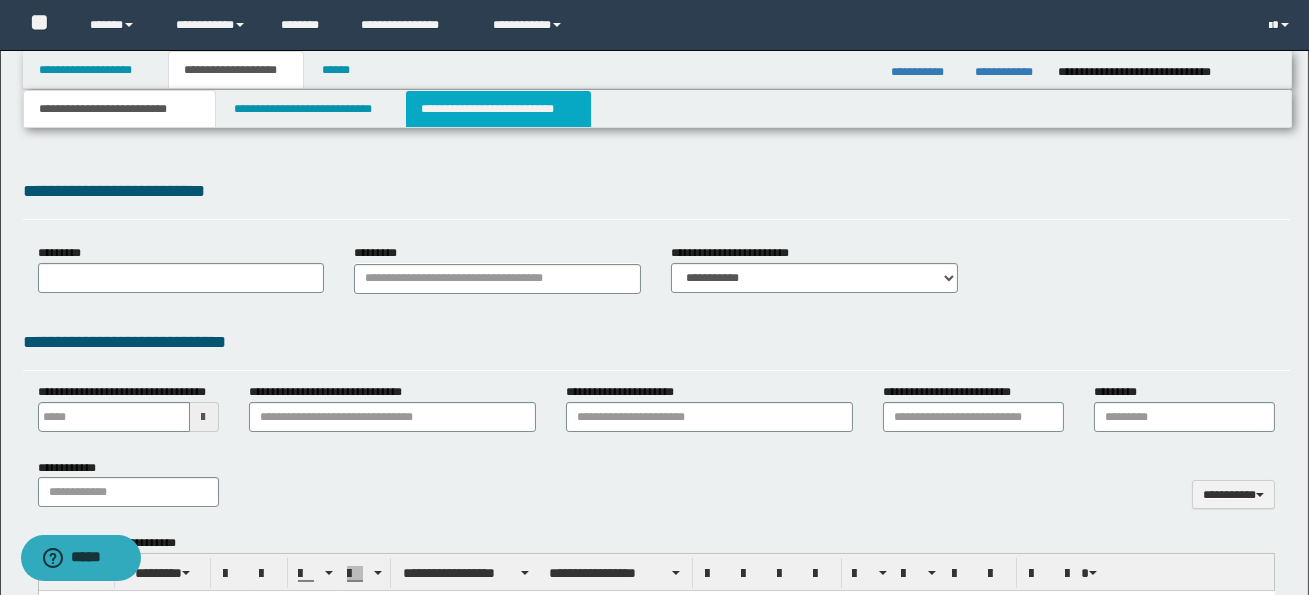 scroll, scrollTop: 0, scrollLeft: 0, axis: both 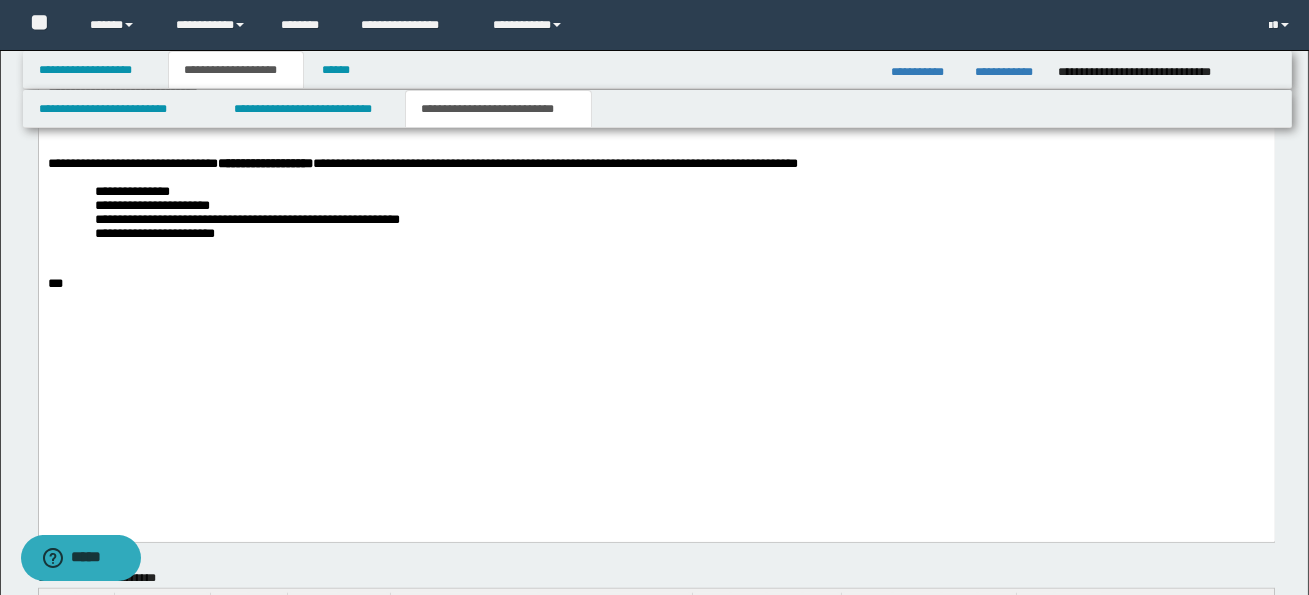 click at bounding box center [656, 136] 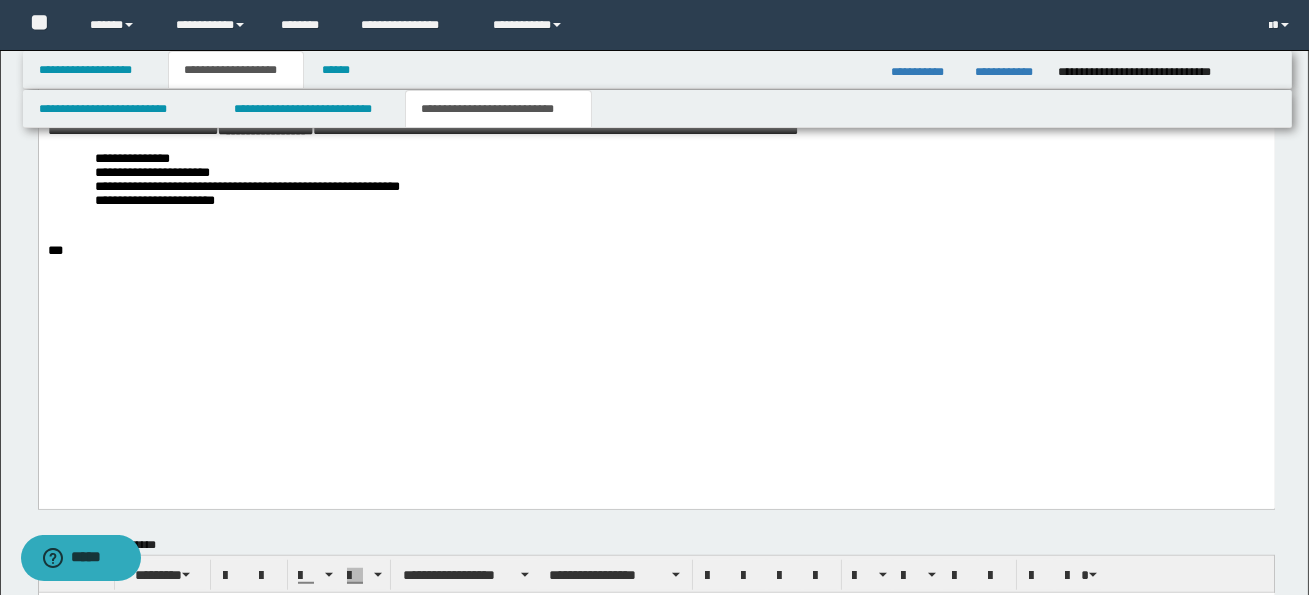 scroll, scrollTop: 2840, scrollLeft: 0, axis: vertical 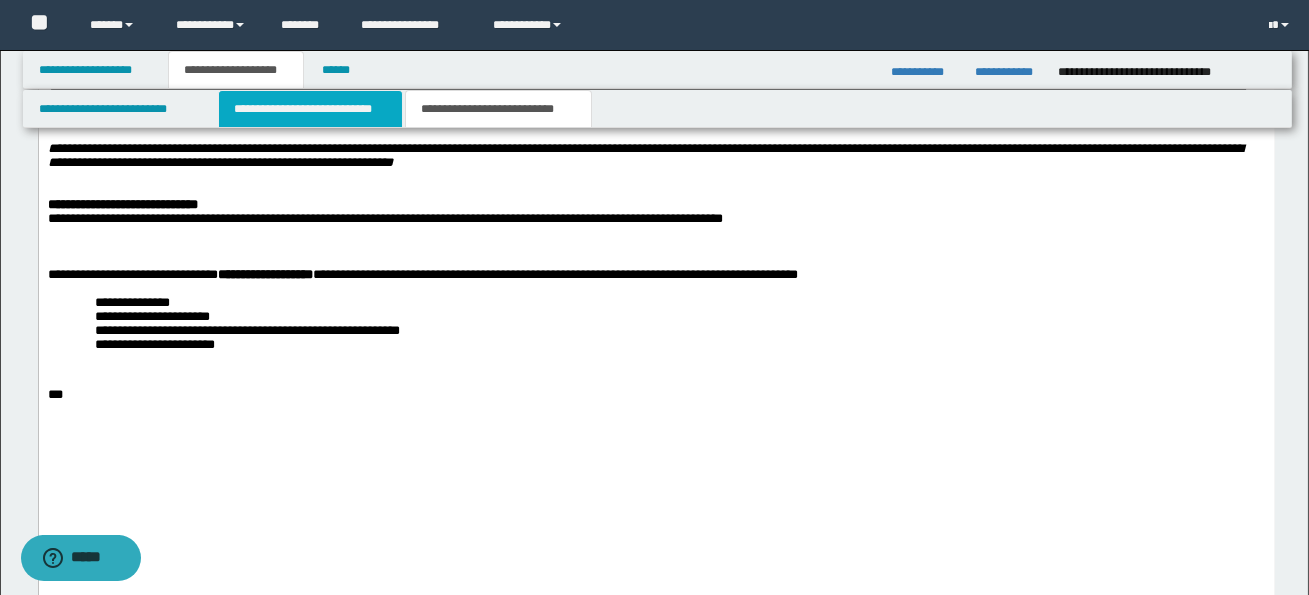 click on "**********" at bounding box center [310, 109] 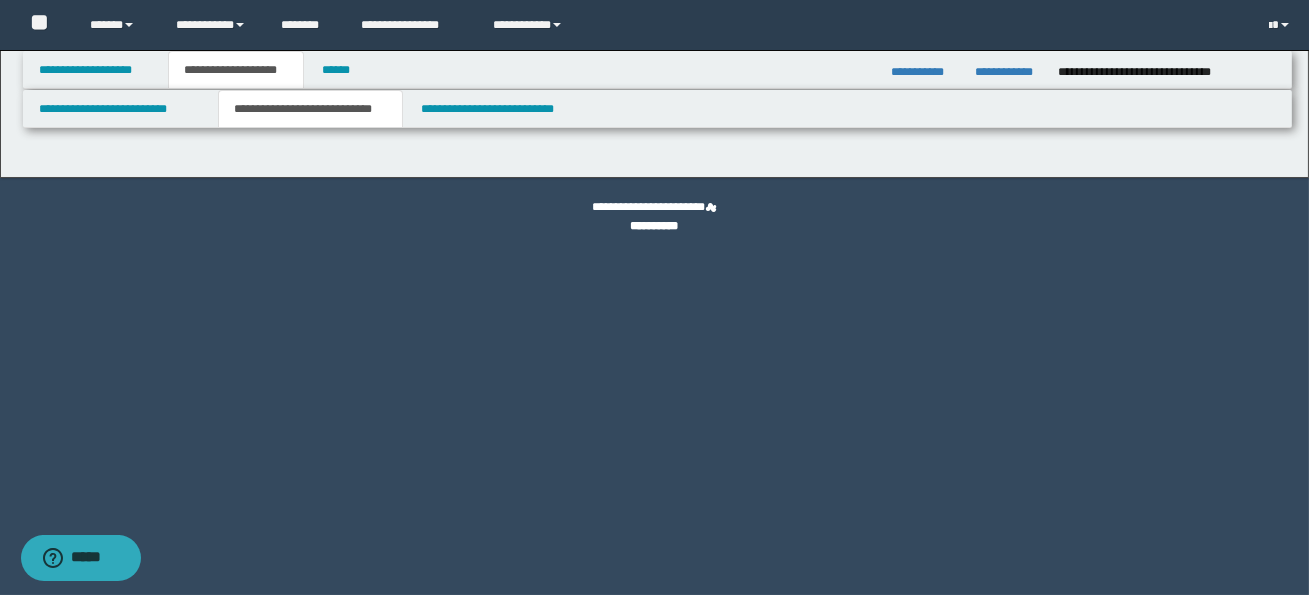 scroll, scrollTop: 0, scrollLeft: 0, axis: both 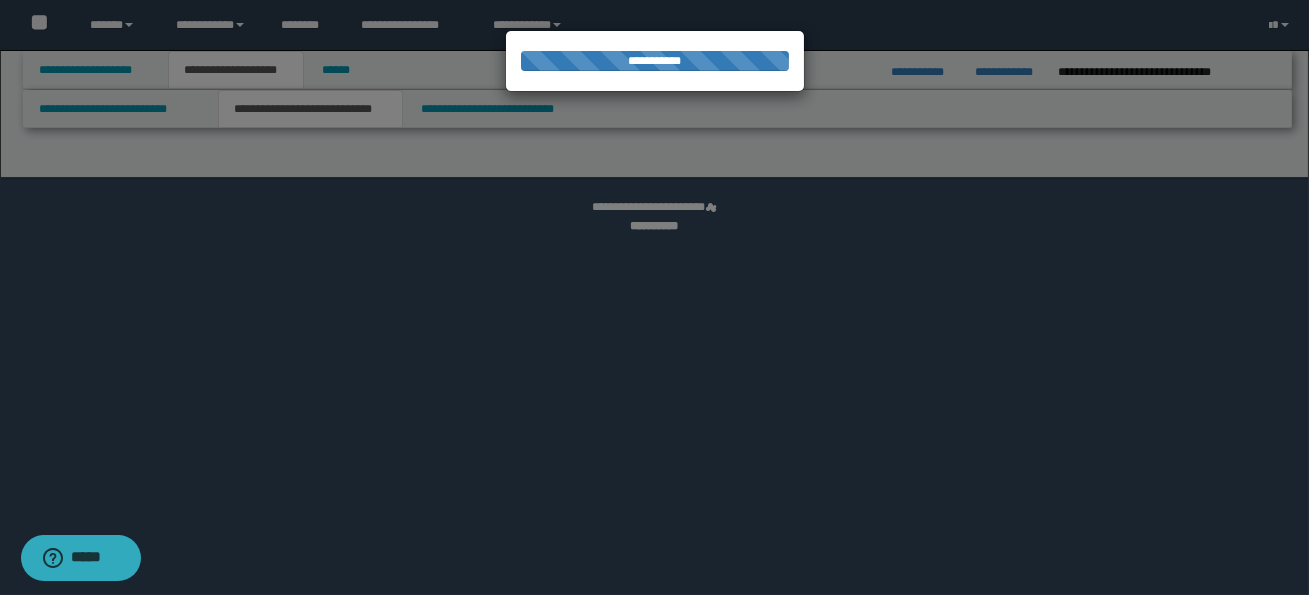 select on "*" 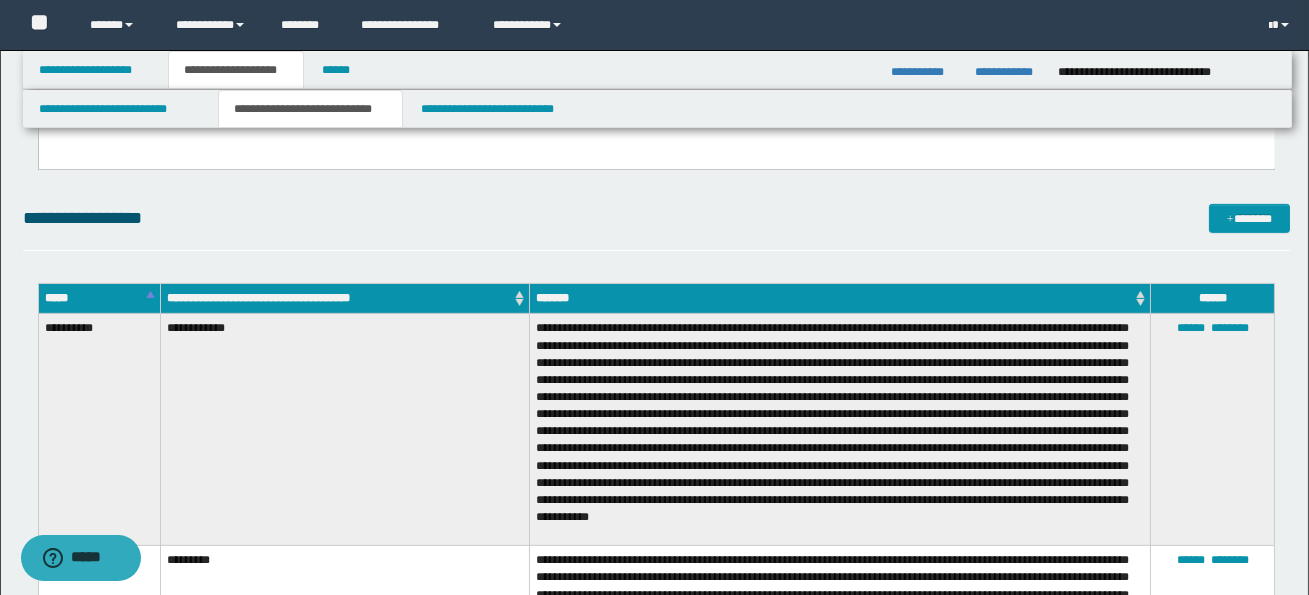 scroll, scrollTop: 1813, scrollLeft: 0, axis: vertical 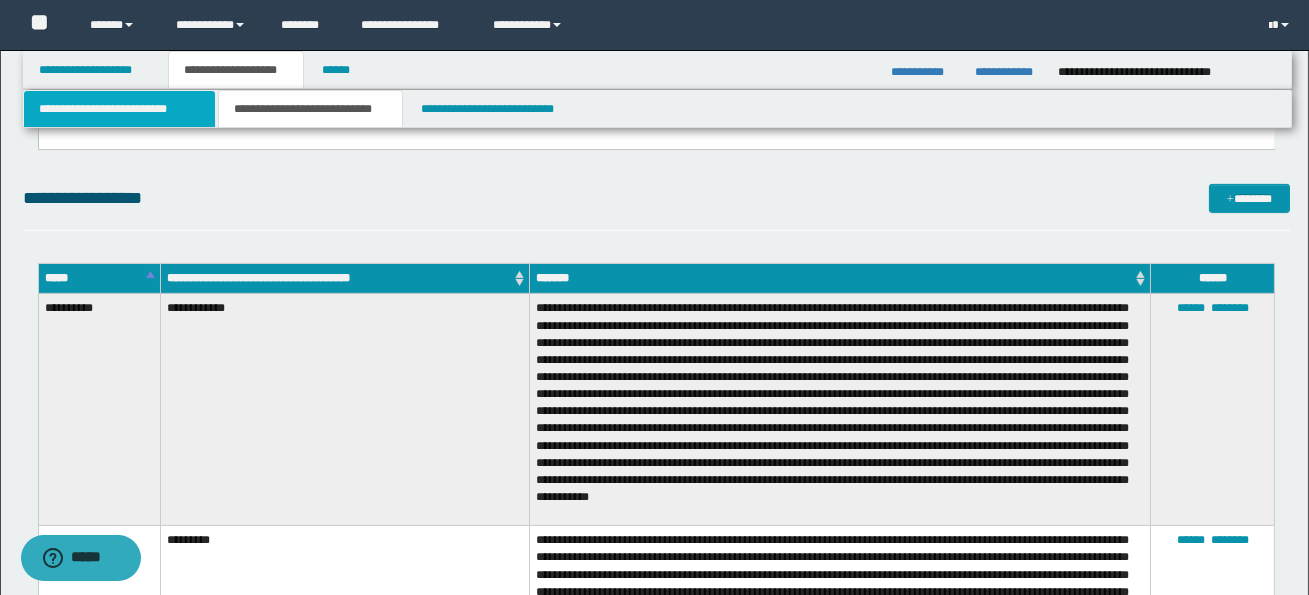 click on "**********" at bounding box center (119, 109) 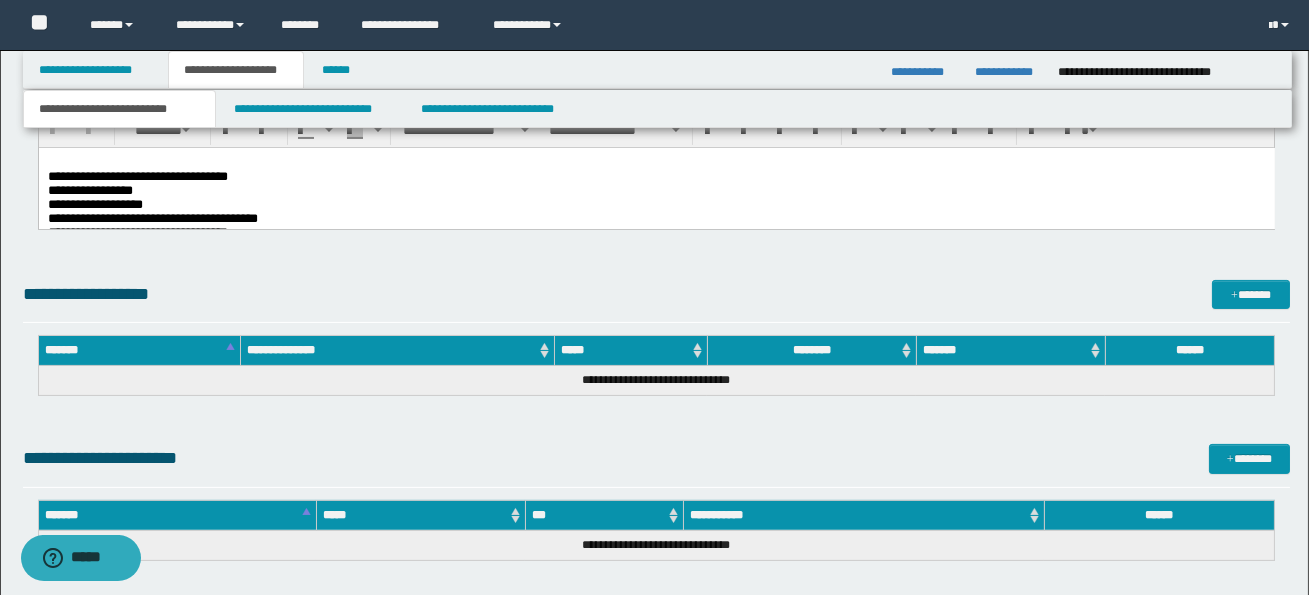 scroll, scrollTop: 967, scrollLeft: 0, axis: vertical 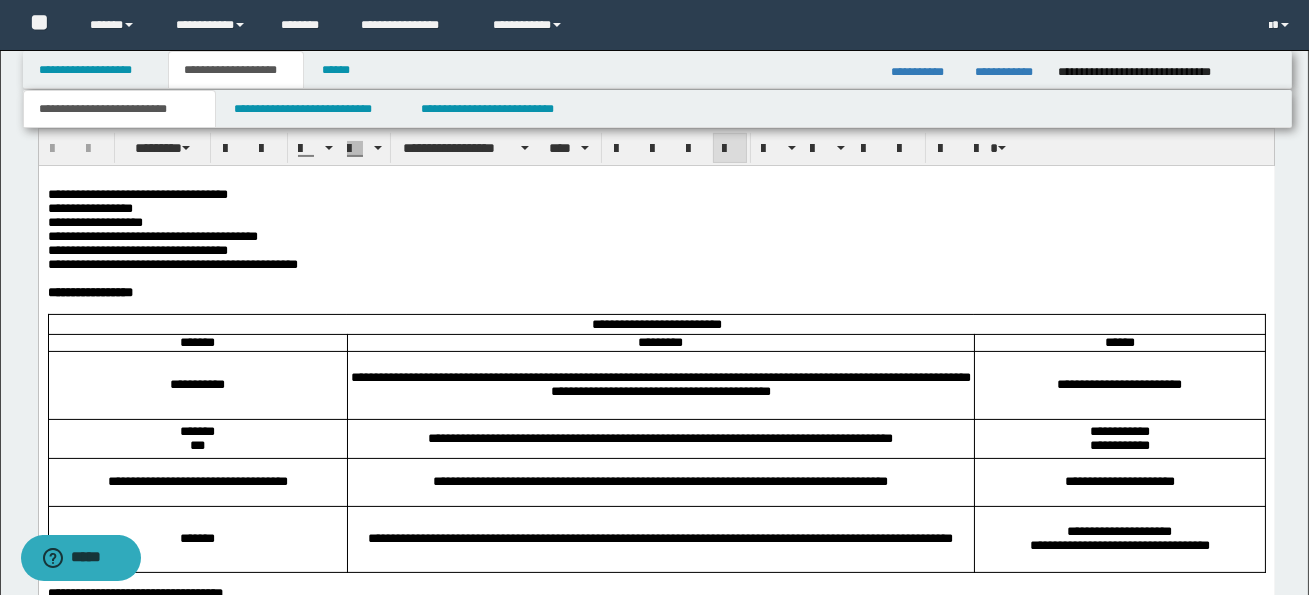 click on "**********" at bounding box center [656, 208] 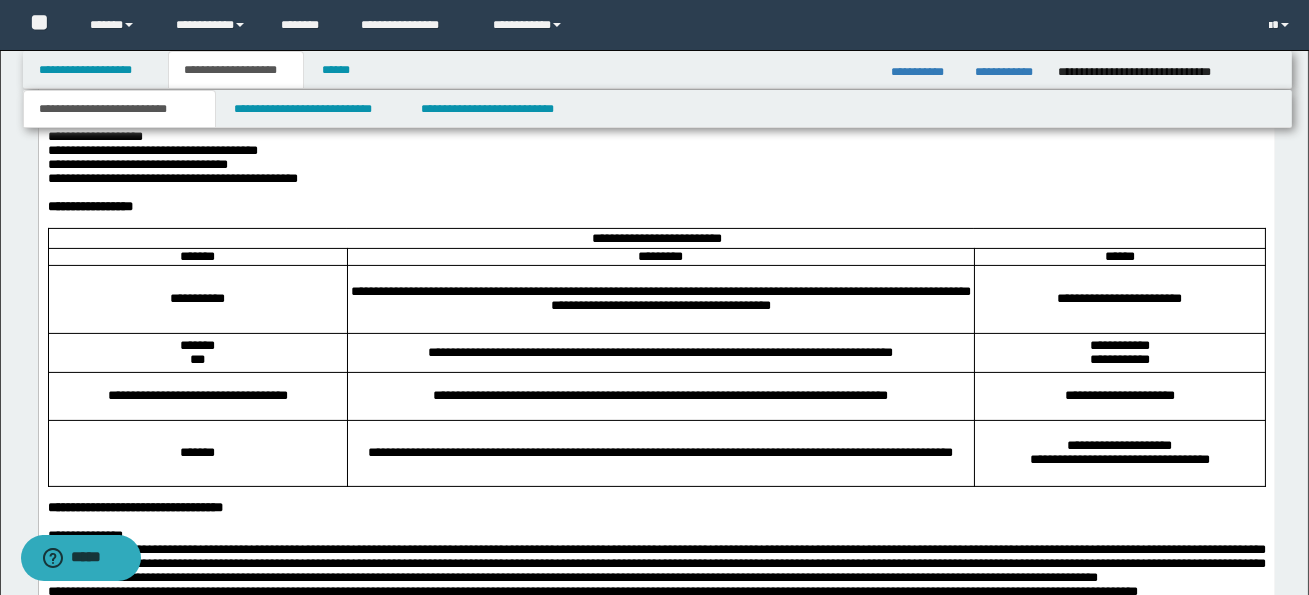scroll, scrollTop: 1059, scrollLeft: 0, axis: vertical 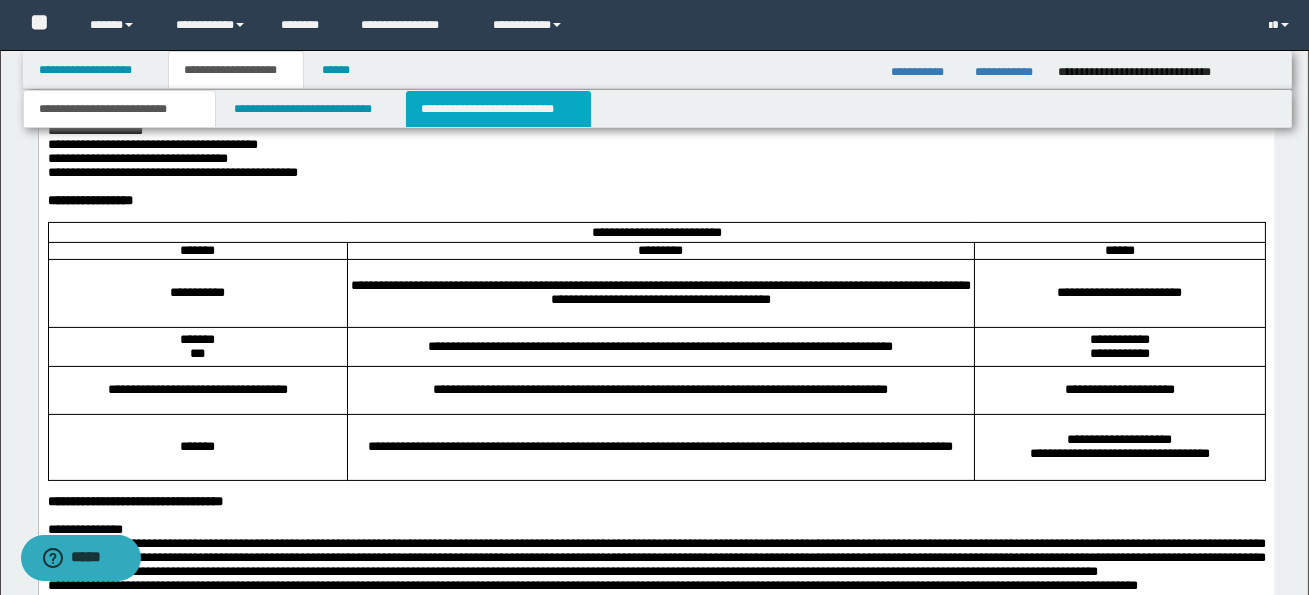click on "**********" at bounding box center [498, 109] 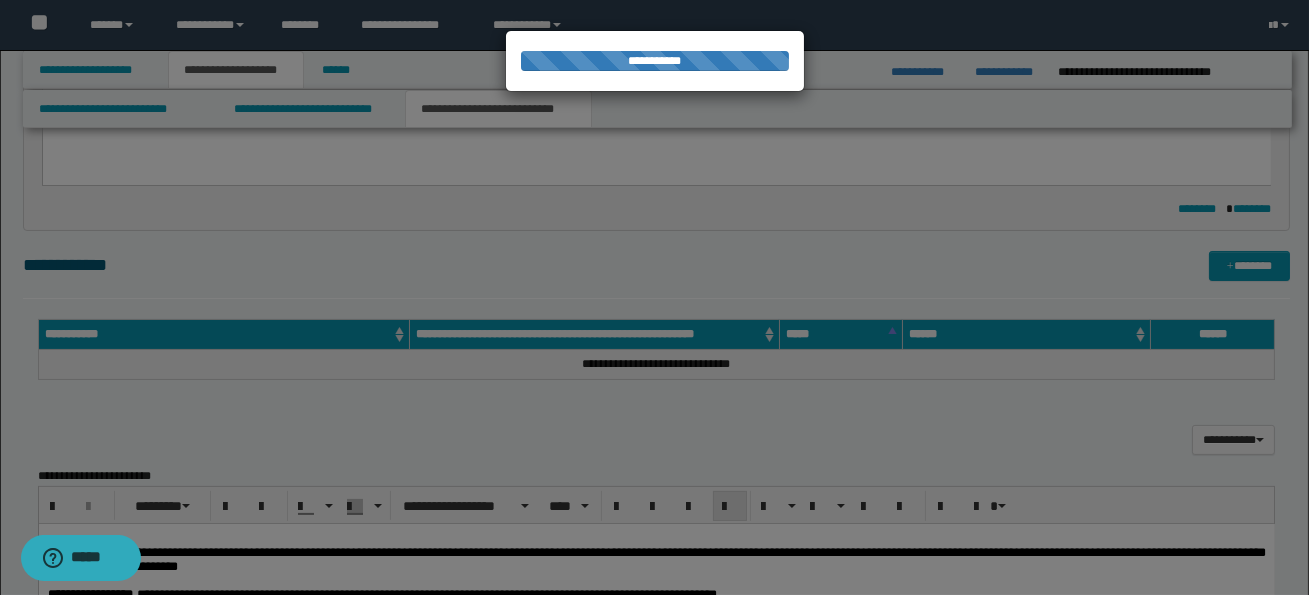 scroll, scrollTop: 0, scrollLeft: 0, axis: both 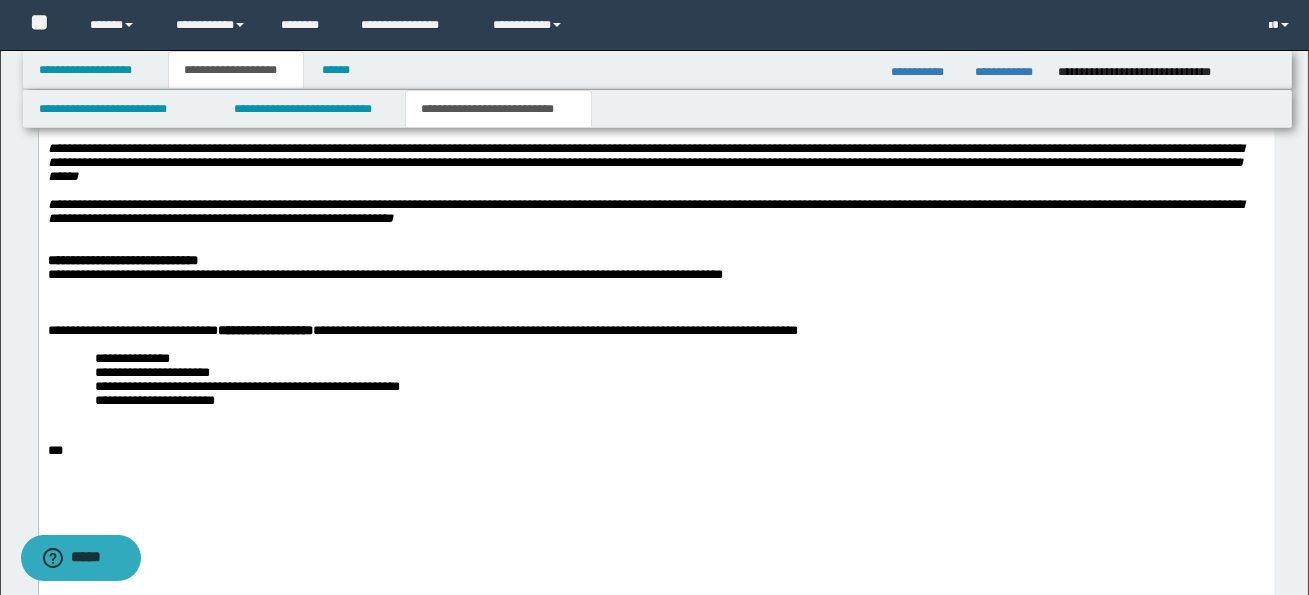 click at bounding box center [656, 303] 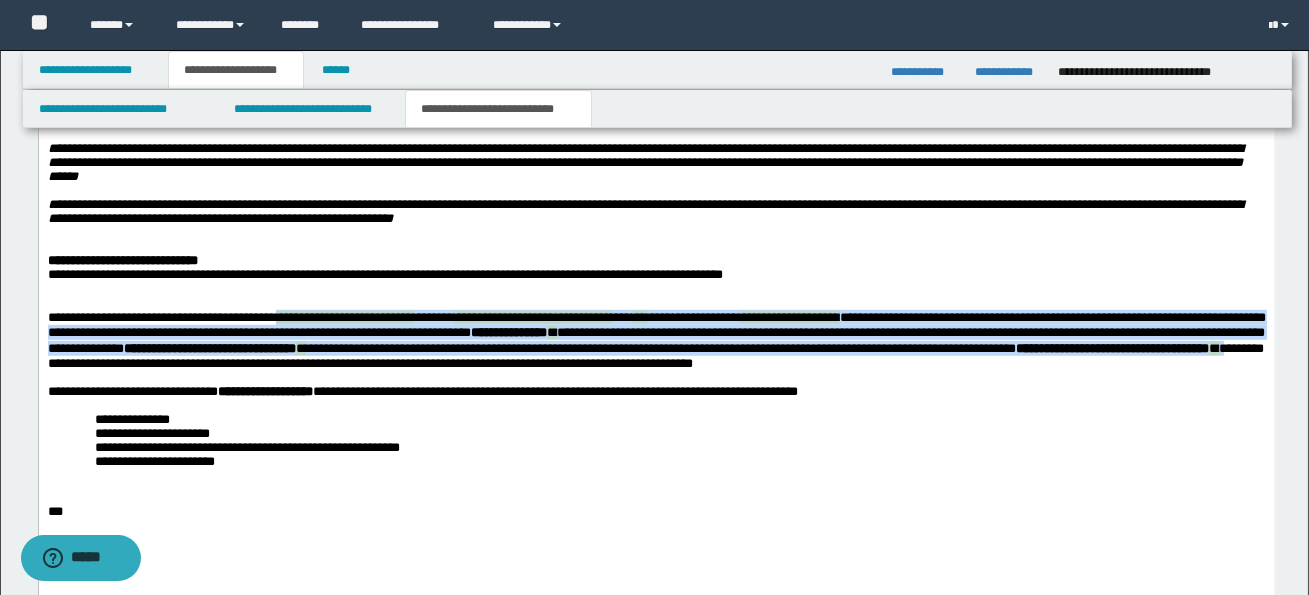 drag, startPoint x: 284, startPoint y: 430, endPoint x: 366, endPoint y: 483, distance: 97.637085 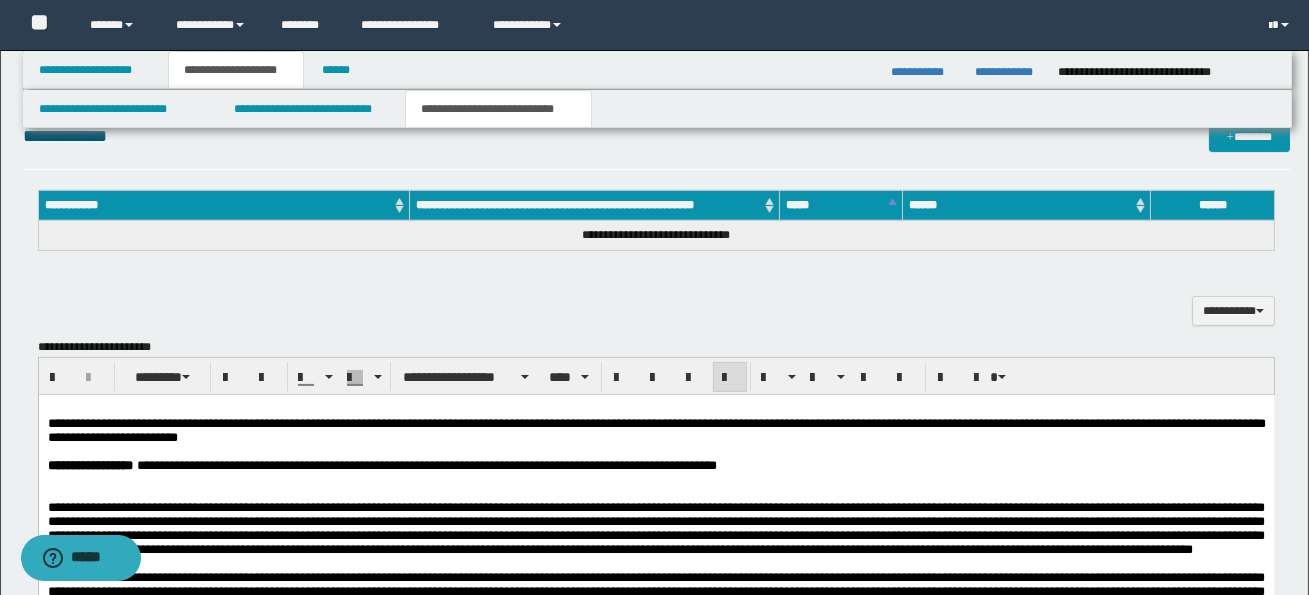 scroll, scrollTop: 1180, scrollLeft: 0, axis: vertical 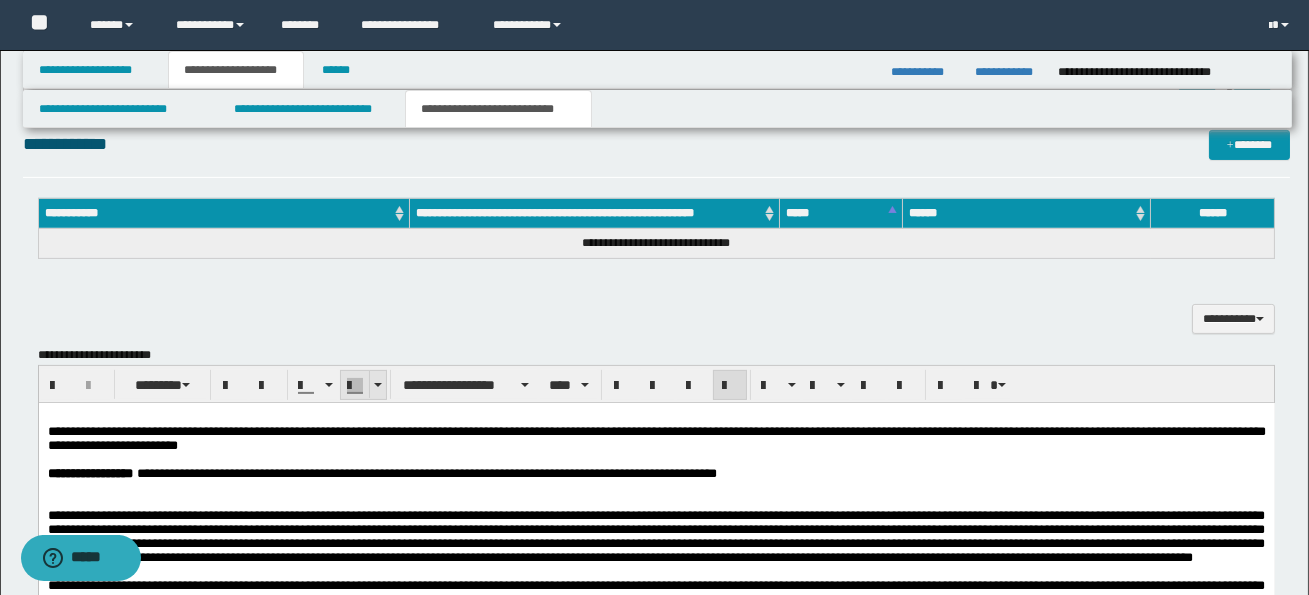 click at bounding box center (378, 385) 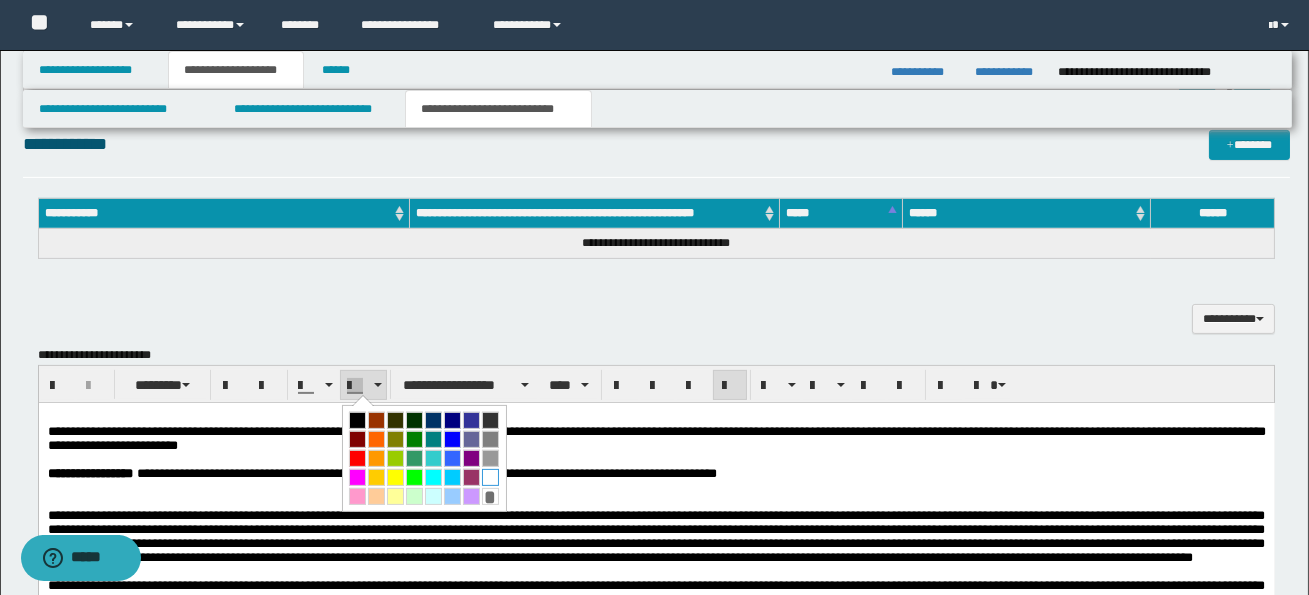click at bounding box center [490, 477] 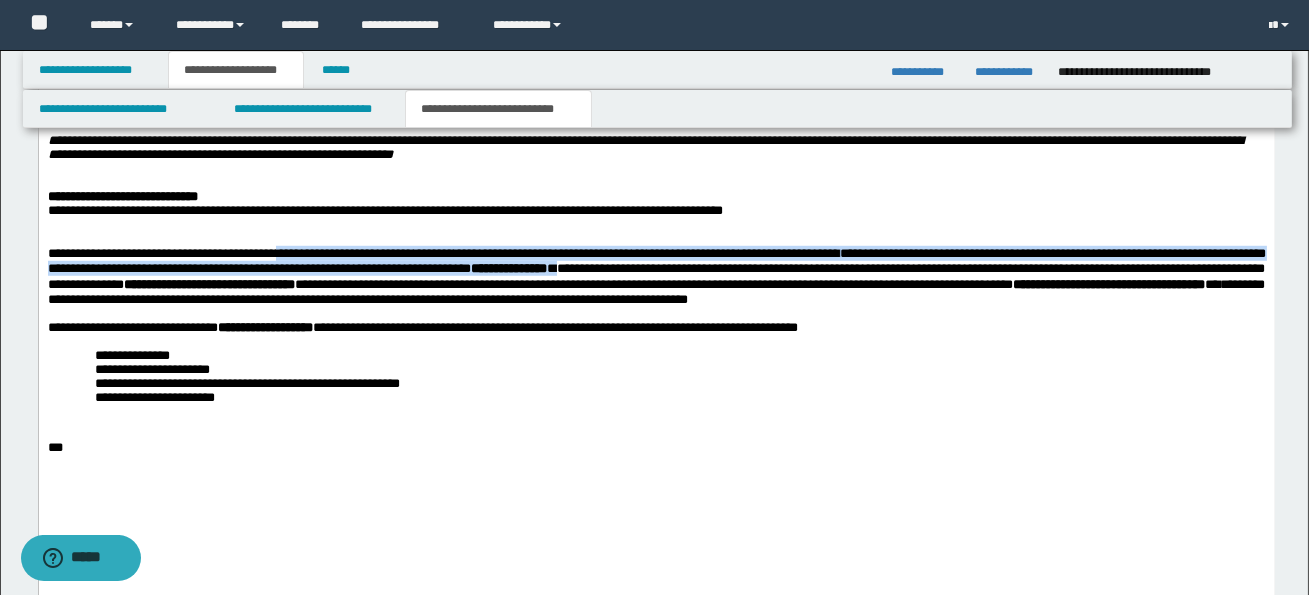 scroll, scrollTop: 2856, scrollLeft: 0, axis: vertical 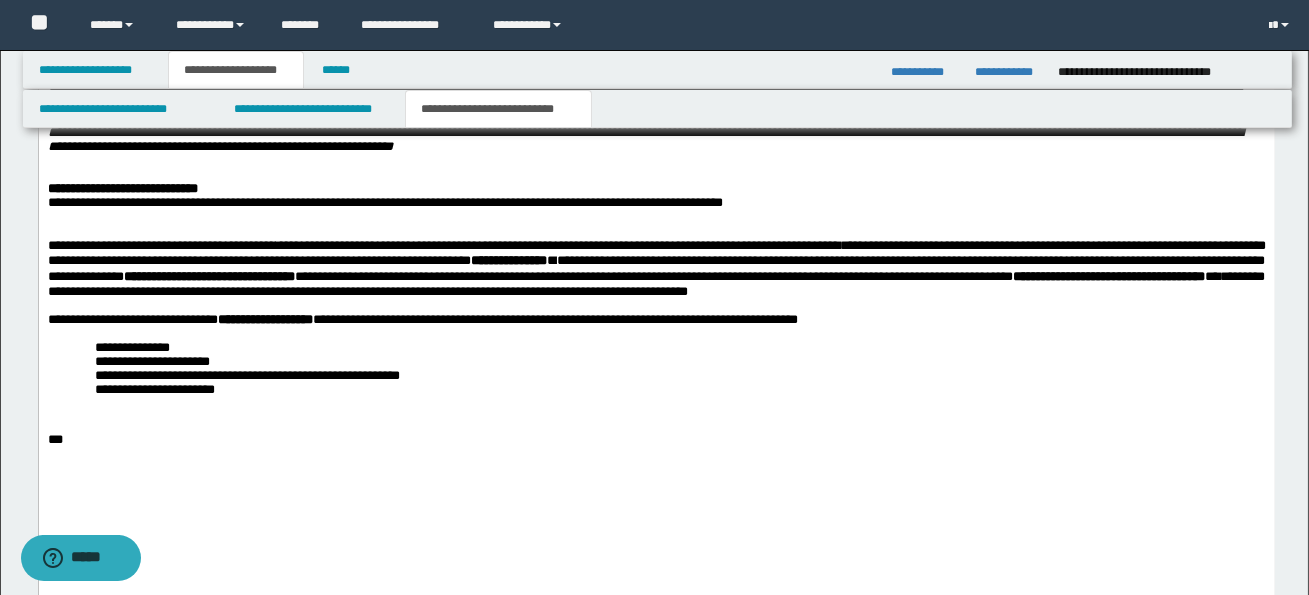 click on "**********" at bounding box center (656, 268) 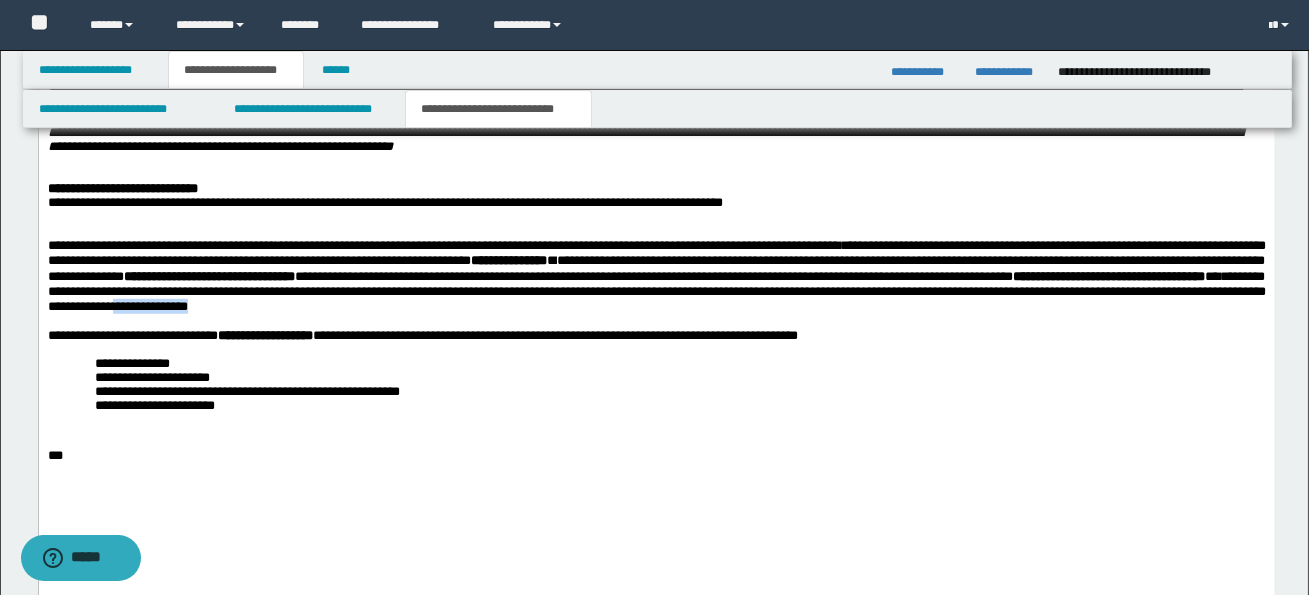 drag, startPoint x: 581, startPoint y: 423, endPoint x: 682, endPoint y: 424, distance: 101.00495 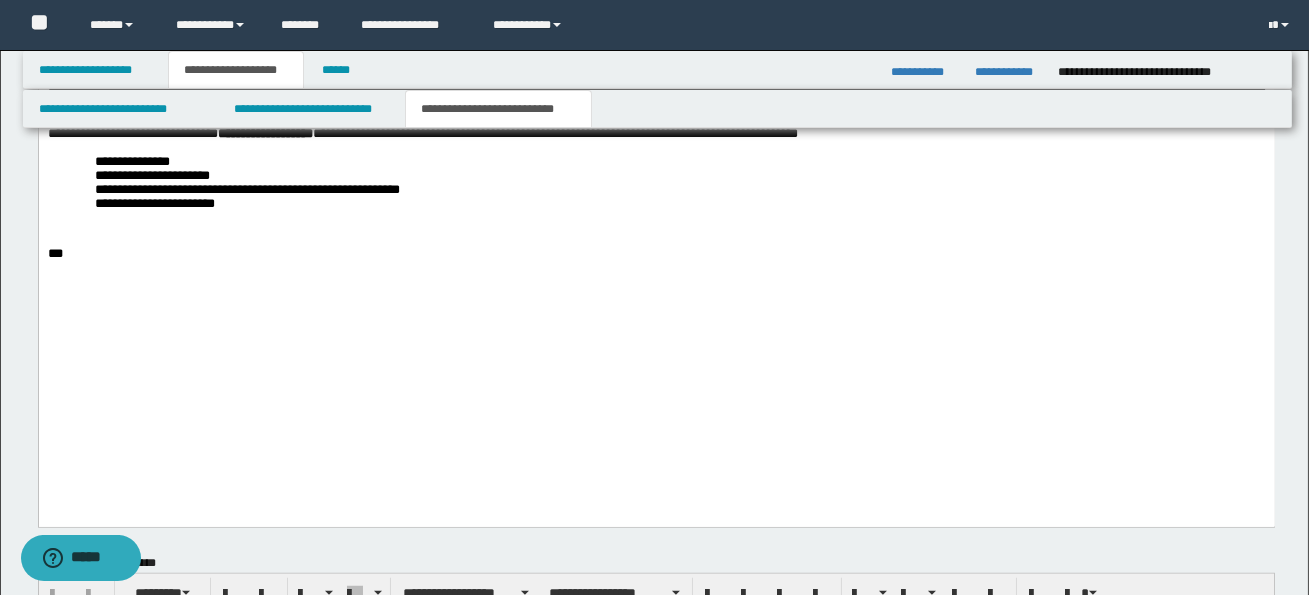 scroll, scrollTop: 3028, scrollLeft: 0, axis: vertical 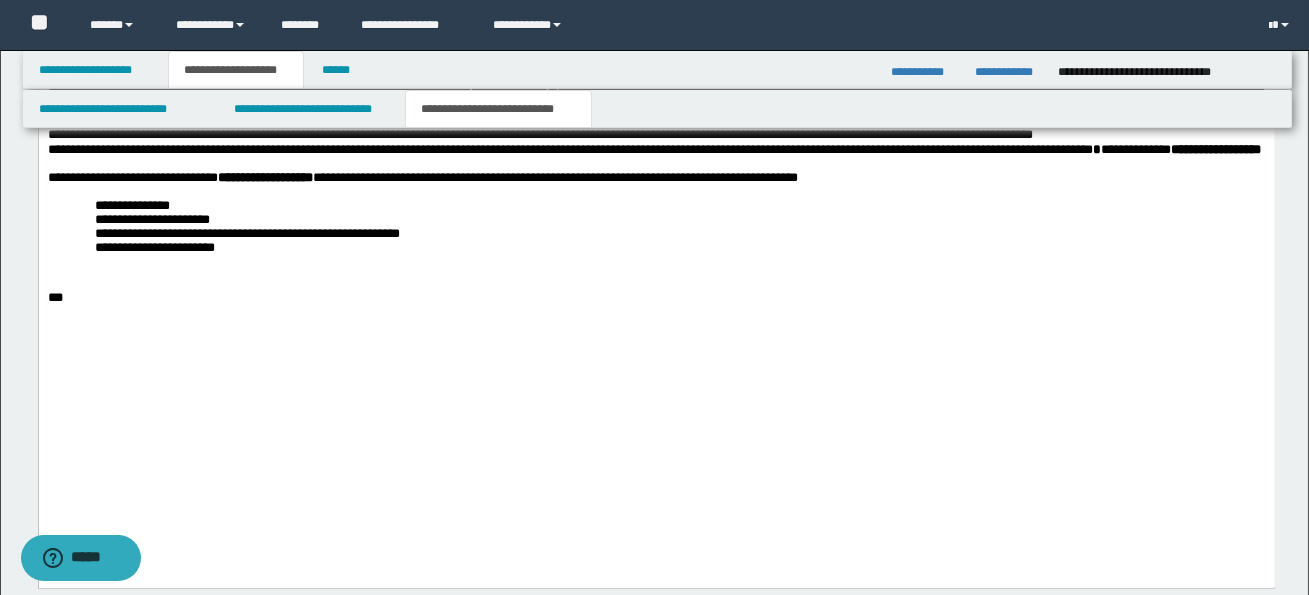 click on "**********" at bounding box center (656, -534) 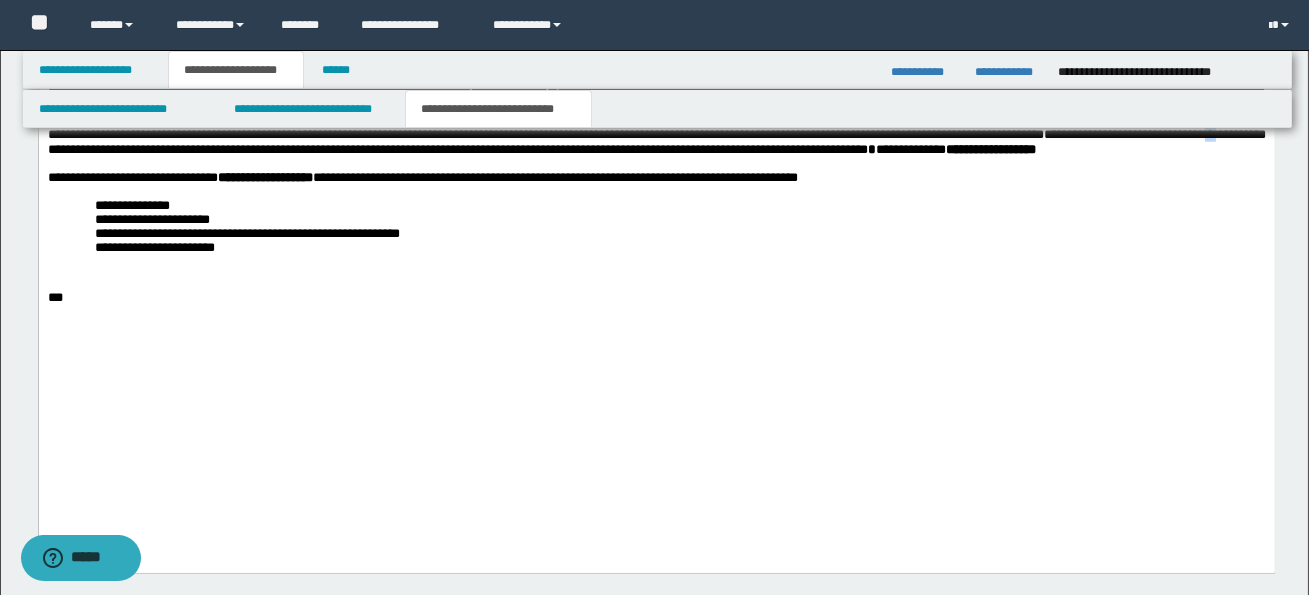 click on "**********" at bounding box center (656, 141) 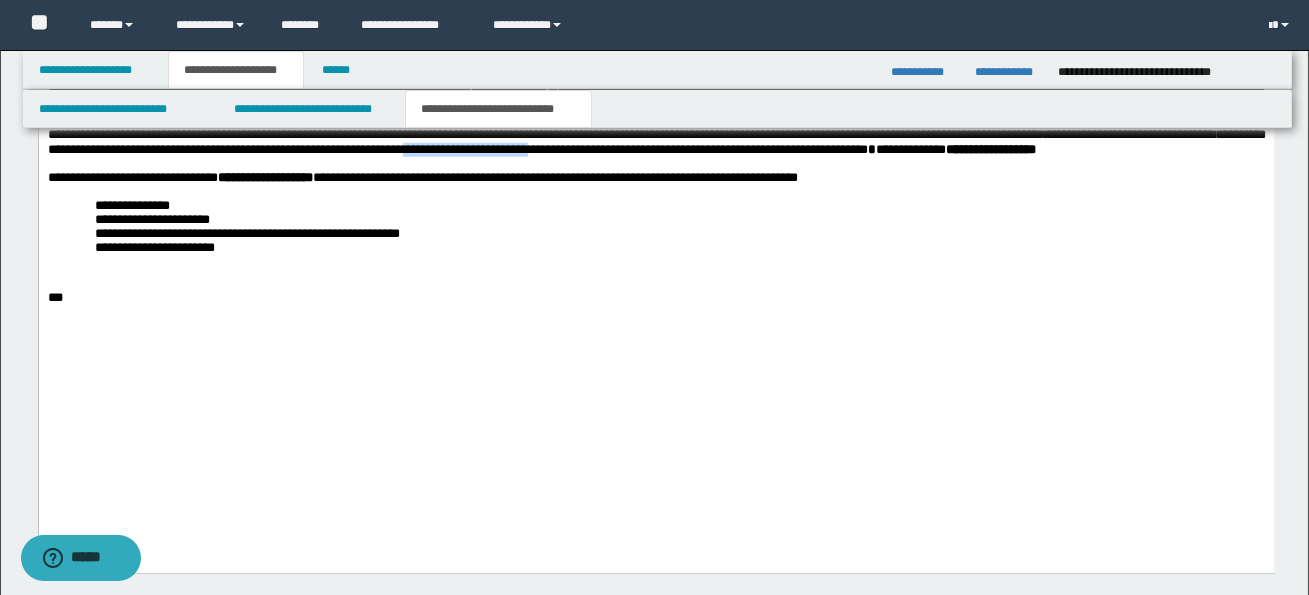 drag, startPoint x: 1031, startPoint y: 266, endPoint x: 1181, endPoint y: 261, distance: 150.08331 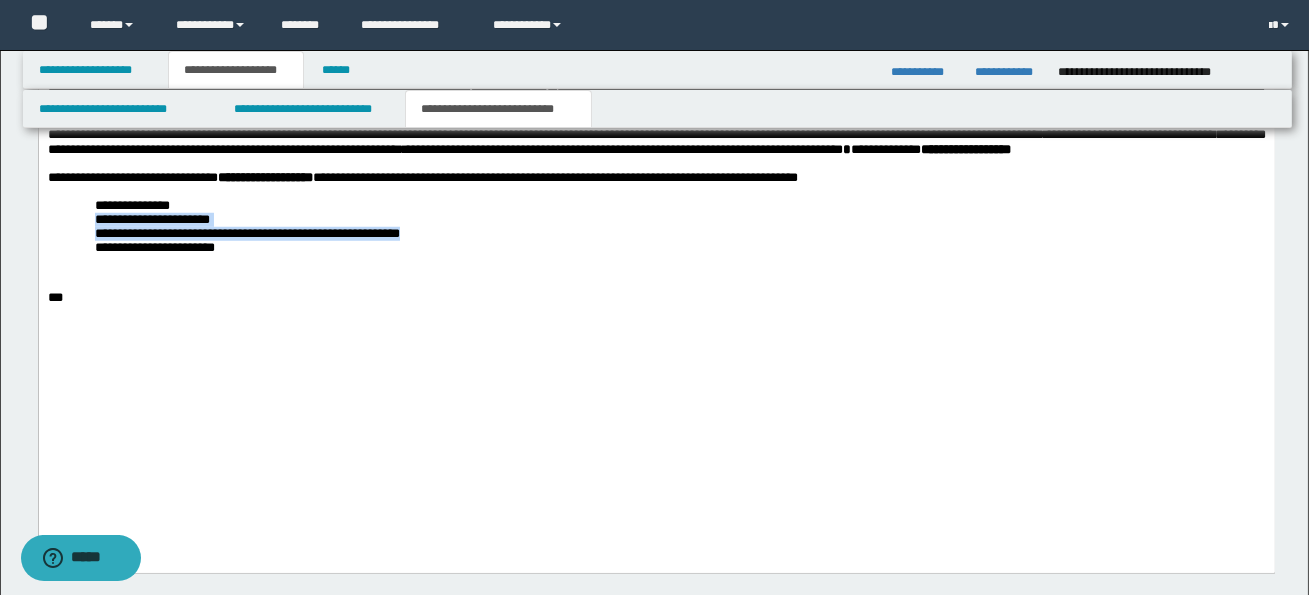 drag, startPoint x: 102, startPoint y: 360, endPoint x: 446, endPoint y: 368, distance: 344.09302 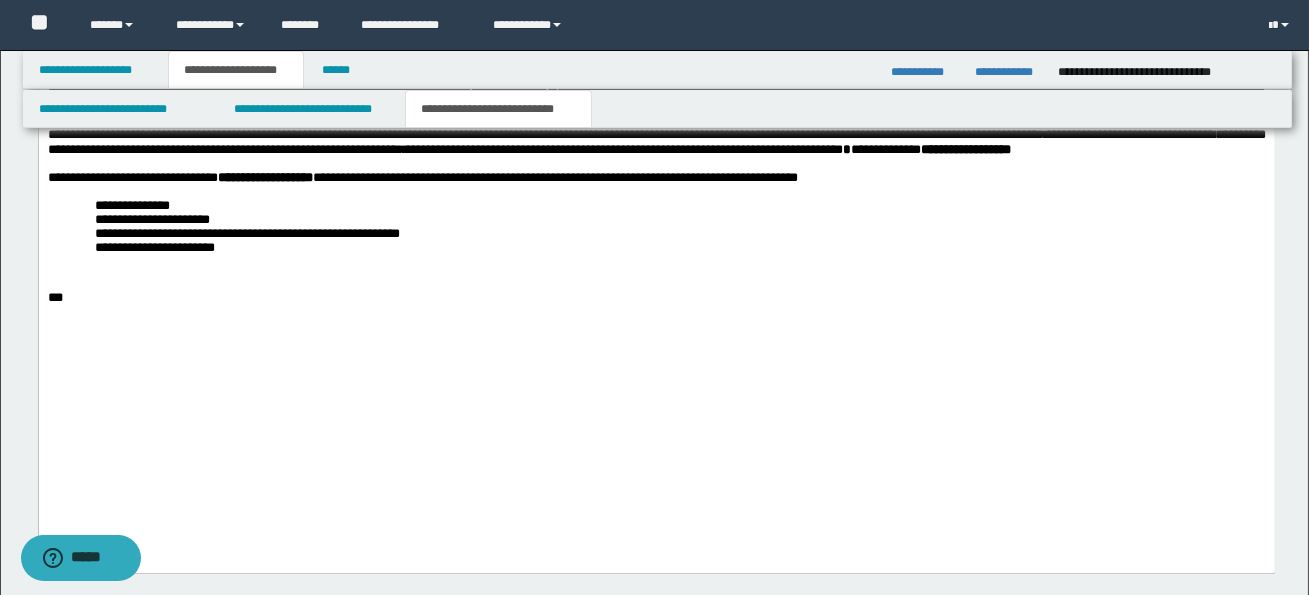 click on "**********" at bounding box center [679, 234] 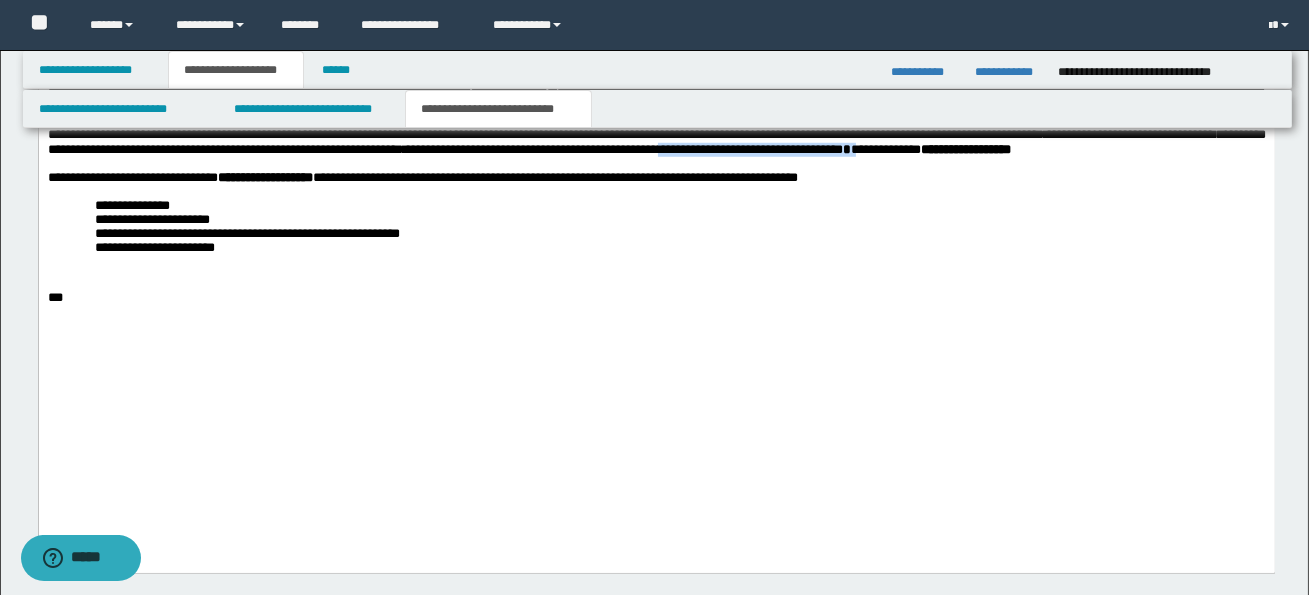 drag, startPoint x: 69, startPoint y: 278, endPoint x: 273, endPoint y: 282, distance: 204.03922 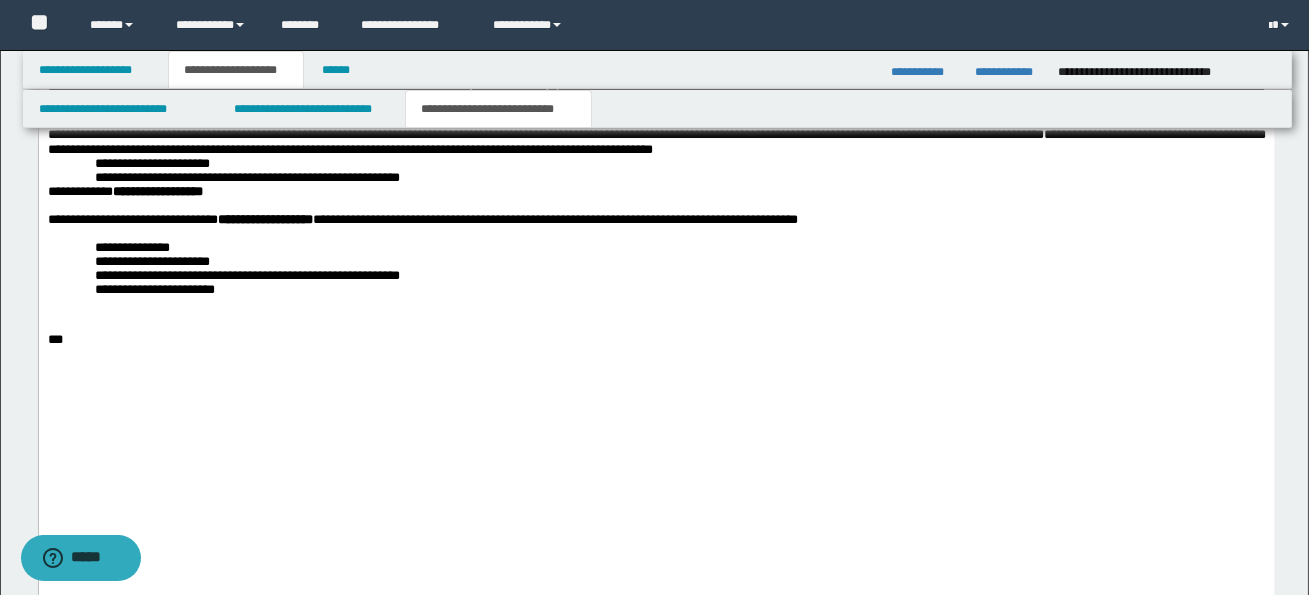 click on "**********" at bounding box center (151, 163) 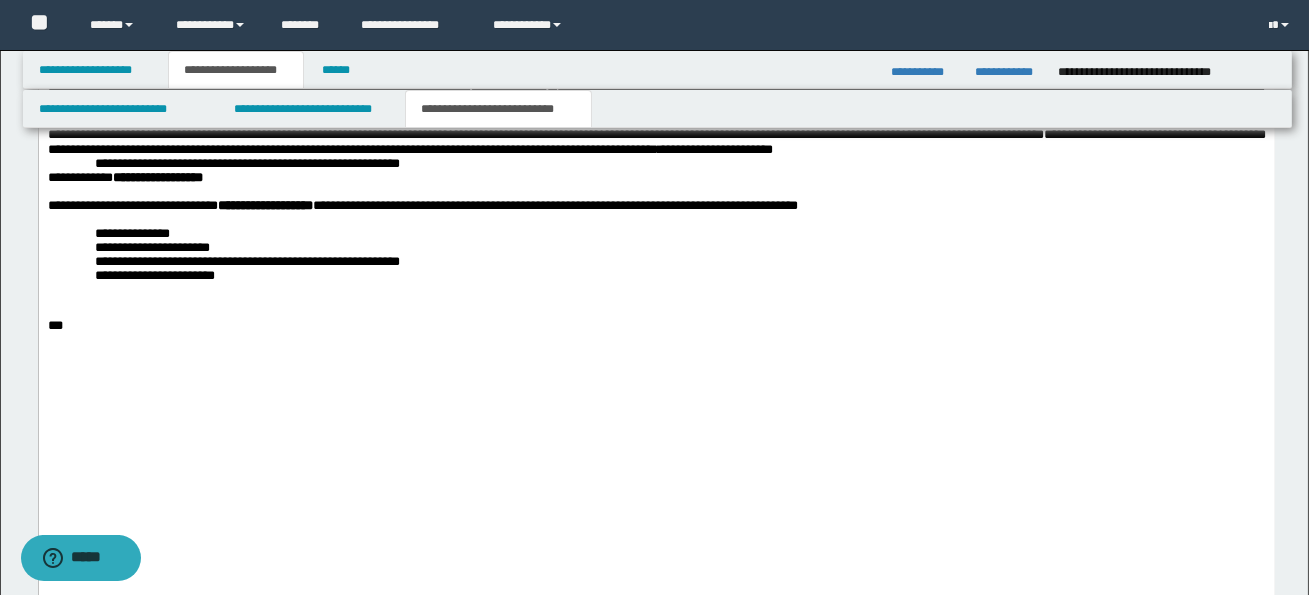 click on "**********" at bounding box center [246, 163] 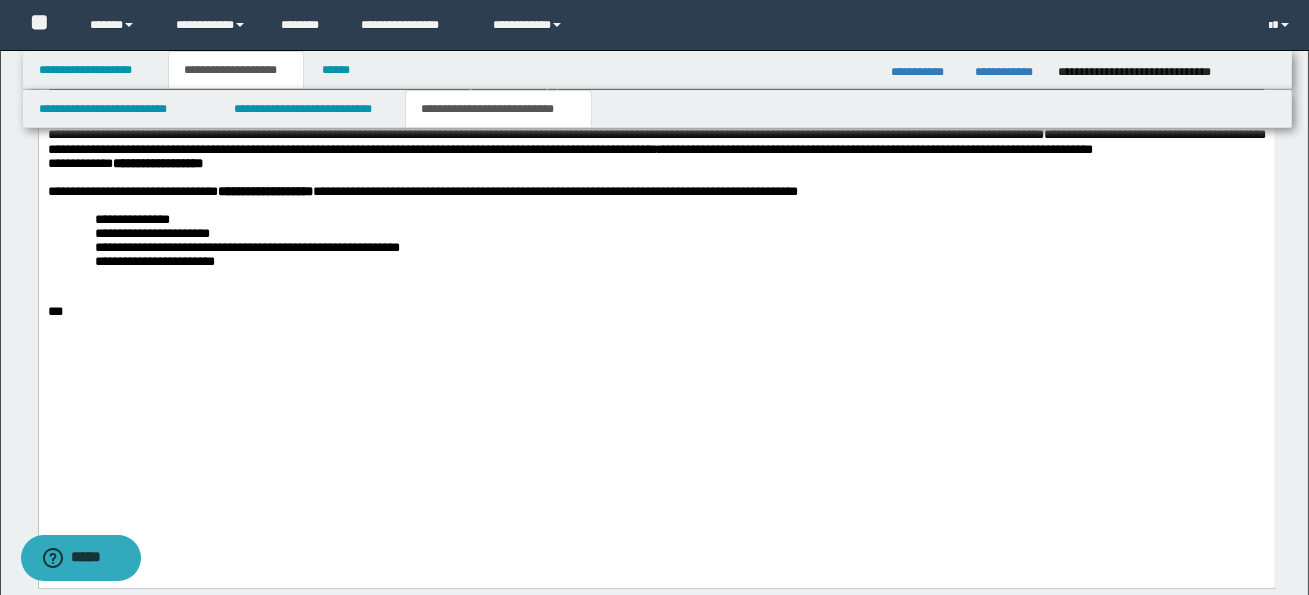 click on "**********" at bounding box center (656, -527) 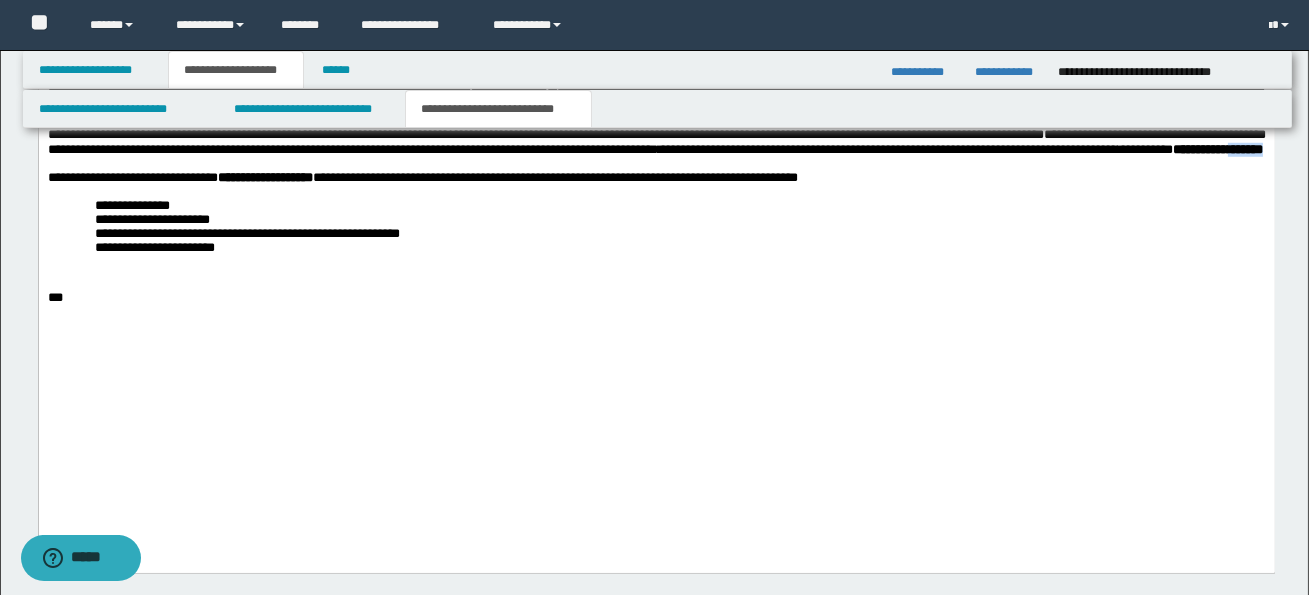 drag, startPoint x: 697, startPoint y: 283, endPoint x: 745, endPoint y: 283, distance: 48 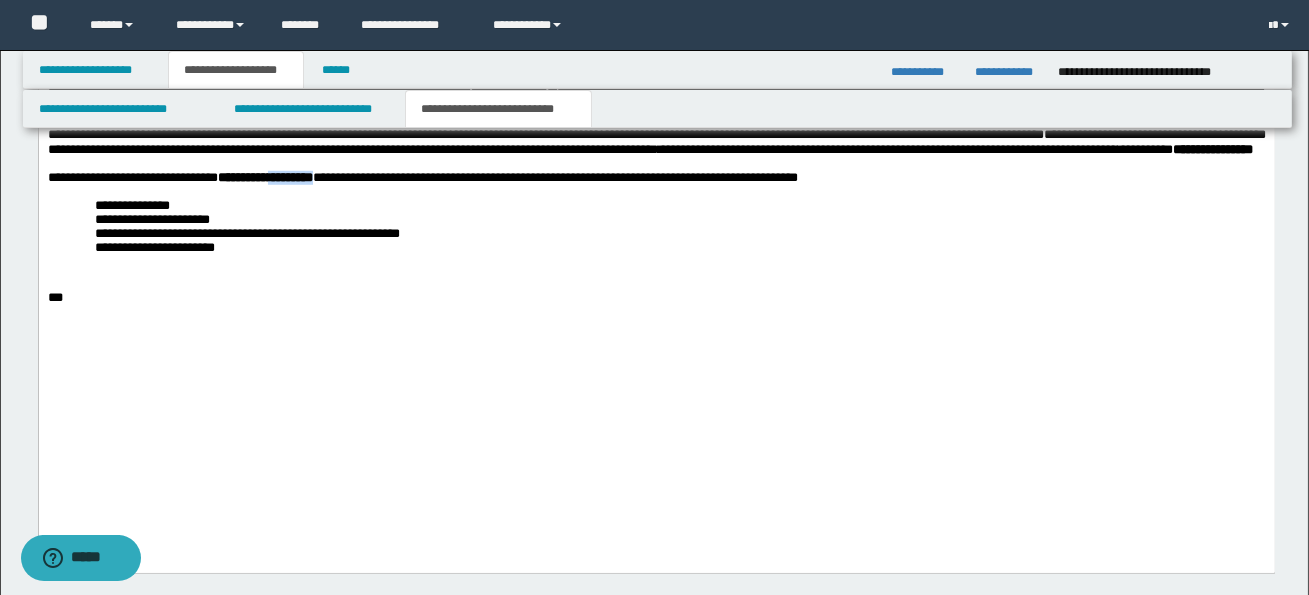 drag, startPoint x: 309, startPoint y: 308, endPoint x: 387, endPoint y: 312, distance: 78.10249 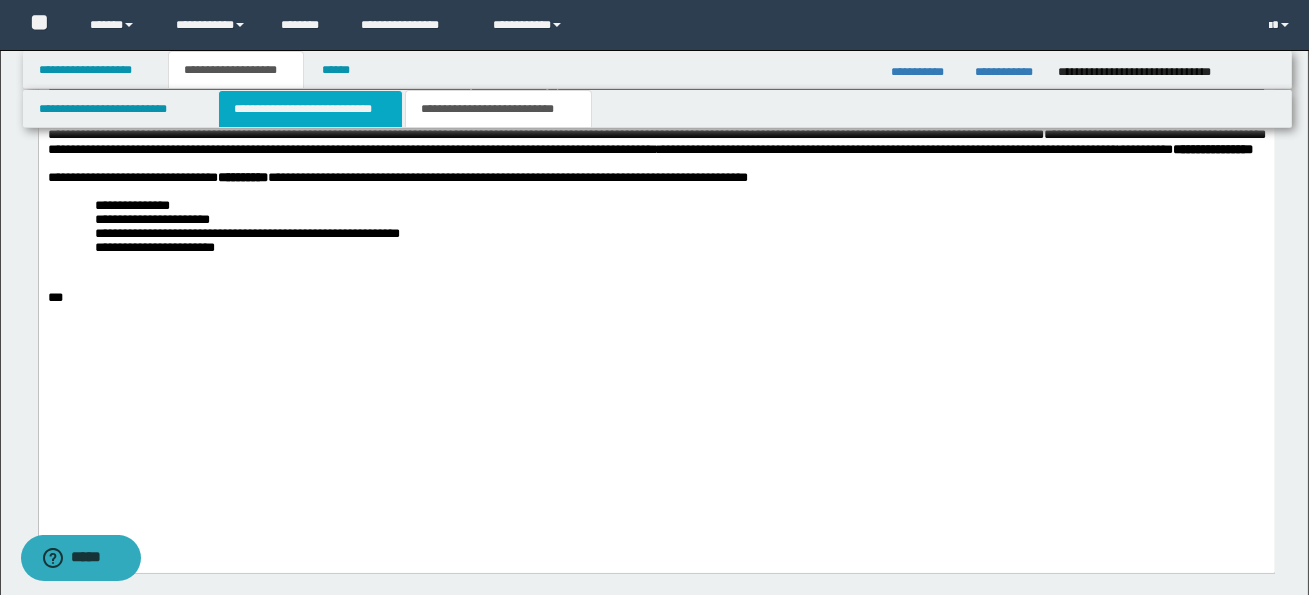 click on "**********" at bounding box center [310, 109] 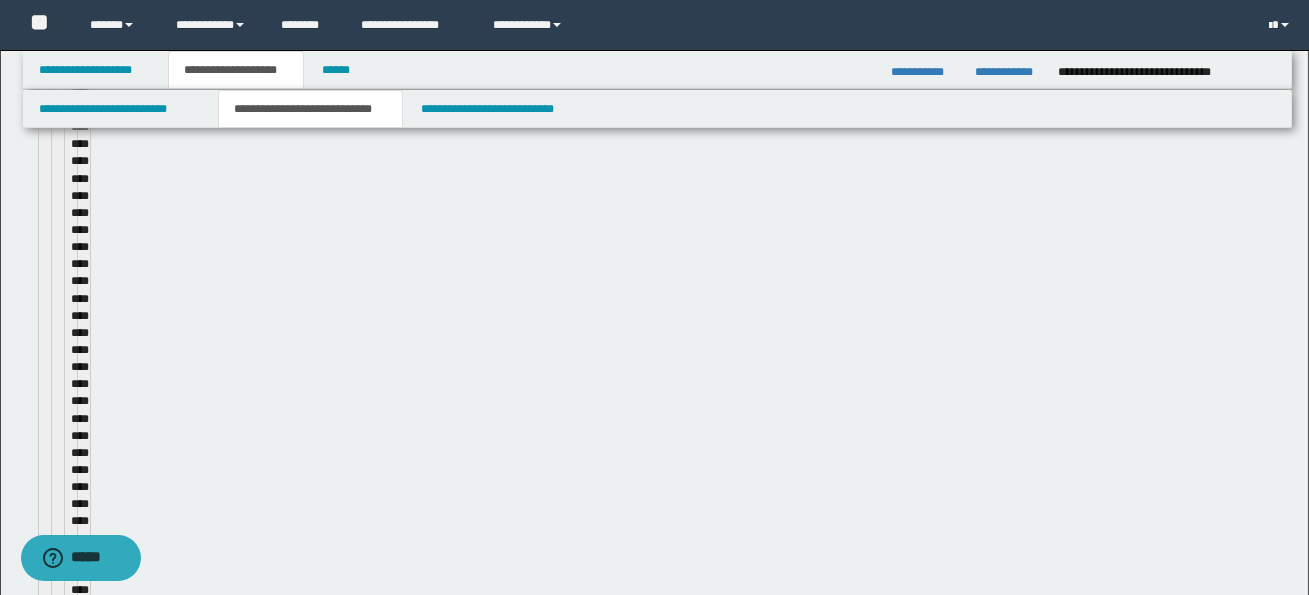 type 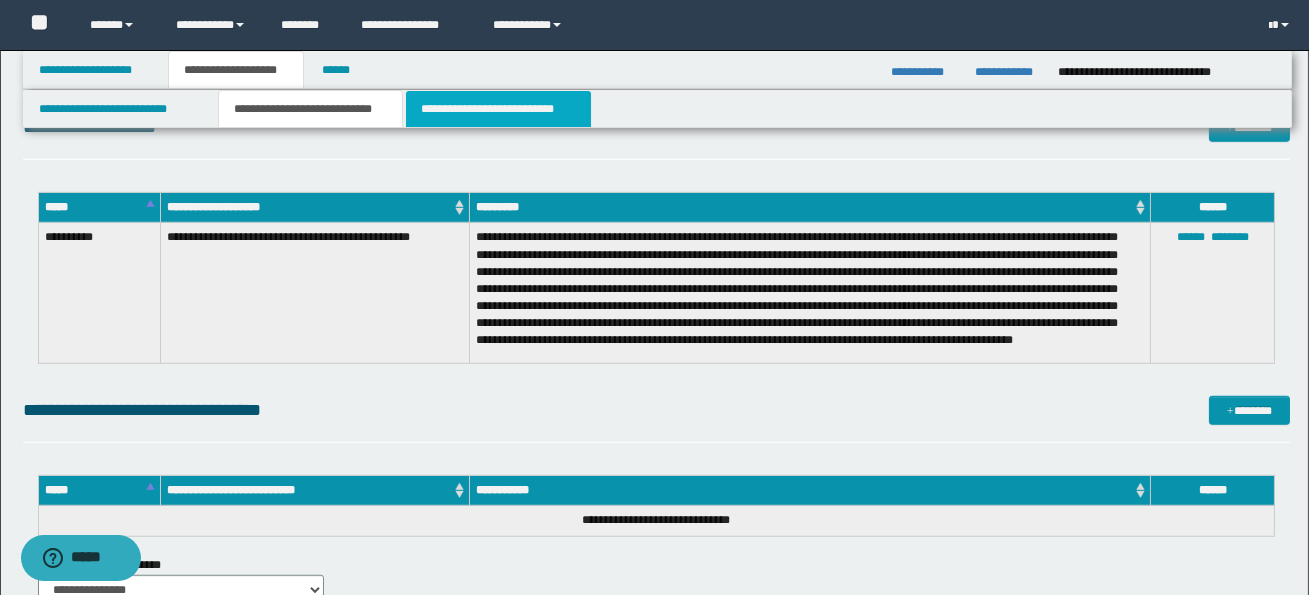 click on "**********" at bounding box center (498, 109) 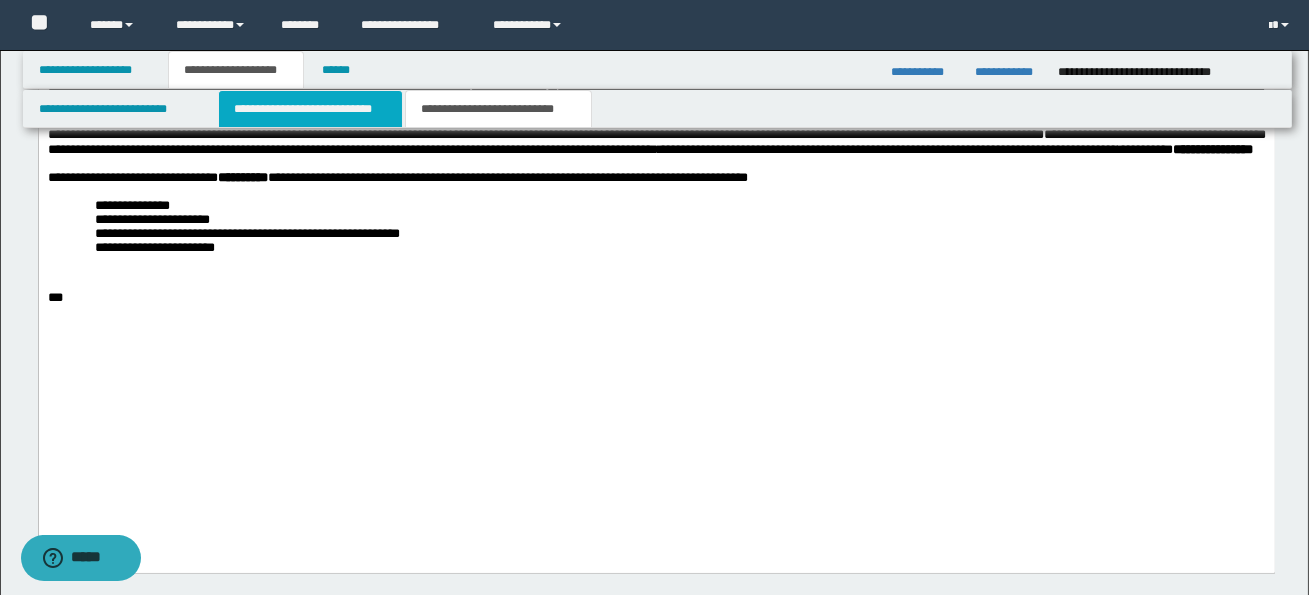 click on "**********" at bounding box center [310, 109] 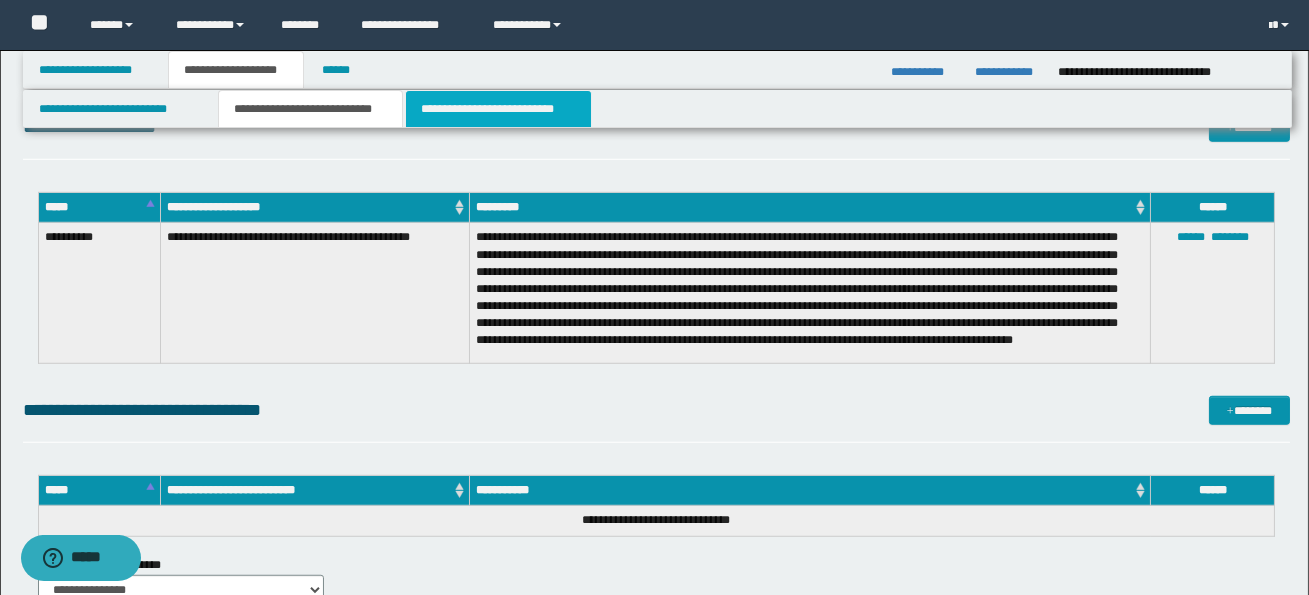click on "**********" at bounding box center (498, 109) 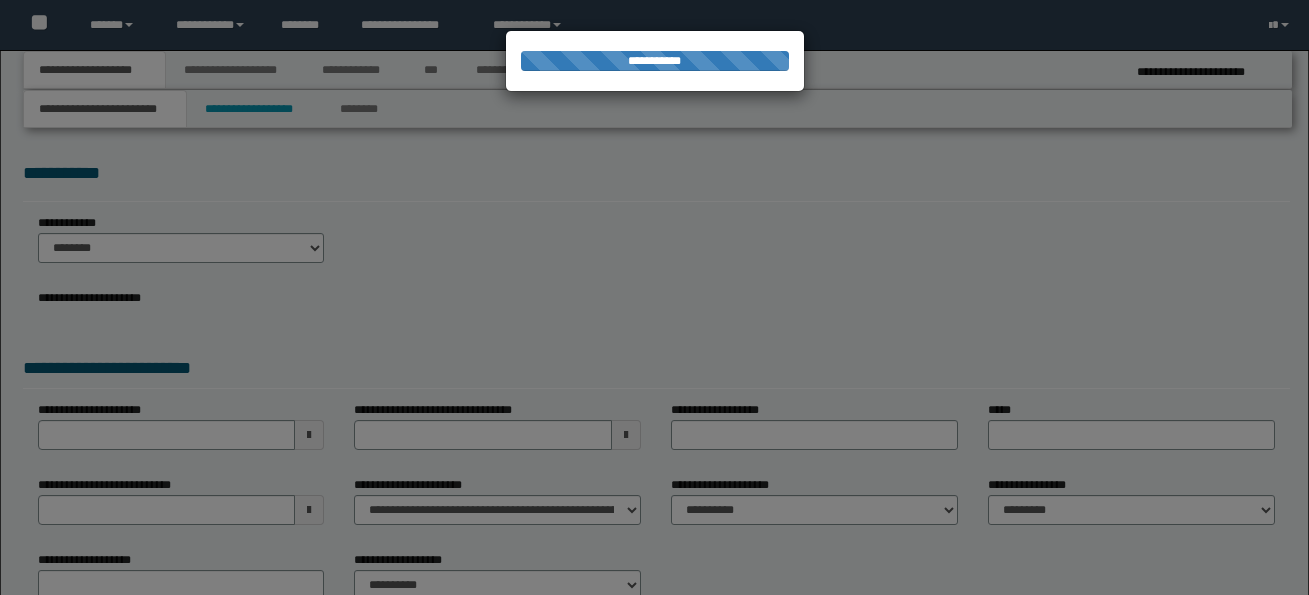 scroll, scrollTop: 0, scrollLeft: 0, axis: both 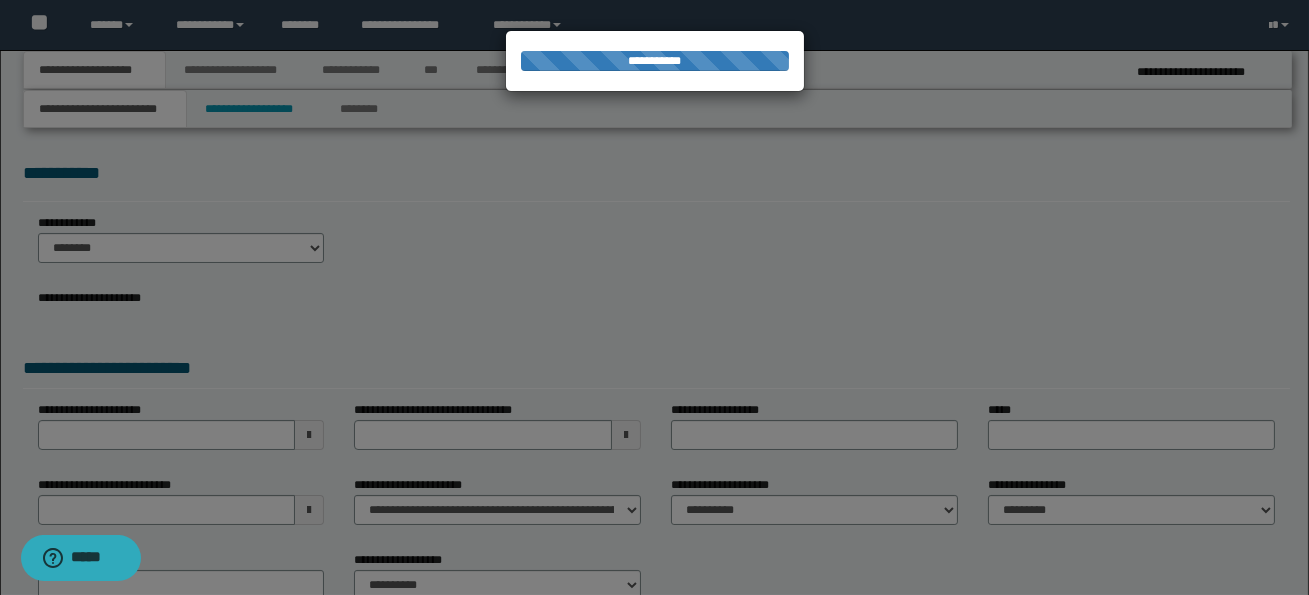 select on "*" 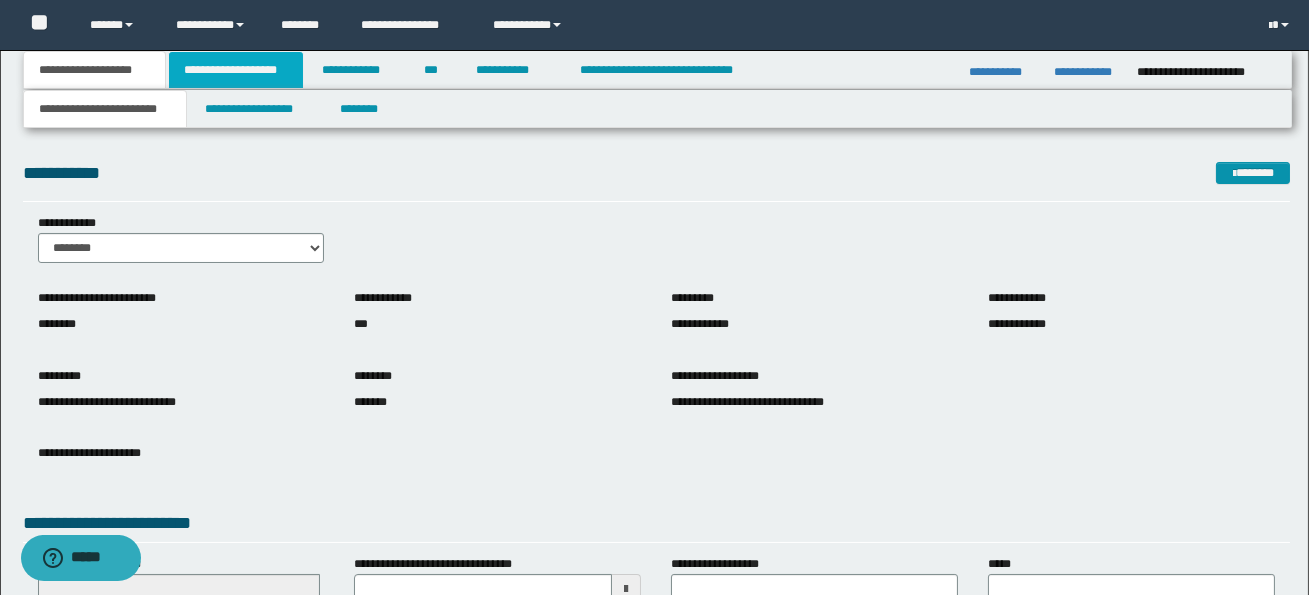 click on "**********" at bounding box center (236, 70) 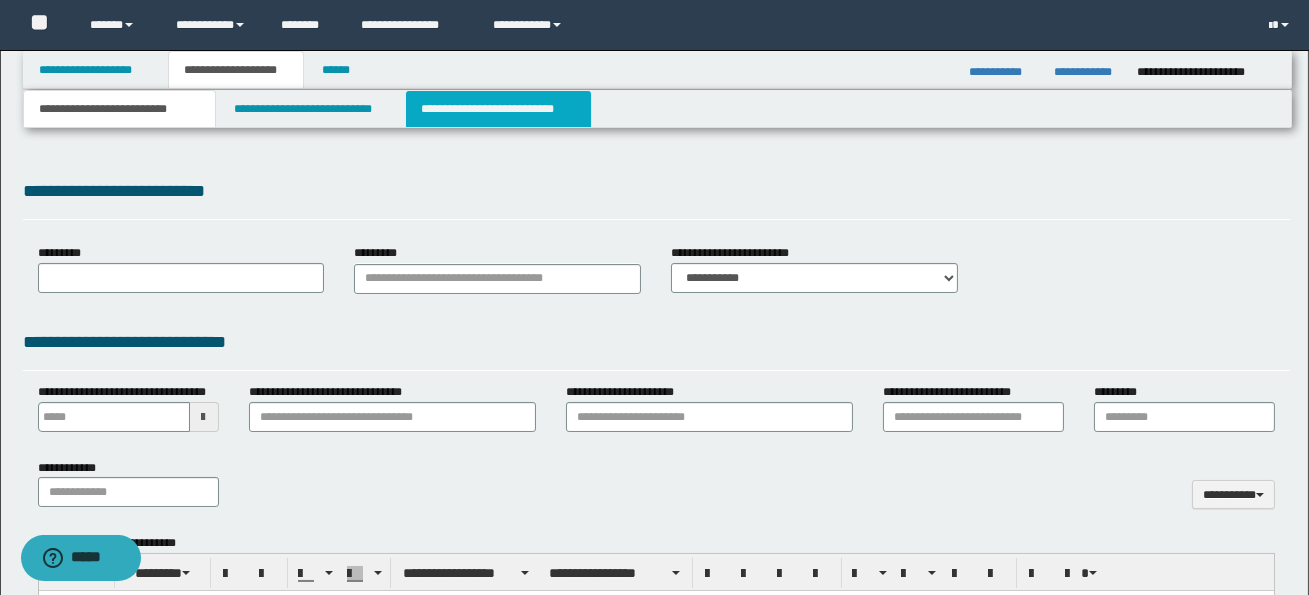type 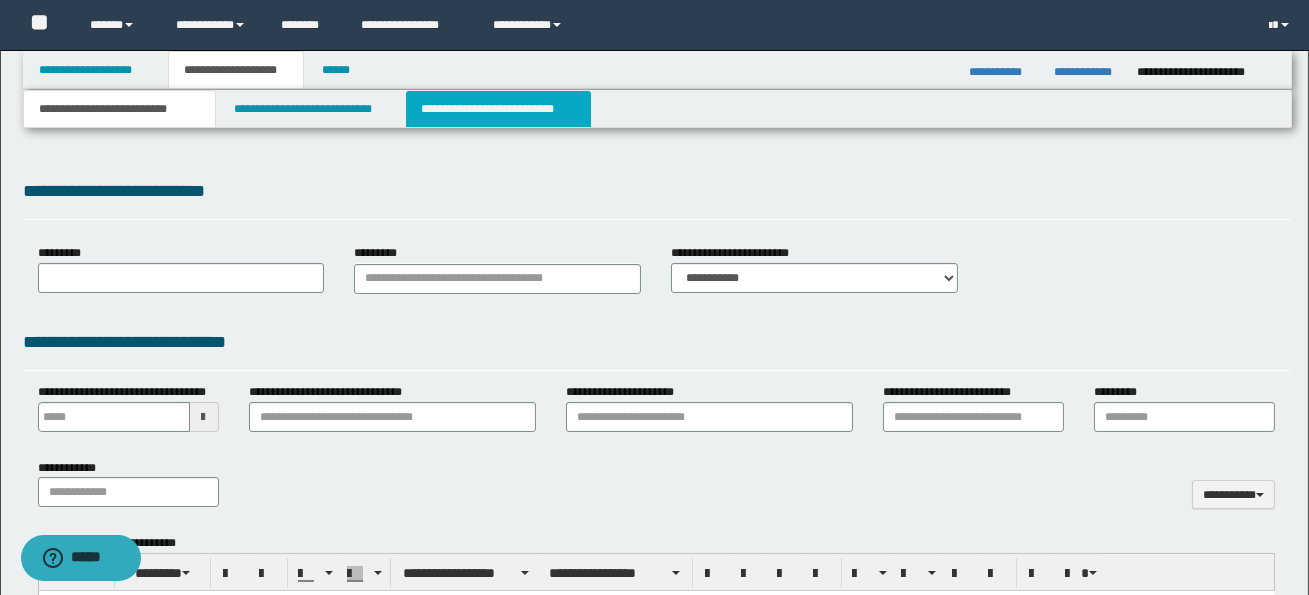 scroll, scrollTop: 0, scrollLeft: 0, axis: both 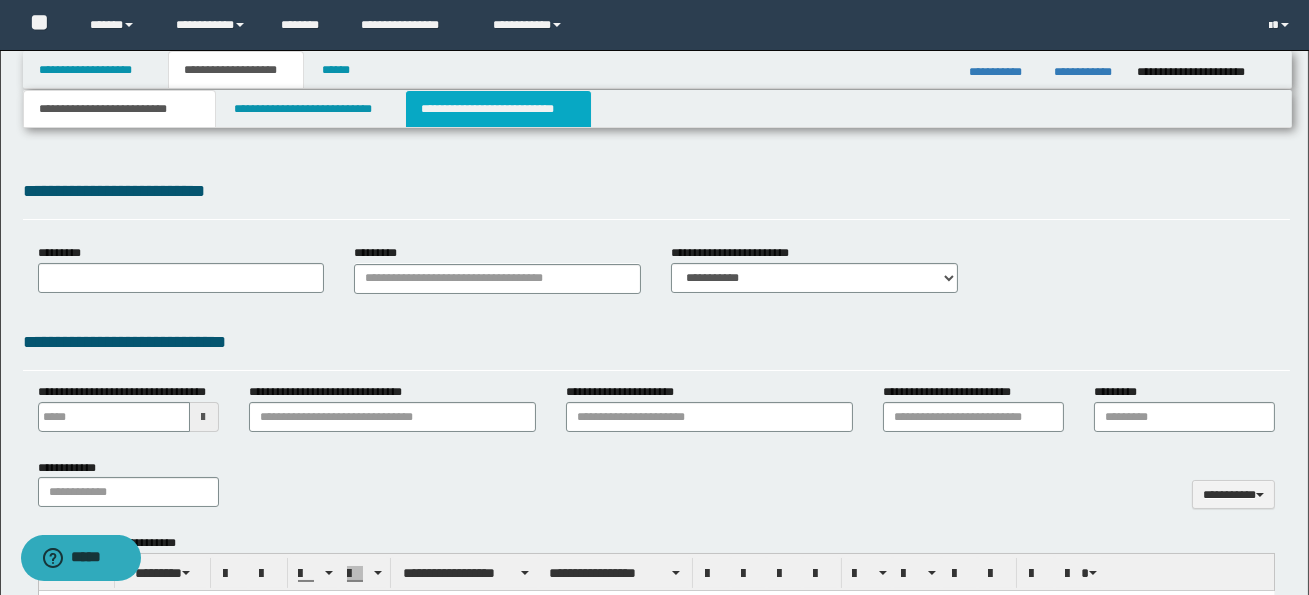 click on "**********" at bounding box center (498, 109) 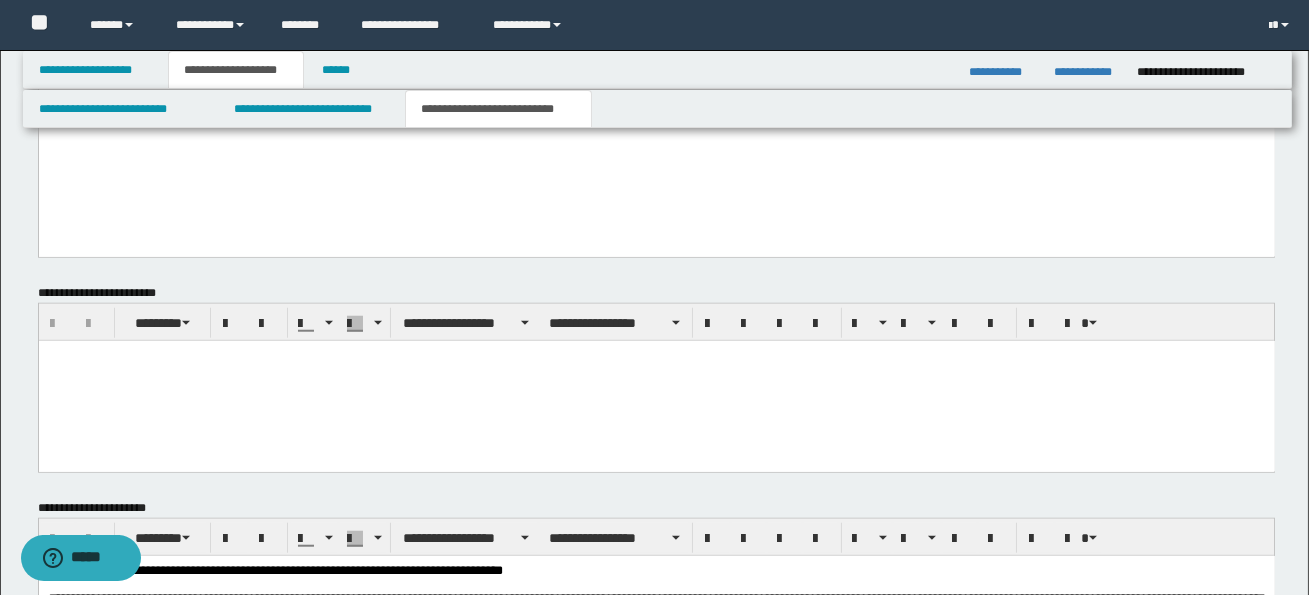 scroll, scrollTop: 3508, scrollLeft: 0, axis: vertical 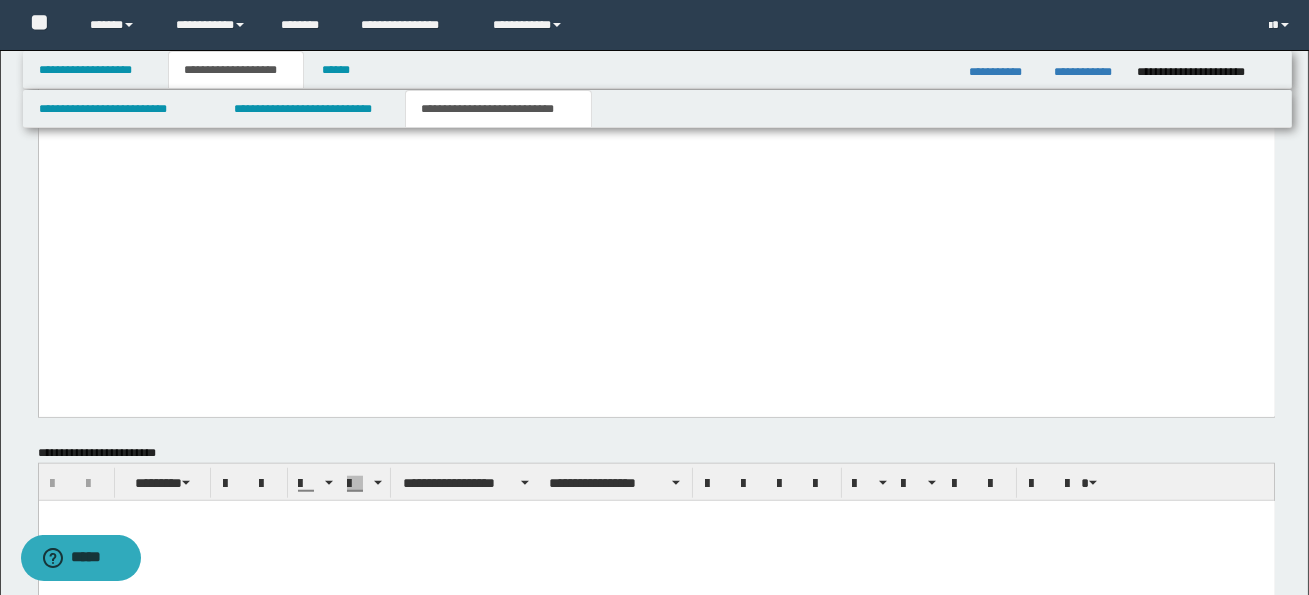 click on "**********" at bounding box center (656, -29) 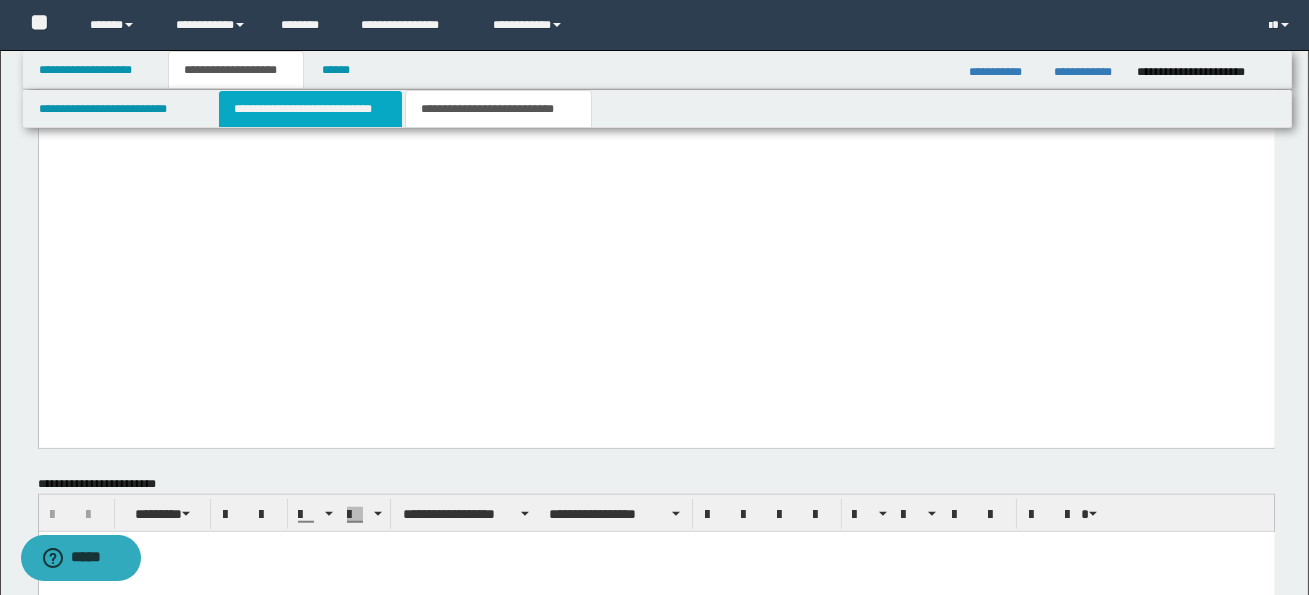 click on "**********" at bounding box center [310, 109] 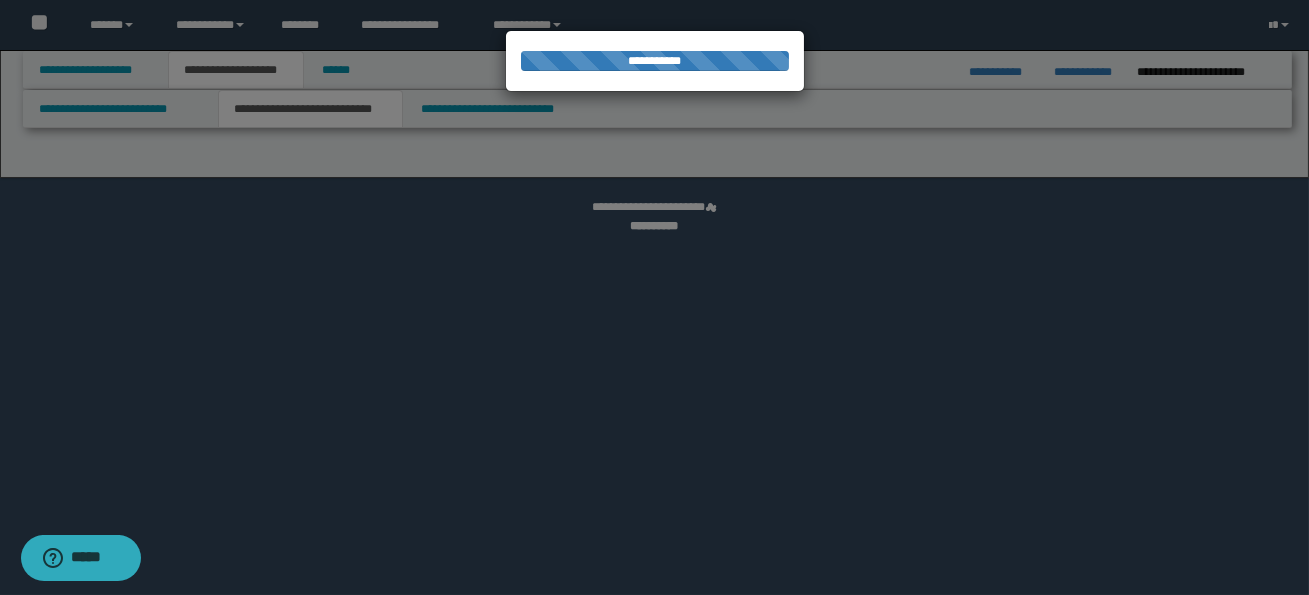 scroll, scrollTop: 0, scrollLeft: 0, axis: both 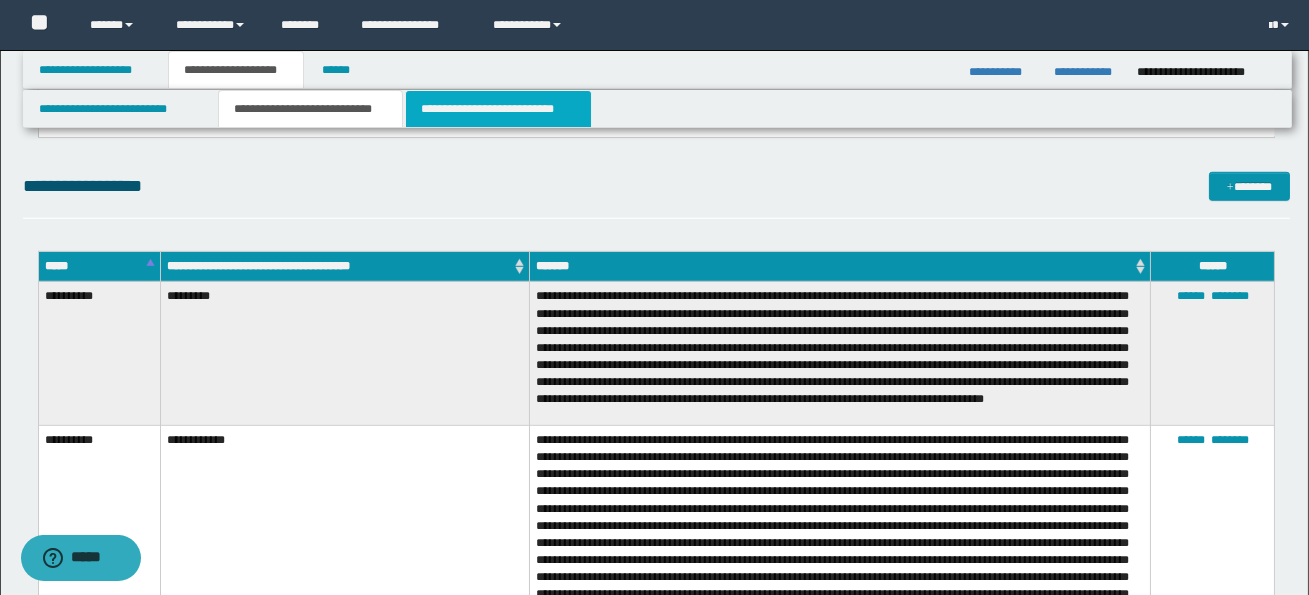 click on "**********" at bounding box center [498, 109] 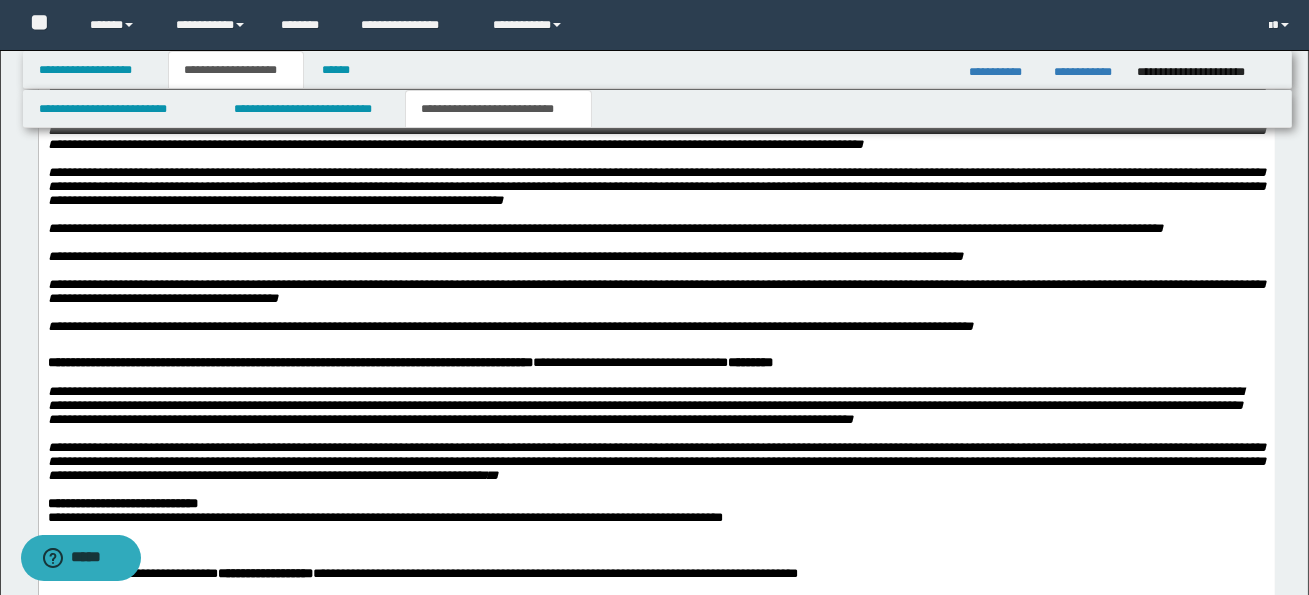 scroll, scrollTop: 0, scrollLeft: 0, axis: both 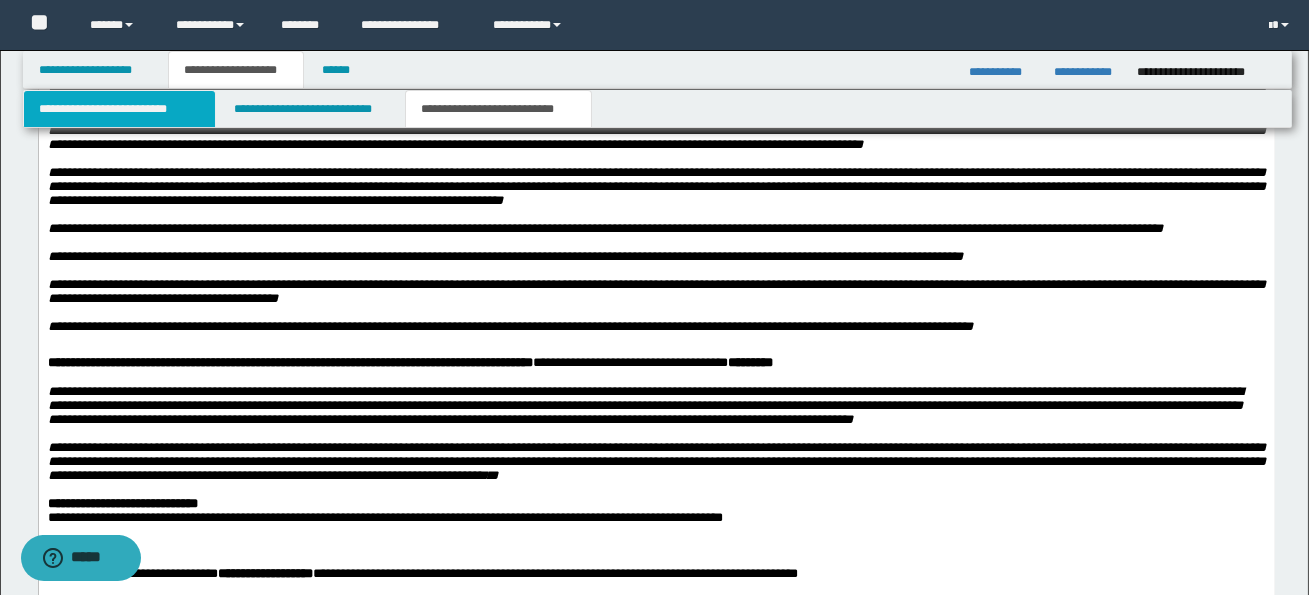 click on "**********" at bounding box center (119, 109) 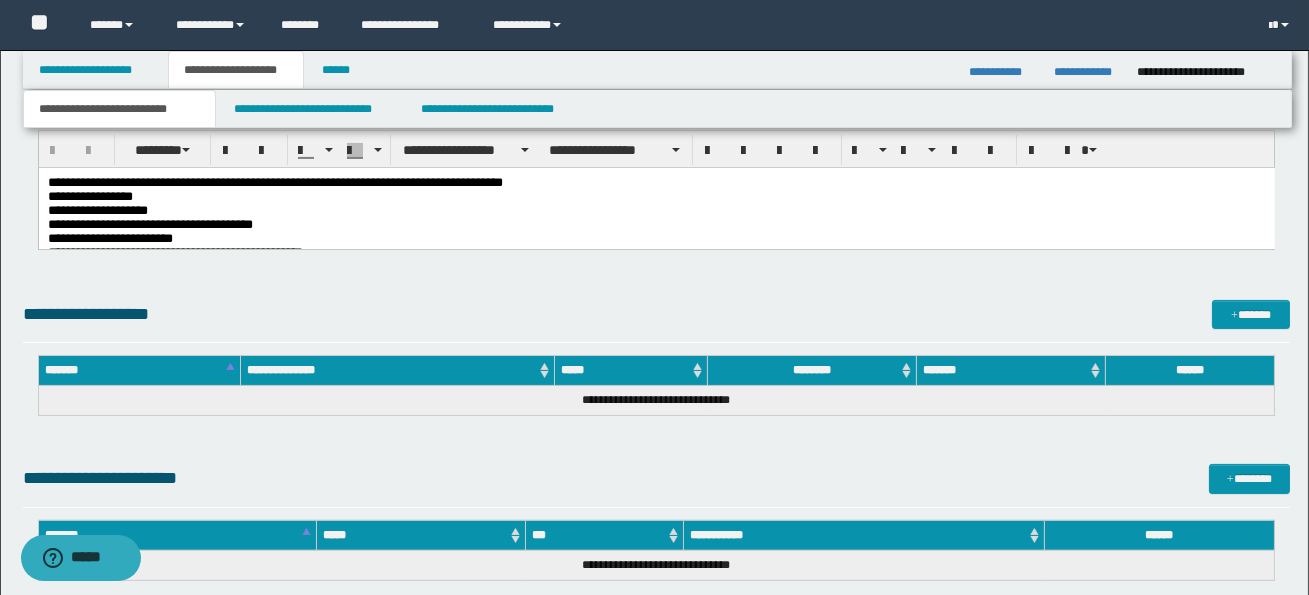 scroll, scrollTop: 940, scrollLeft: 0, axis: vertical 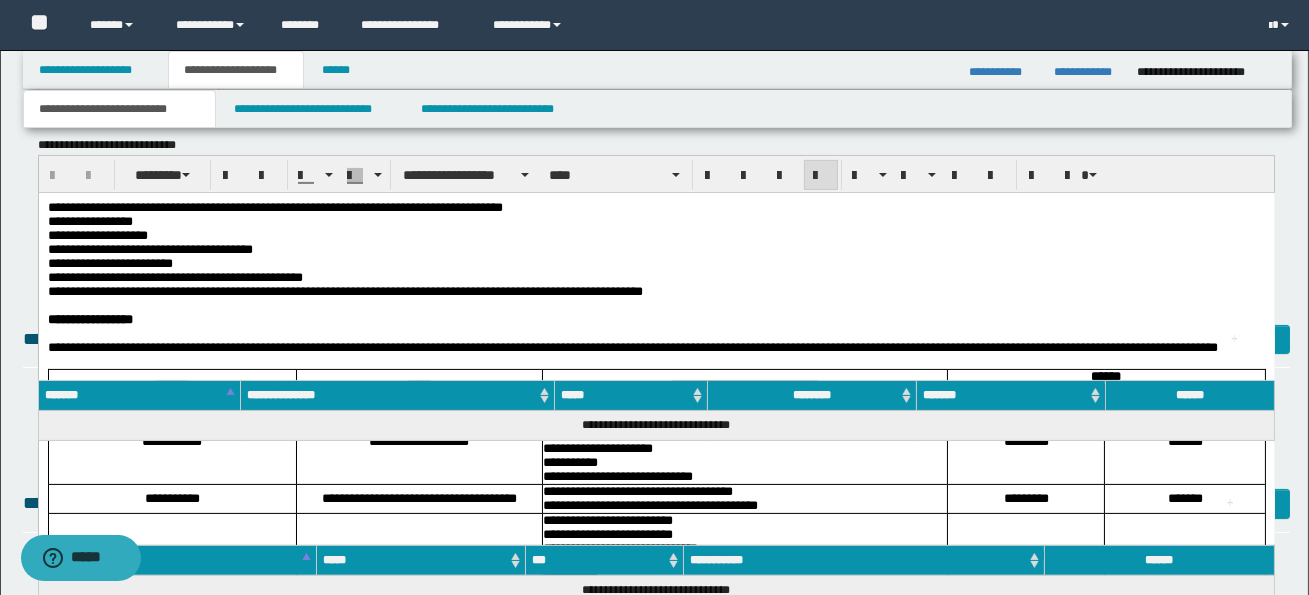 click on "**********" at bounding box center [149, 248] 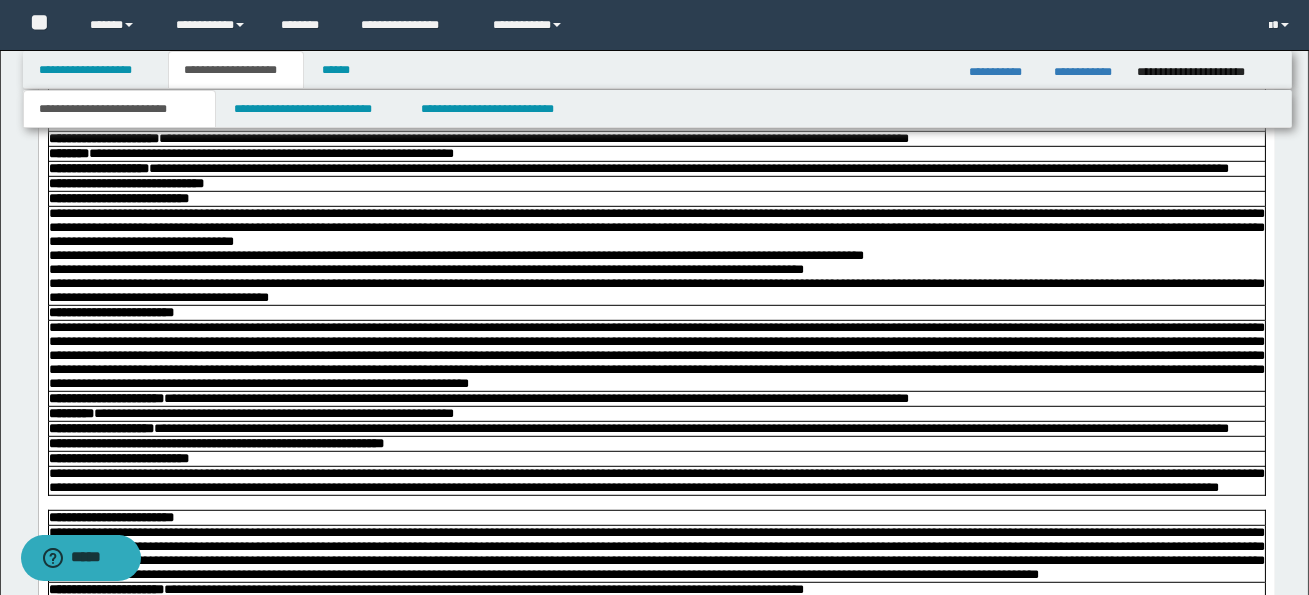 scroll, scrollTop: 2520, scrollLeft: 0, axis: vertical 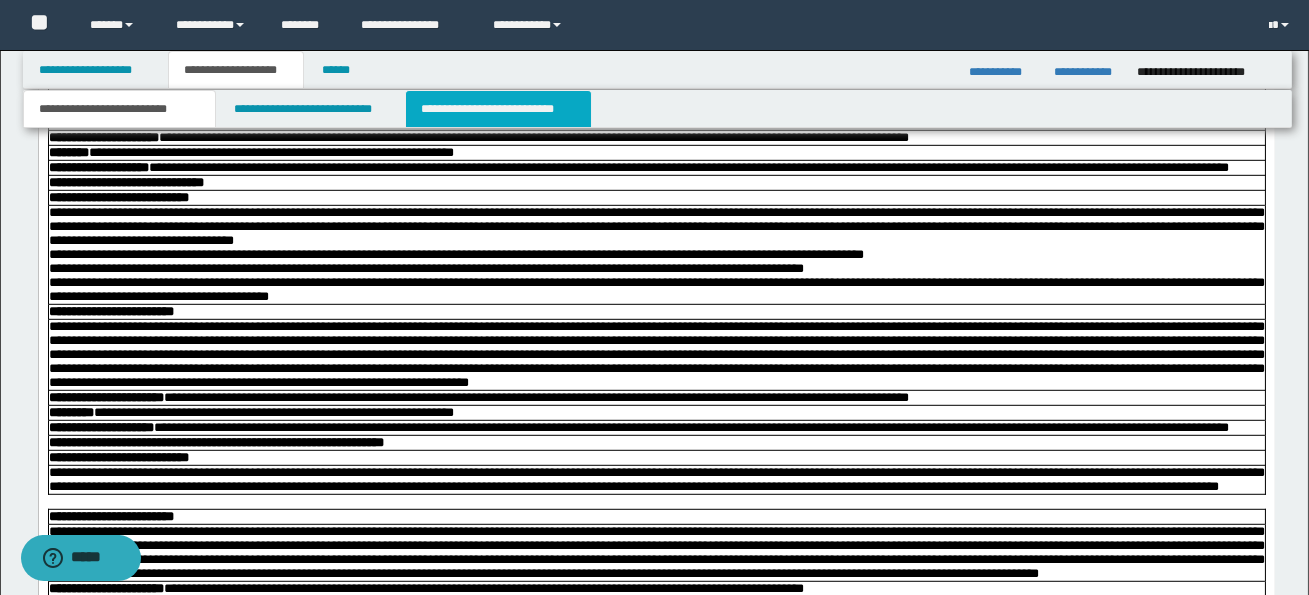 click on "**********" at bounding box center (498, 109) 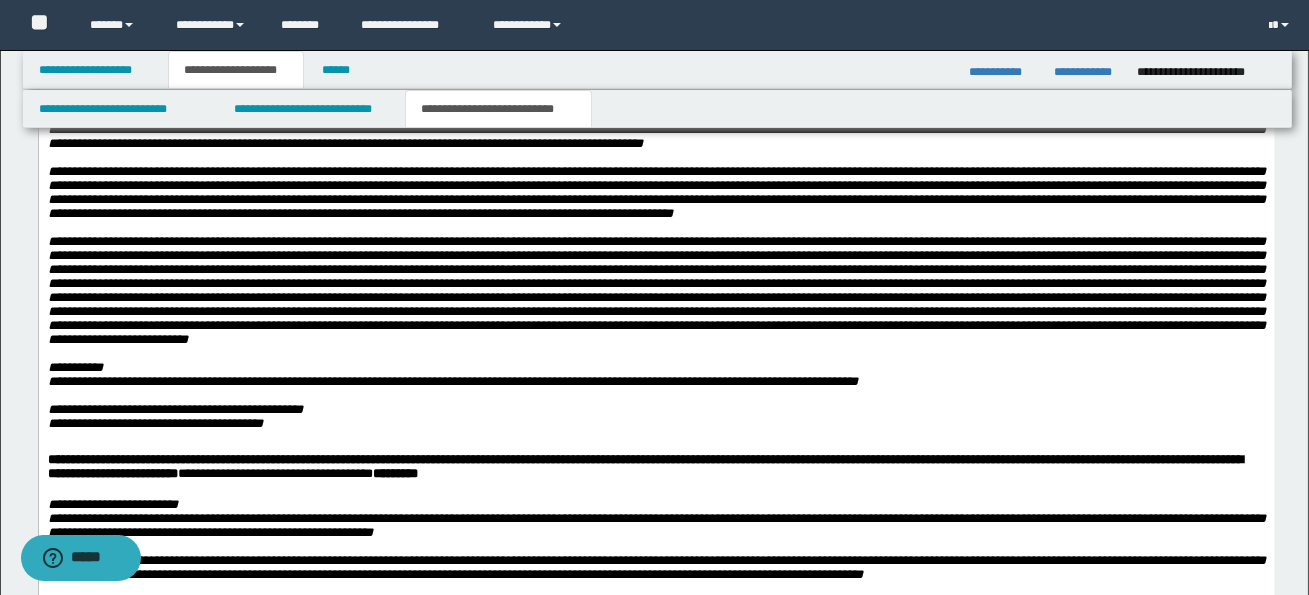 scroll, scrollTop: 2539, scrollLeft: 0, axis: vertical 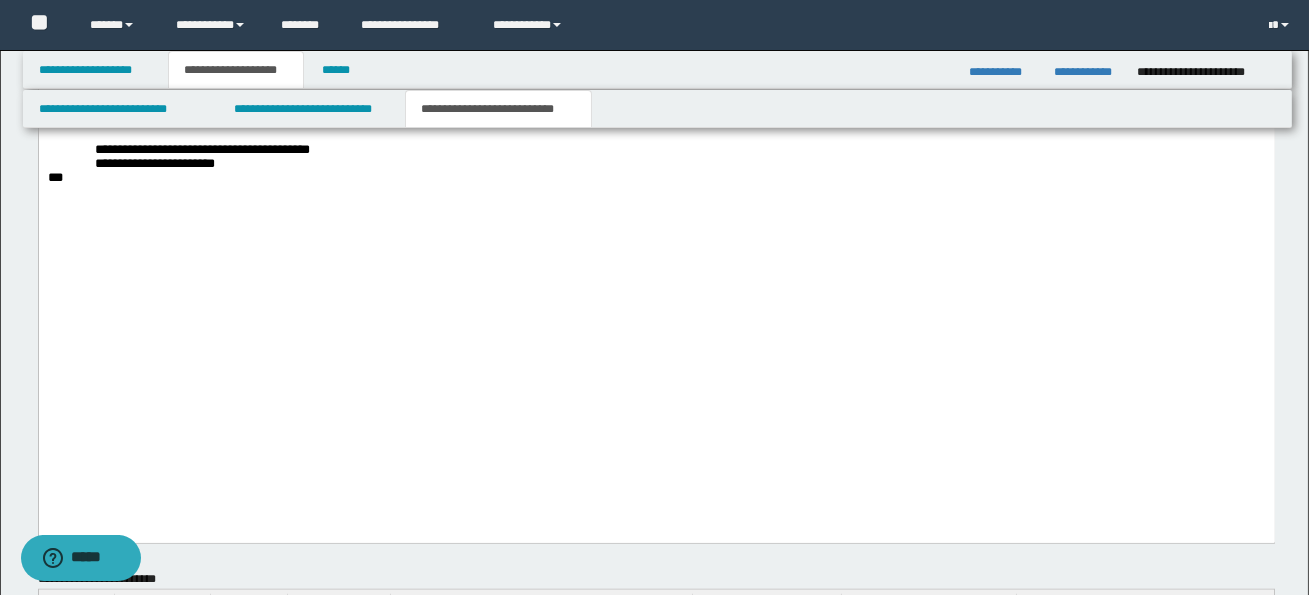 click at bounding box center [656, 94] 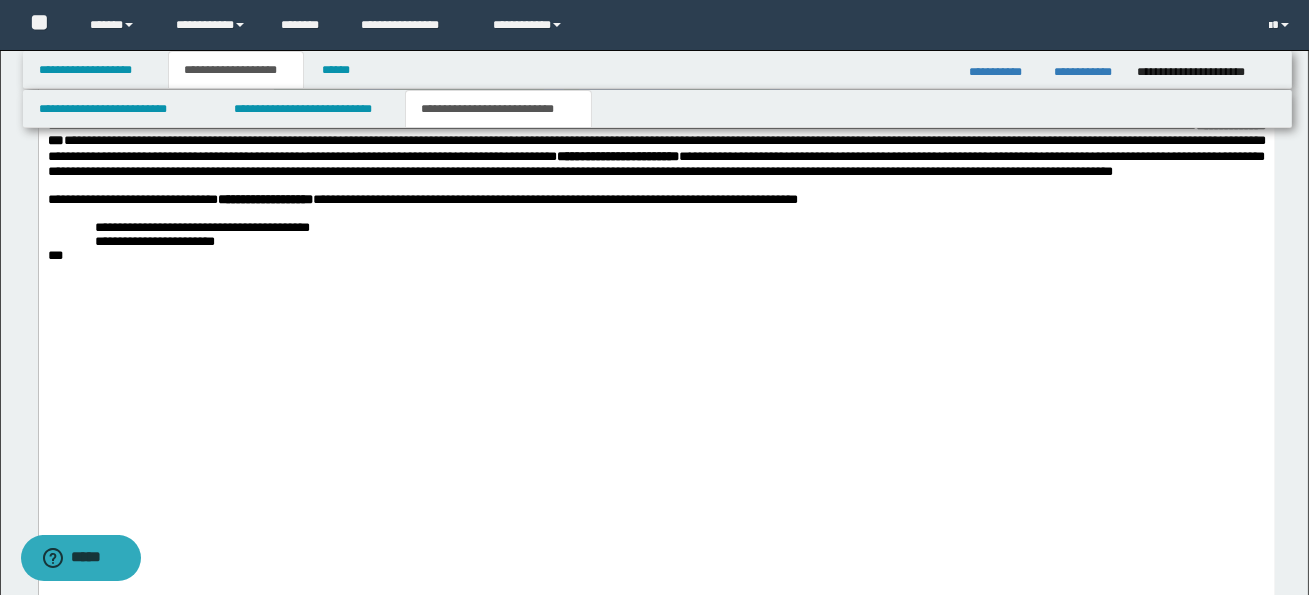 drag, startPoint x: 282, startPoint y: 336, endPoint x: 845, endPoint y: 336, distance: 563 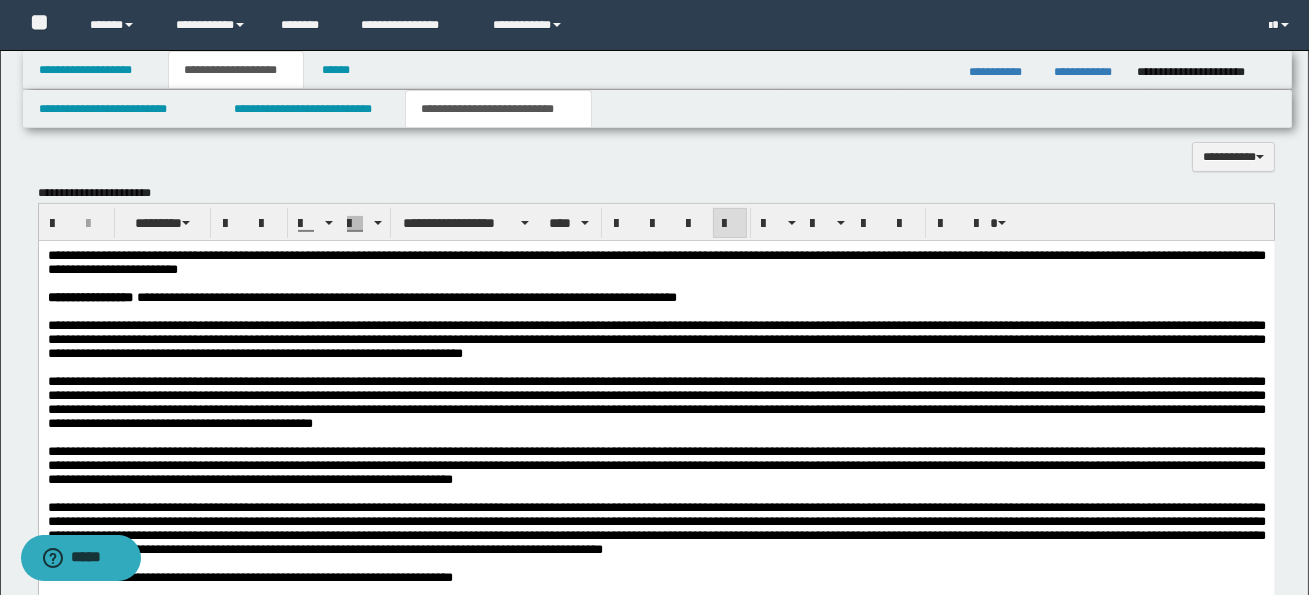 scroll, scrollTop: 1305, scrollLeft: 0, axis: vertical 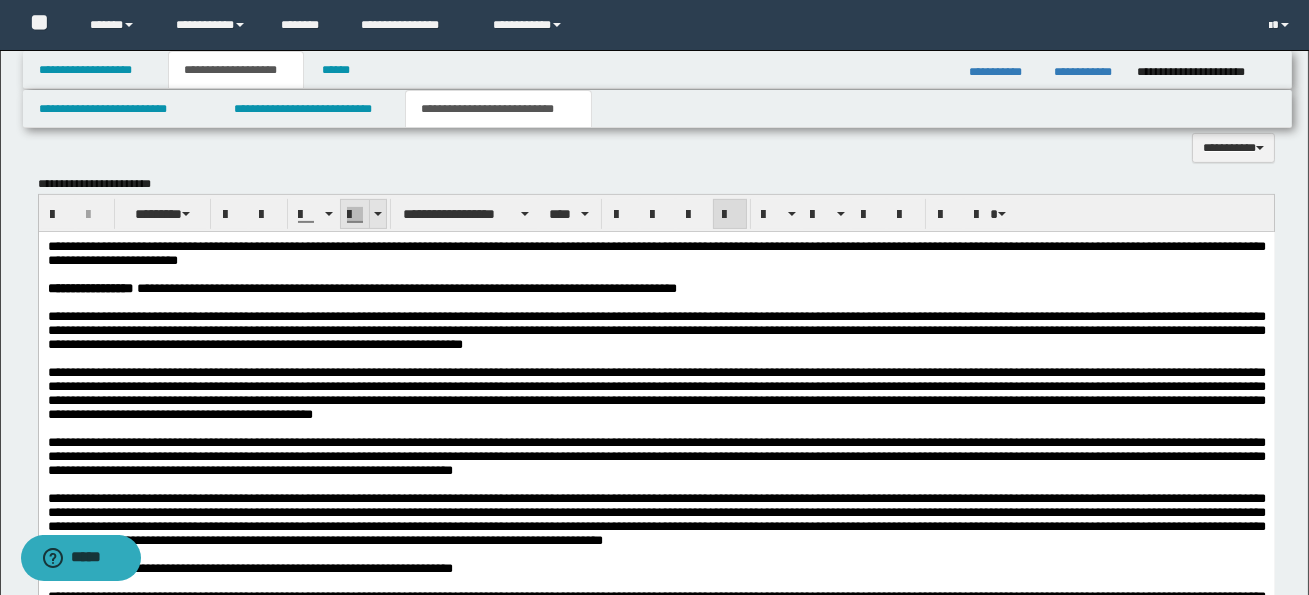 click at bounding box center (378, 214) 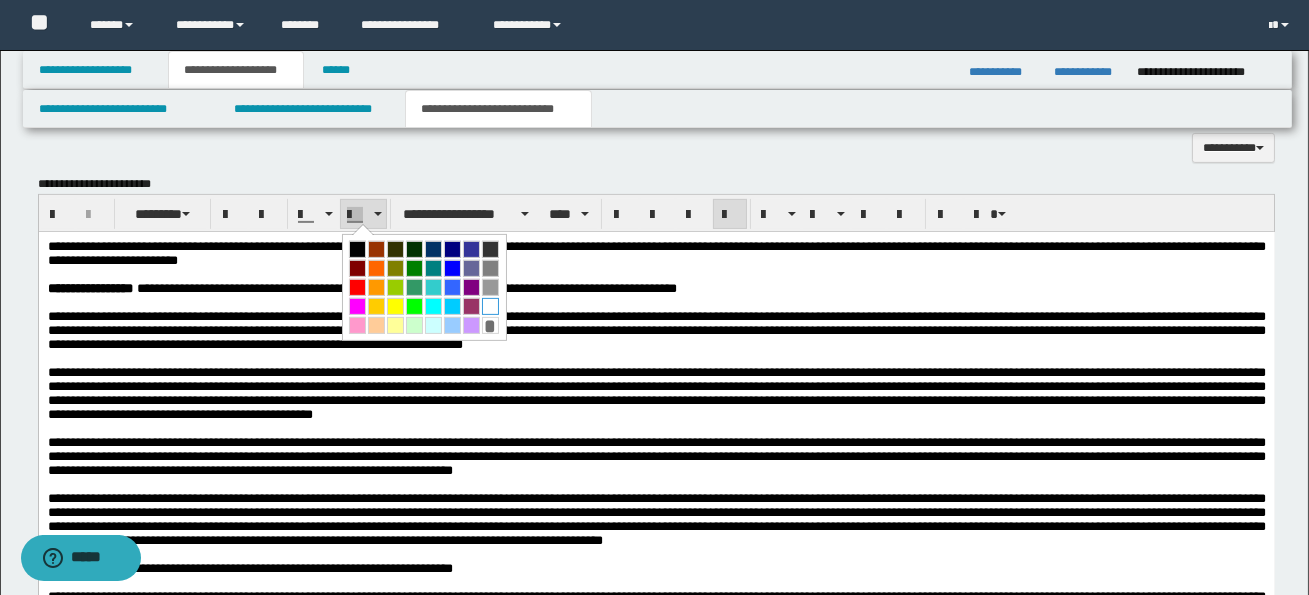 click at bounding box center (490, 306) 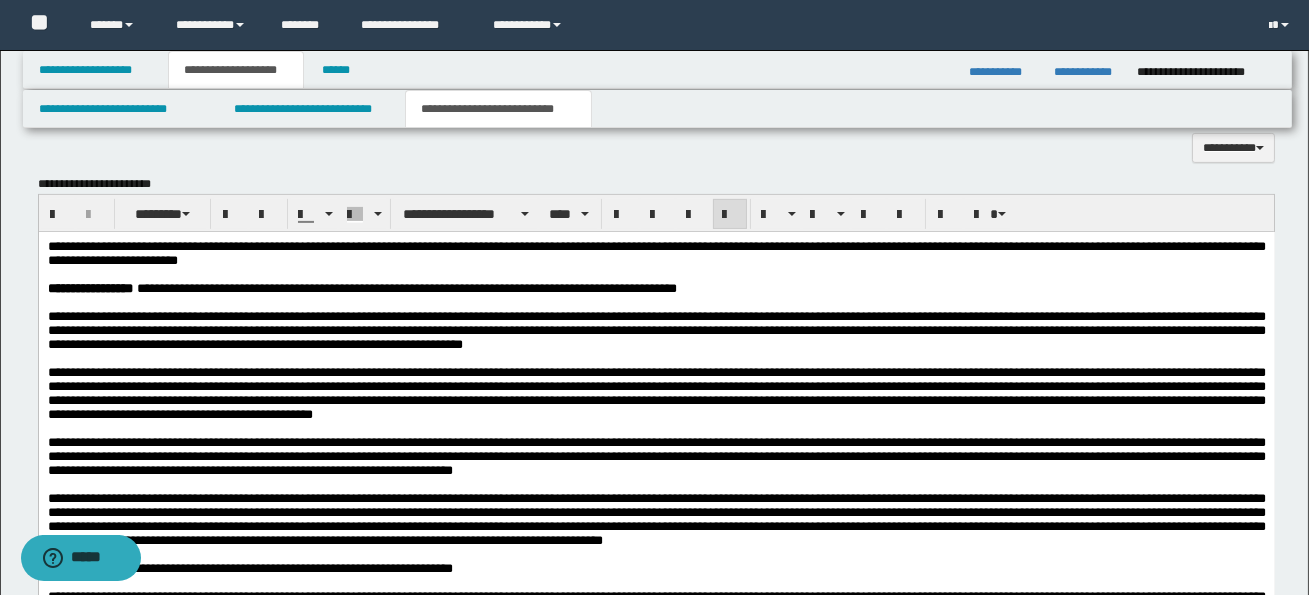 click on "**********" at bounding box center [656, 392] 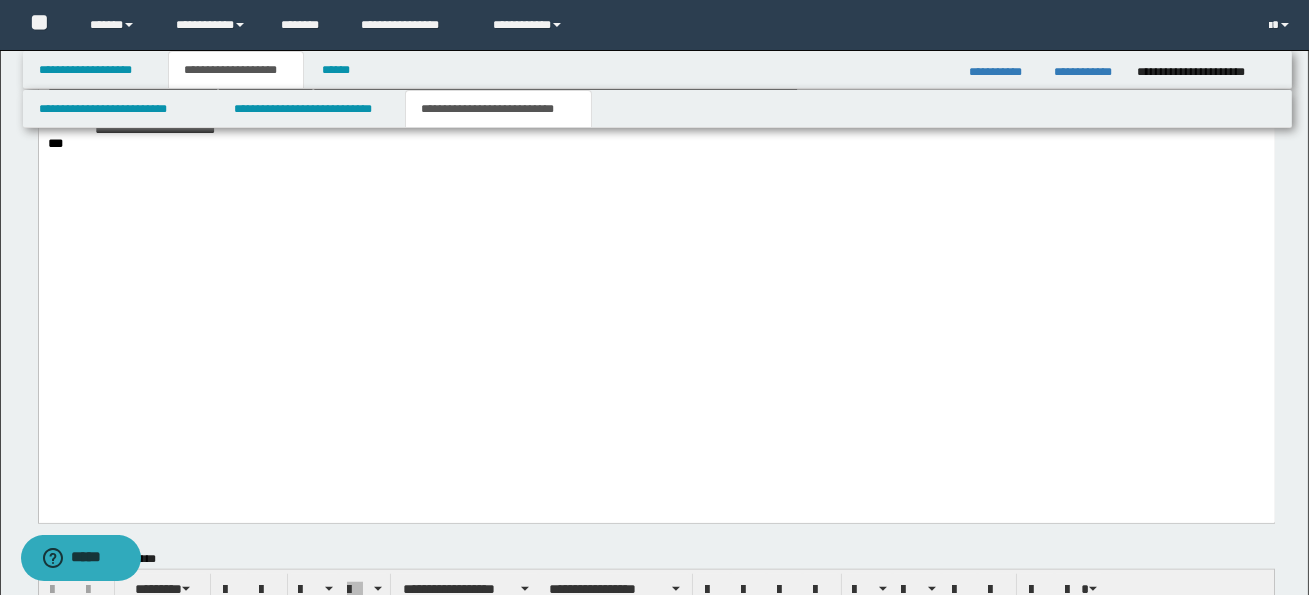 scroll, scrollTop: 3527, scrollLeft: 0, axis: vertical 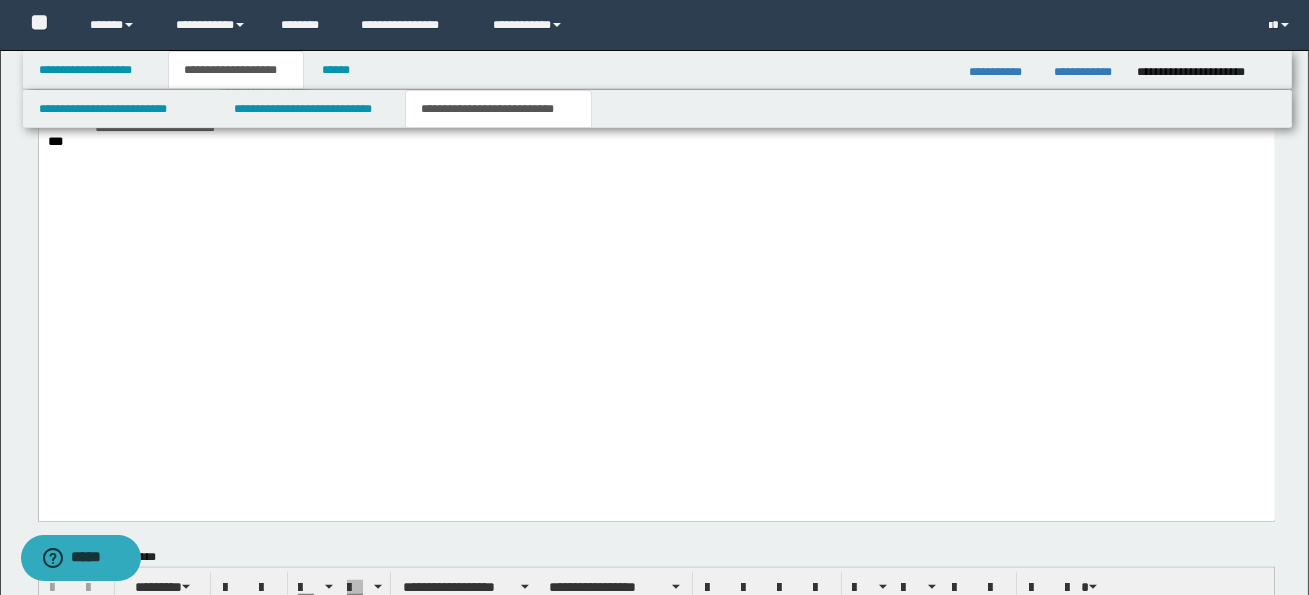 click on "[ADDRESS] [CITY] [STATE] [ZIP] [COUNTRY] [PHONE] [EMAIL] [WEBSITE] [DATE] [TIME] [NUMBER] [PRODUCT] [BRAND] [PRICE]" at bounding box center [656, 19] 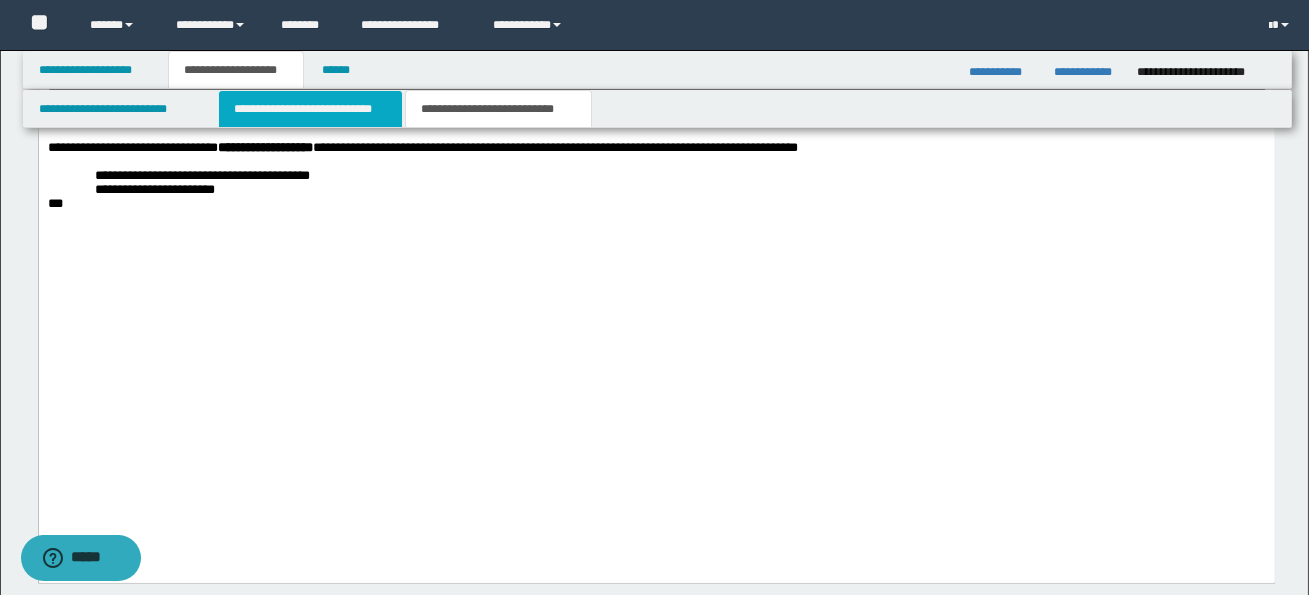 click on "**********" at bounding box center [310, 109] 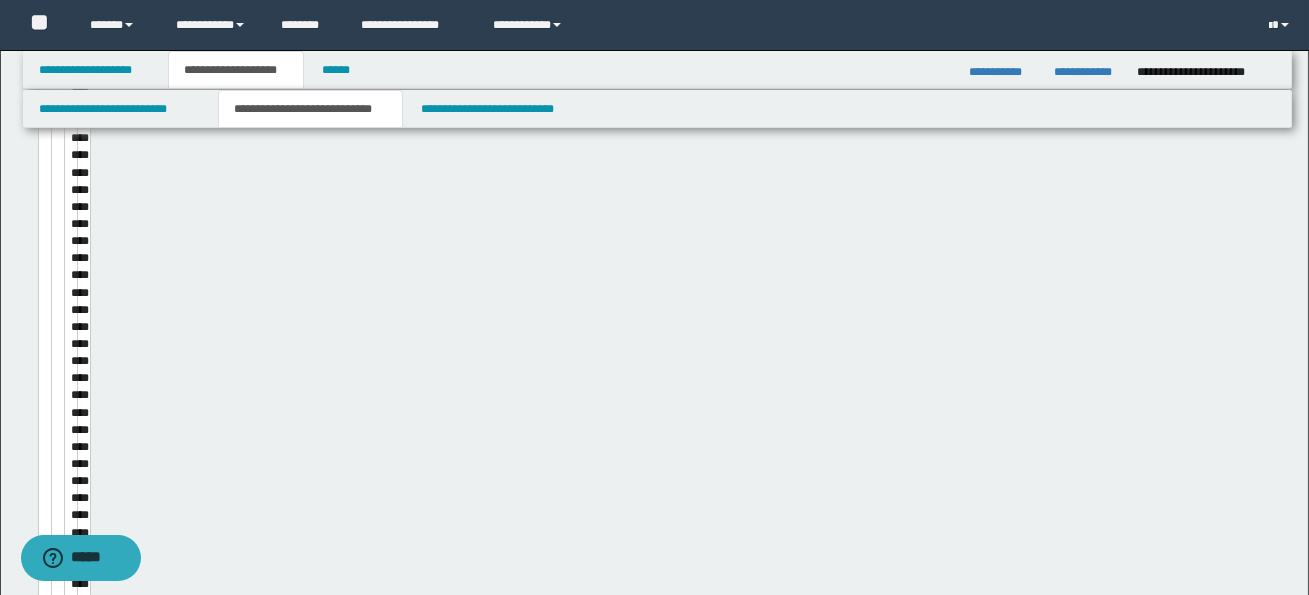 type 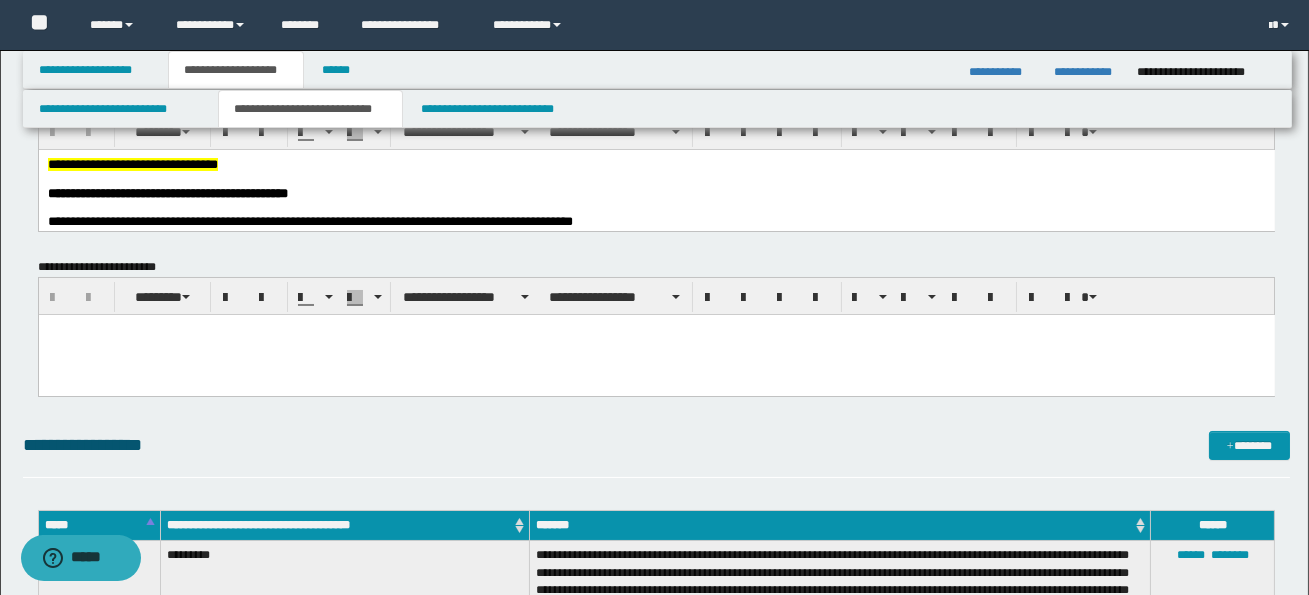 scroll, scrollTop: 65, scrollLeft: 0, axis: vertical 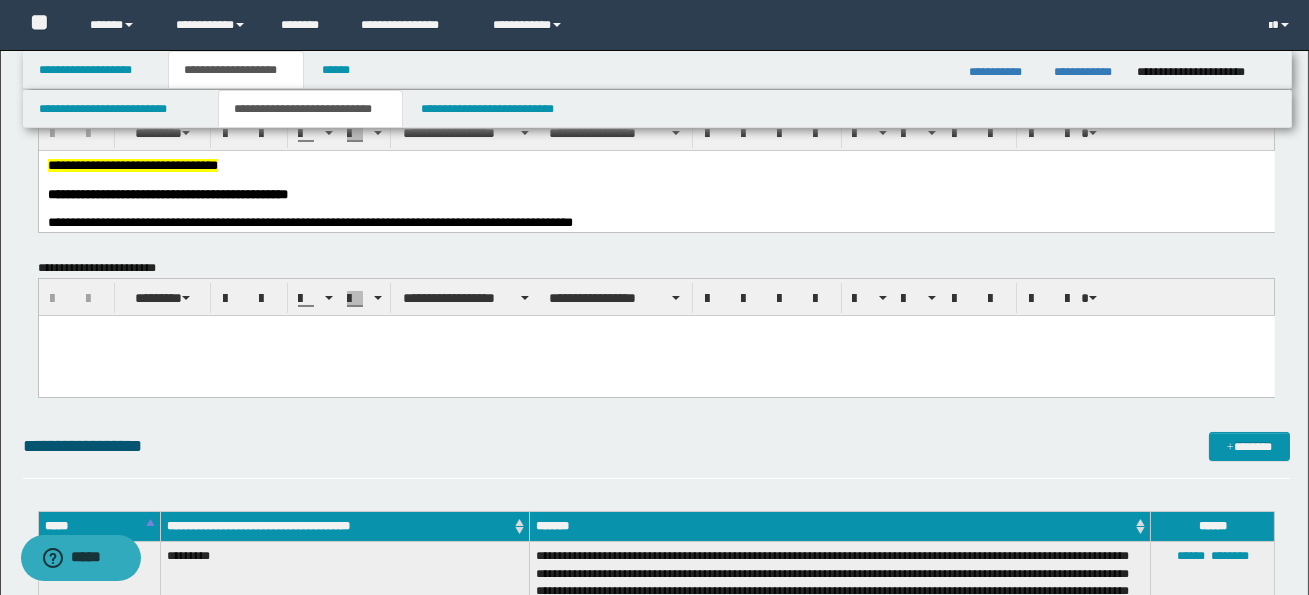 click at bounding box center (656, 208) 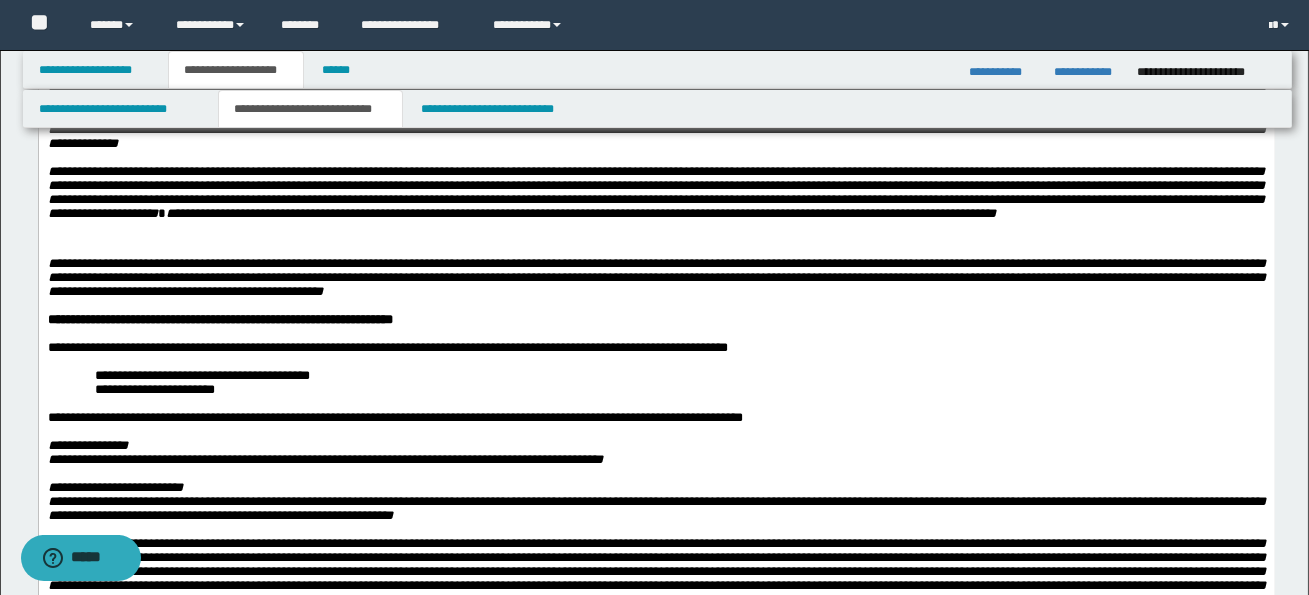 scroll, scrollTop: 759, scrollLeft: 0, axis: vertical 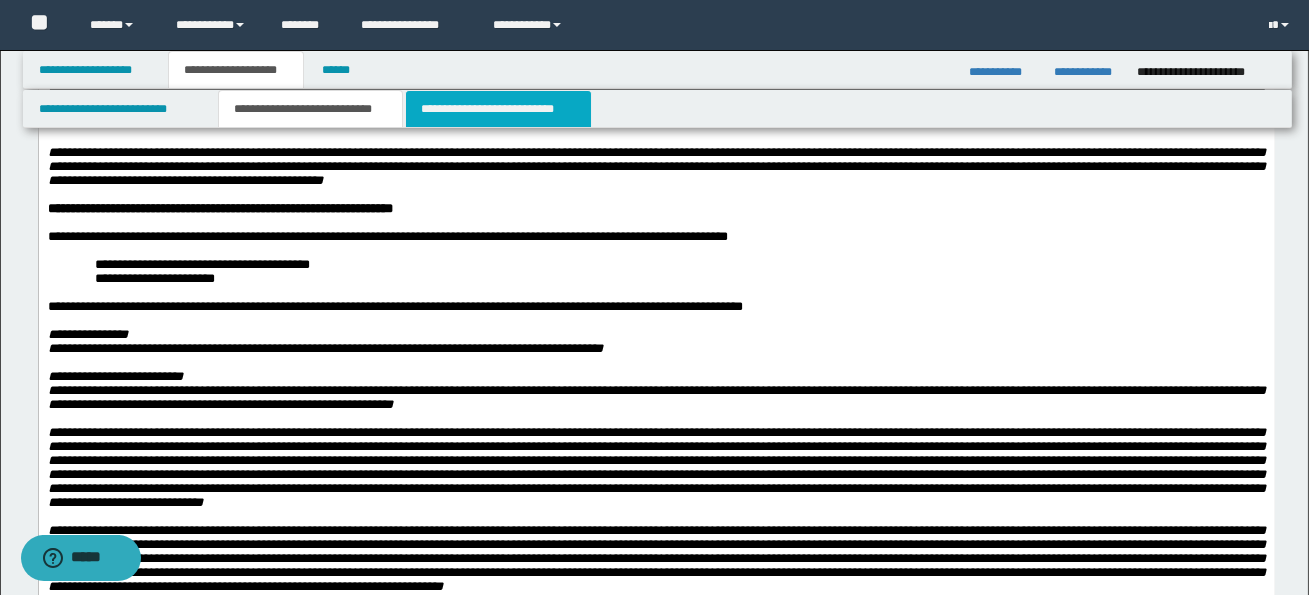 click on "**********" at bounding box center (498, 109) 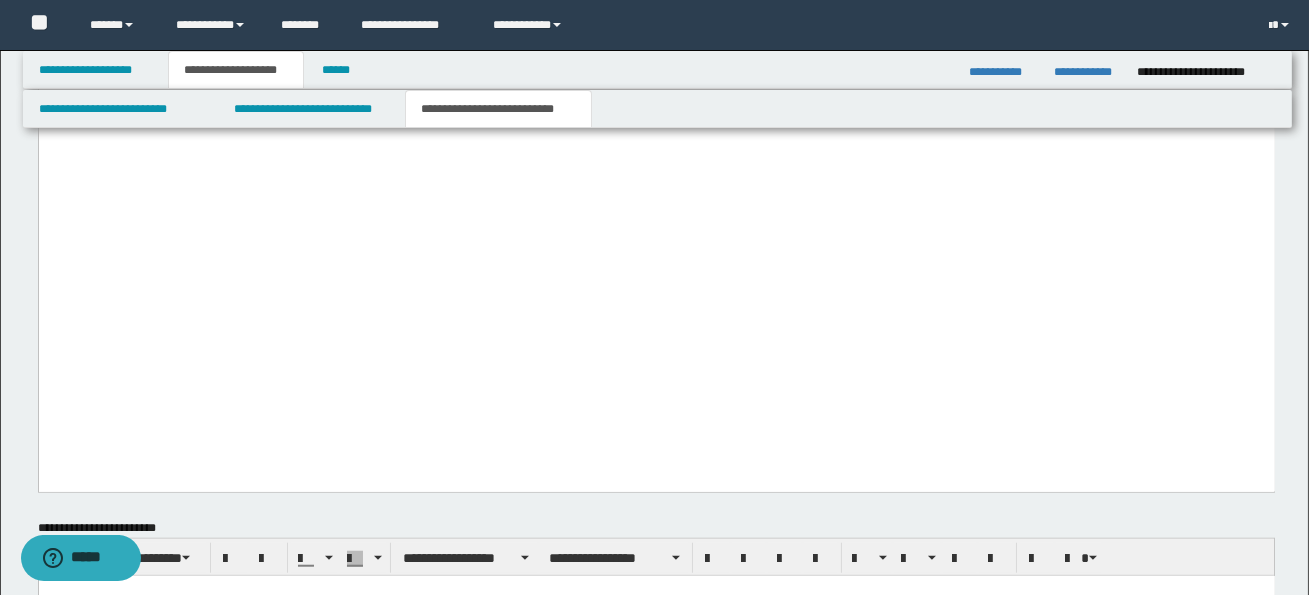 scroll, scrollTop: 3539, scrollLeft: 0, axis: vertical 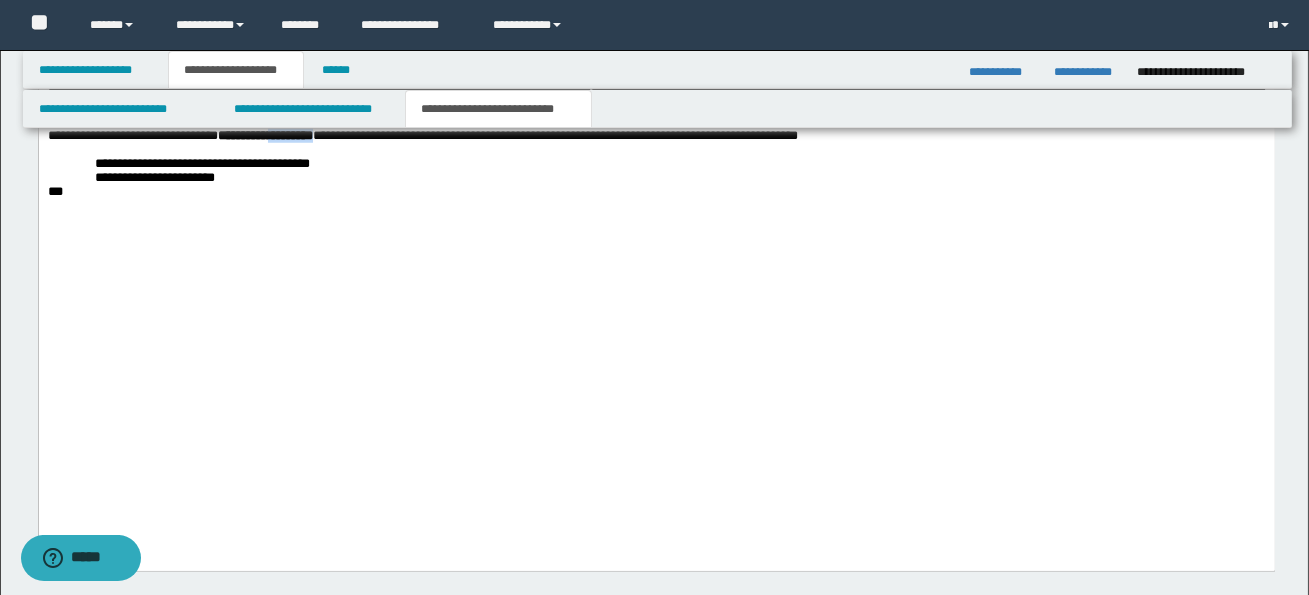 drag, startPoint x: 307, startPoint y: 390, endPoint x: 386, endPoint y: 392, distance: 79.025314 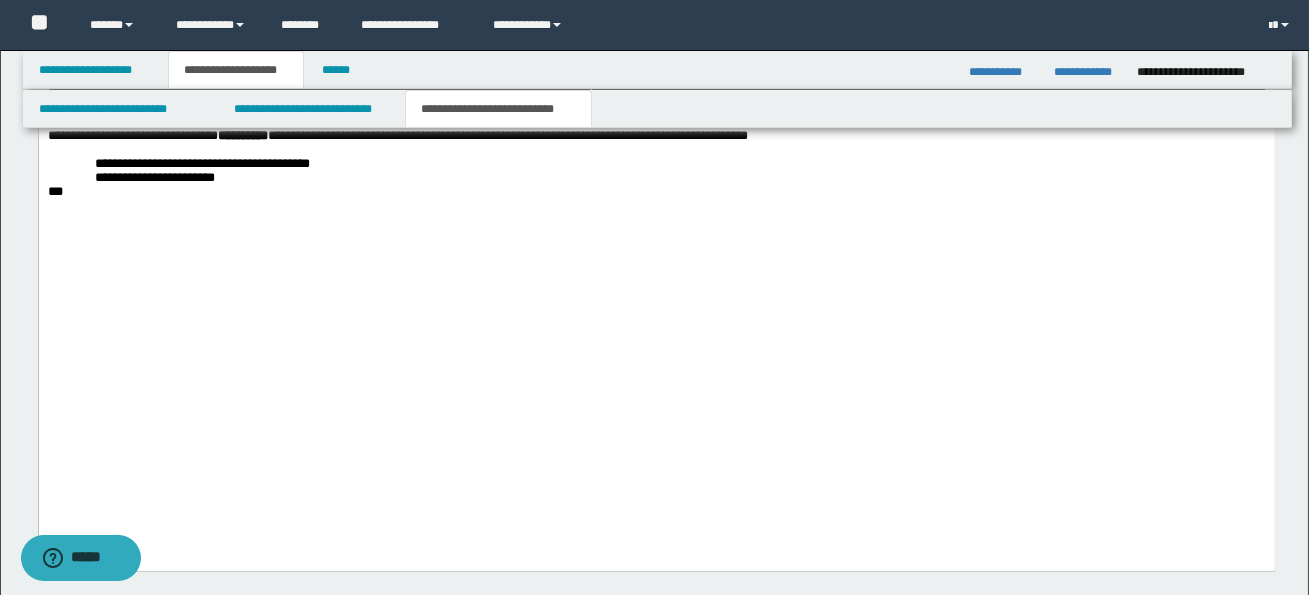 click on "**********" at bounding box center (679, 164) 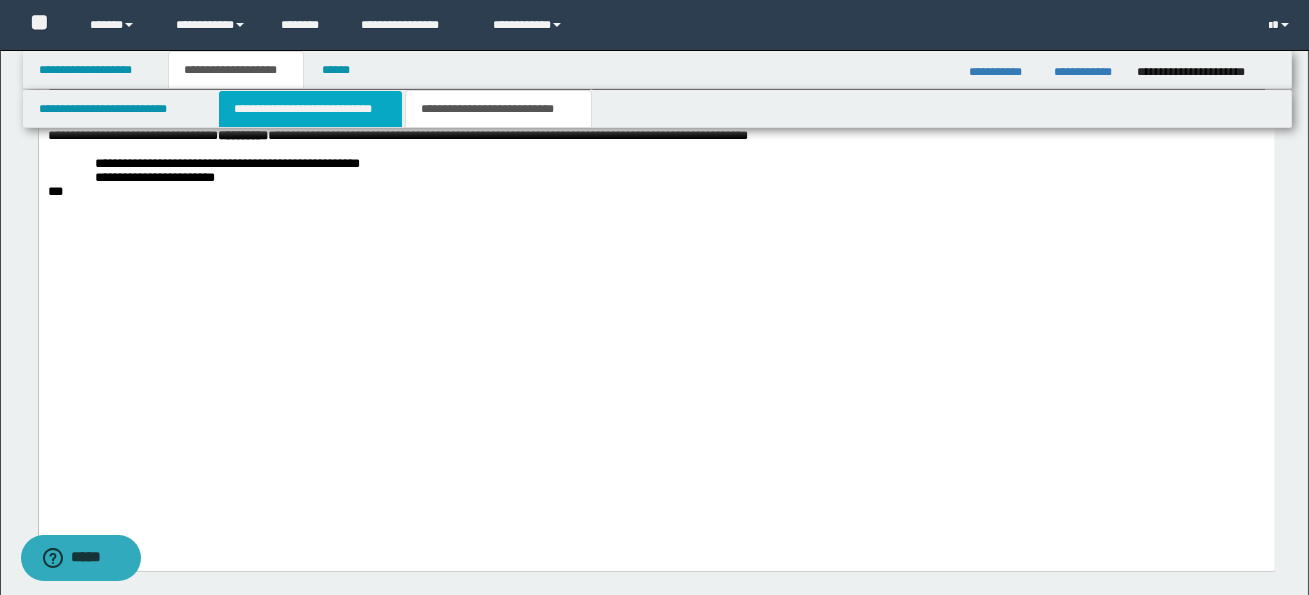 click on "**********" at bounding box center [310, 109] 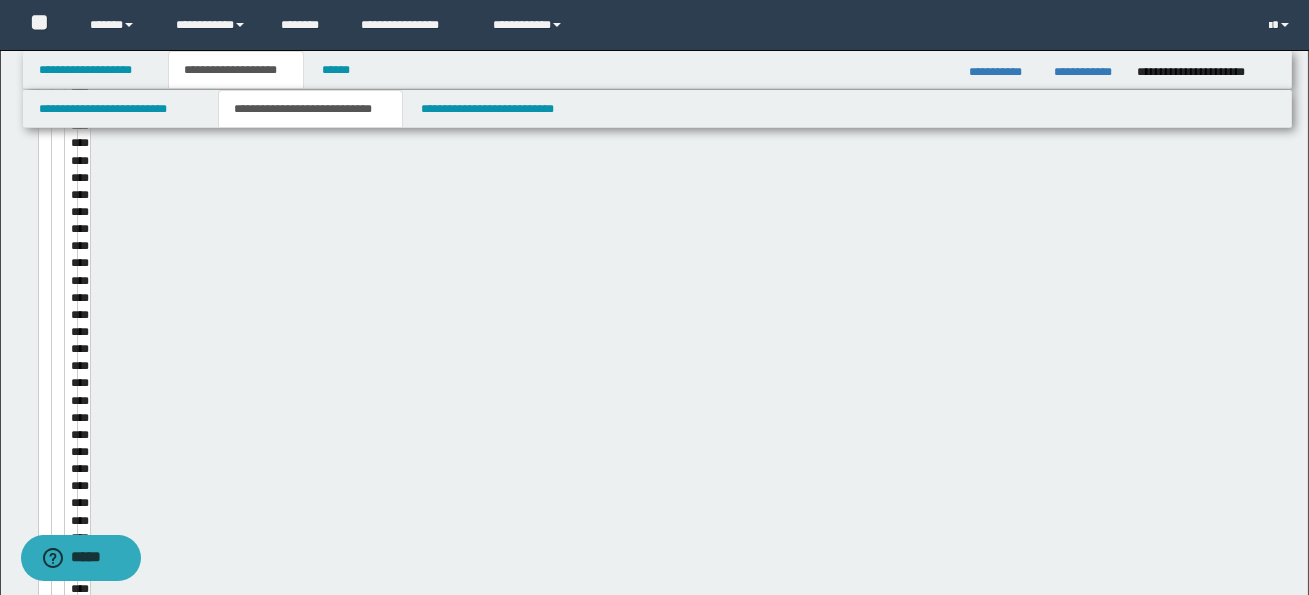 type 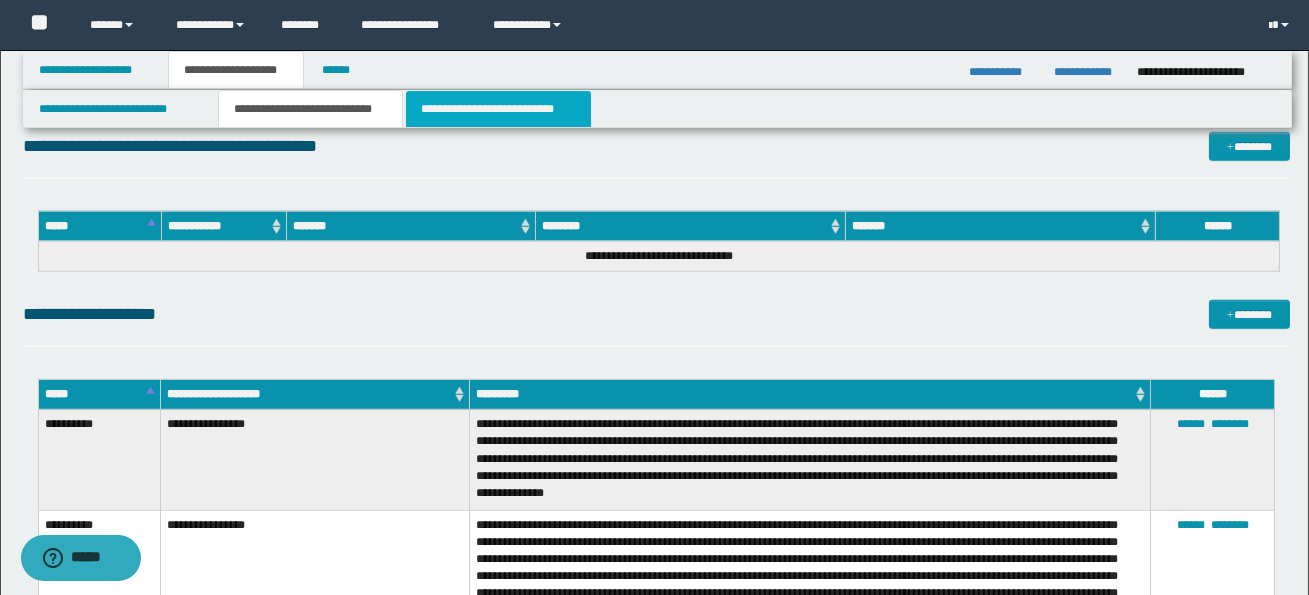 click on "**********" at bounding box center (498, 109) 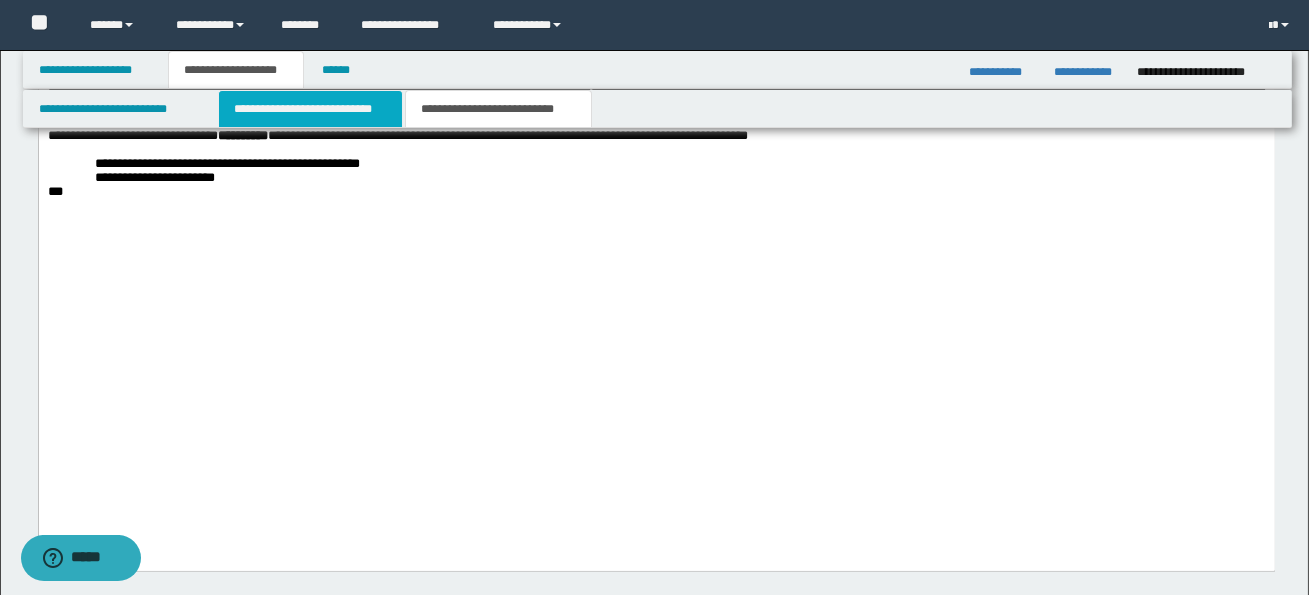click on "**********" at bounding box center (310, 109) 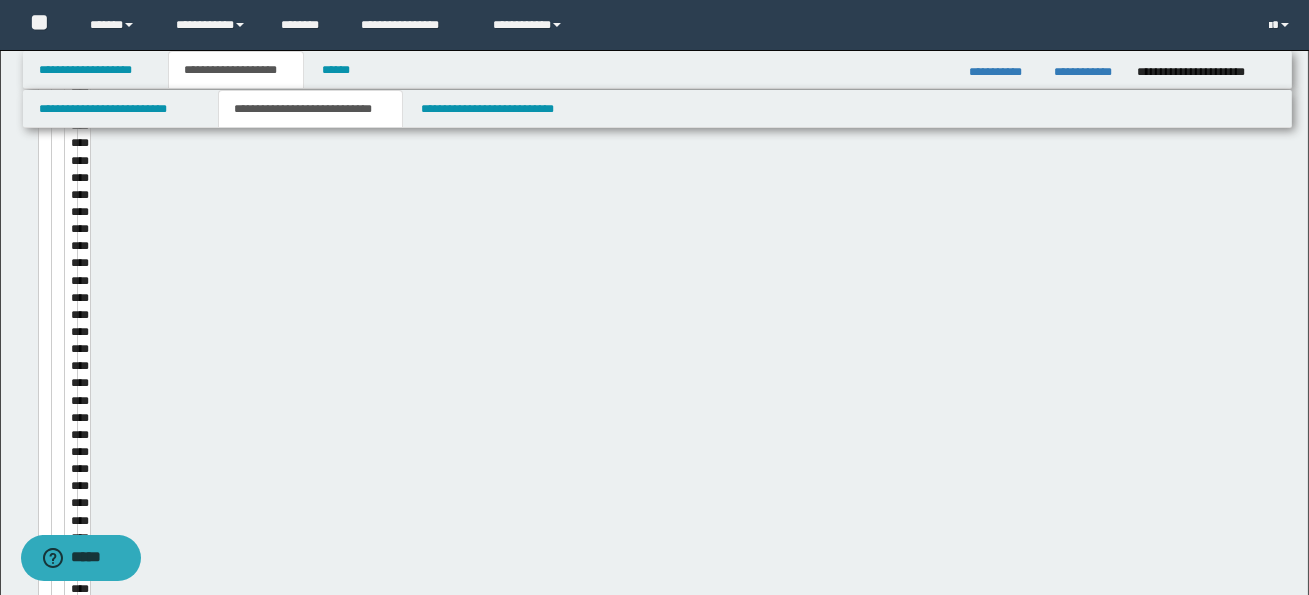 type 